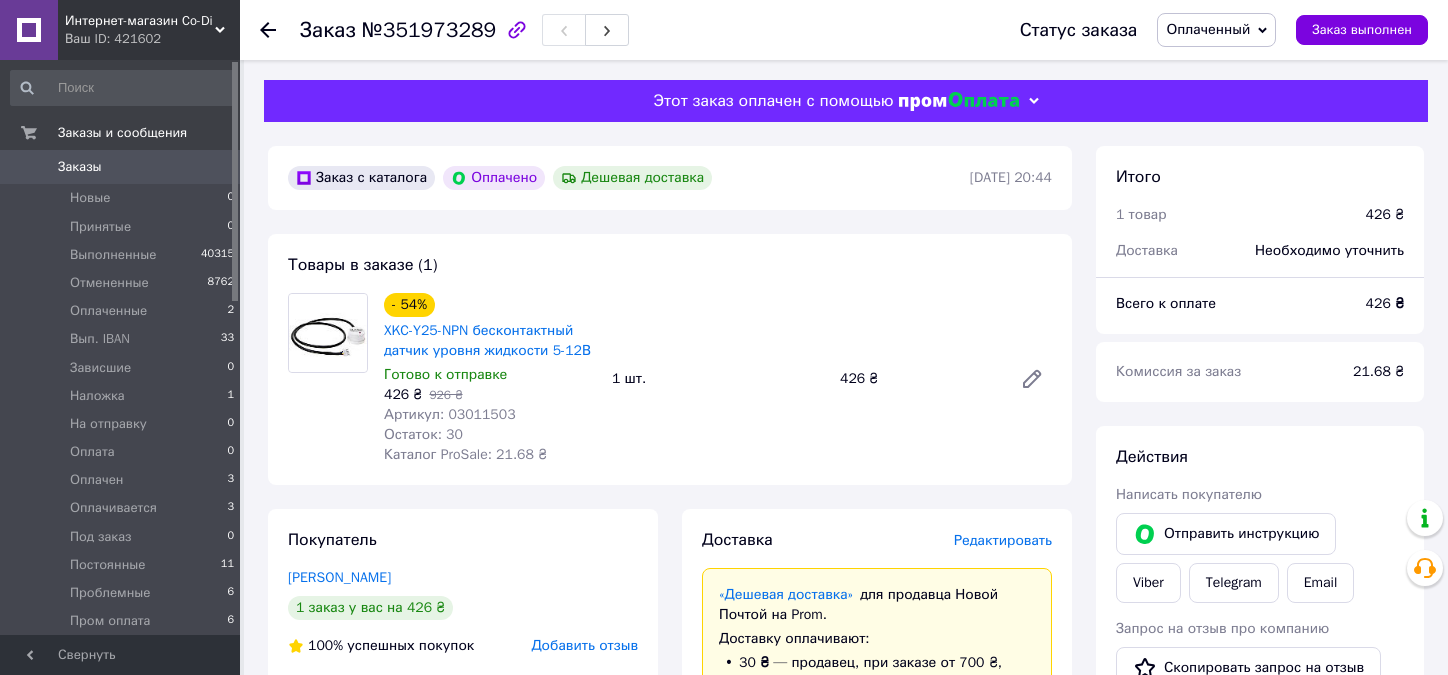 scroll, scrollTop: 0, scrollLeft: 0, axis: both 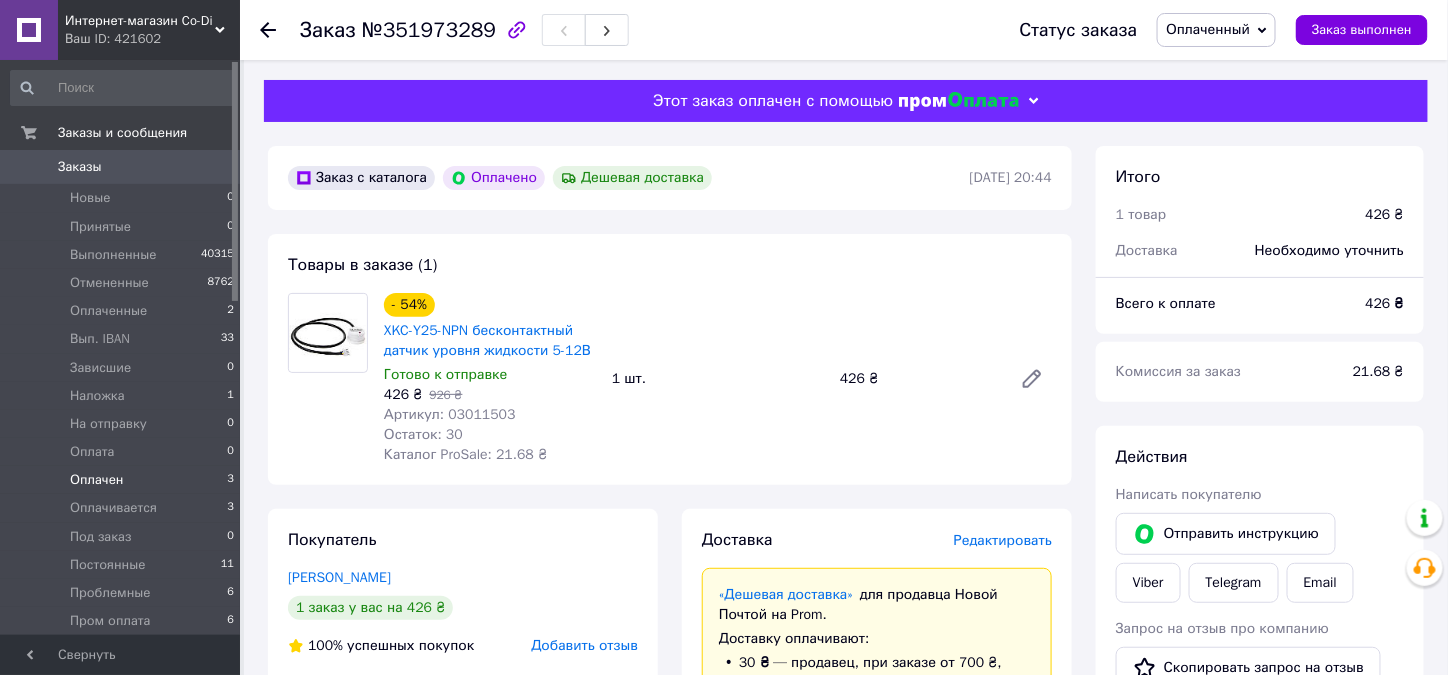 click on "Оплачен" at bounding box center [96, 480] 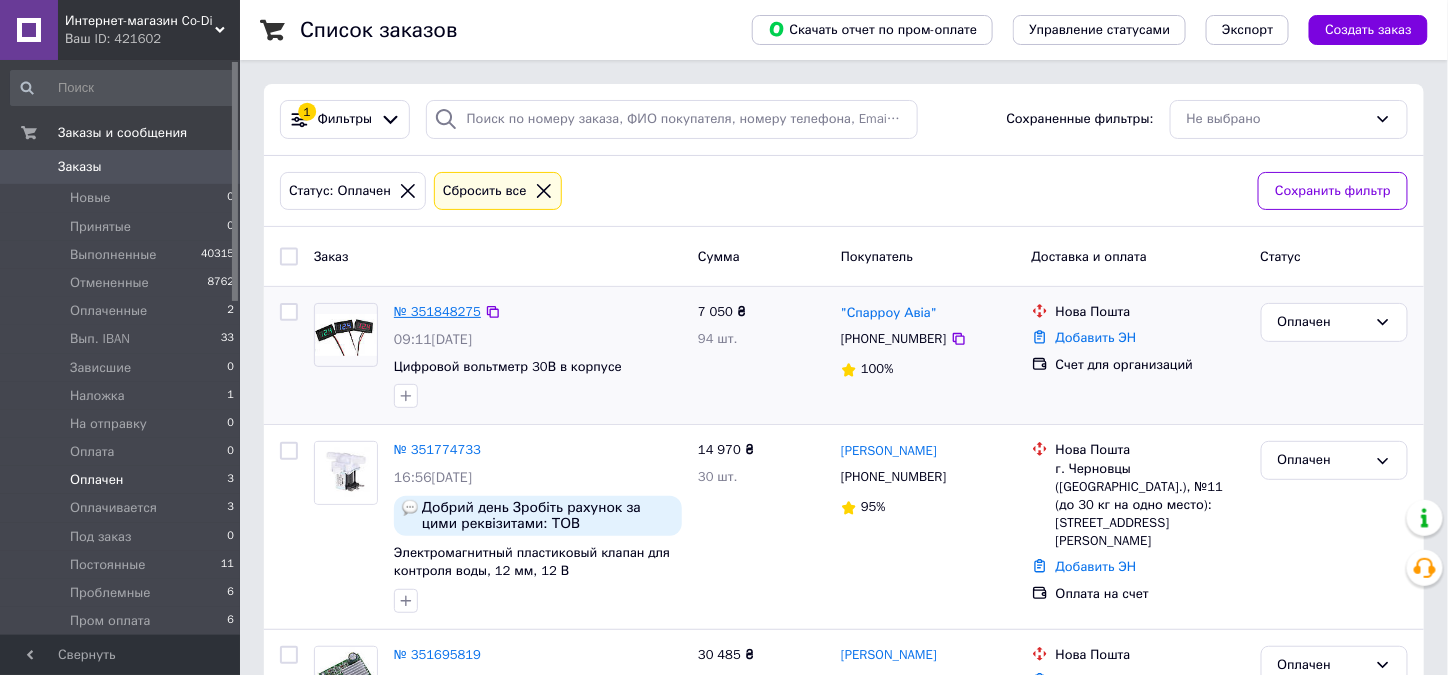 click on "№ 351848275" at bounding box center [437, 311] 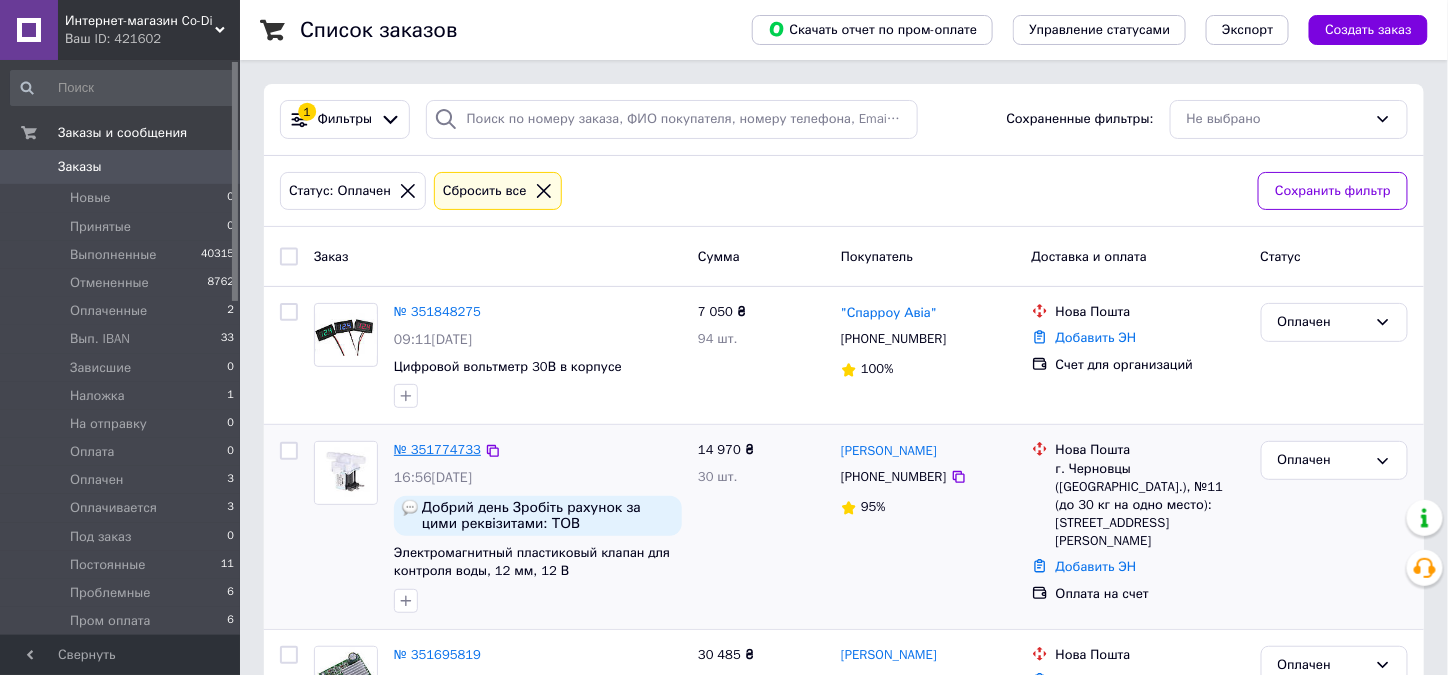 click on "№ 351774733" at bounding box center (437, 449) 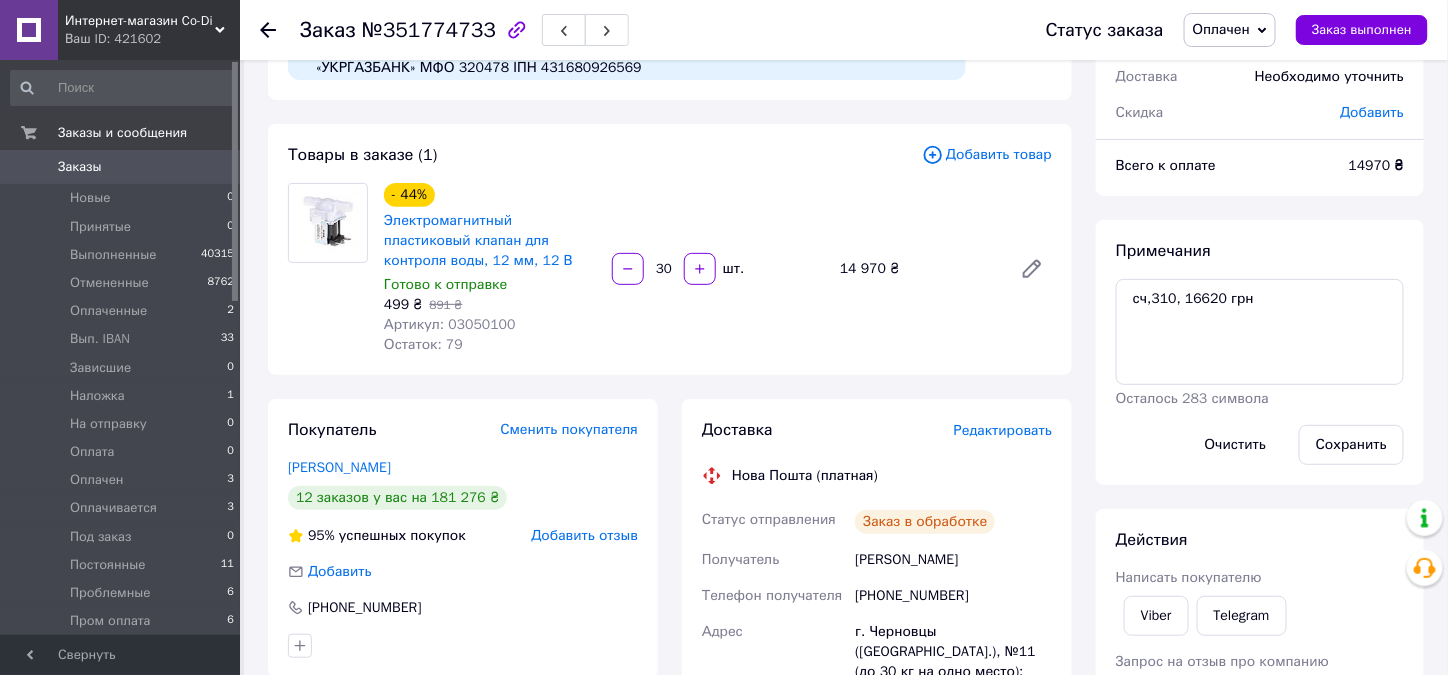 scroll, scrollTop: 300, scrollLeft: 0, axis: vertical 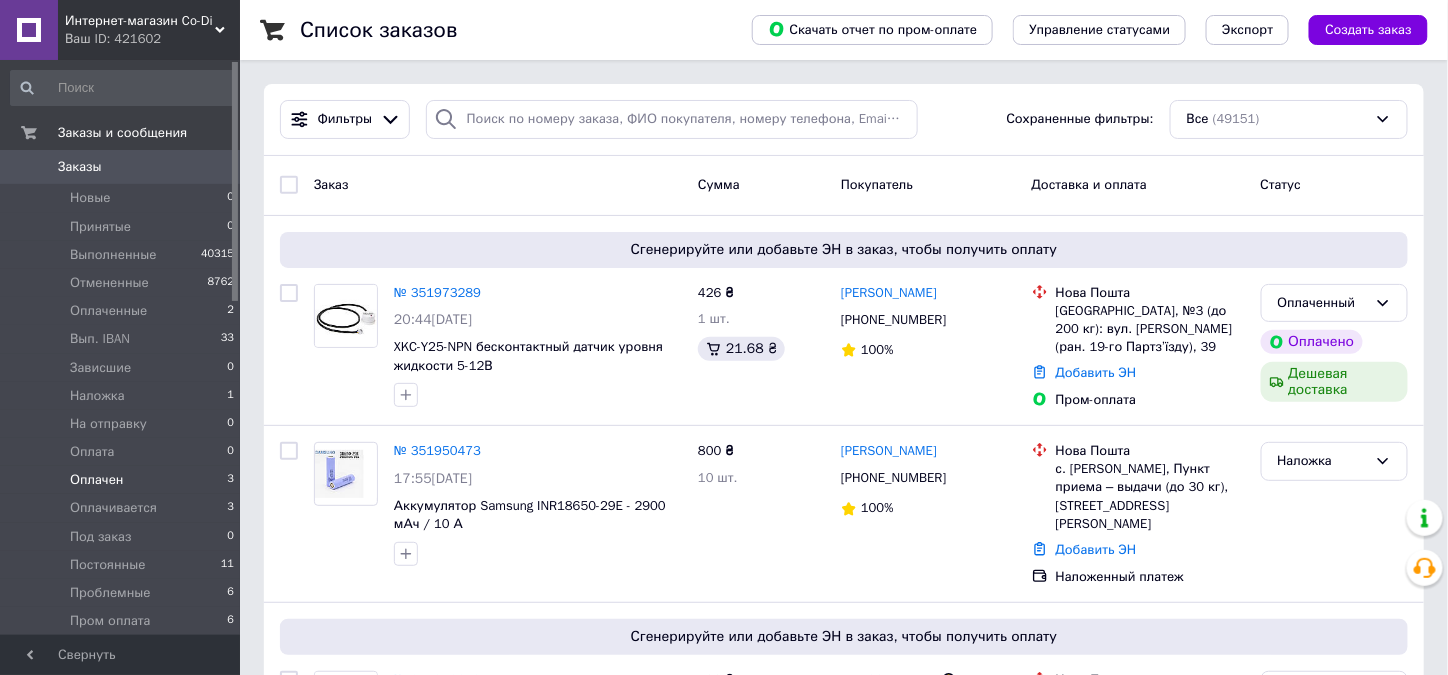 click on "Оплачен" at bounding box center (96, 480) 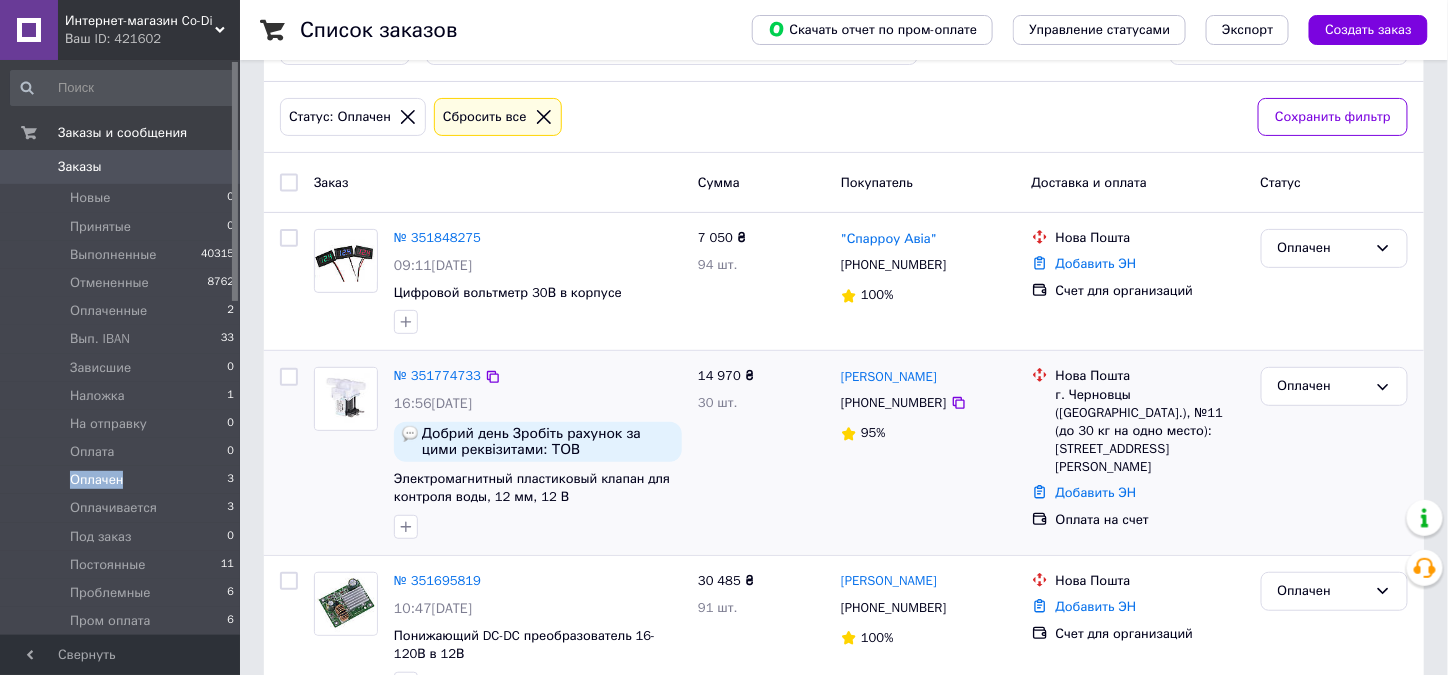 scroll, scrollTop: 130, scrollLeft: 0, axis: vertical 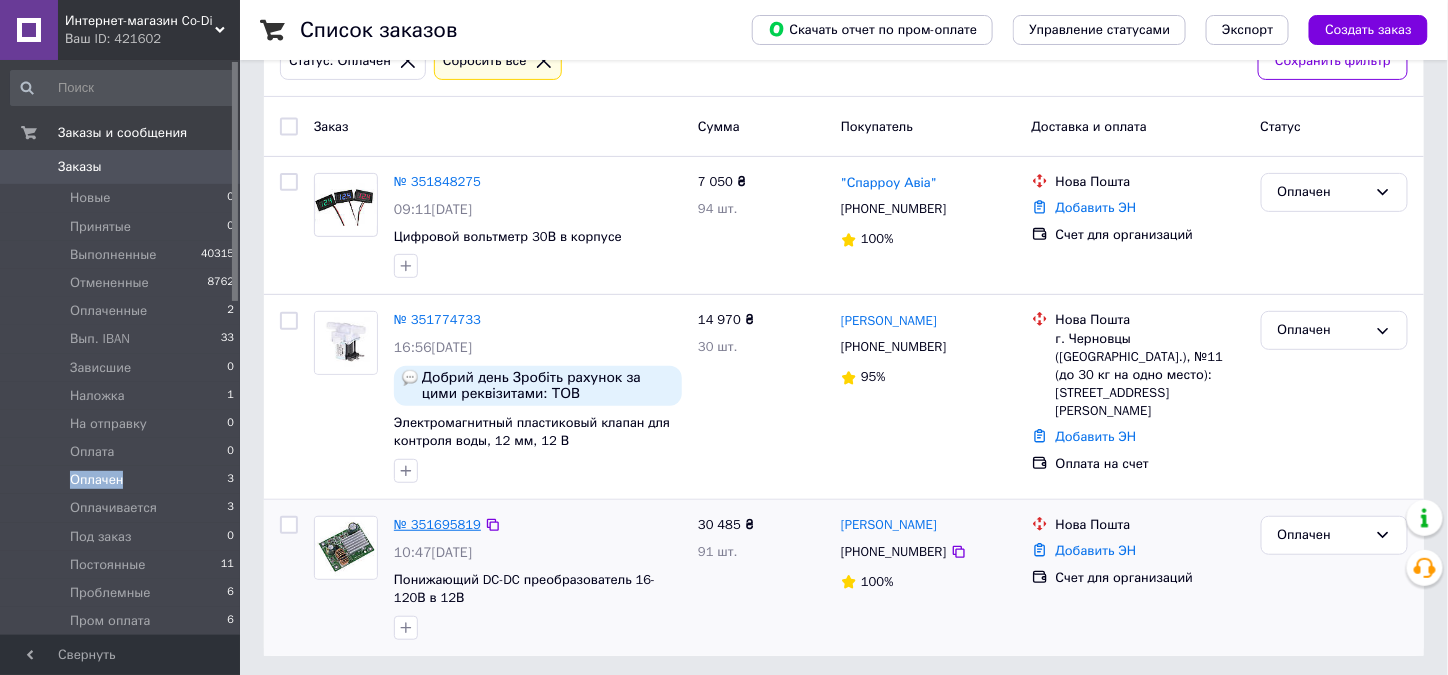 click on "№ 351695819" at bounding box center [437, 524] 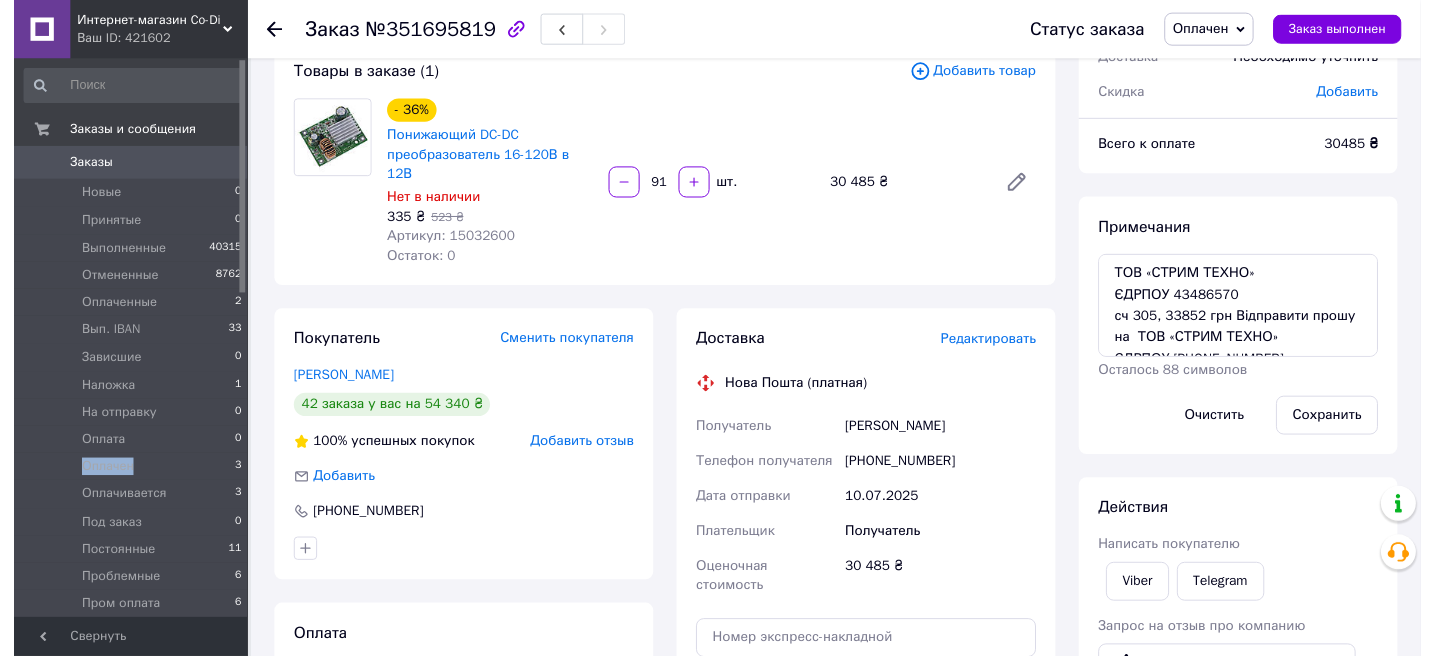 scroll, scrollTop: 0, scrollLeft: 0, axis: both 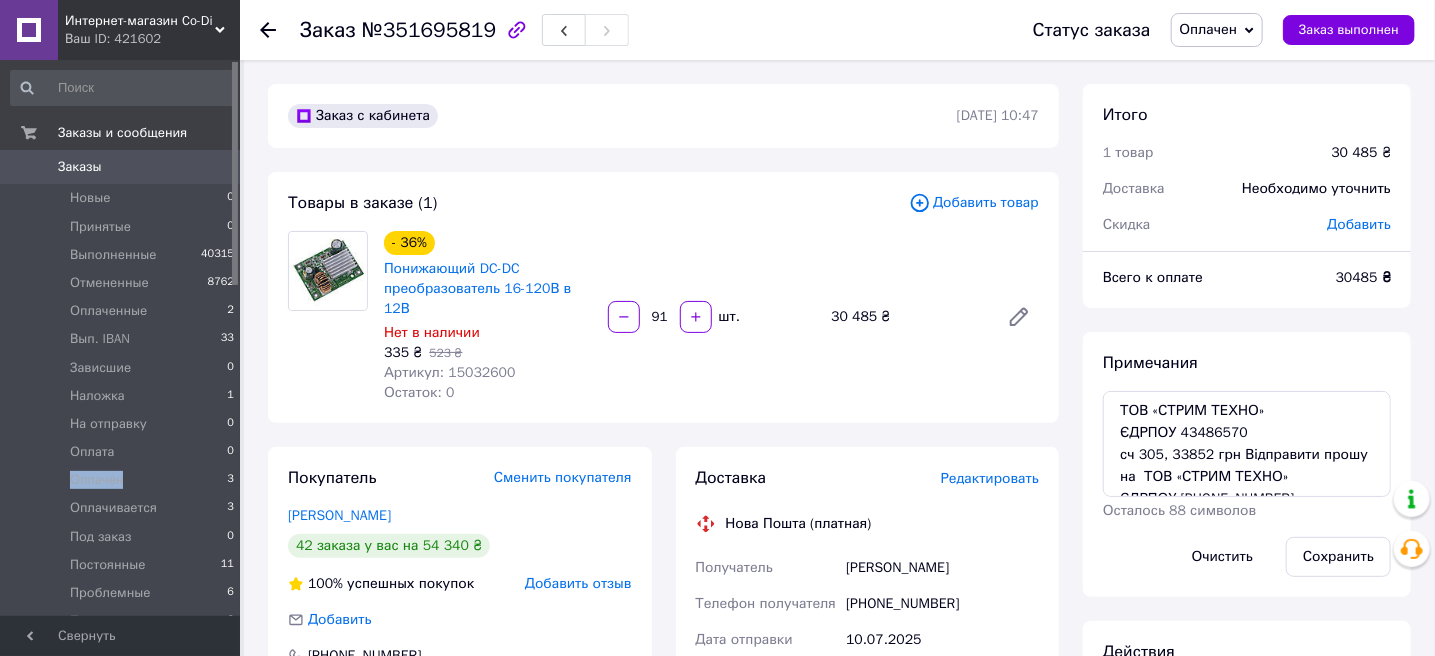 click on "Заказы" at bounding box center [80, 167] 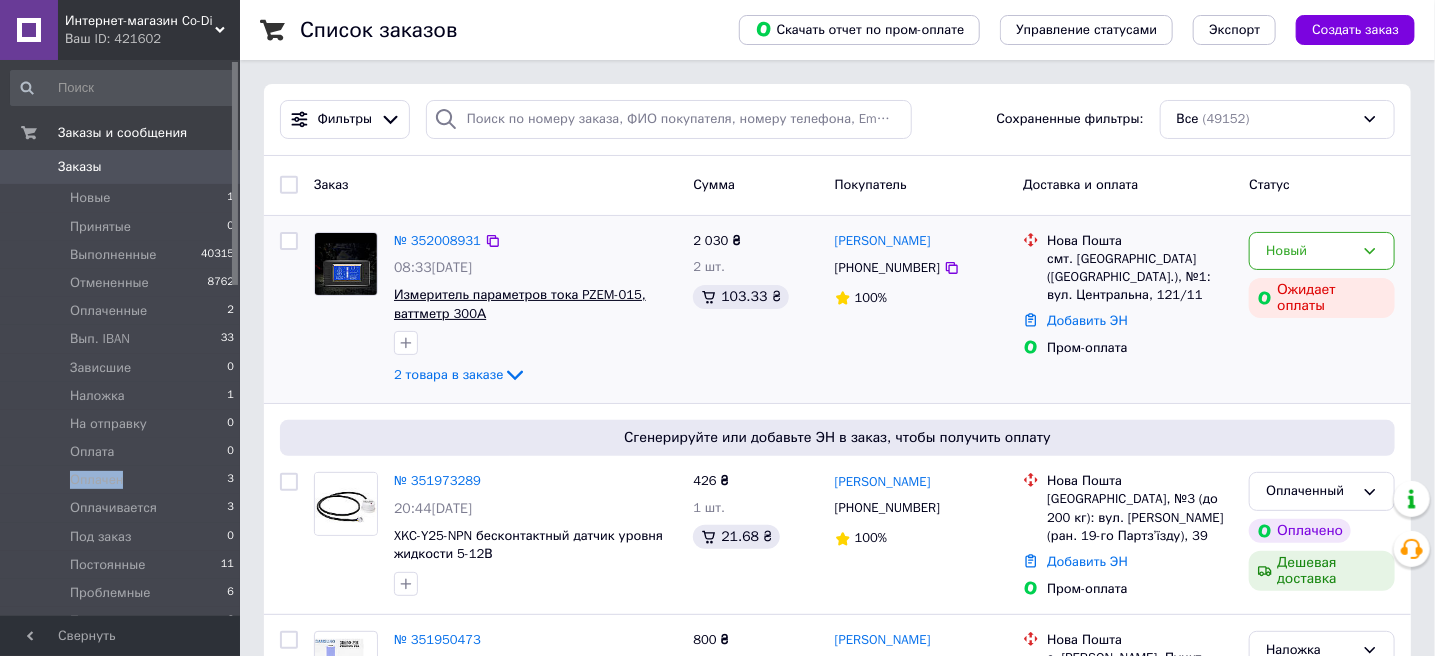 scroll, scrollTop: 200, scrollLeft: 0, axis: vertical 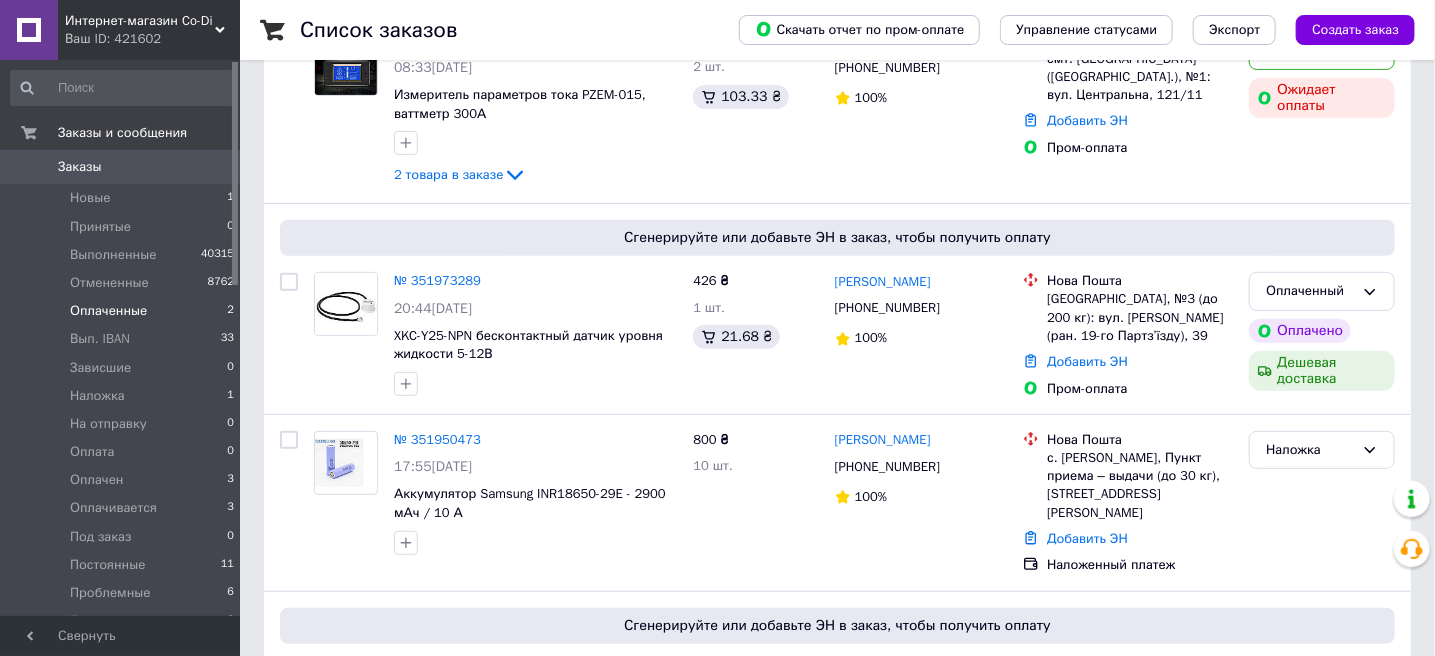 click on "Оплаченные" at bounding box center [108, 311] 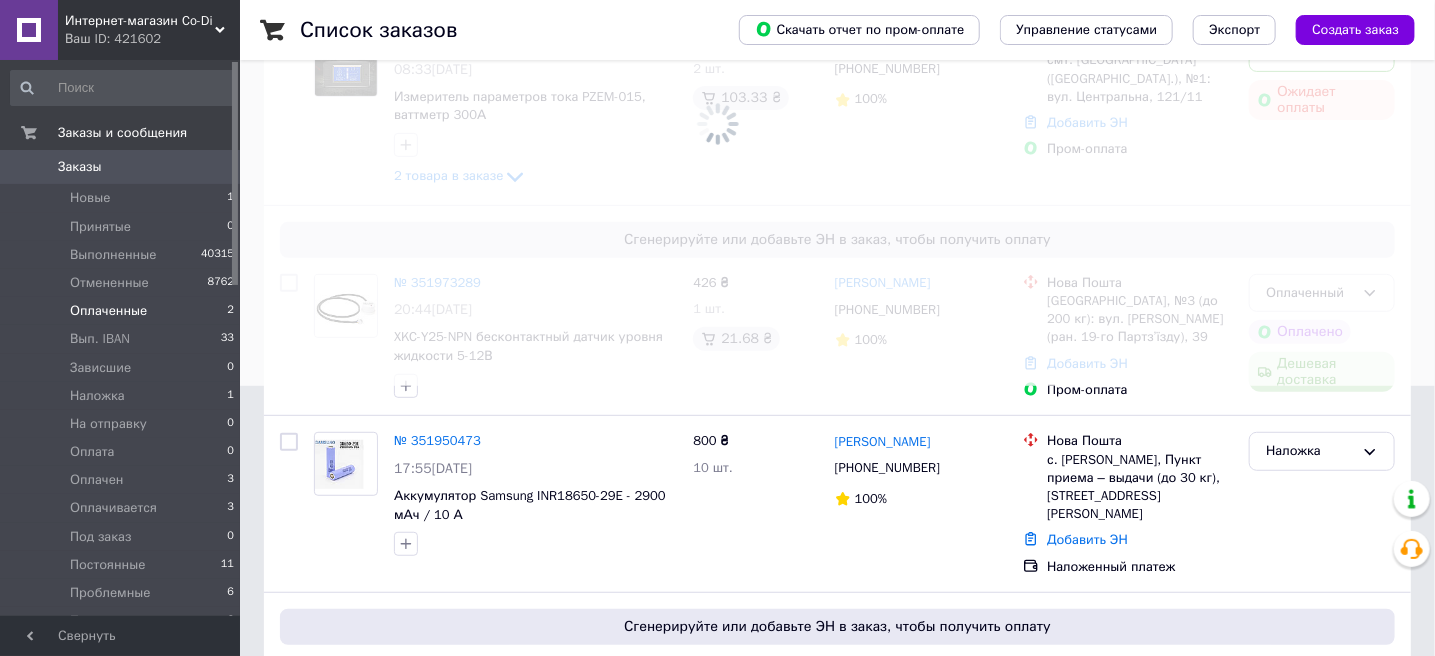scroll, scrollTop: 0, scrollLeft: 0, axis: both 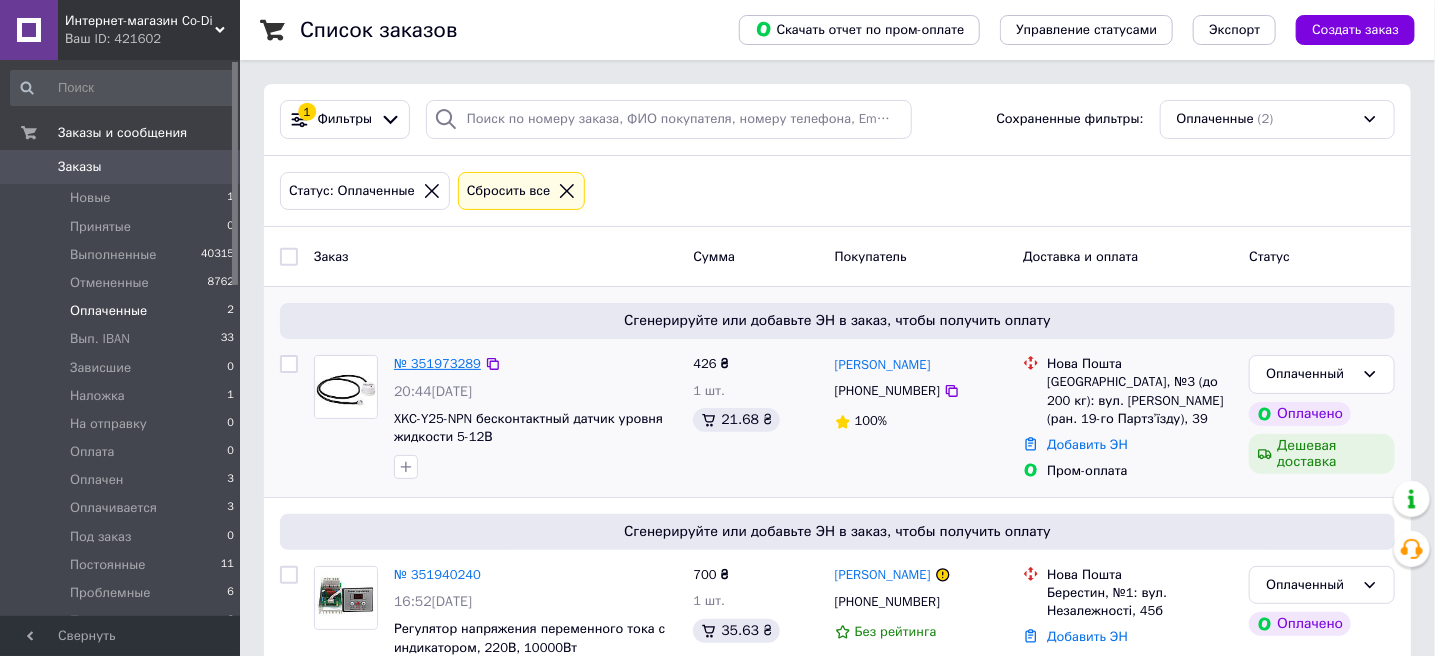 click on "№ 351973289" at bounding box center [437, 363] 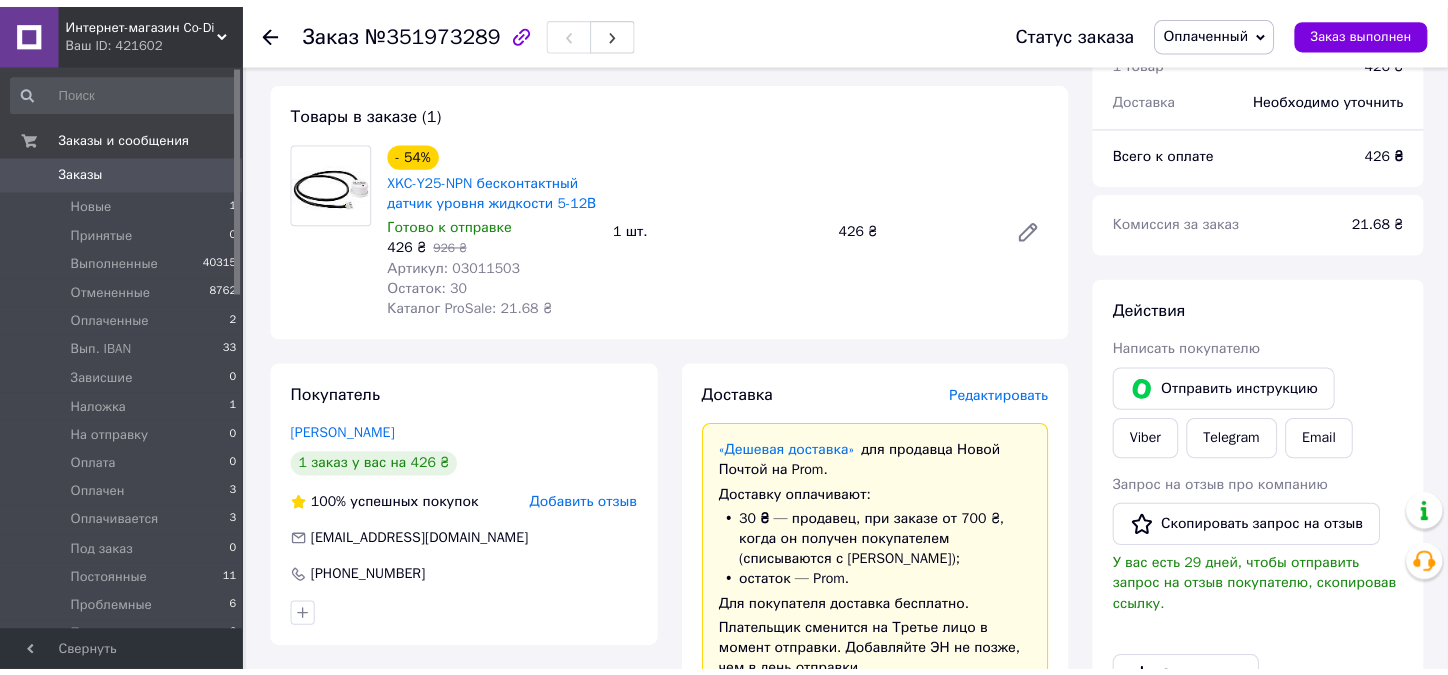 scroll, scrollTop: 200, scrollLeft: 0, axis: vertical 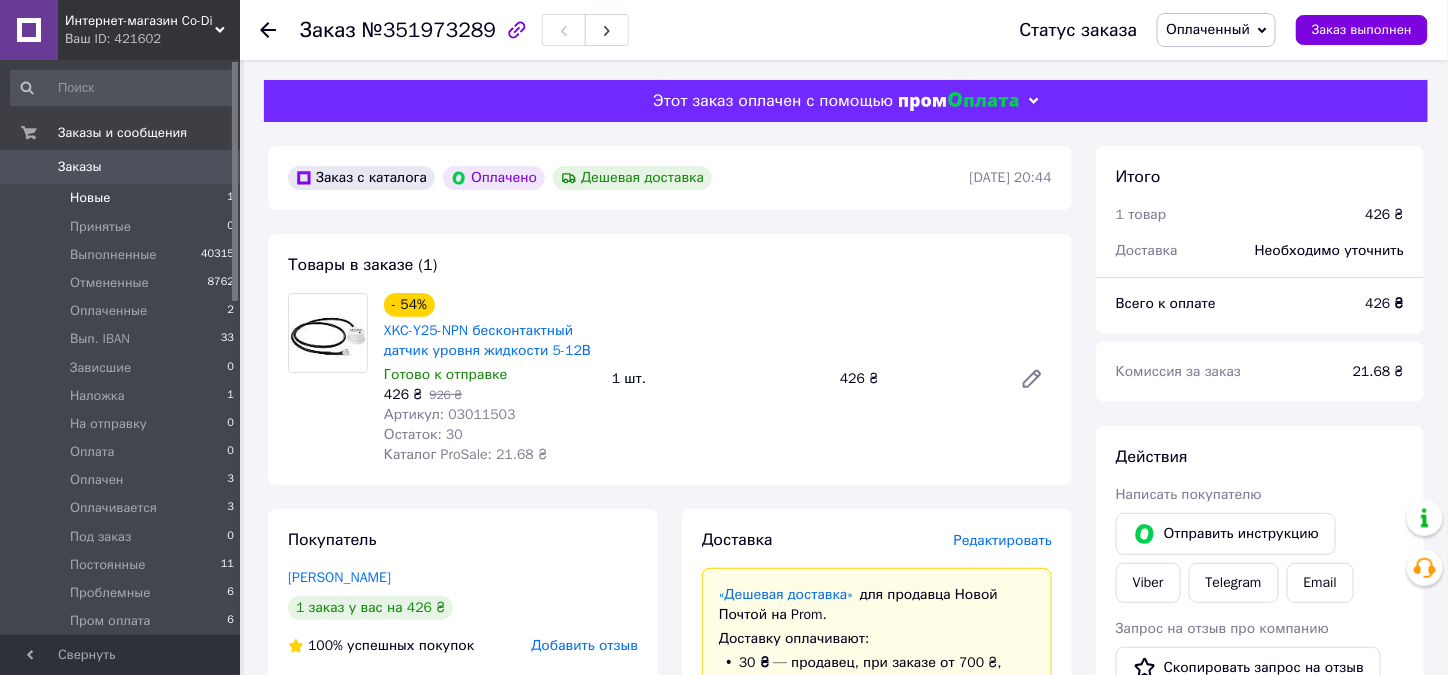 click on "Новые" at bounding box center (90, 198) 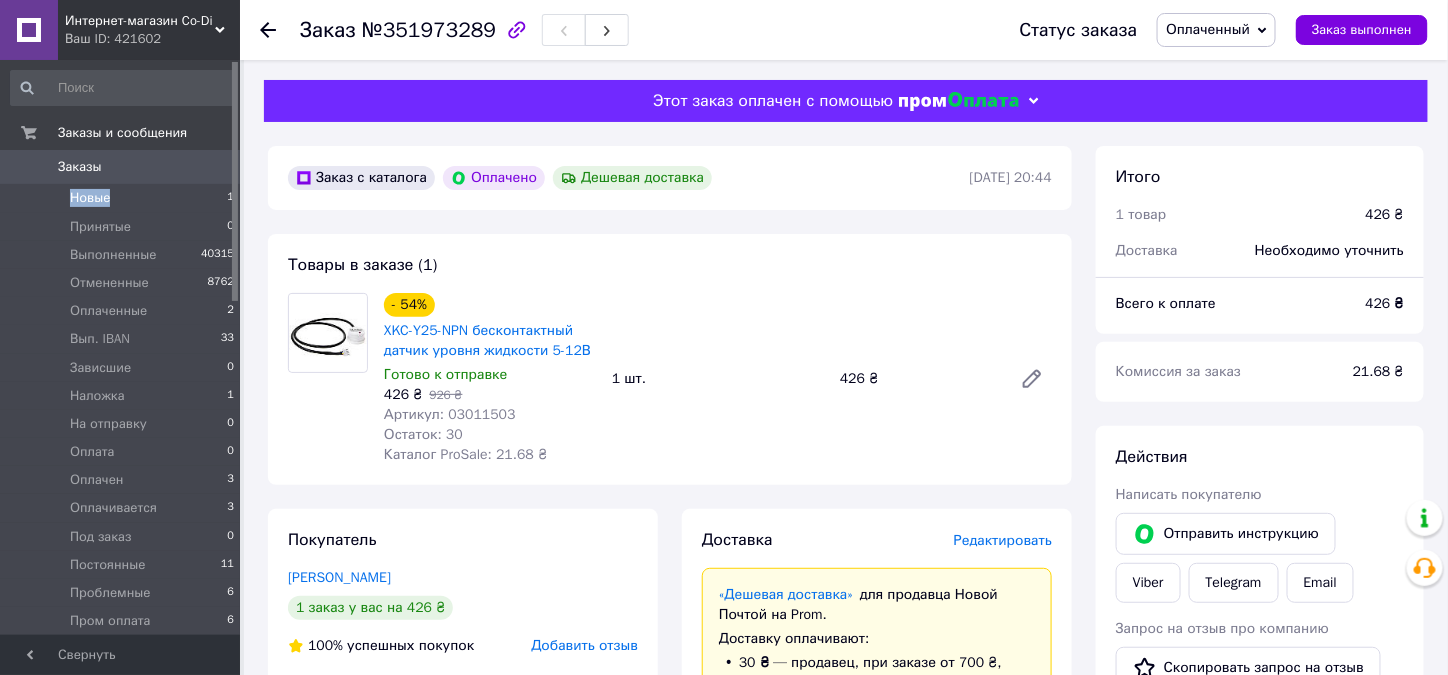 click on "Новые" at bounding box center [90, 198] 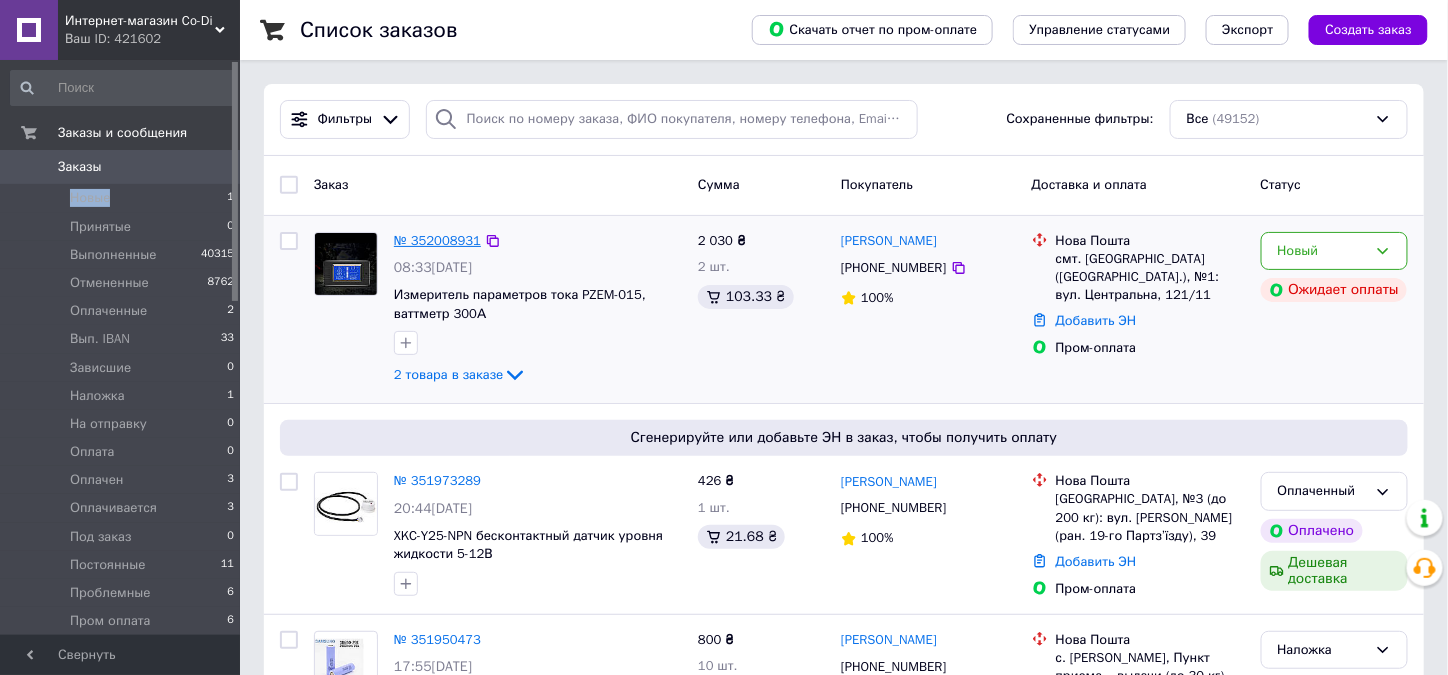 click on "№ 352008931" at bounding box center (437, 240) 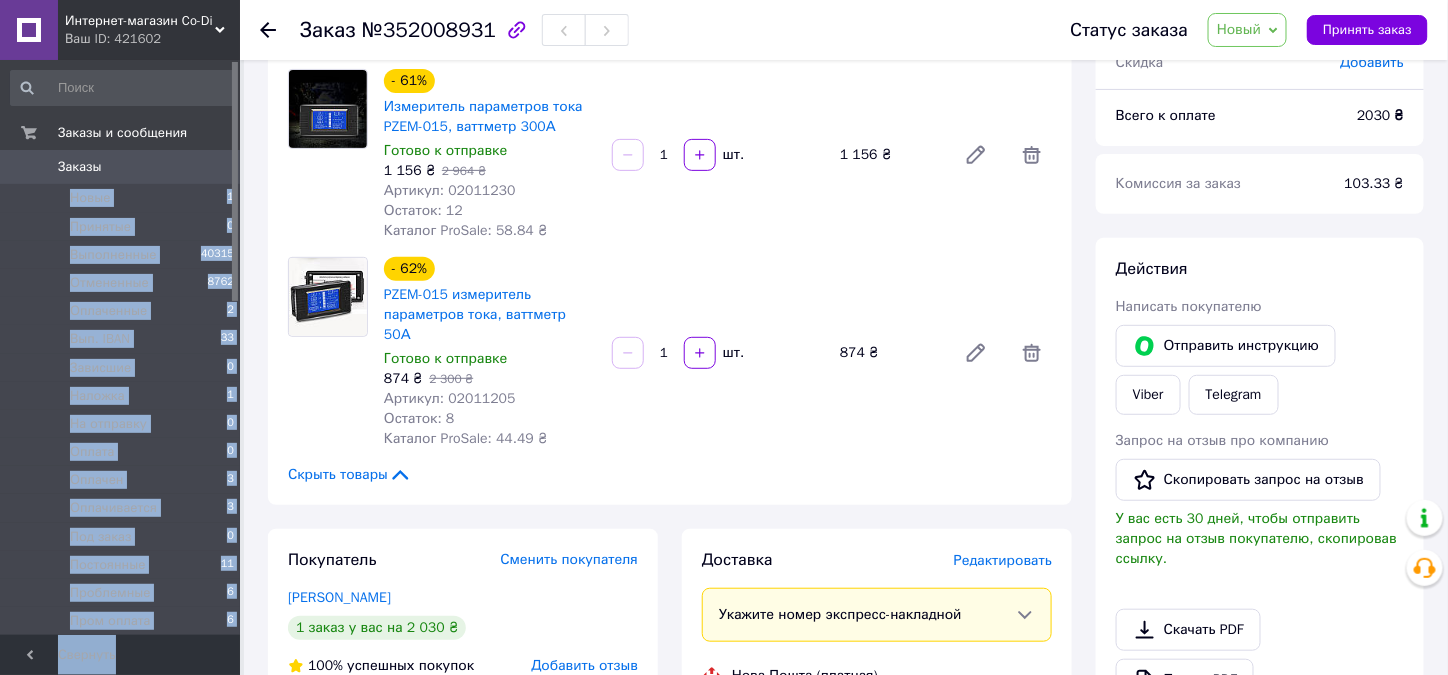 scroll, scrollTop: 200, scrollLeft: 0, axis: vertical 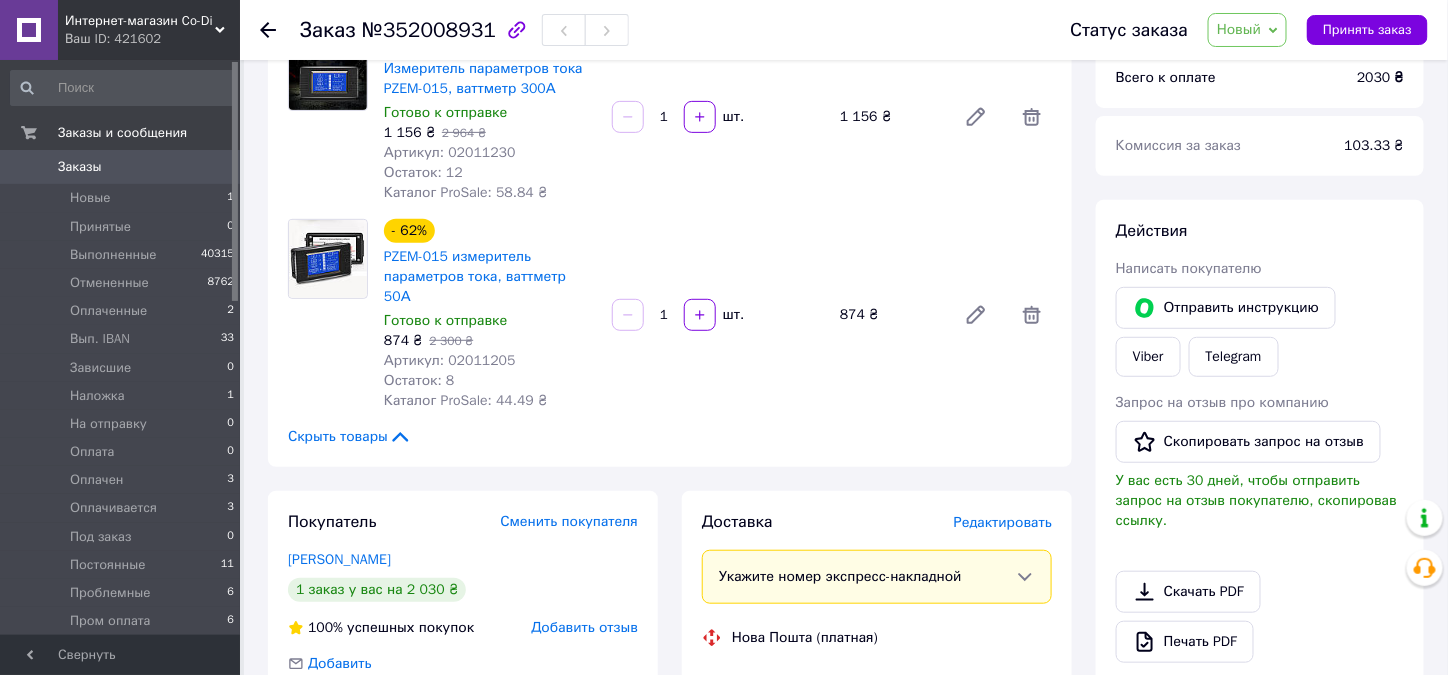 click on "- 61% Измеритель параметров тока PZEM-015, ваттметр 300А Готово к отправке 1 156 ₴   2 964 ₴ Артикул: 02011230 Остаток: 12 Каталог ProSale: 58.84 ₴" at bounding box center [490, 117] 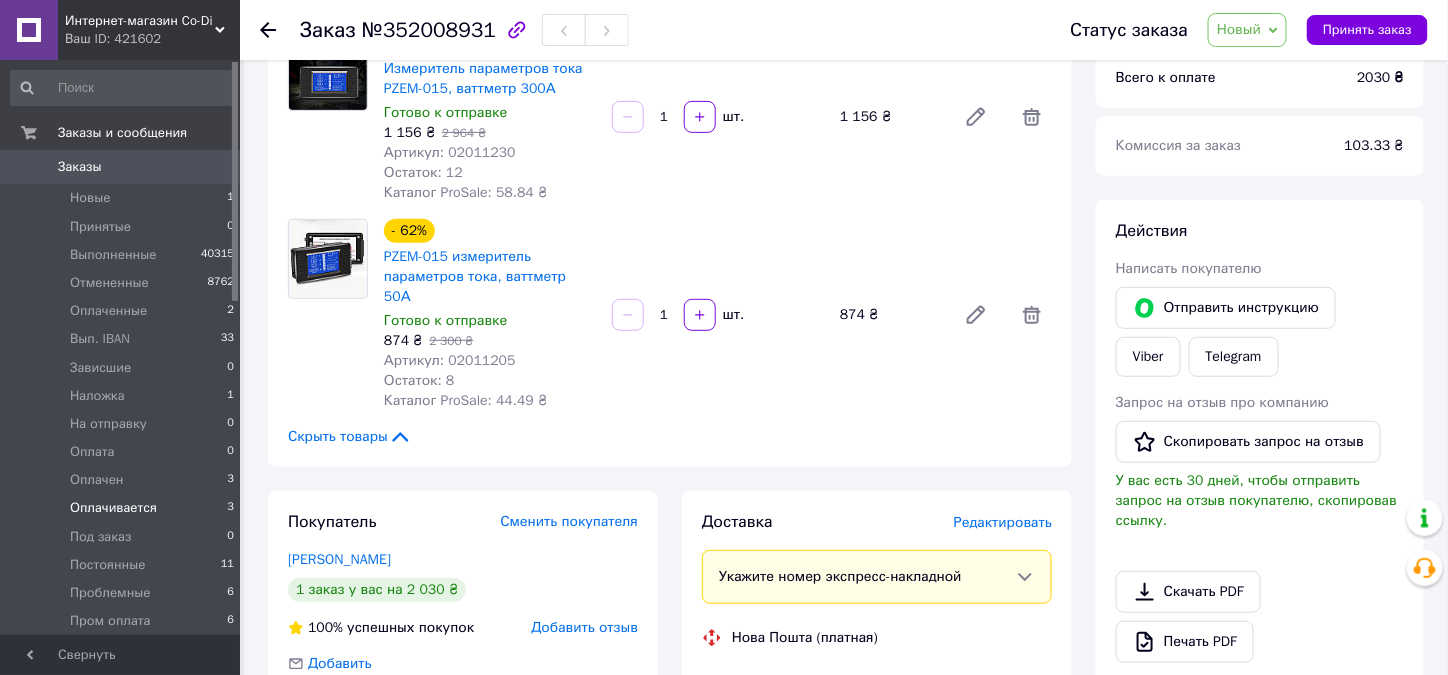 click on "Оплачивается" at bounding box center [113, 508] 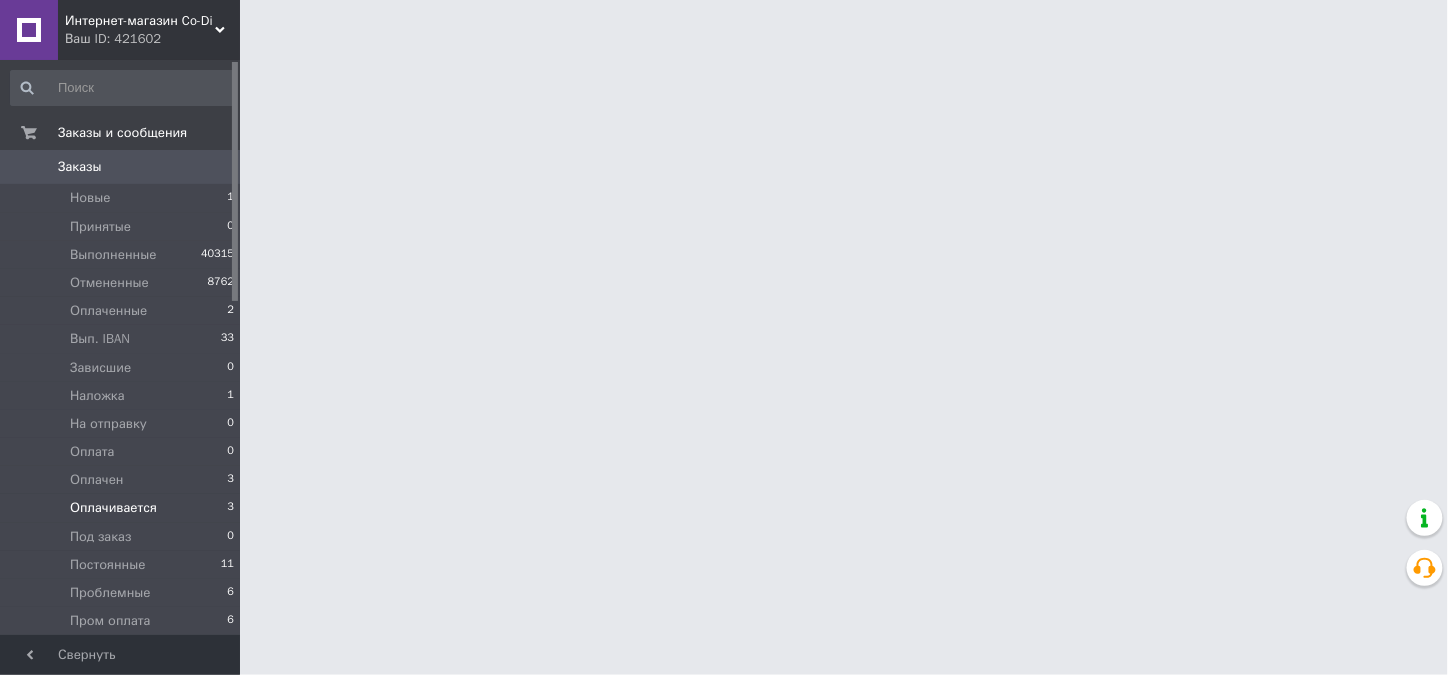 scroll, scrollTop: 0, scrollLeft: 0, axis: both 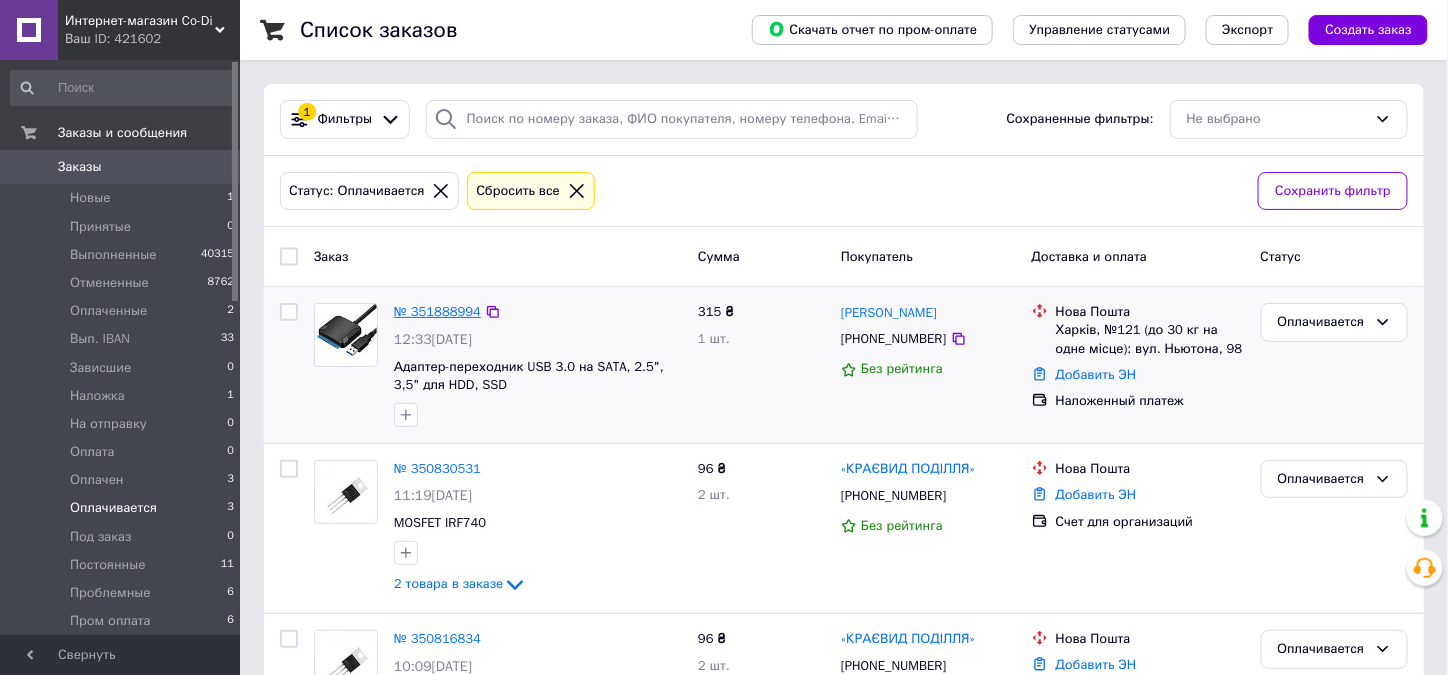 click on "№ 351888994" at bounding box center [437, 311] 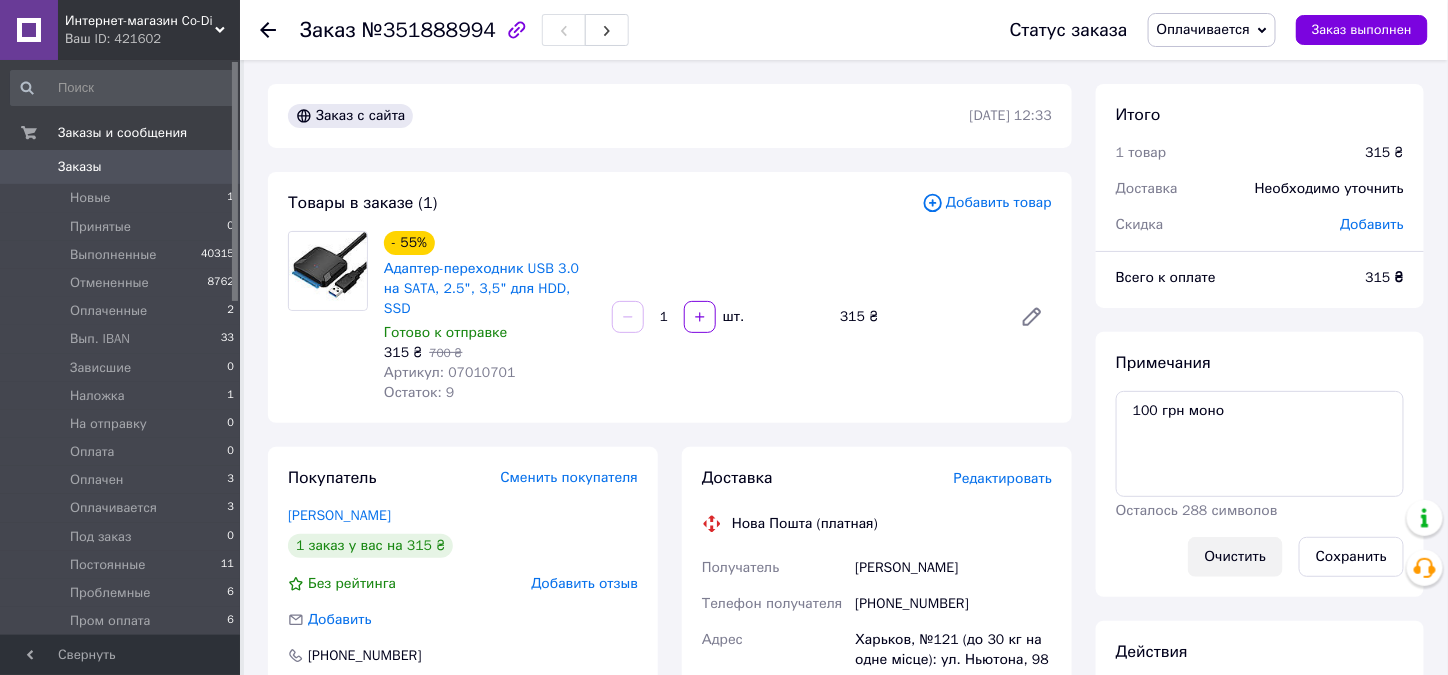 scroll, scrollTop: 200, scrollLeft: 0, axis: vertical 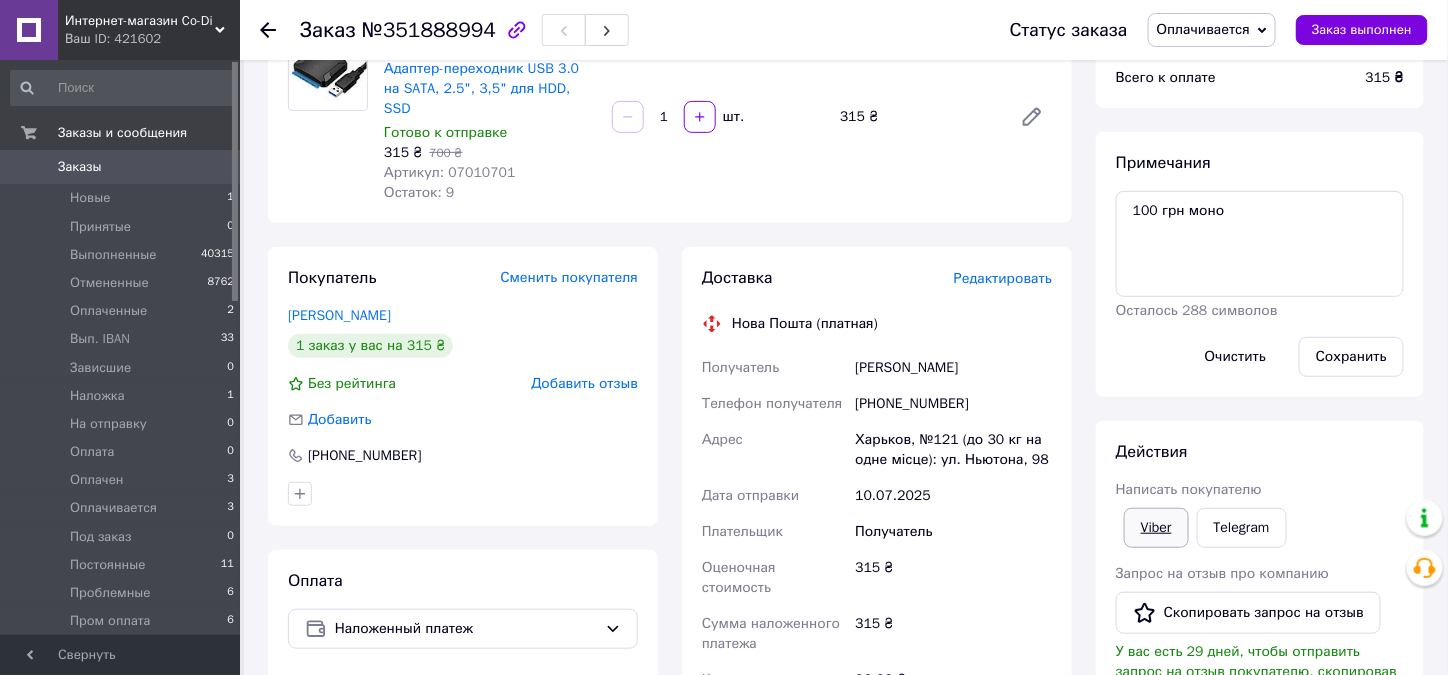click on "Viber" at bounding box center (1156, 528) 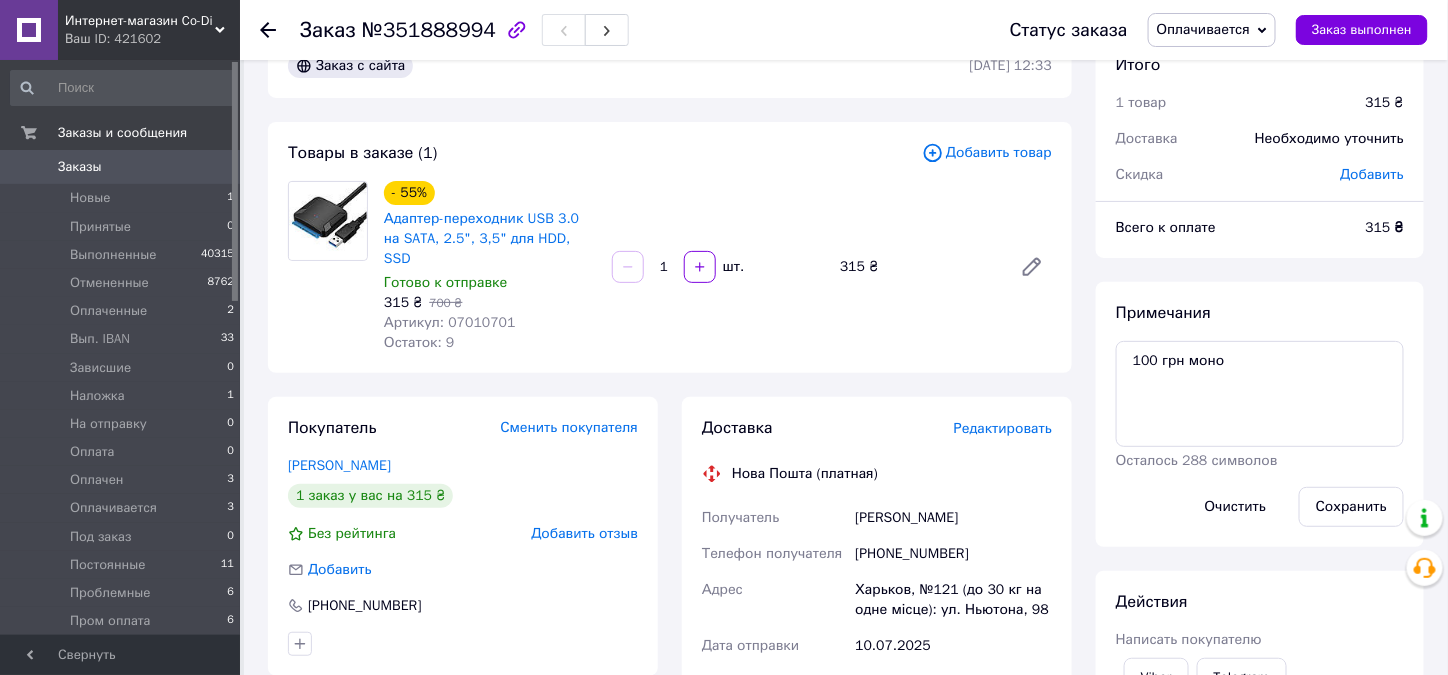 scroll, scrollTop: 0, scrollLeft: 0, axis: both 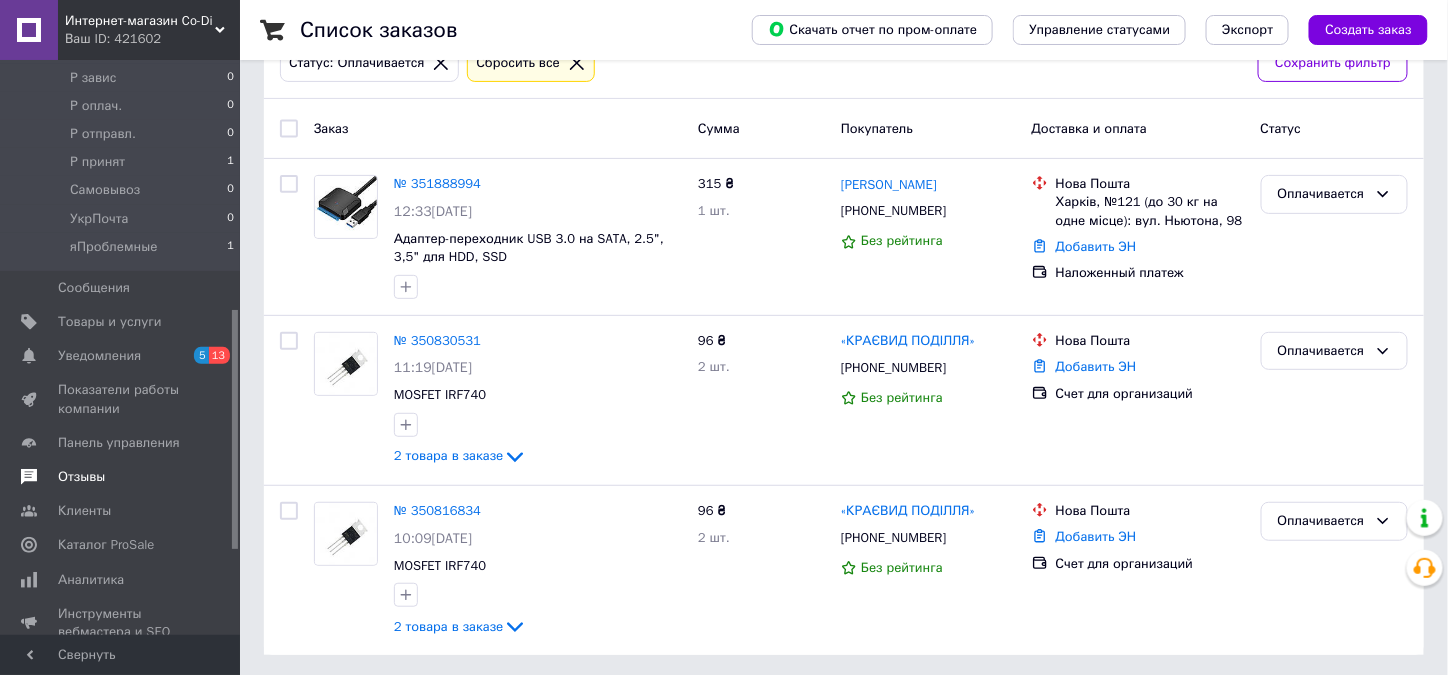 click on "Отзывы" at bounding box center (81, 477) 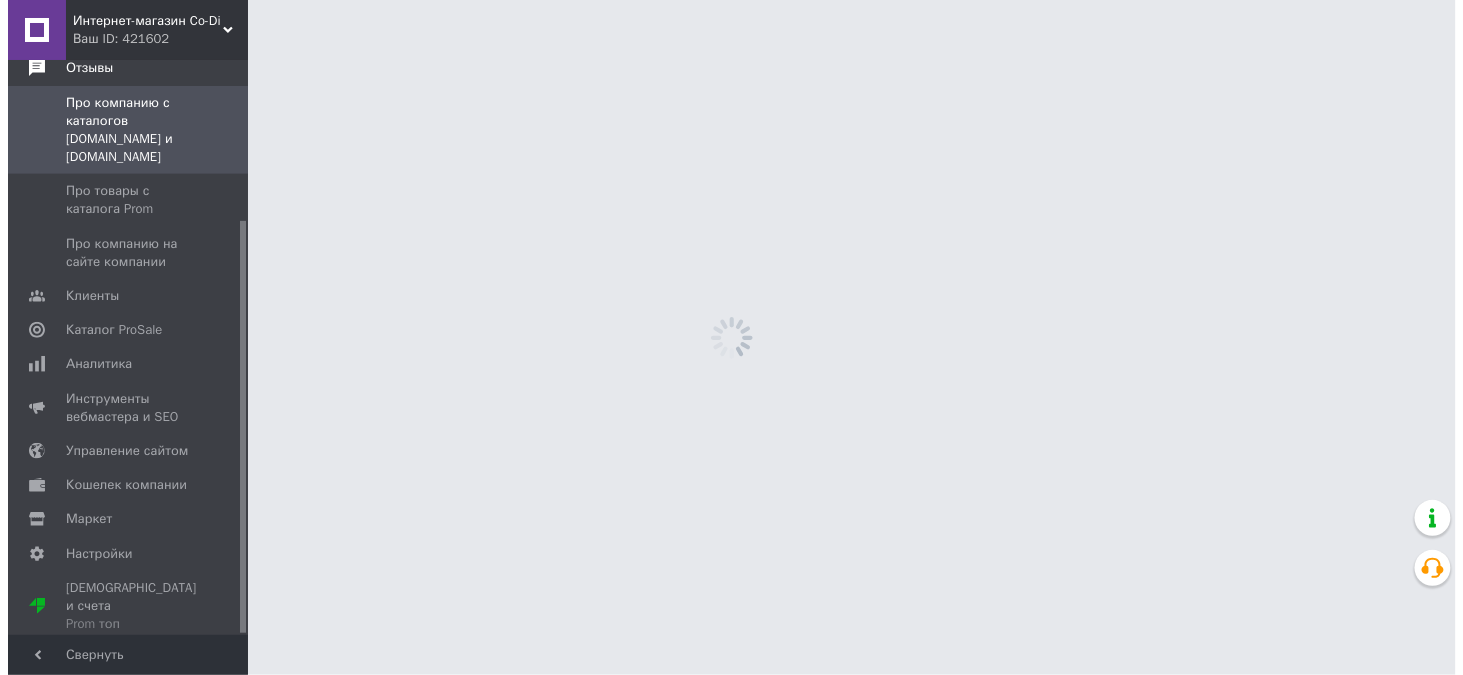 scroll, scrollTop: 0, scrollLeft: 0, axis: both 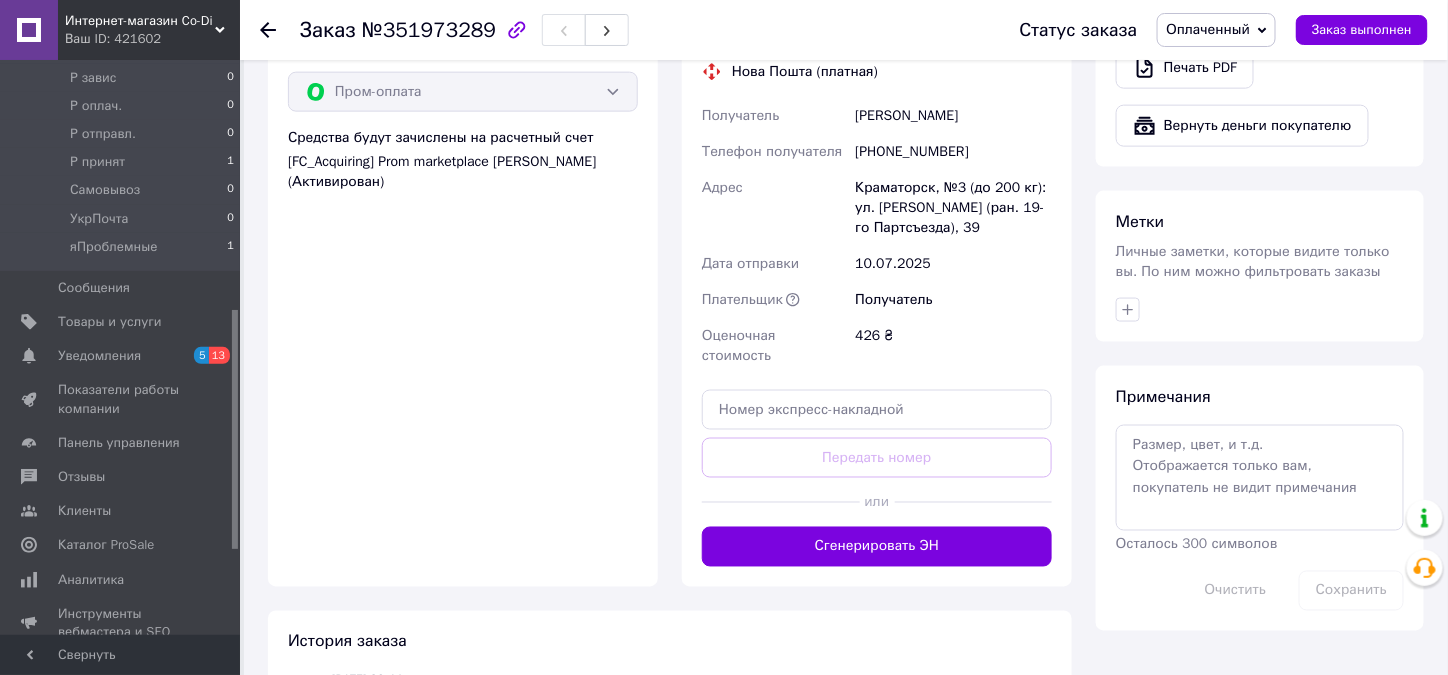 click on "Сгенерировать ЭН" at bounding box center [877, 547] 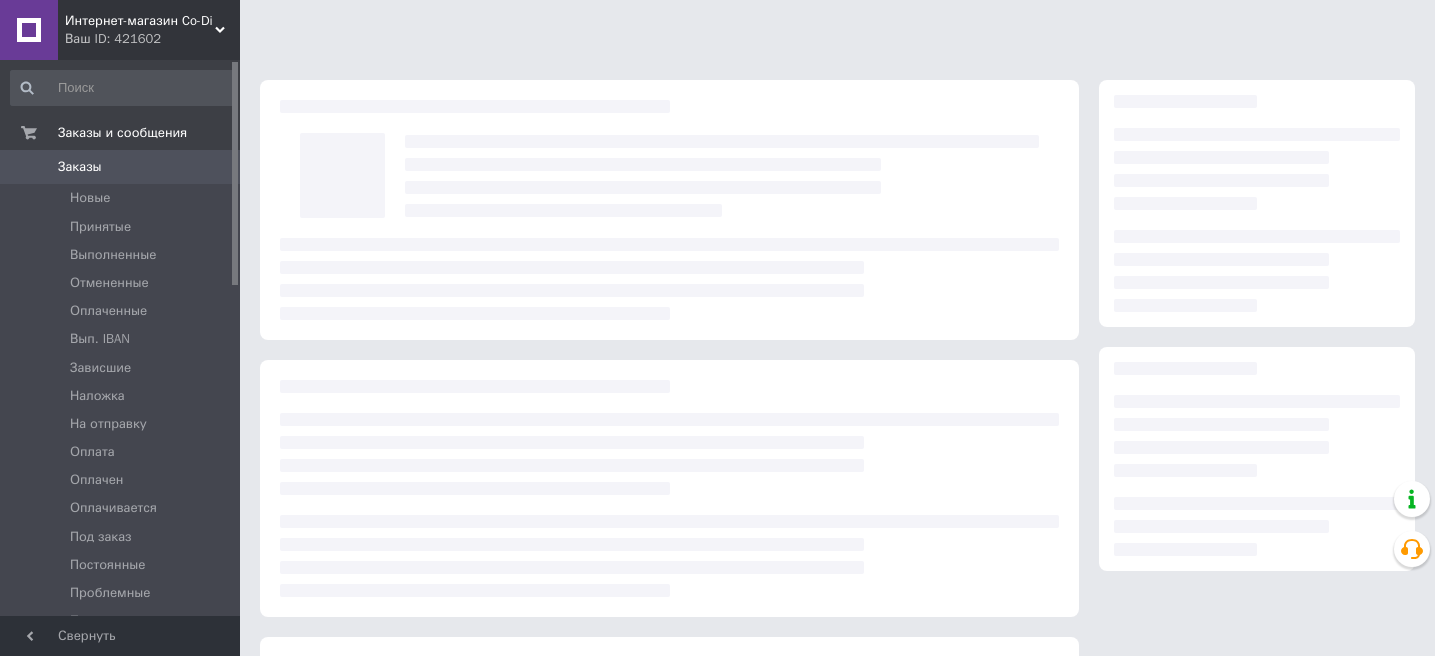 scroll, scrollTop: 0, scrollLeft: 0, axis: both 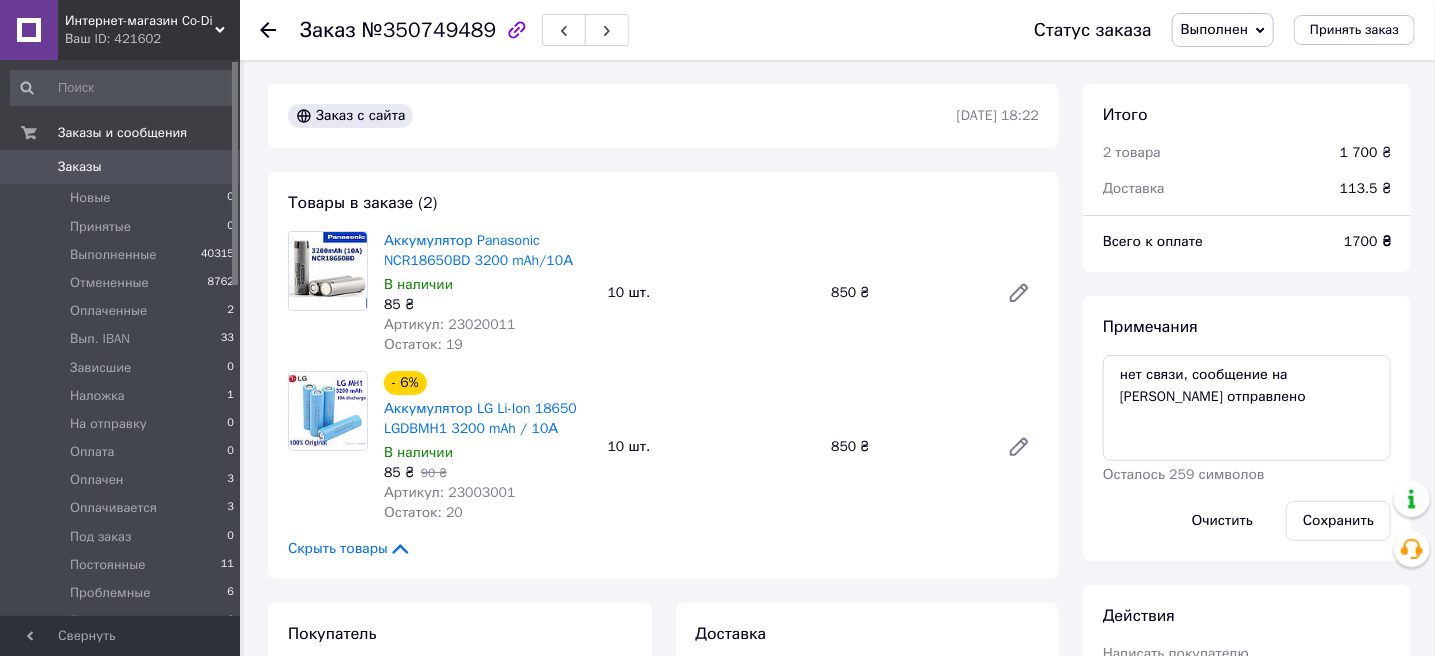 click on "№350749489" at bounding box center (429, 30) 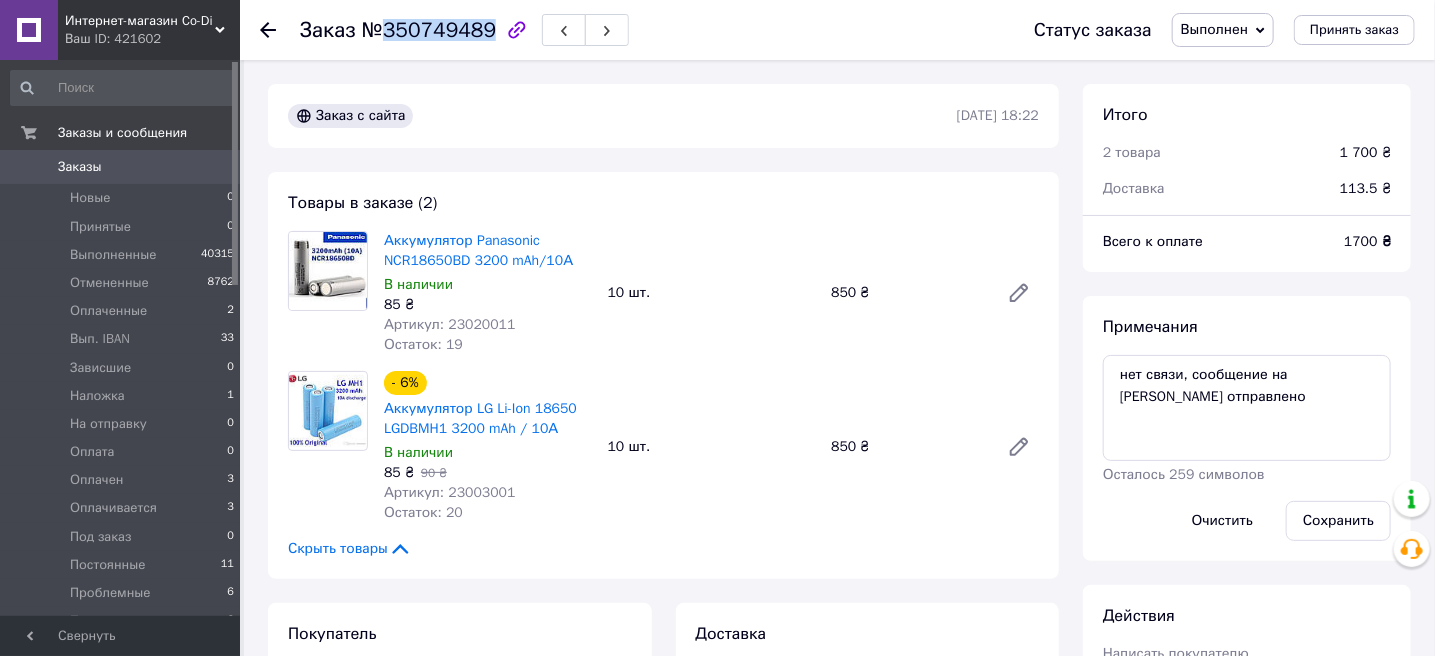 click on "№350749489" at bounding box center (429, 30) 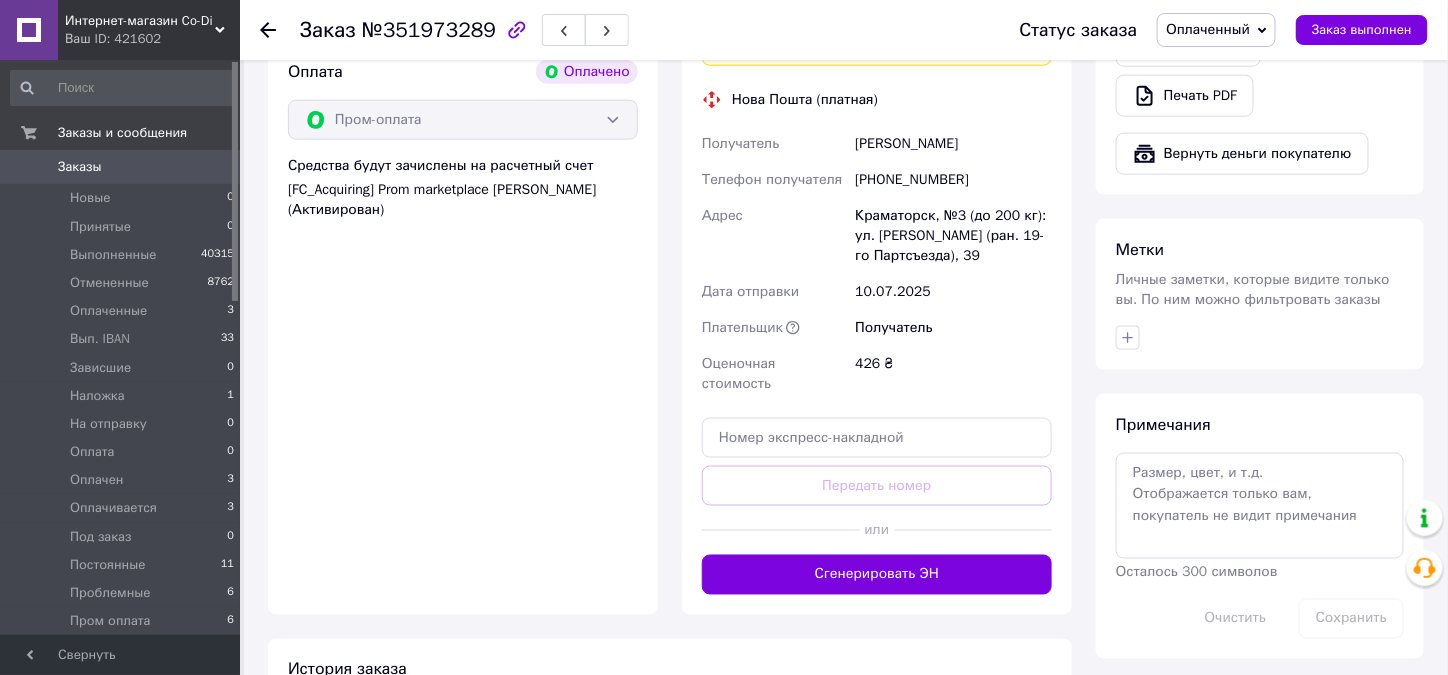 scroll, scrollTop: 818, scrollLeft: 0, axis: vertical 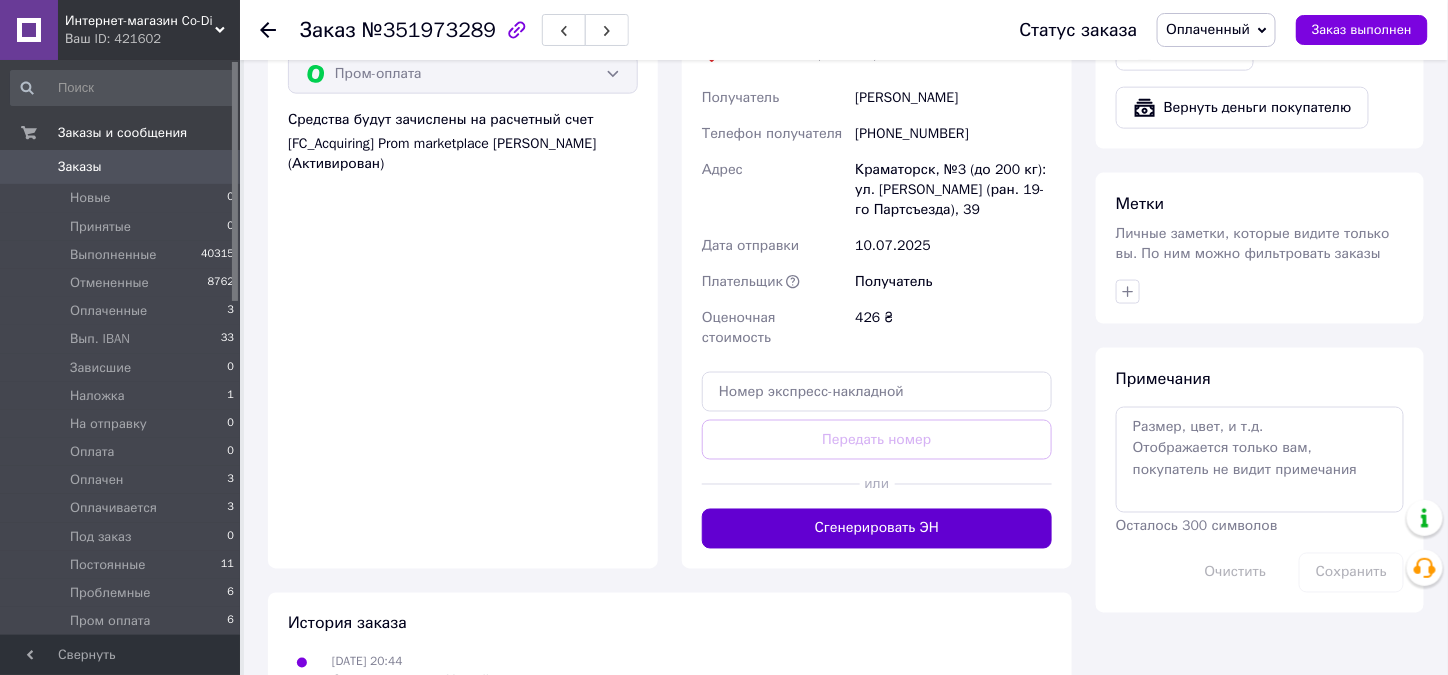 click on "Сгенерировать ЭН" at bounding box center (877, 529) 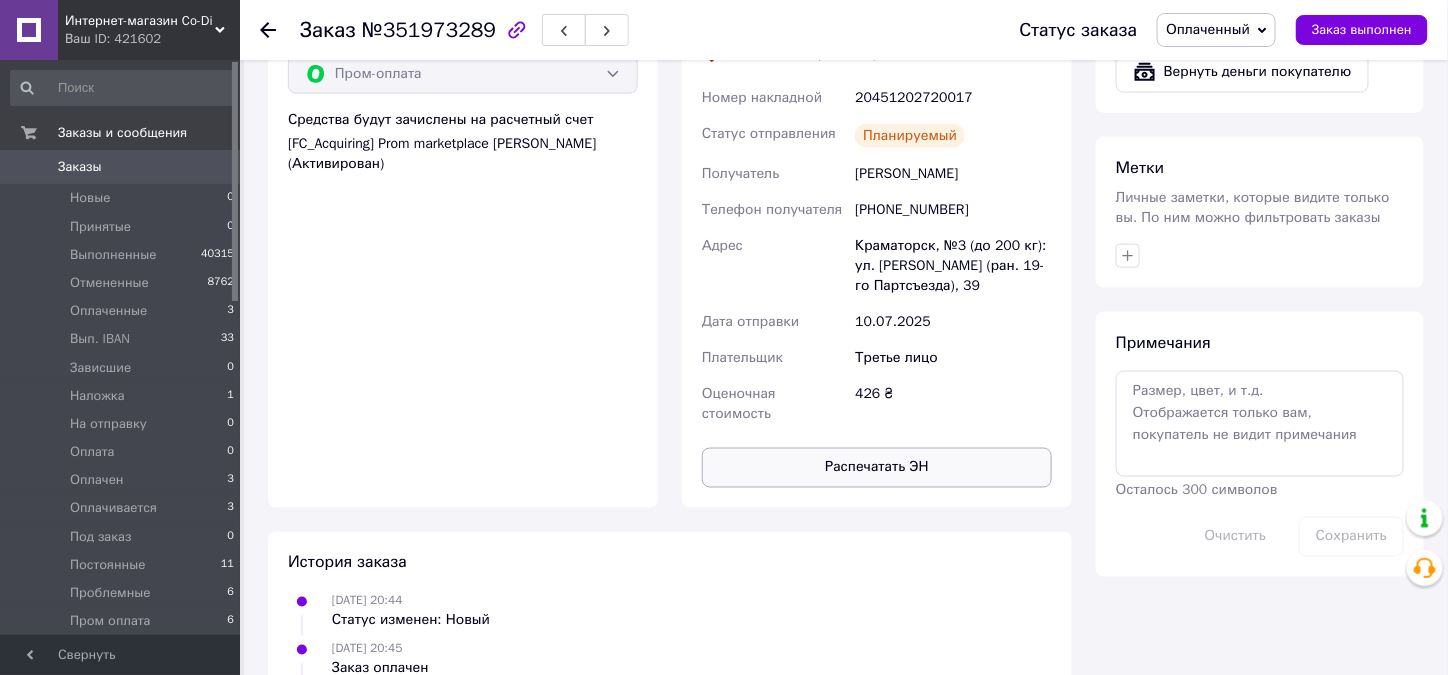 click on "Распечатать ЭН" at bounding box center (877, 468) 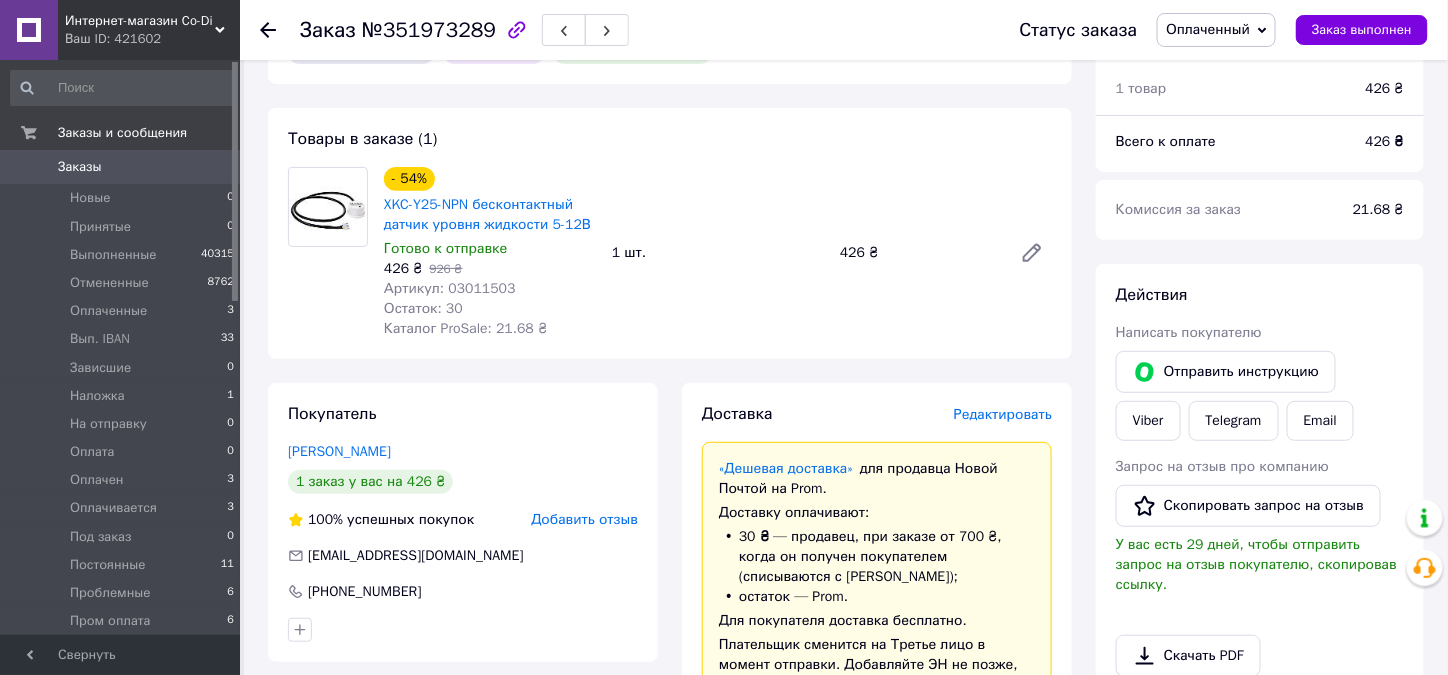 scroll, scrollTop: 118, scrollLeft: 0, axis: vertical 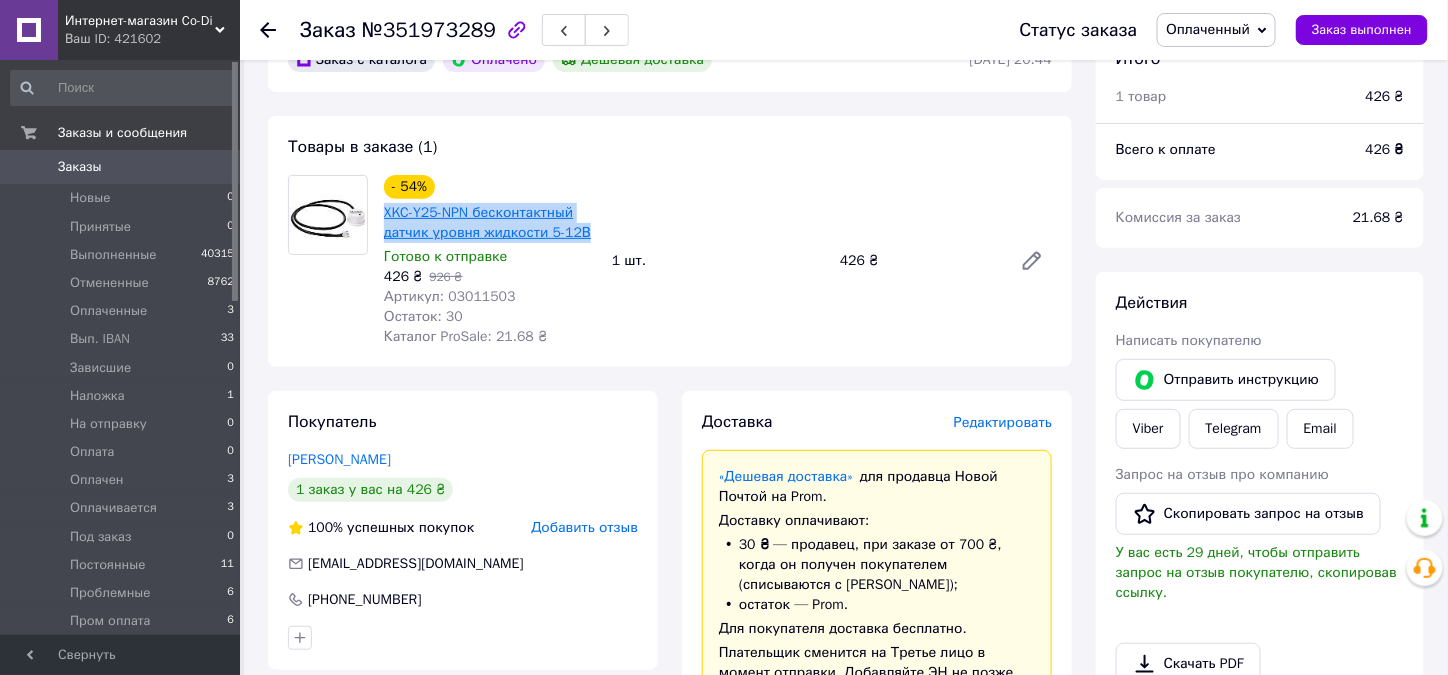 drag, startPoint x: 593, startPoint y: 232, endPoint x: 385, endPoint y: 221, distance: 208.29066 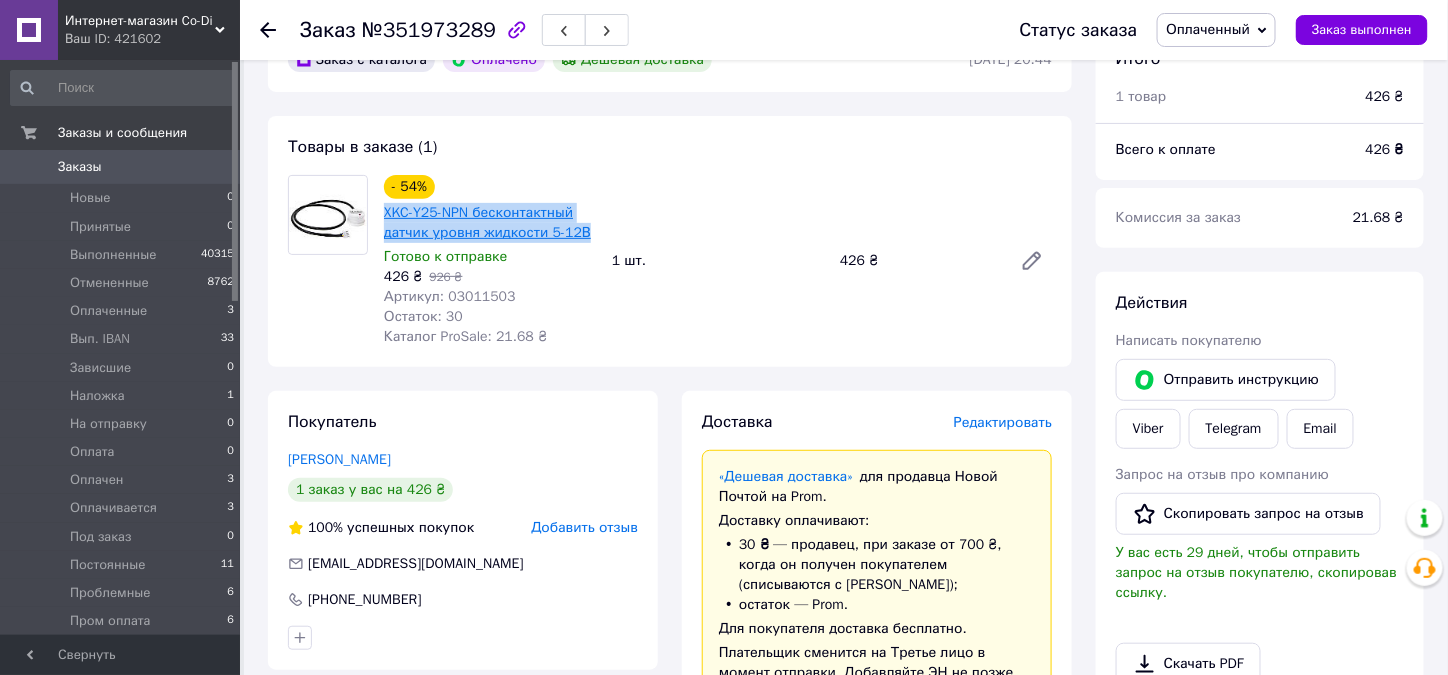 copy on "XKC-Y25-NPN бесконтактный датчик уровня жидкости 5-12В" 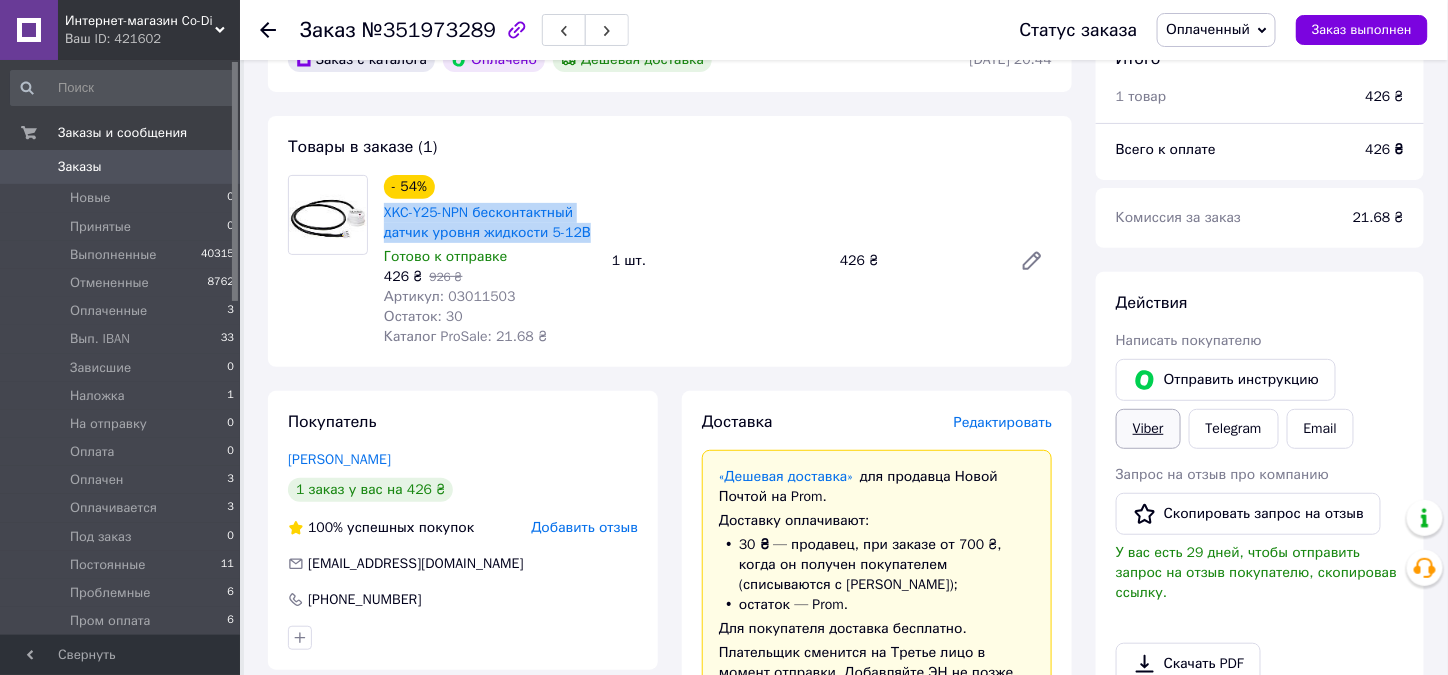click on "Viber" at bounding box center [1148, 429] 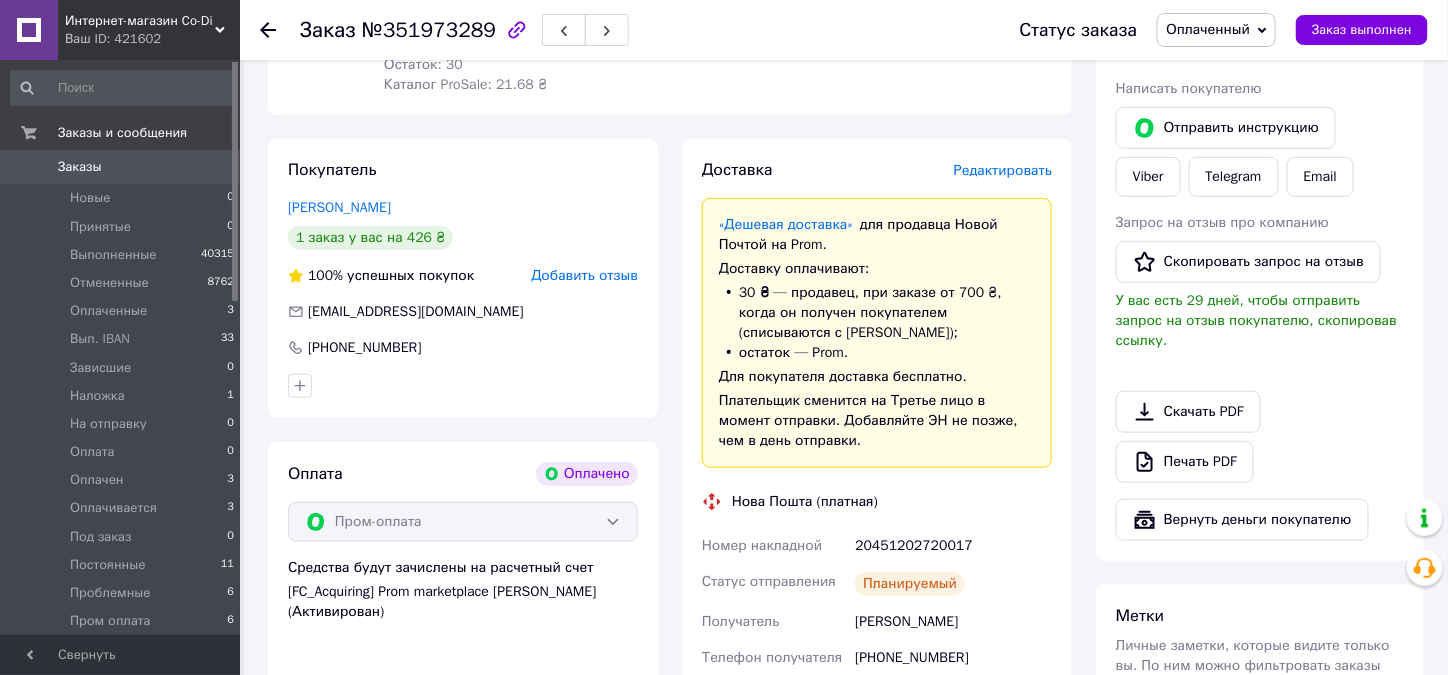 scroll, scrollTop: 418, scrollLeft: 0, axis: vertical 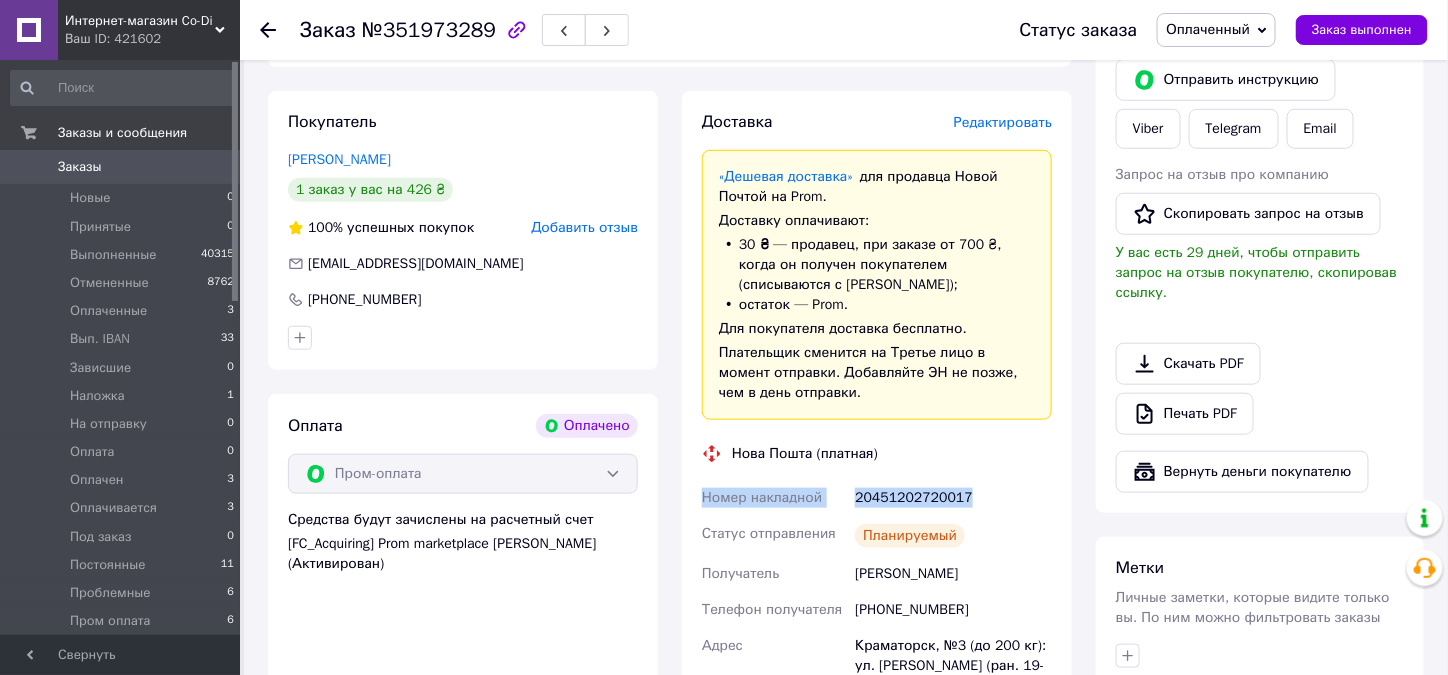 drag, startPoint x: 981, startPoint y: 494, endPoint x: 706, endPoint y: 486, distance: 275.11633 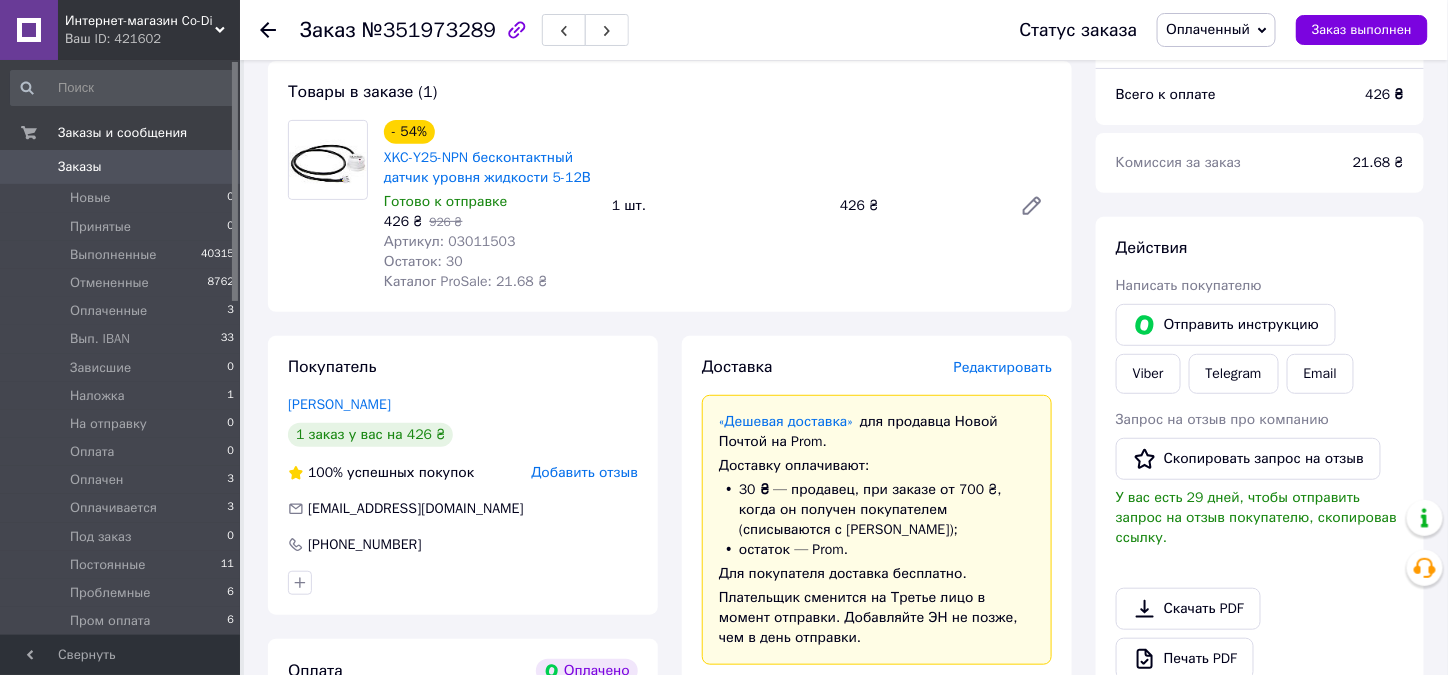 scroll, scrollTop: 18, scrollLeft: 0, axis: vertical 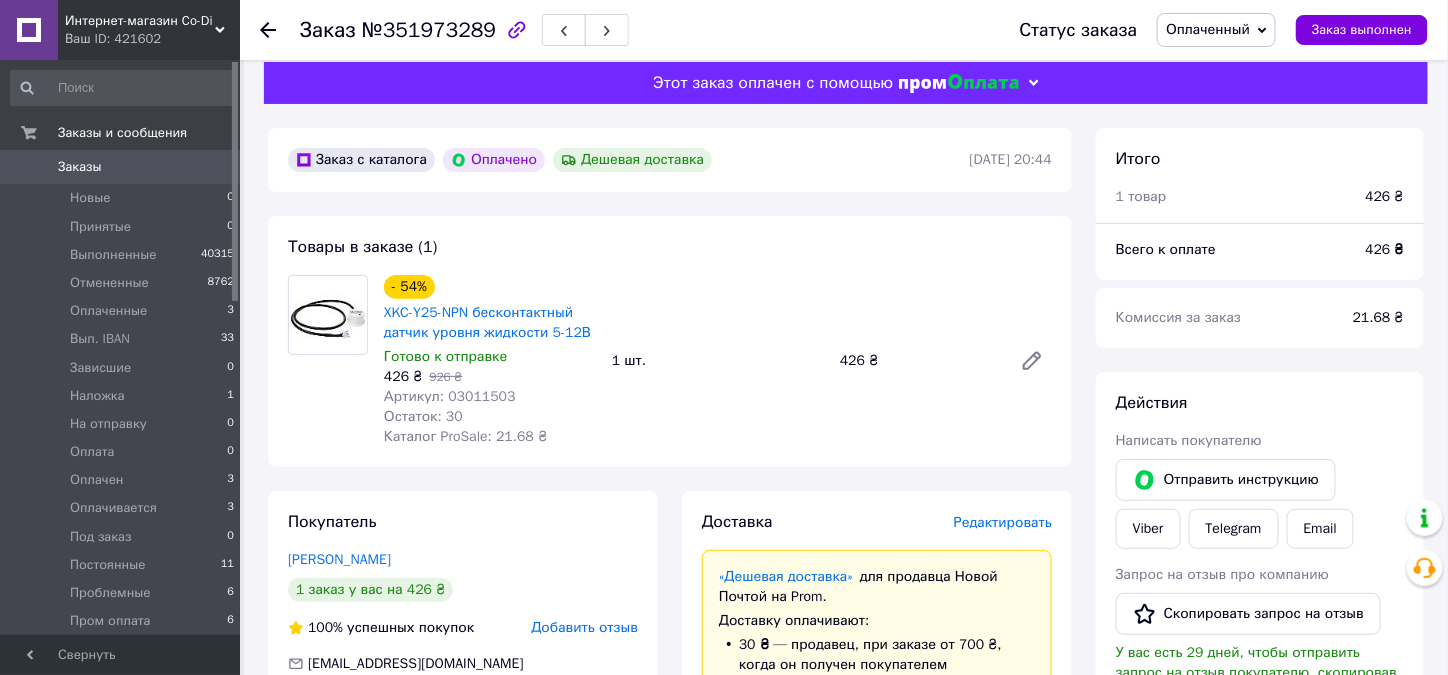 click on "Оплаченный" at bounding box center [1208, 29] 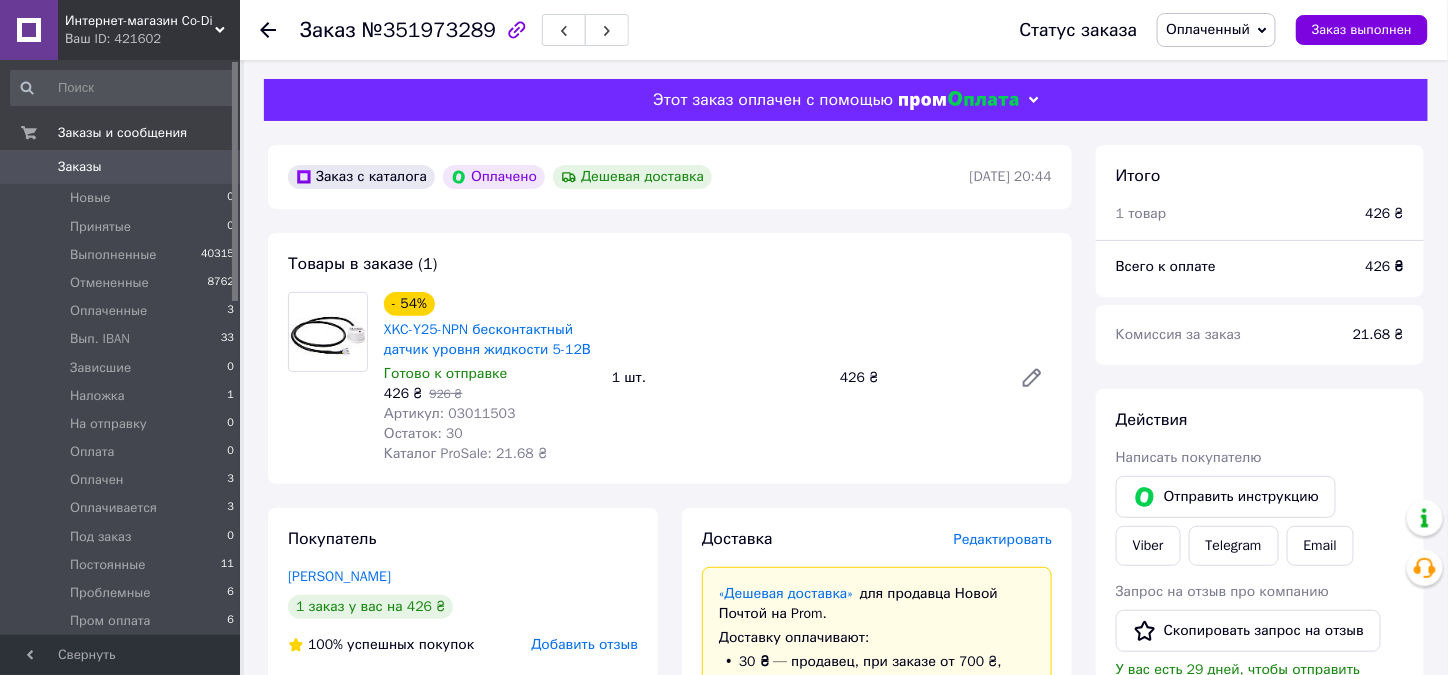 scroll, scrollTop: 0, scrollLeft: 0, axis: both 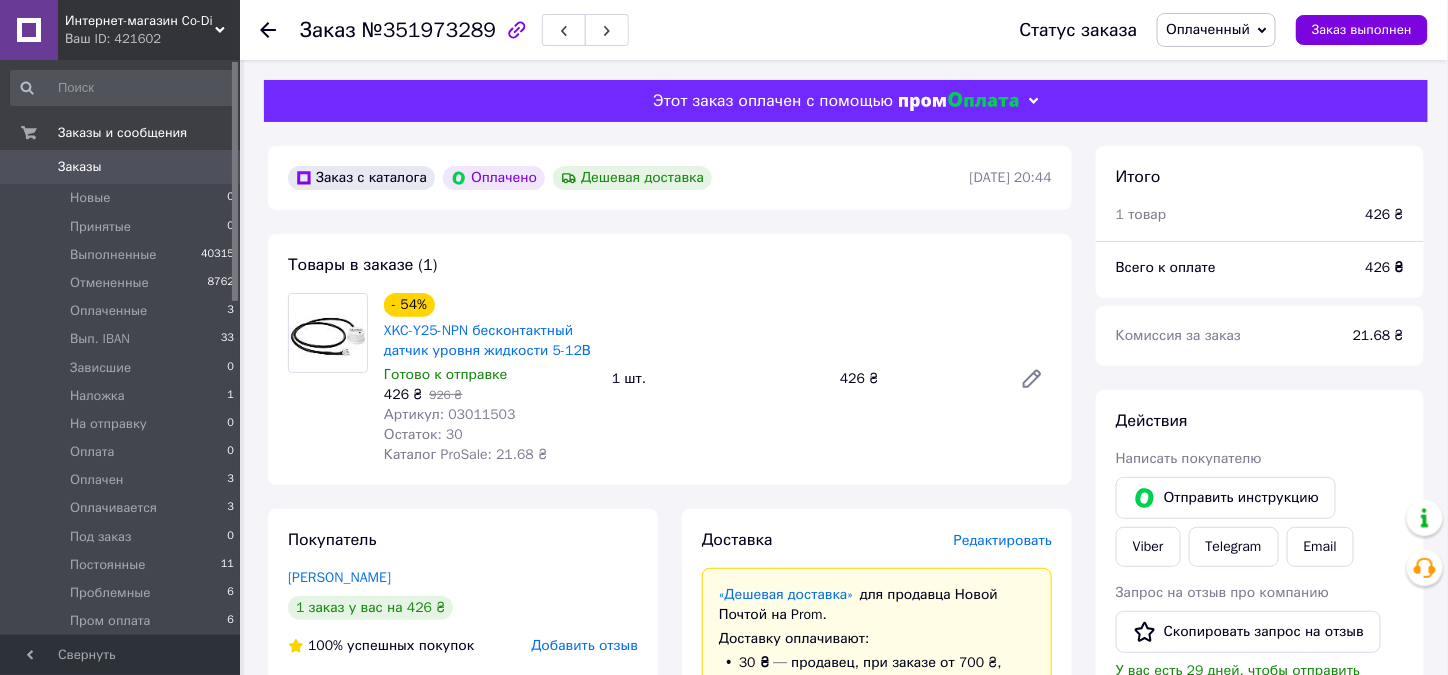click 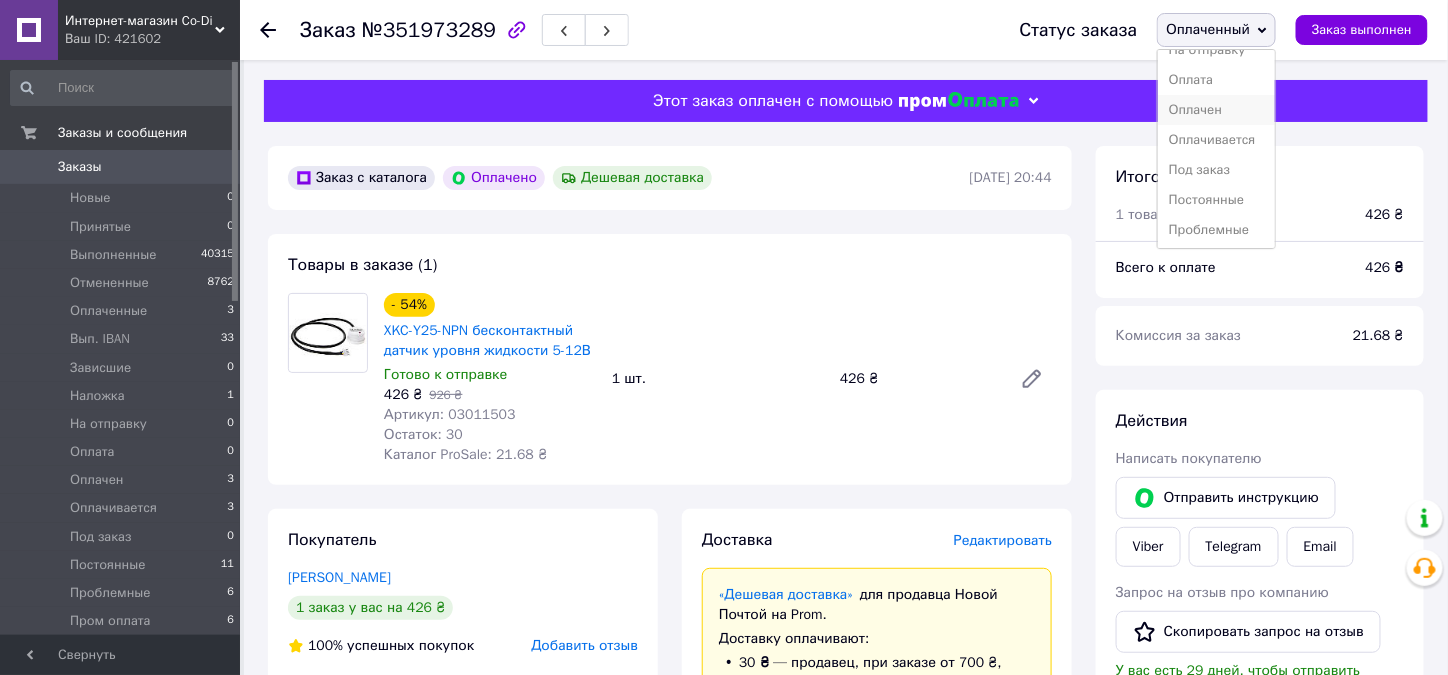 scroll, scrollTop: 300, scrollLeft: 0, axis: vertical 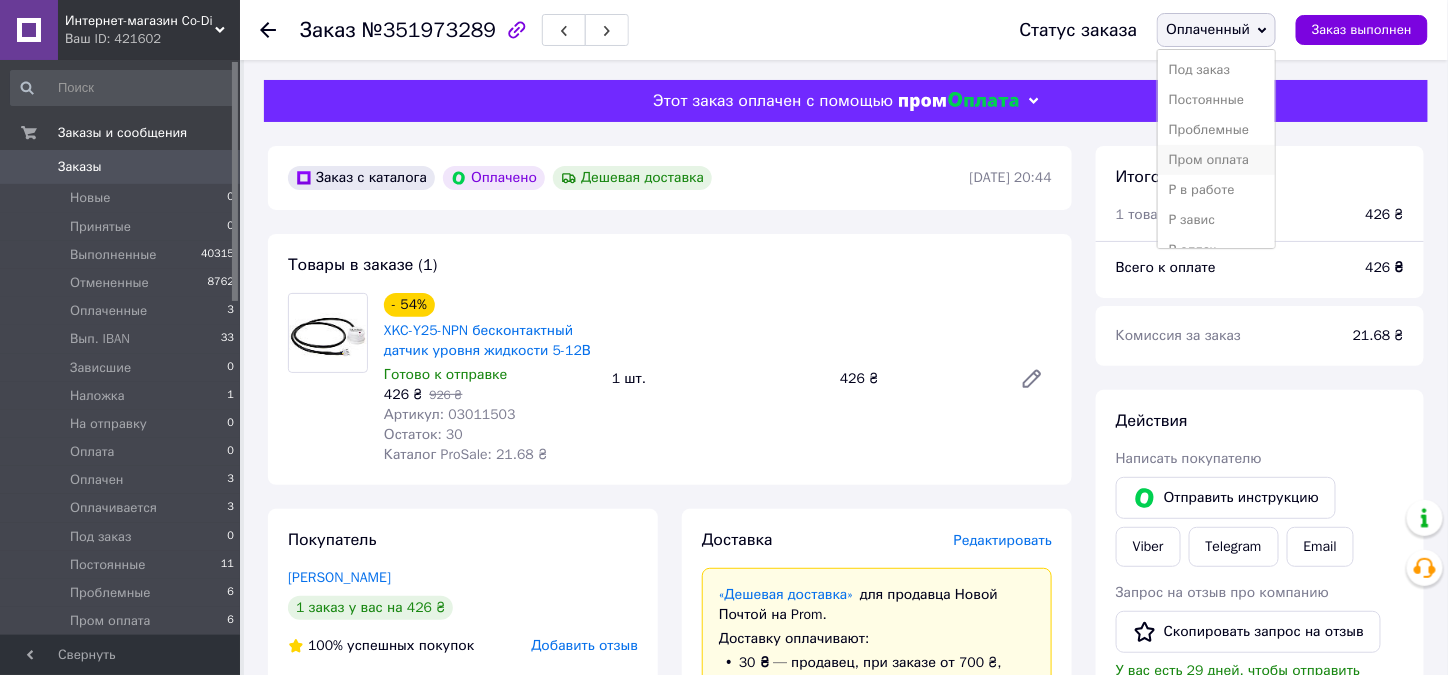 click on "Пром оплата" at bounding box center (1216, 160) 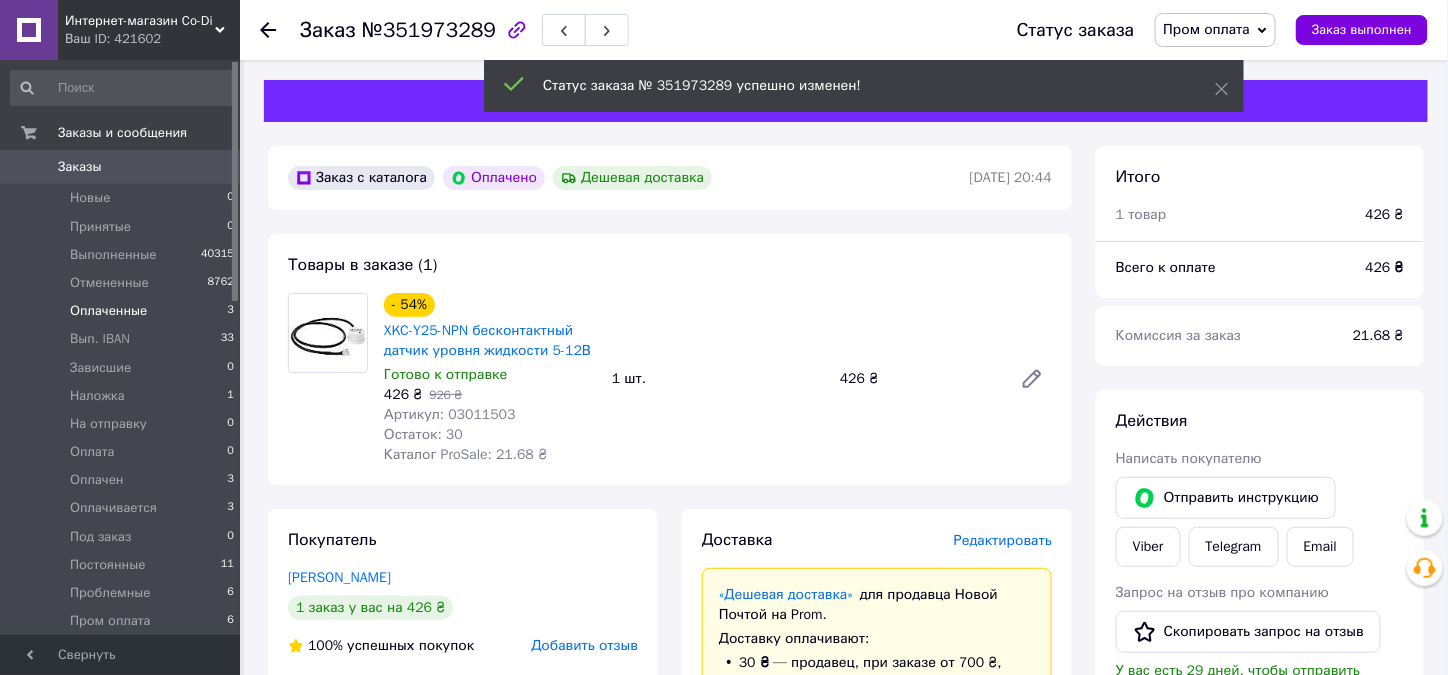 click on "Оплаченные" at bounding box center (108, 311) 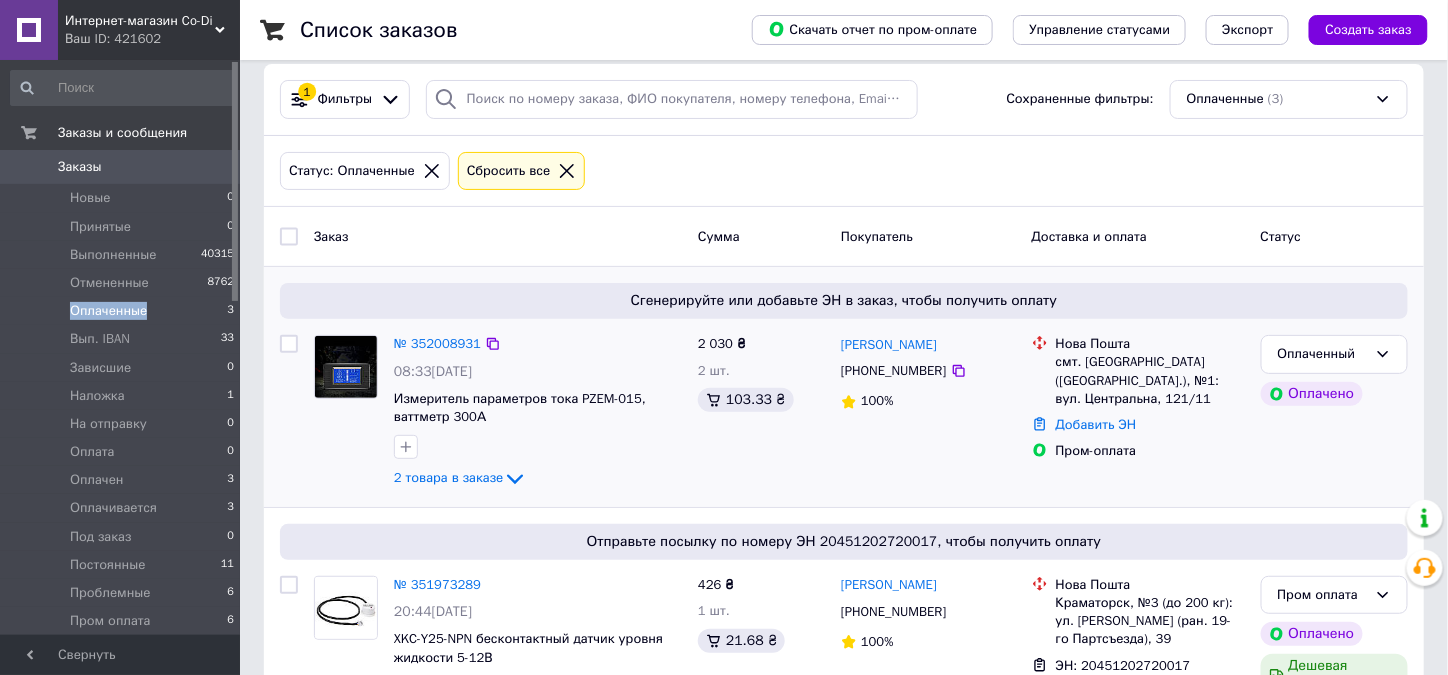 scroll, scrollTop: 0, scrollLeft: 0, axis: both 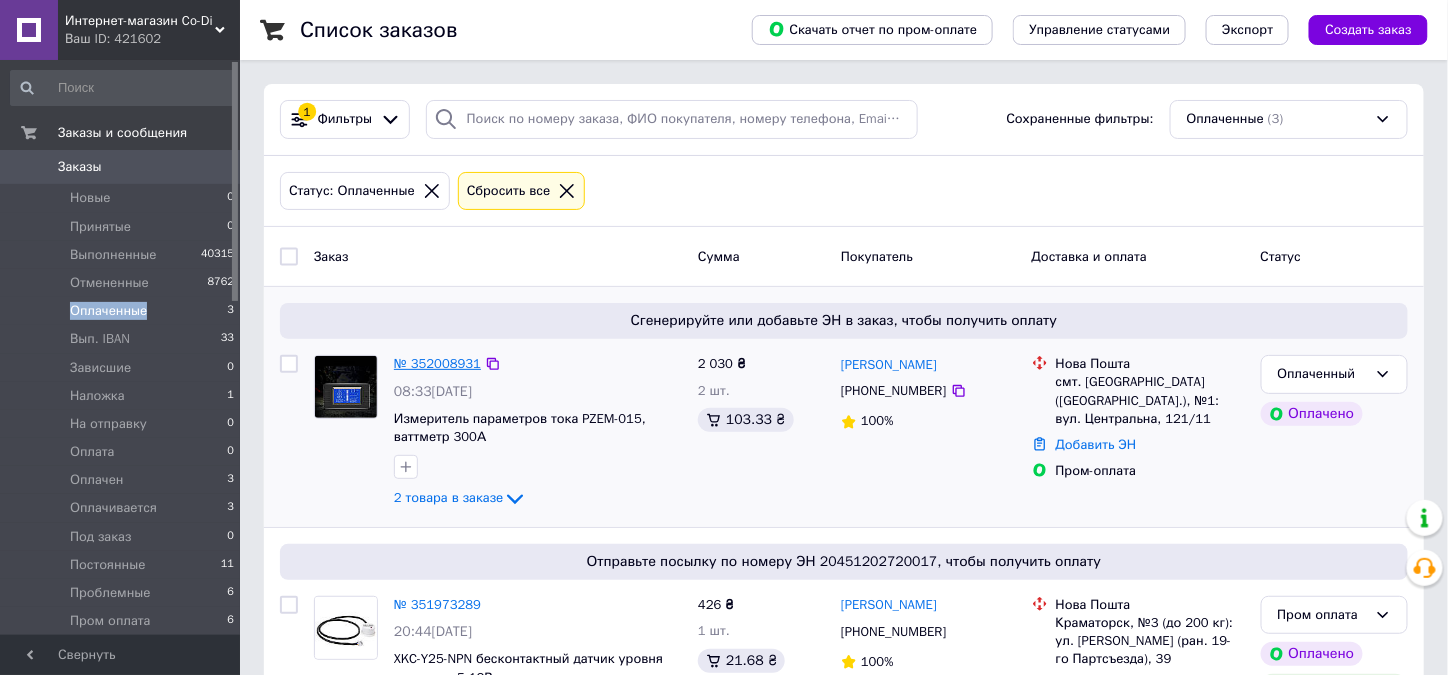 click on "№ 352008931" at bounding box center [437, 363] 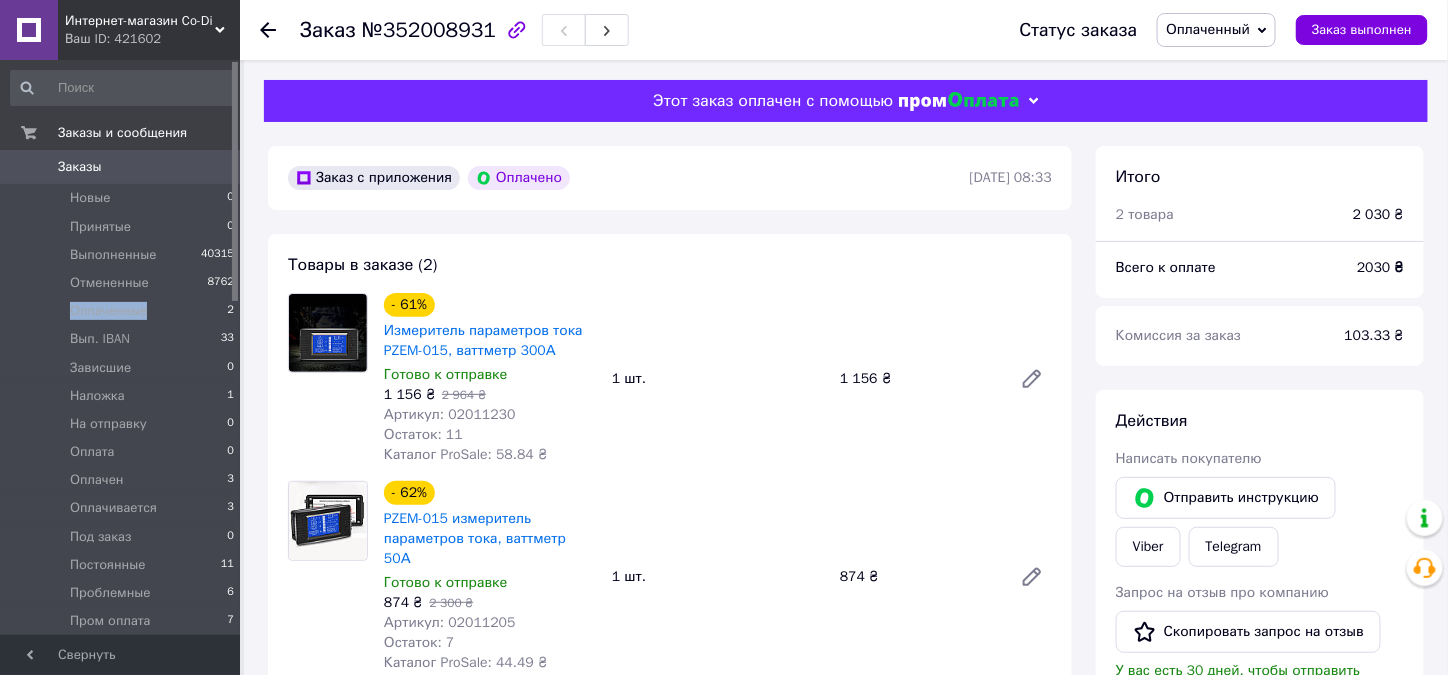 scroll, scrollTop: 160, scrollLeft: 0, axis: vertical 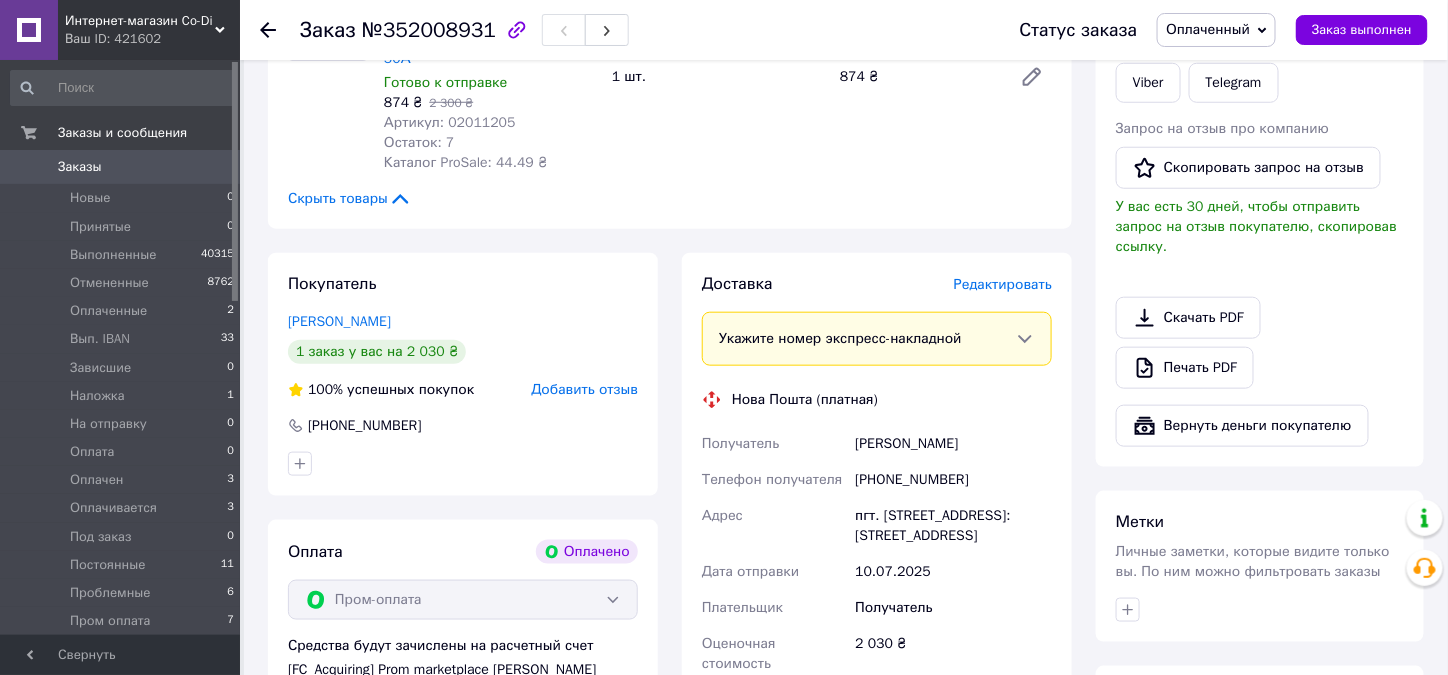 click on "Редактировать" at bounding box center [1003, 284] 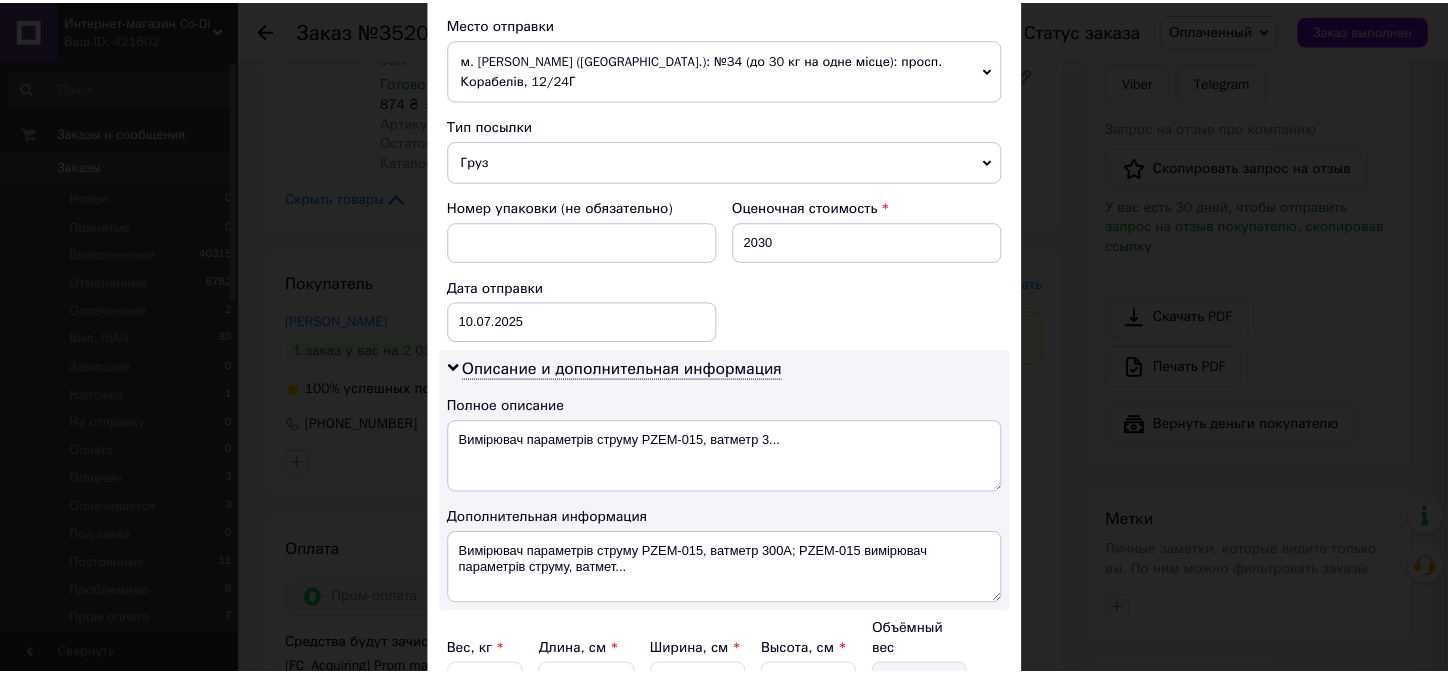 scroll, scrollTop: 883, scrollLeft: 0, axis: vertical 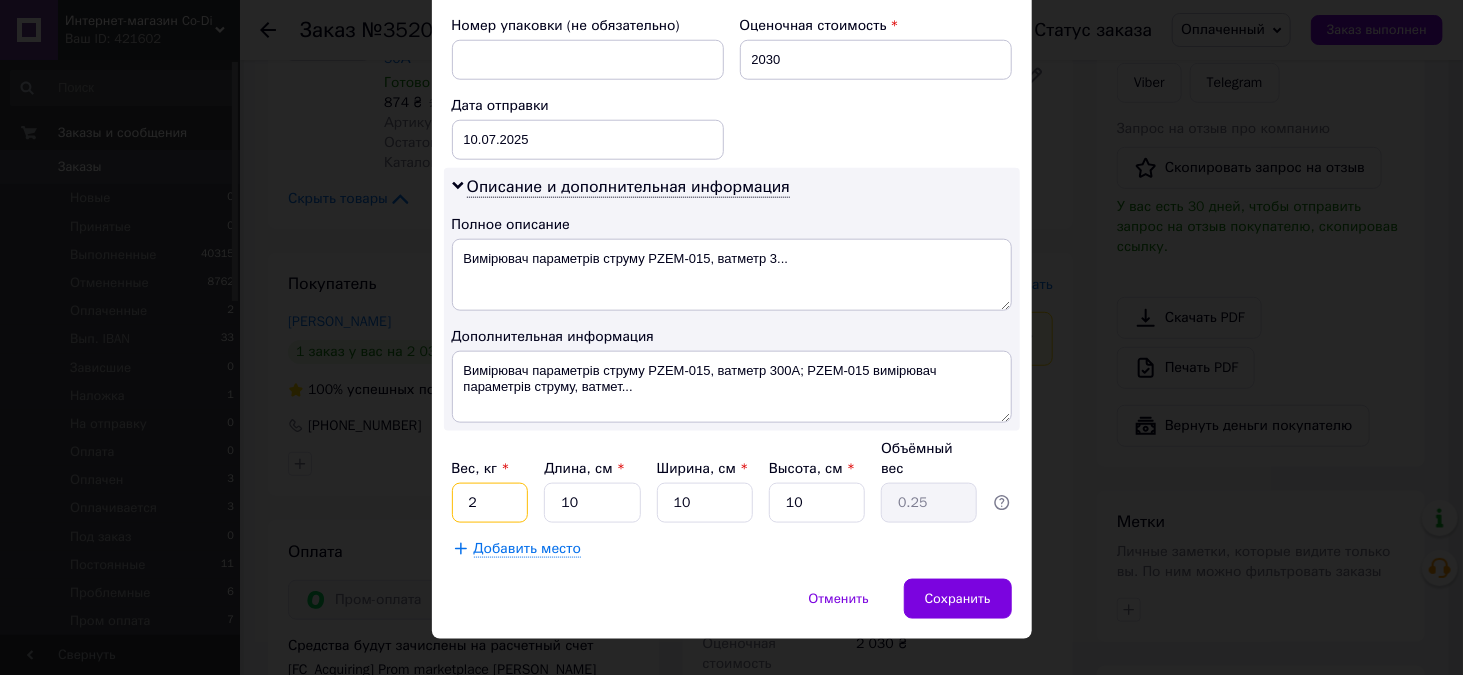 click on "2" at bounding box center (490, 503) 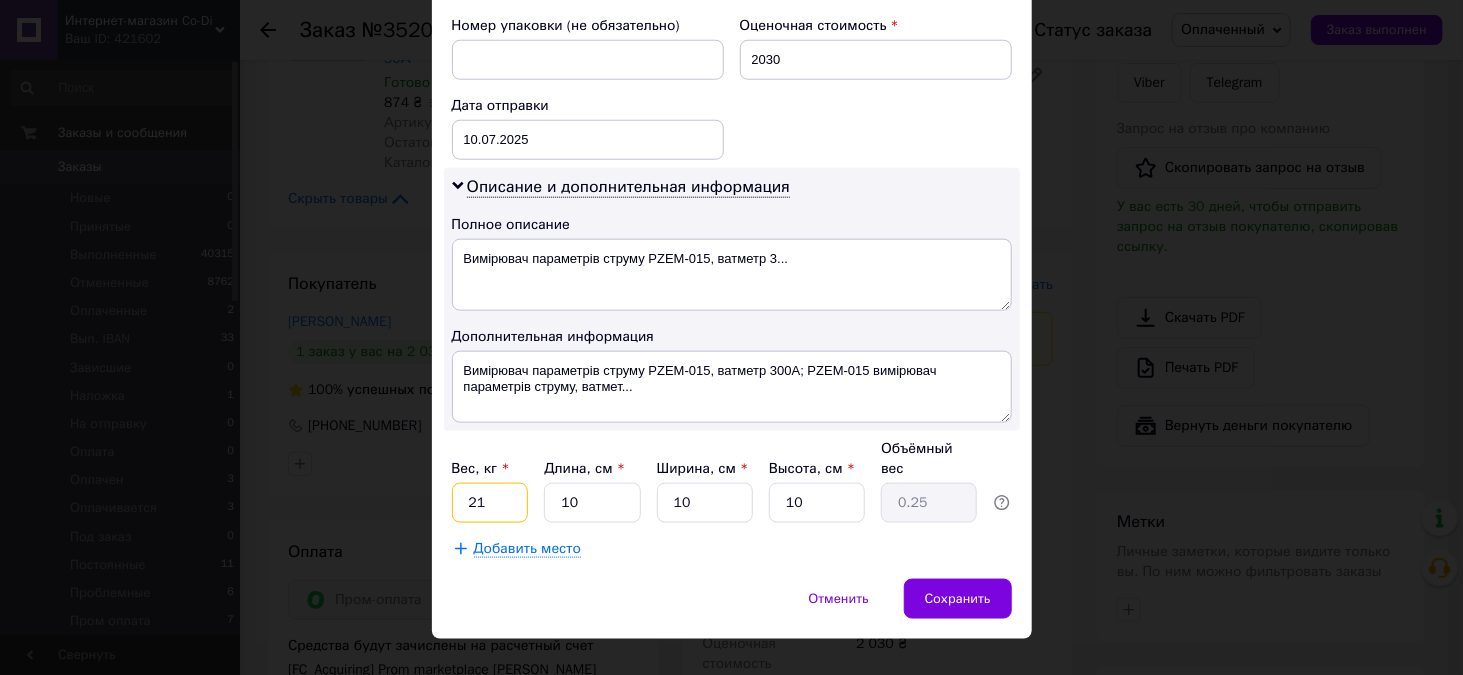type on "2" 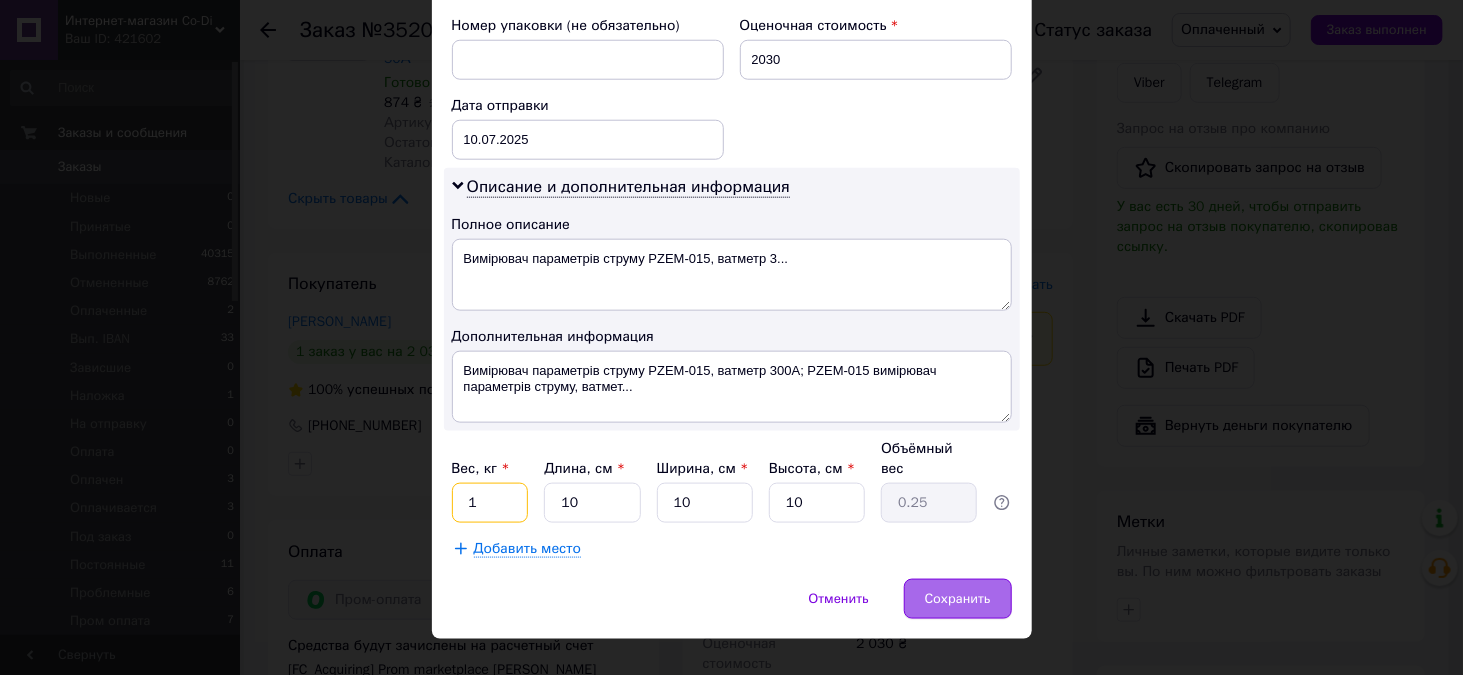 type on "1" 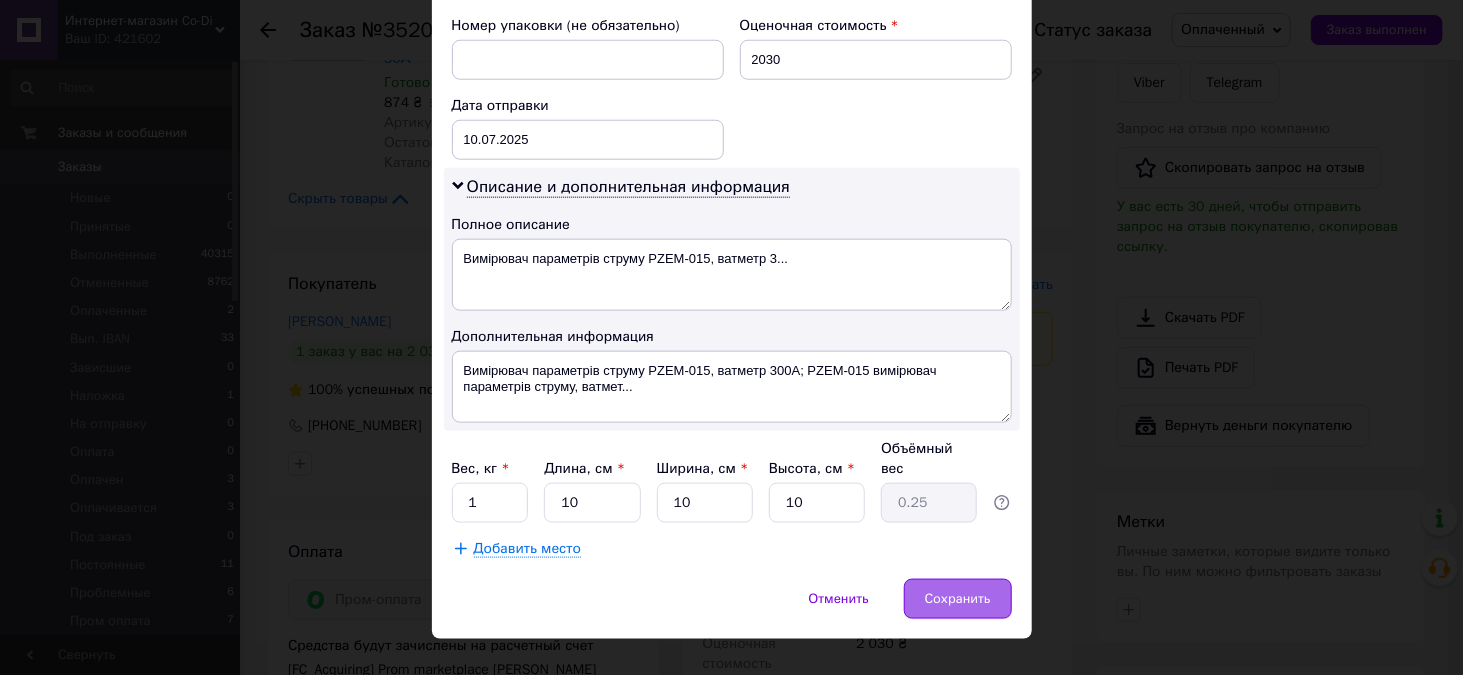 click on "Сохранить" at bounding box center [958, 599] 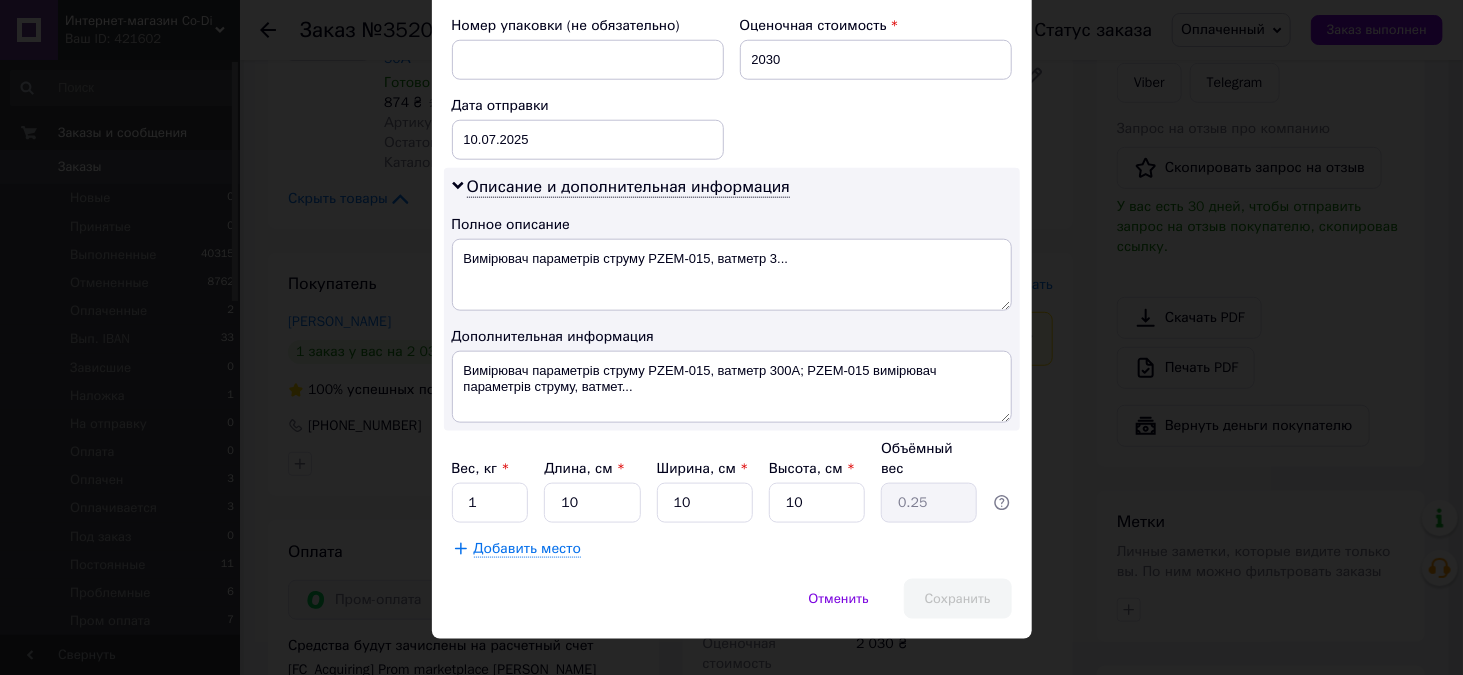 click on "Сохранить" at bounding box center [958, 599] 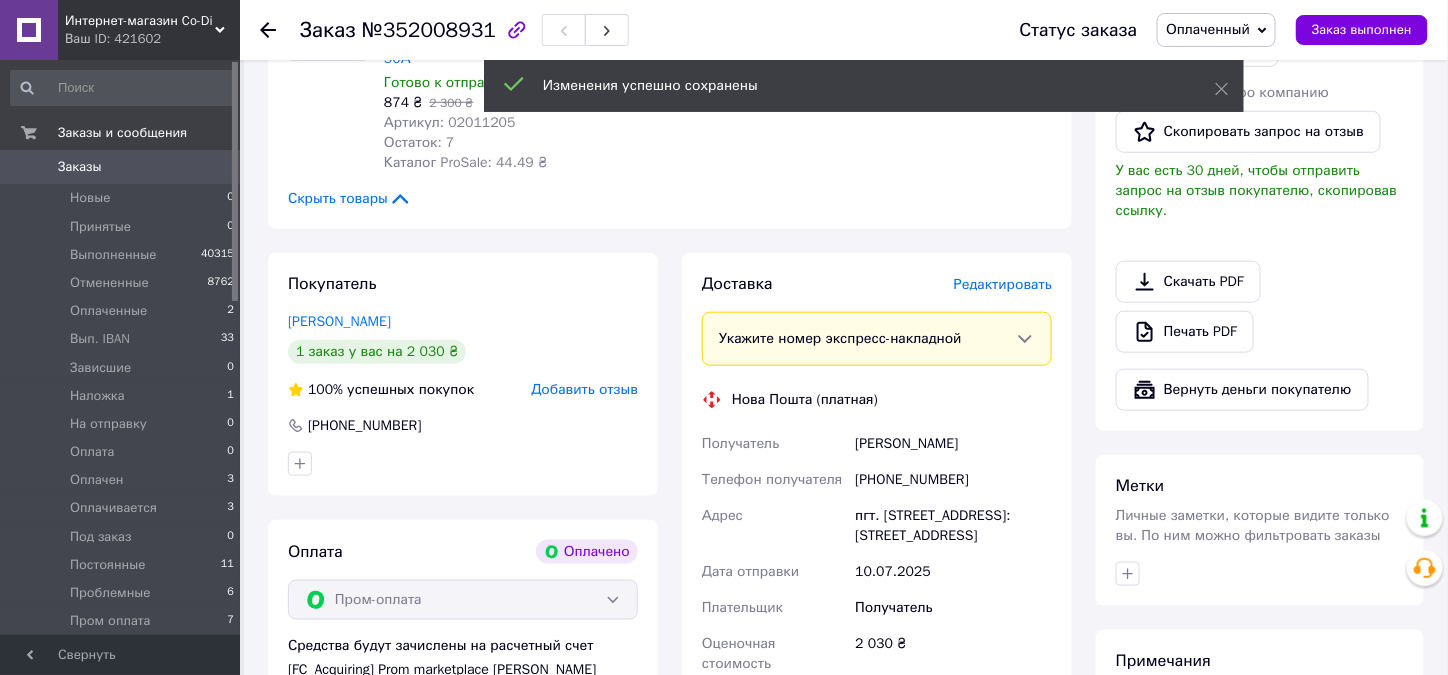 scroll, scrollTop: 348, scrollLeft: 0, axis: vertical 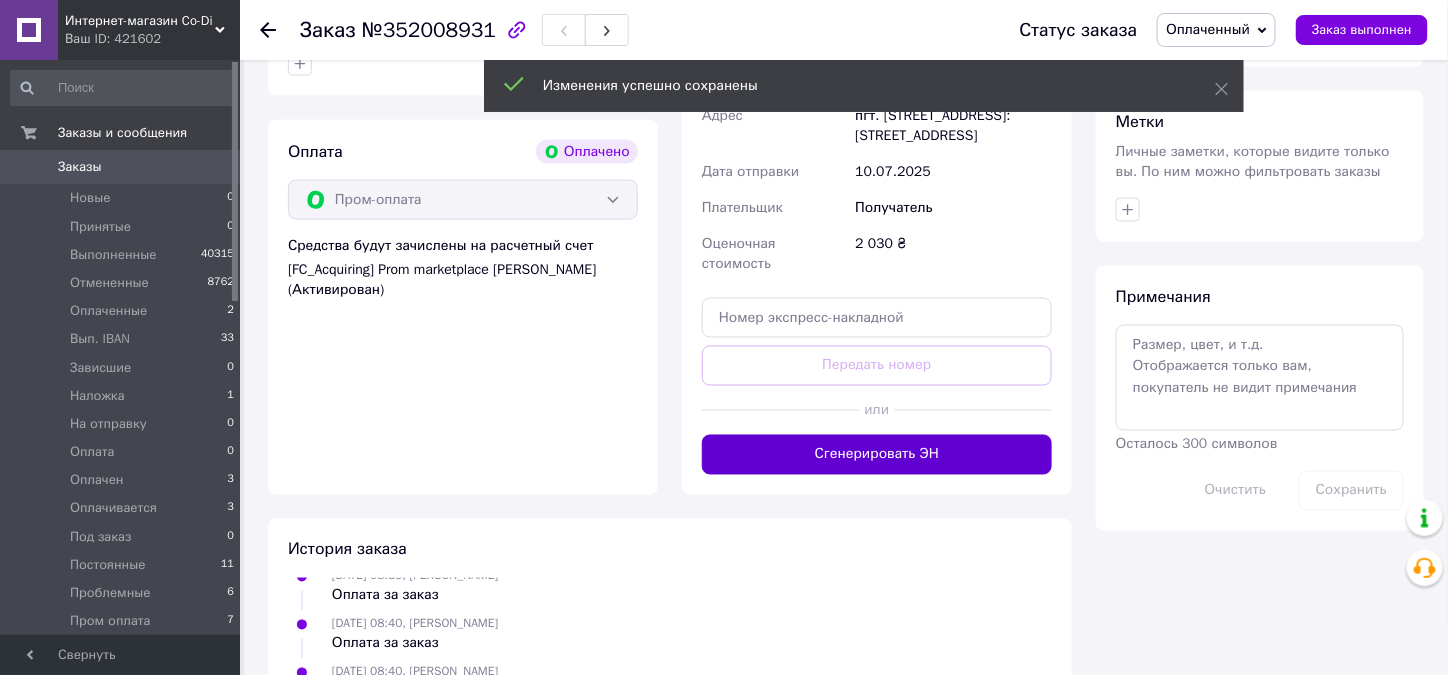 click on "Сгенерировать ЭН" at bounding box center [877, 455] 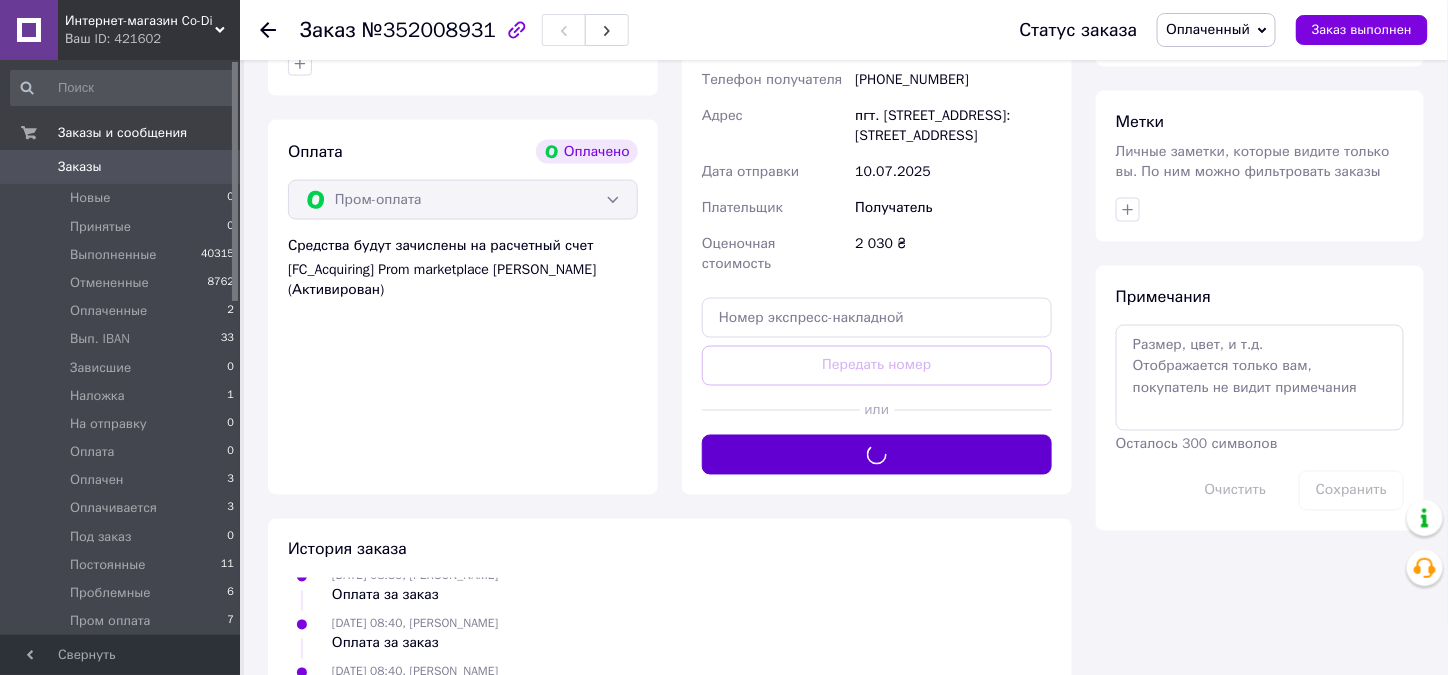 click on "Доставка Редактировать Укажите номер экспресс-накладной Обязательно введите номер экспресс-накладной,
если создавали ее не на этой странице. В случае,
если номер ЭН не будет добавлен, мы не сможем
выплатить деньги за заказ Мобильный номер покупателя (из заказа) должен
соответствовать номеру получателя по накладной Нова Пошта (платная) Получатель Голобородько Роман Телефон получателя +380667431373 Адрес пгт. Магдалиновка (Днепропетровская обл.), №1: ул. Центральная, 121/11 Дата отправки 10.07.2025 Плательщик Получатель Оценочная стоимость 2 030 ₴ Передать номер или" at bounding box center (877, 174) 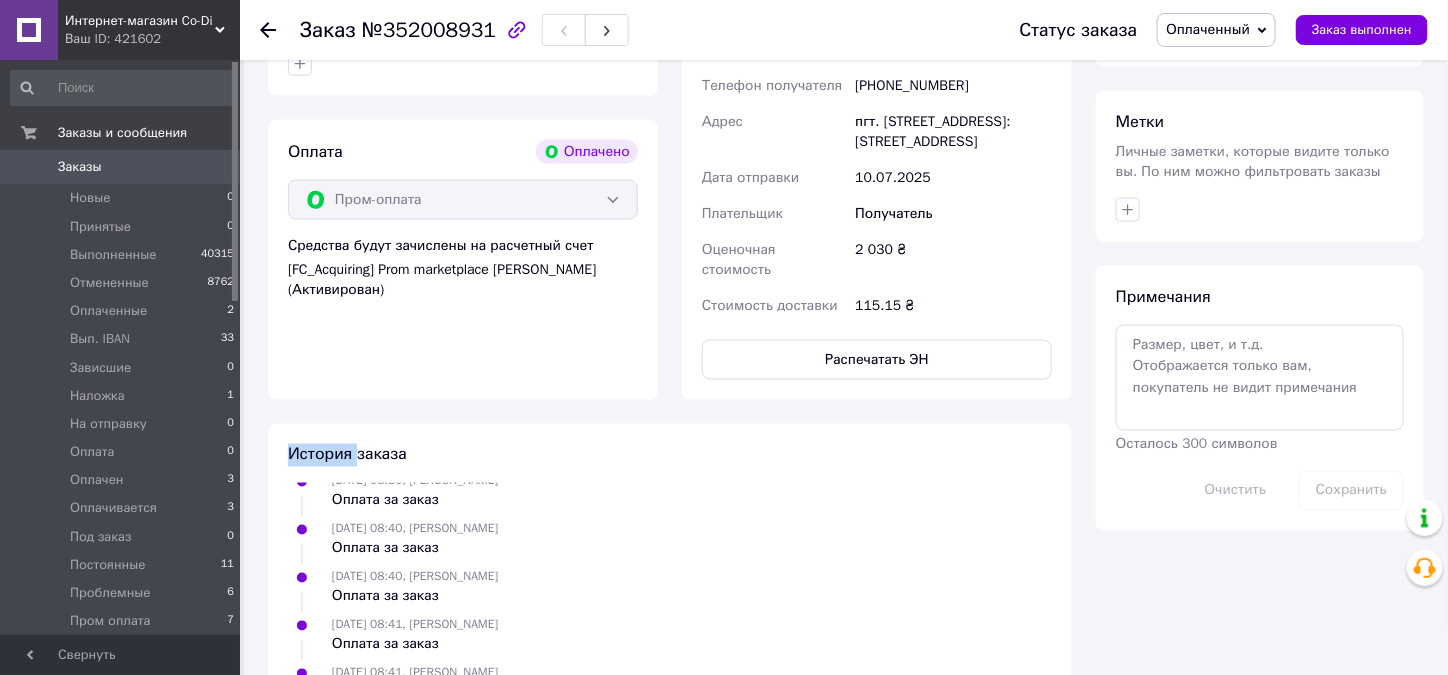 scroll, scrollTop: 396, scrollLeft: 0, axis: vertical 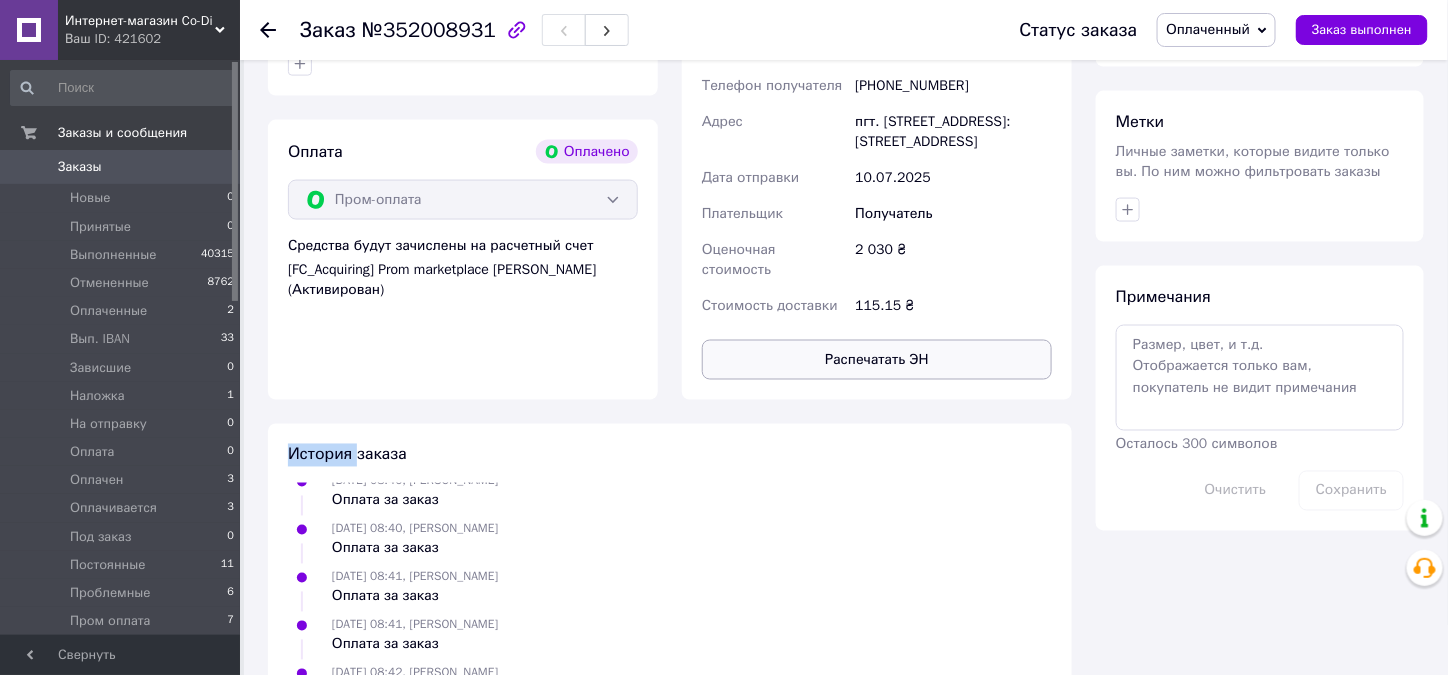click on "Распечатать ЭН" at bounding box center [877, 360] 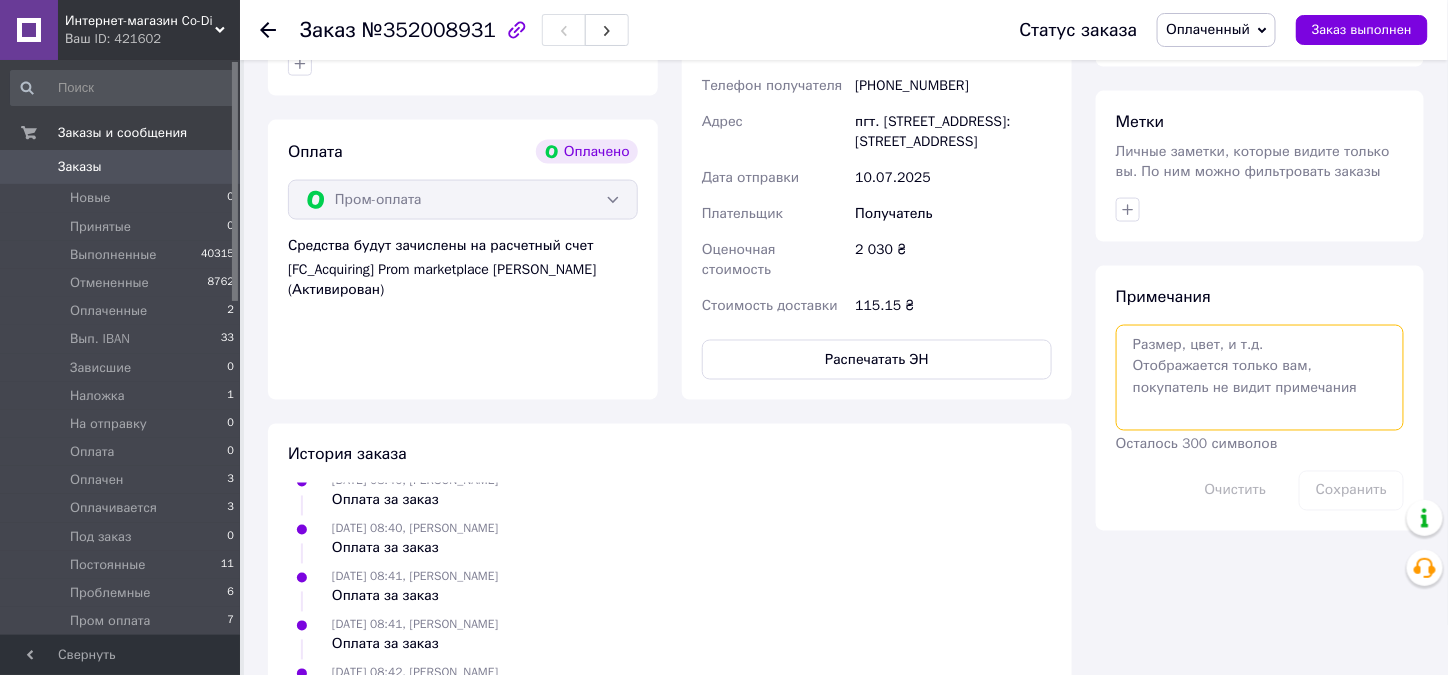 click at bounding box center (1260, 378) 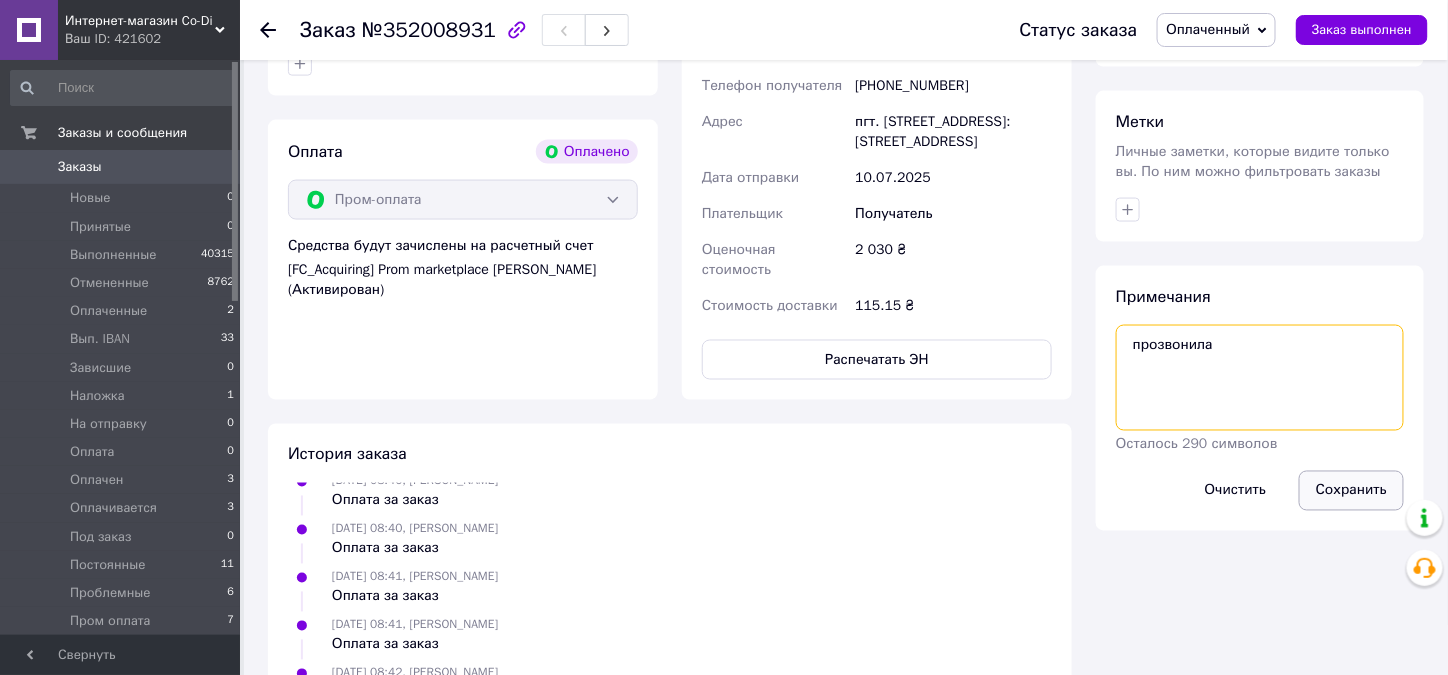 type on "прозвонила" 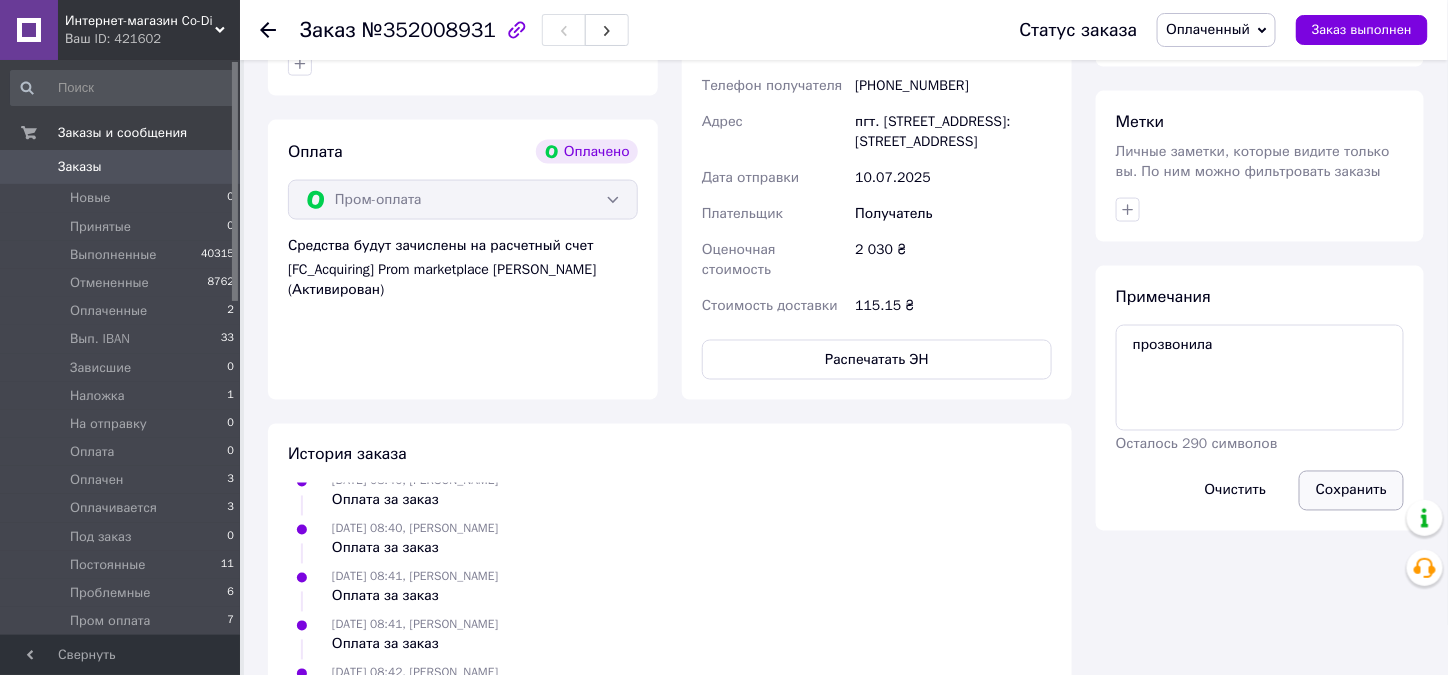 click on "Сохранить" at bounding box center [1351, 491] 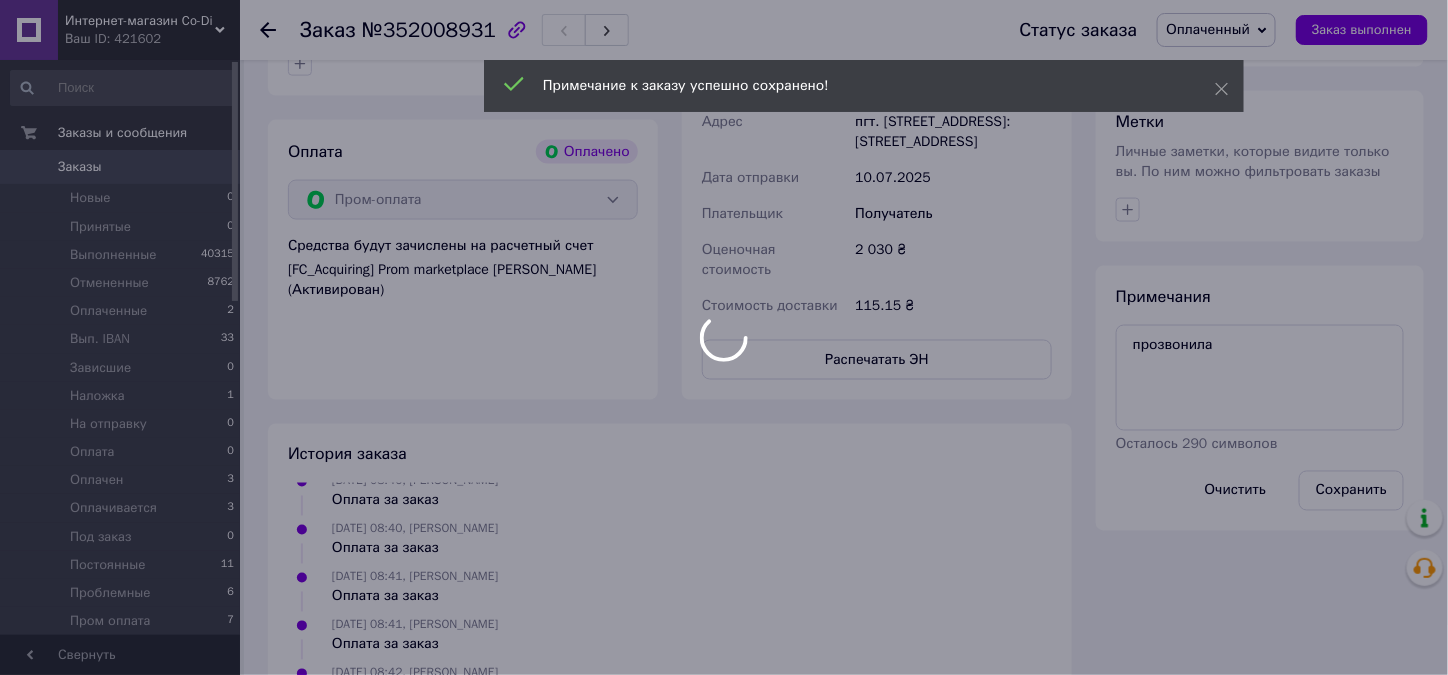 scroll, scrollTop: 444, scrollLeft: 0, axis: vertical 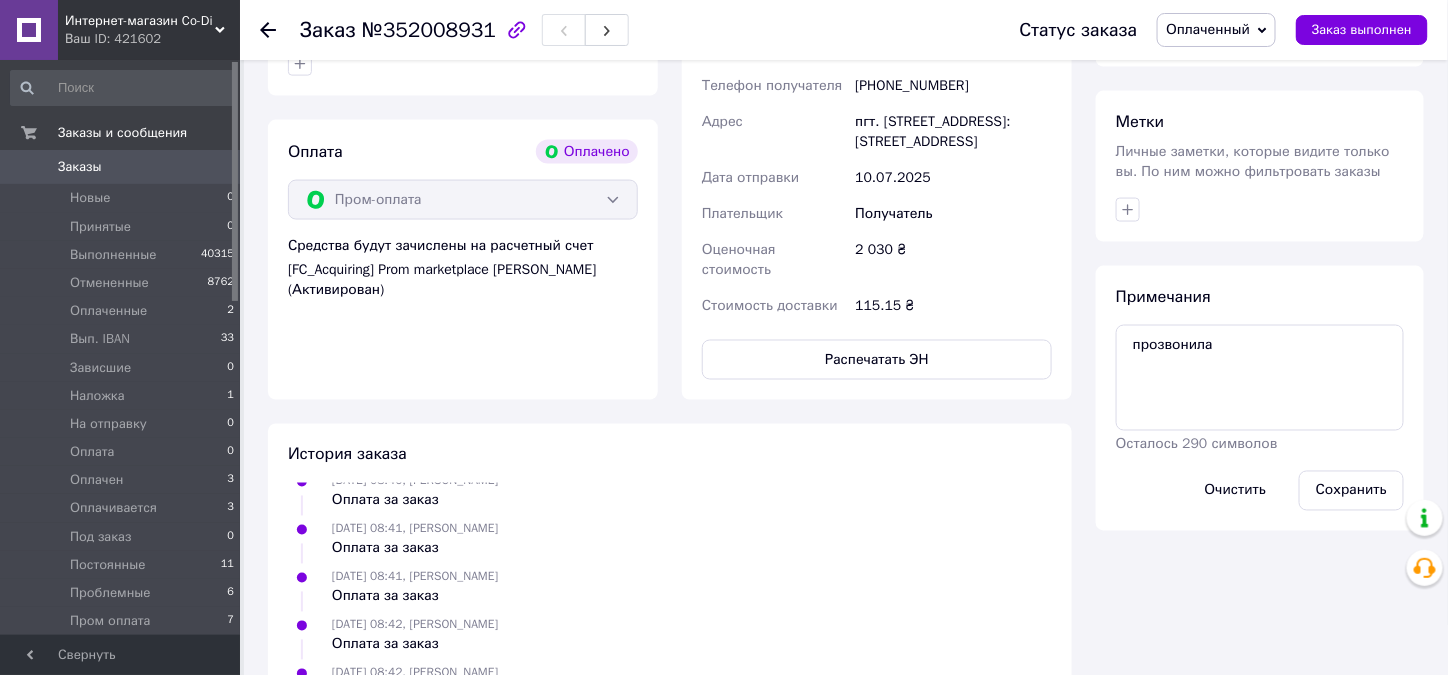 click 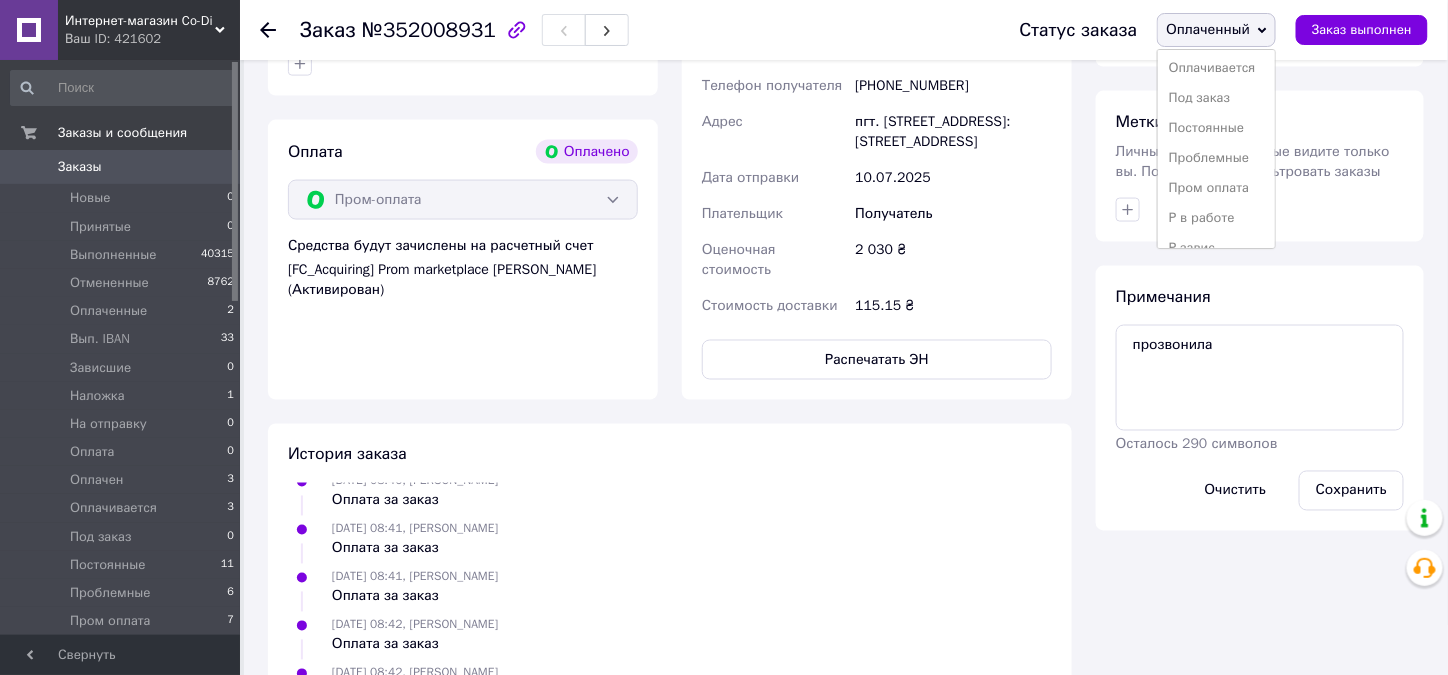 scroll, scrollTop: 300, scrollLeft: 0, axis: vertical 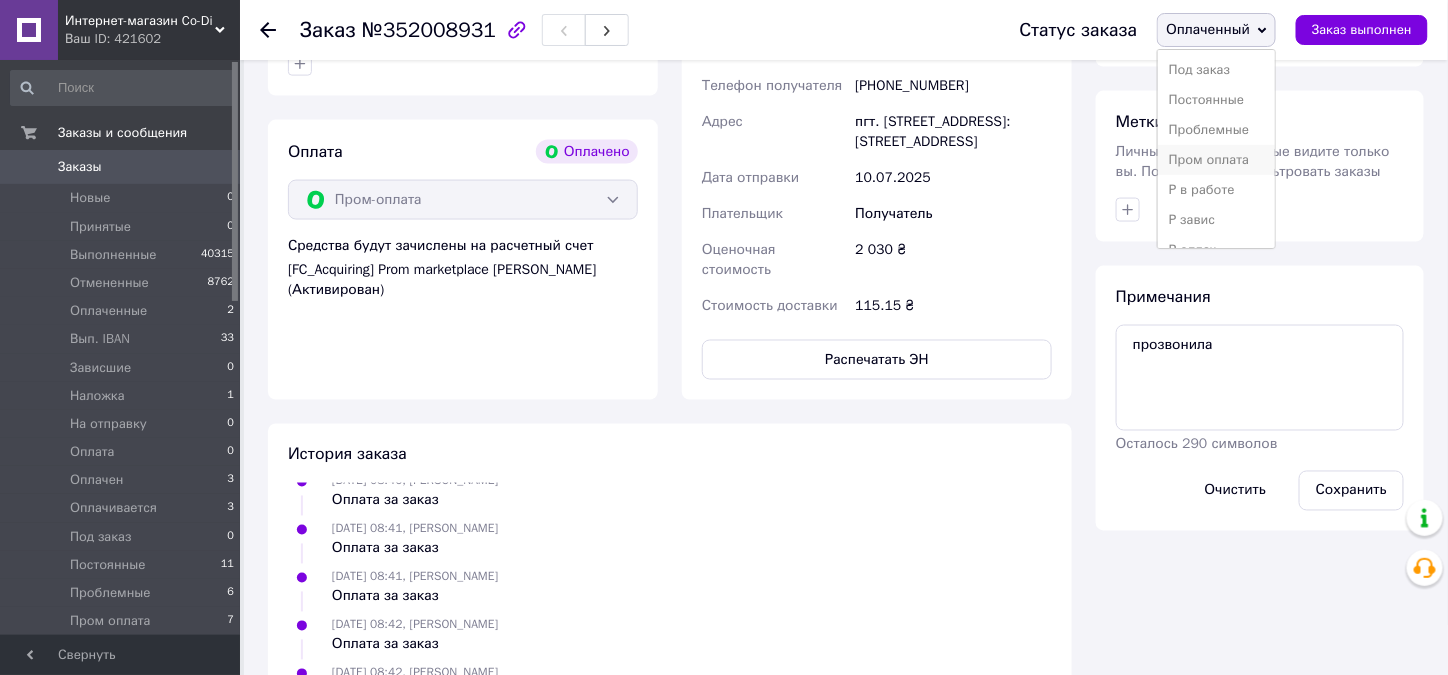 click on "Пром оплата" at bounding box center (1216, 160) 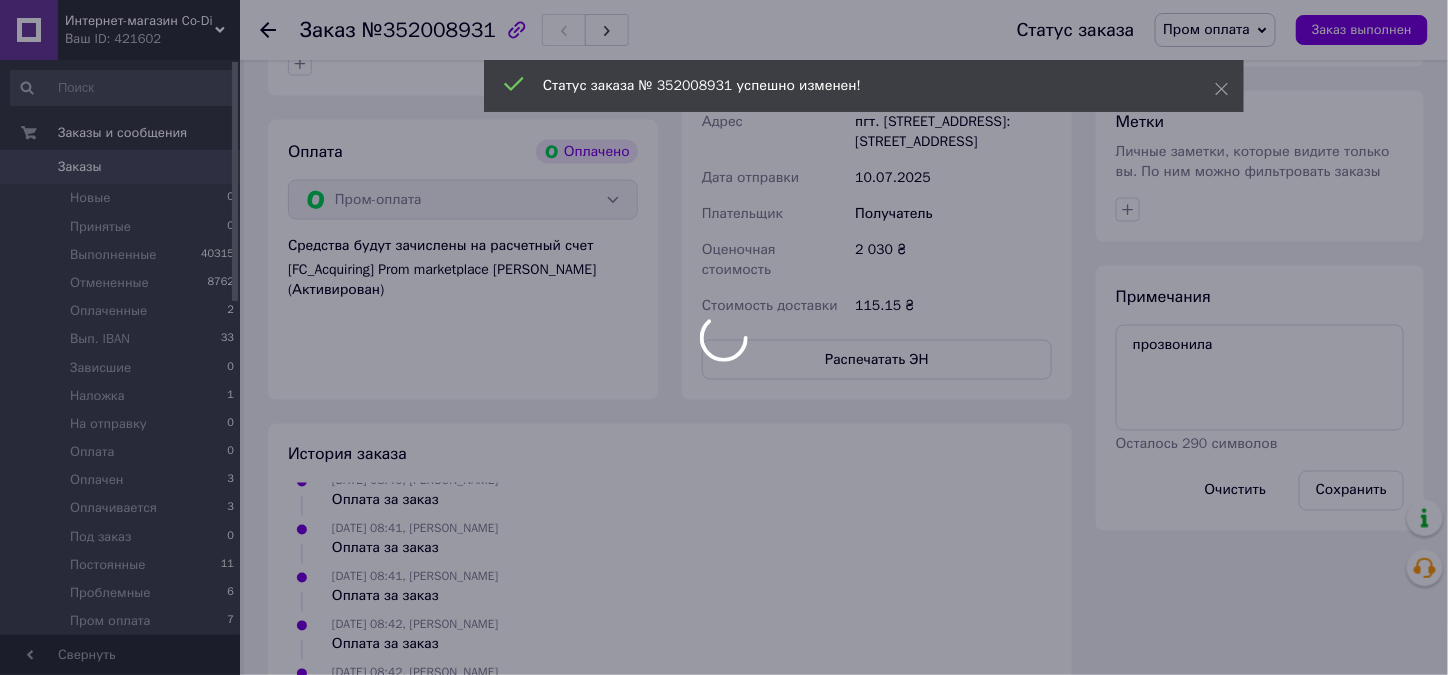scroll, scrollTop: 492, scrollLeft: 0, axis: vertical 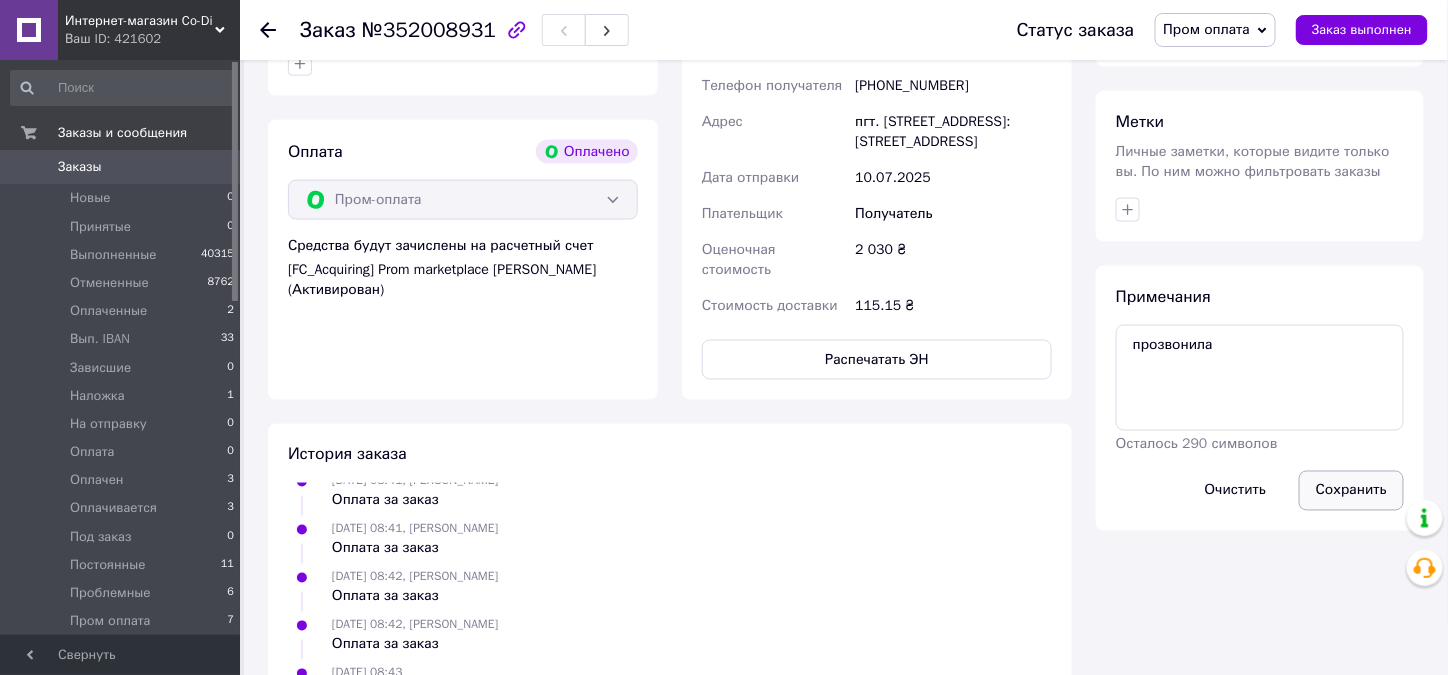 click on "Сохранить" at bounding box center (1351, 491) 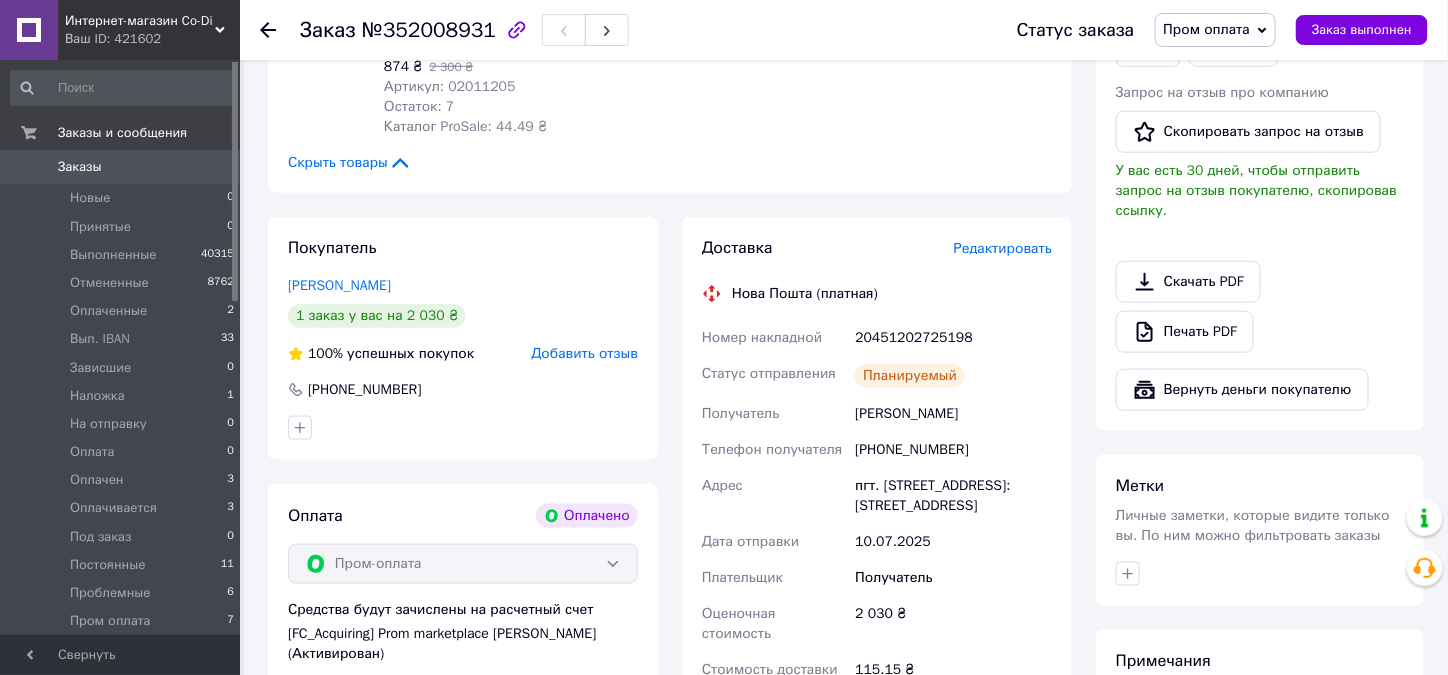 scroll, scrollTop: 300, scrollLeft: 0, axis: vertical 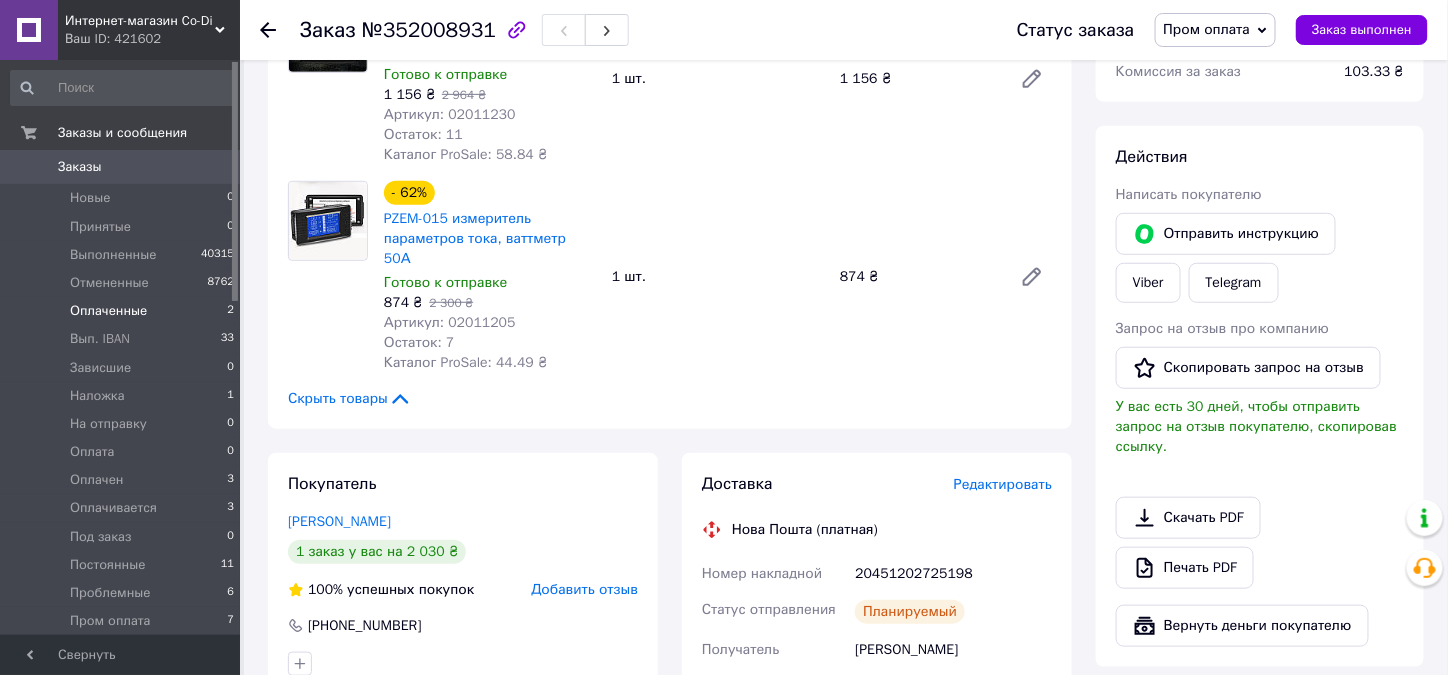 click on "Оплаченные" at bounding box center (108, 311) 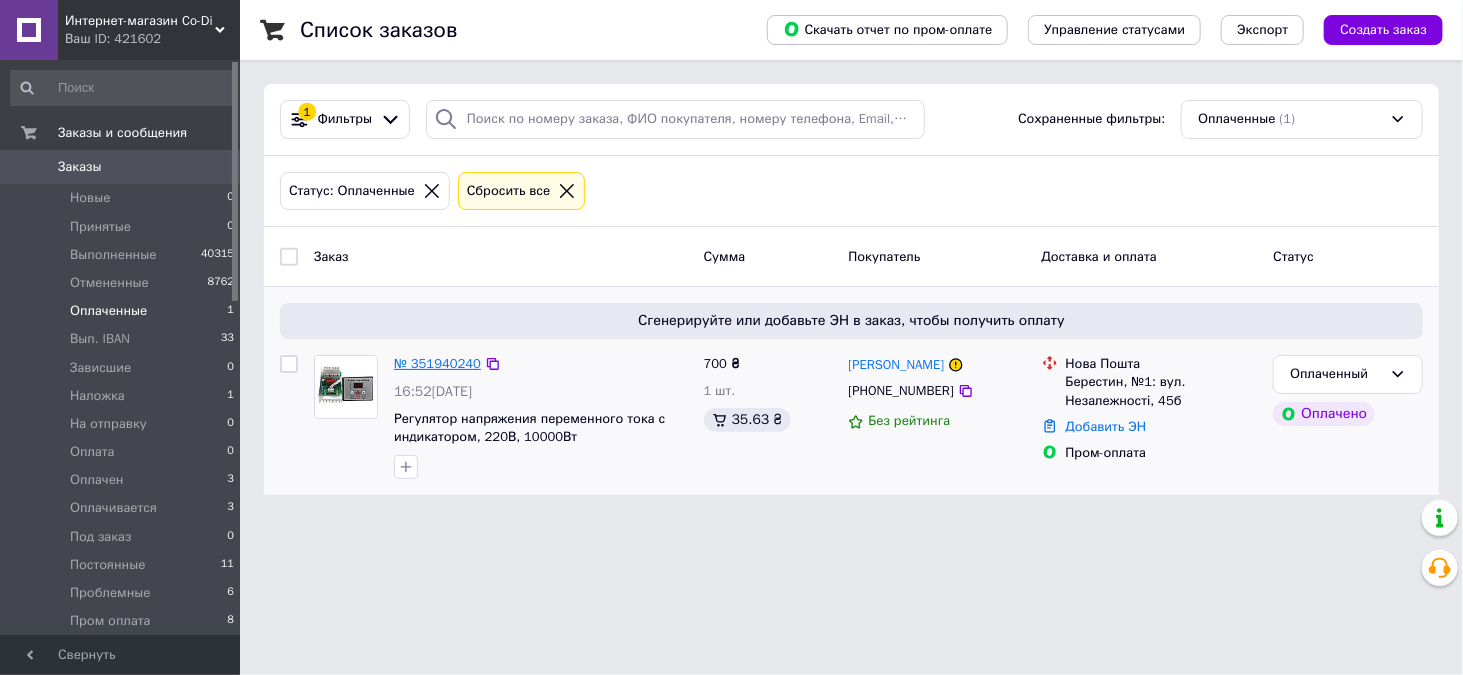 click on "№ 351940240" at bounding box center [437, 363] 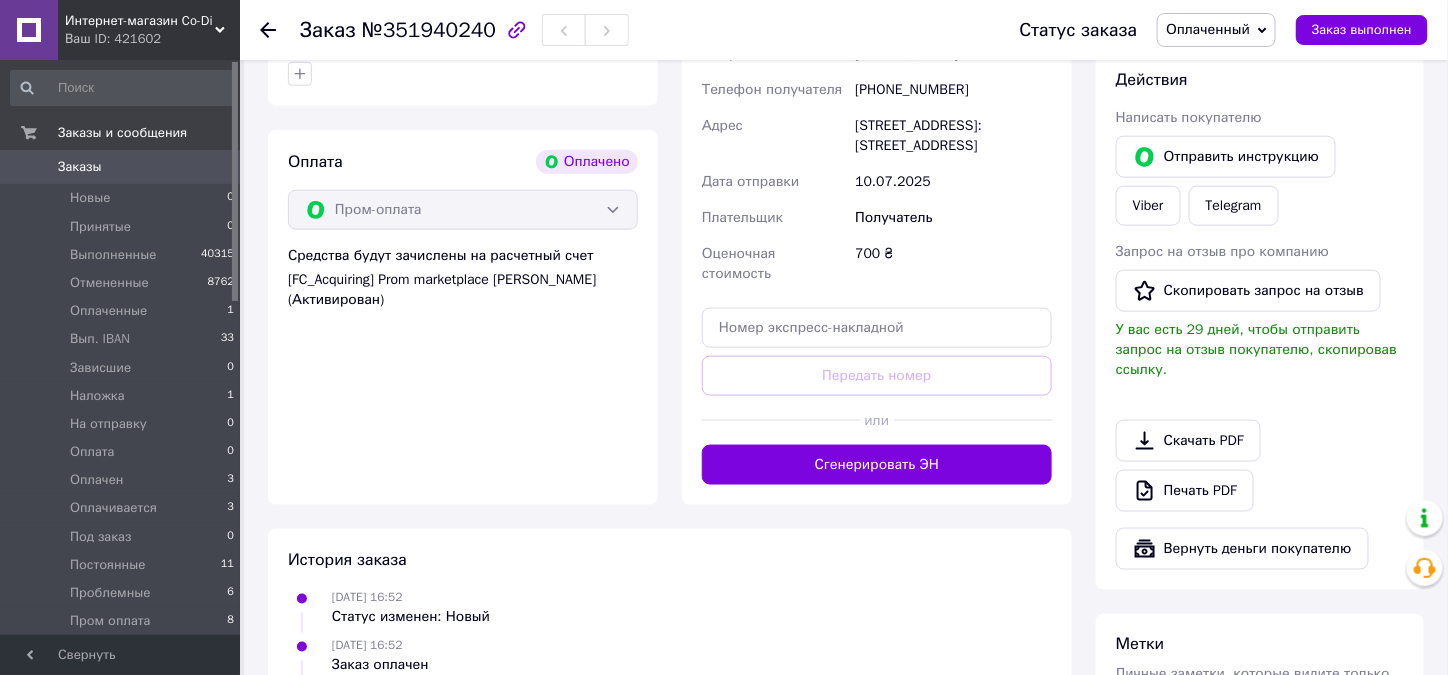 scroll, scrollTop: 700, scrollLeft: 0, axis: vertical 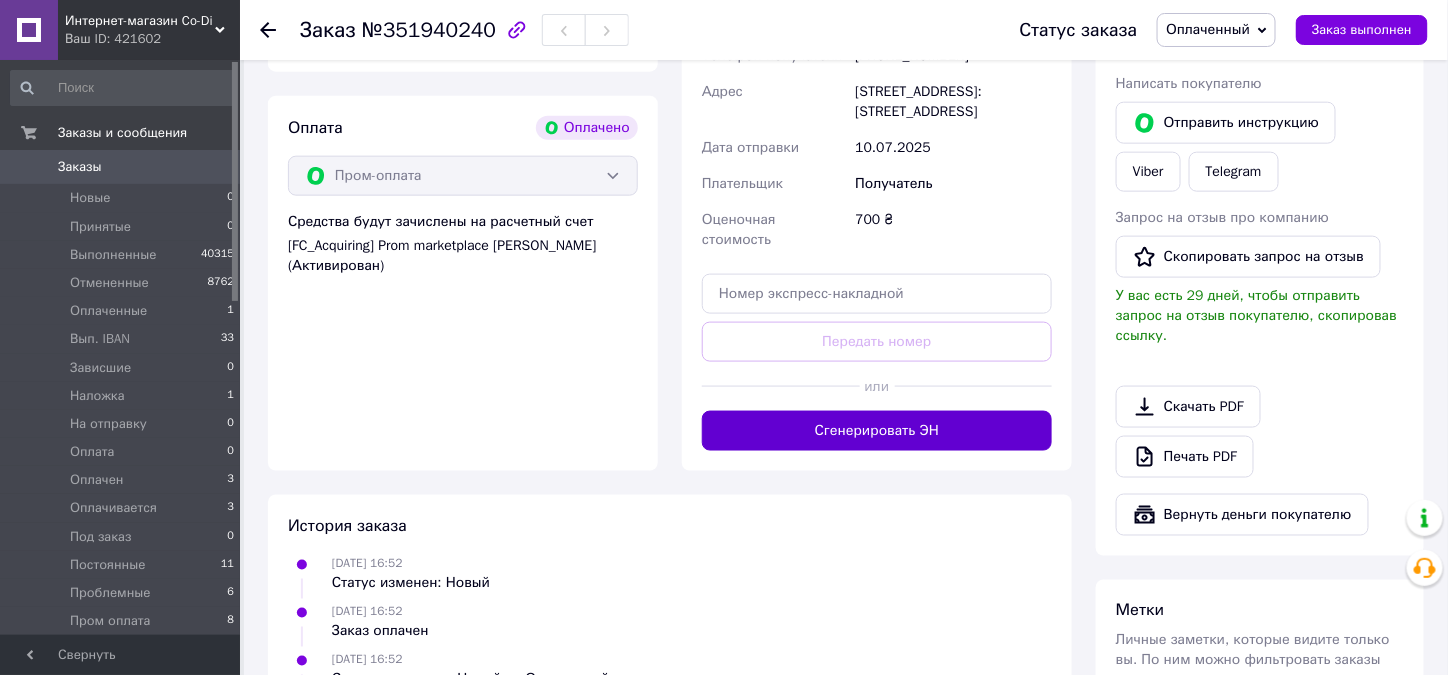 click on "Сгенерировать ЭН" at bounding box center [877, 431] 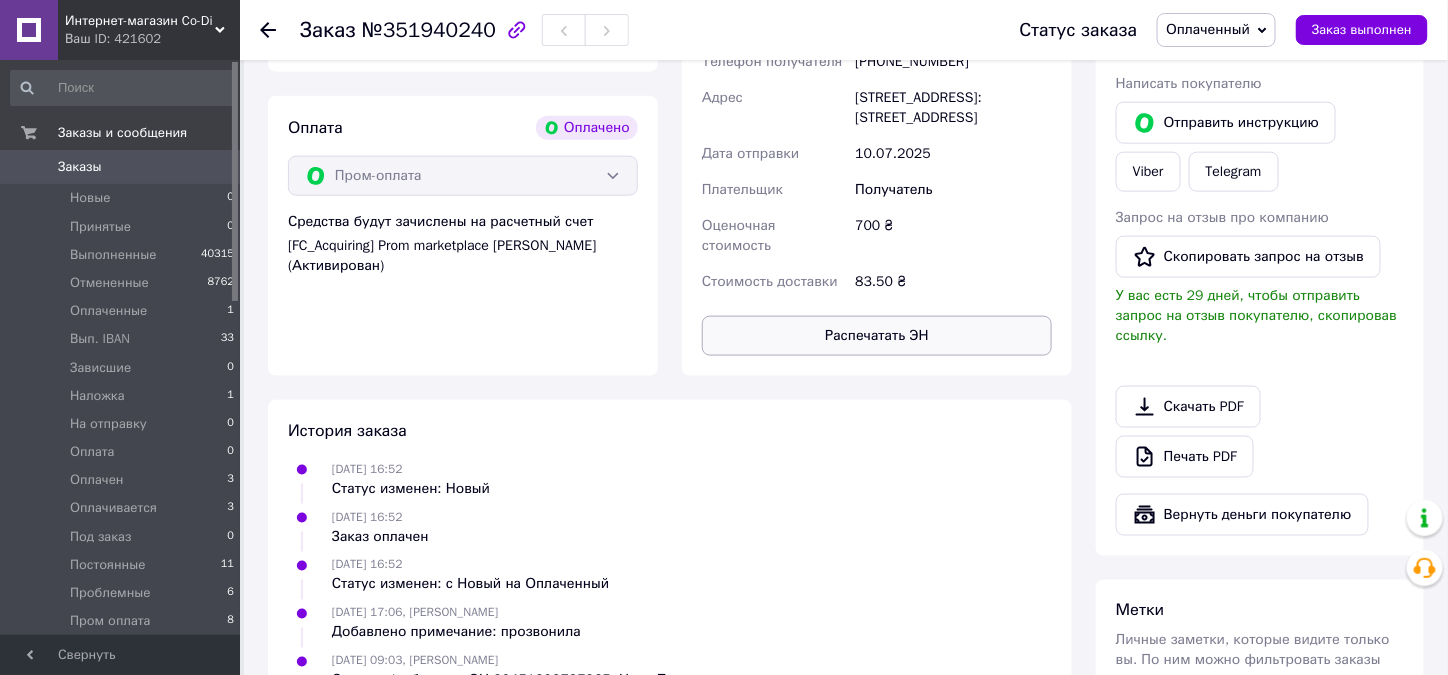 click on "Распечатать ЭН" at bounding box center (877, 336) 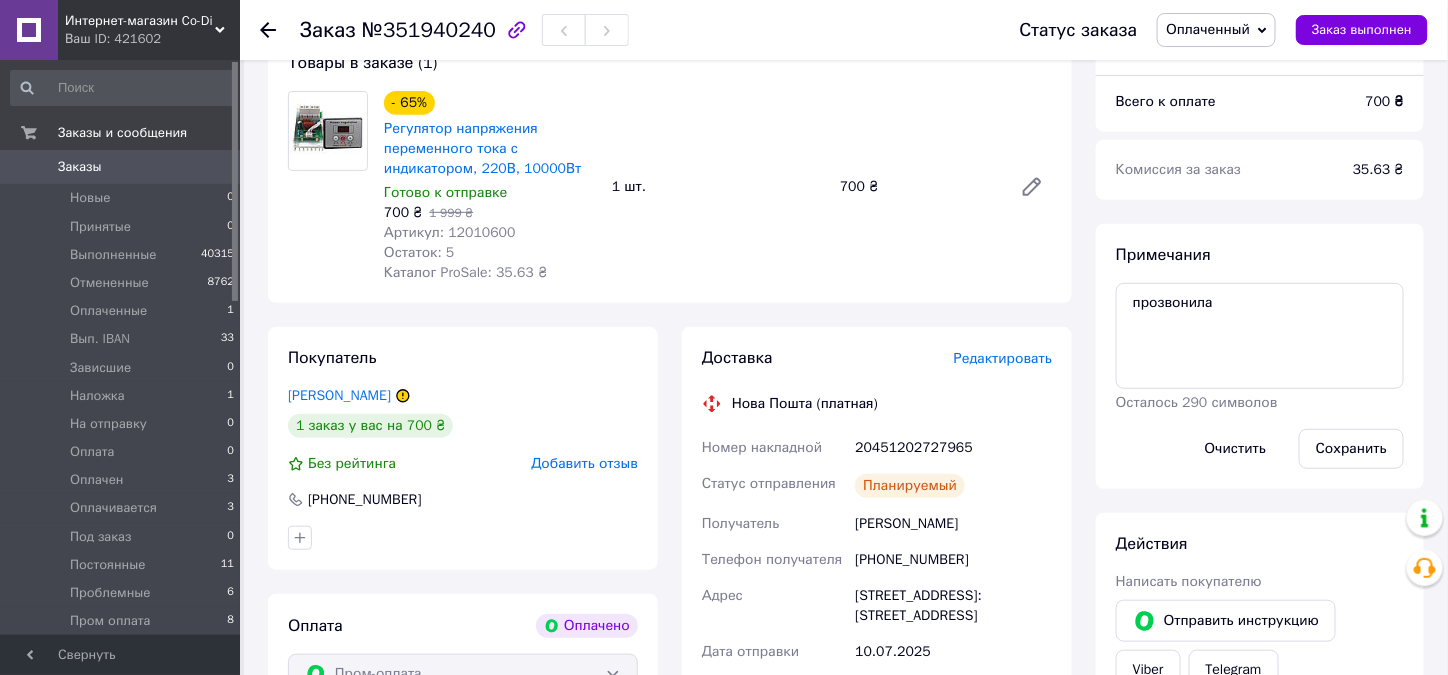 scroll, scrollTop: 200, scrollLeft: 0, axis: vertical 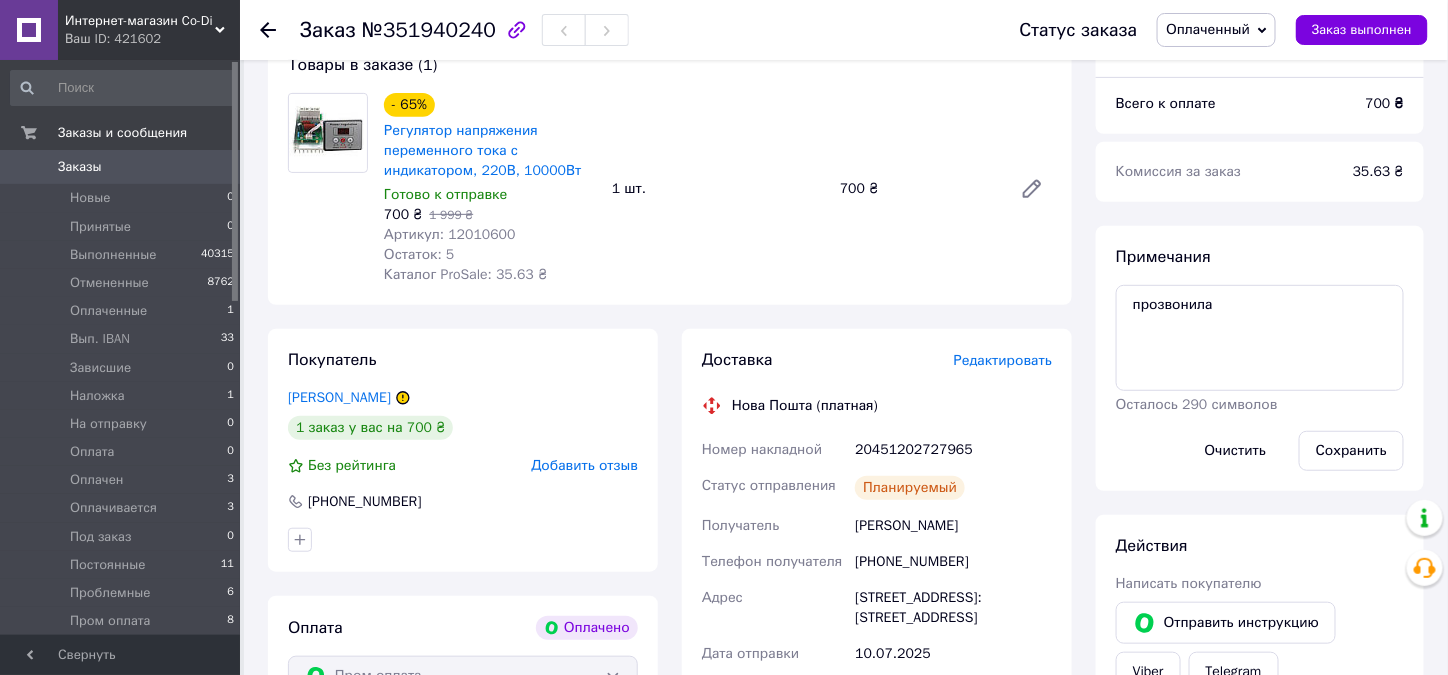 click on "Оплаченный" at bounding box center (1208, 29) 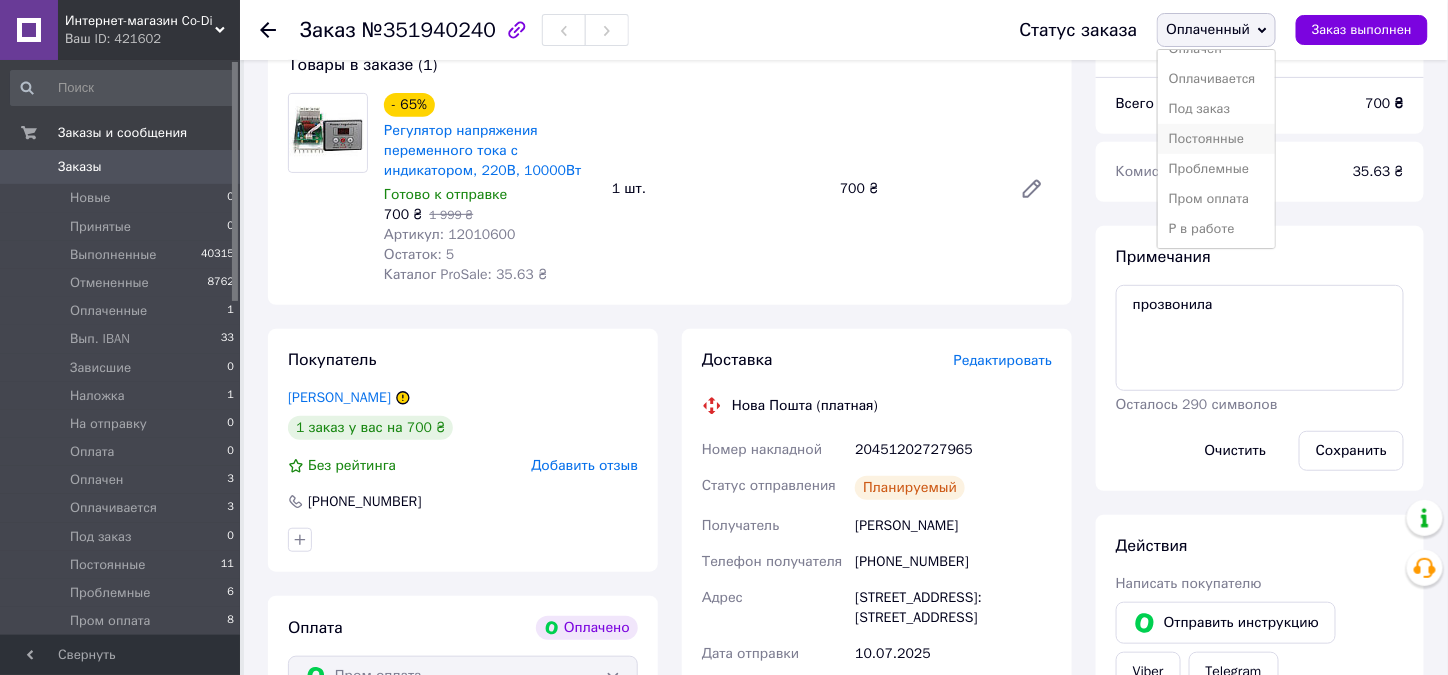 scroll, scrollTop: 300, scrollLeft: 0, axis: vertical 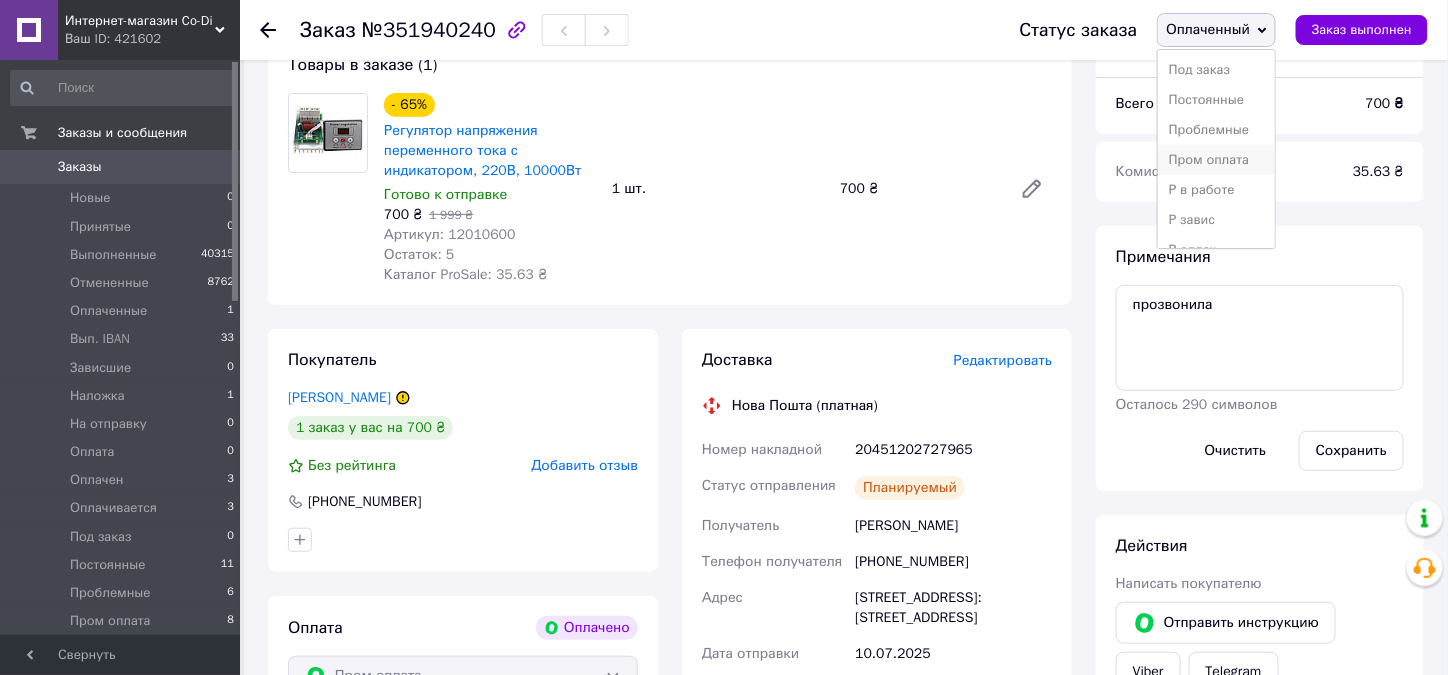 click on "Пром оплата" at bounding box center [1216, 160] 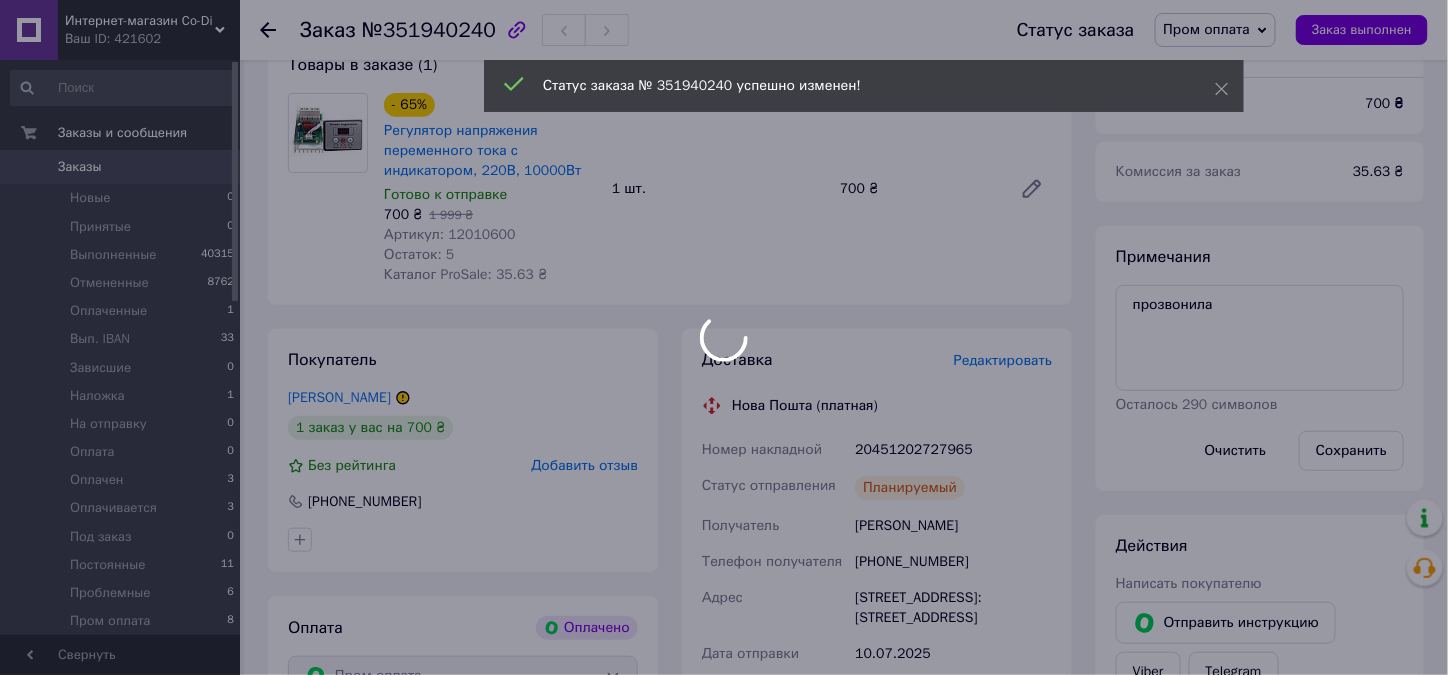 click at bounding box center (724, 337) 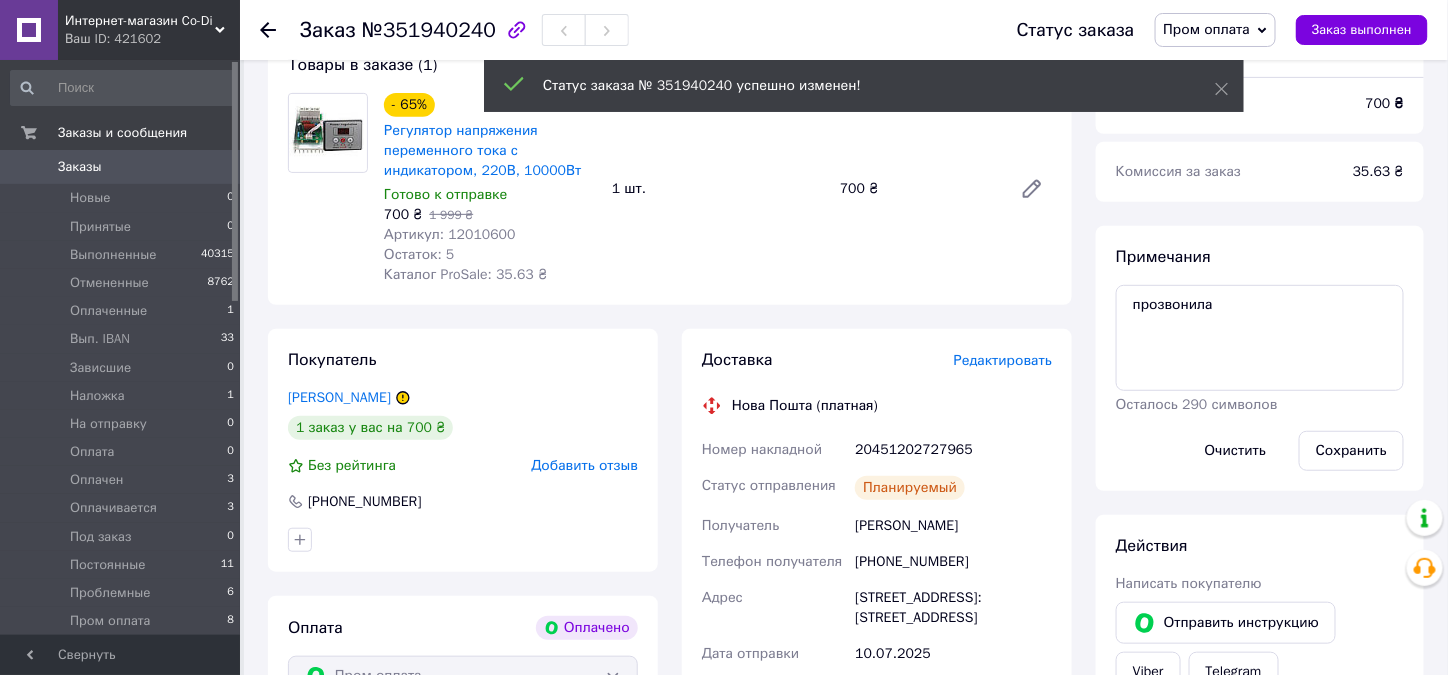 click on "Наложка" at bounding box center (97, 396) 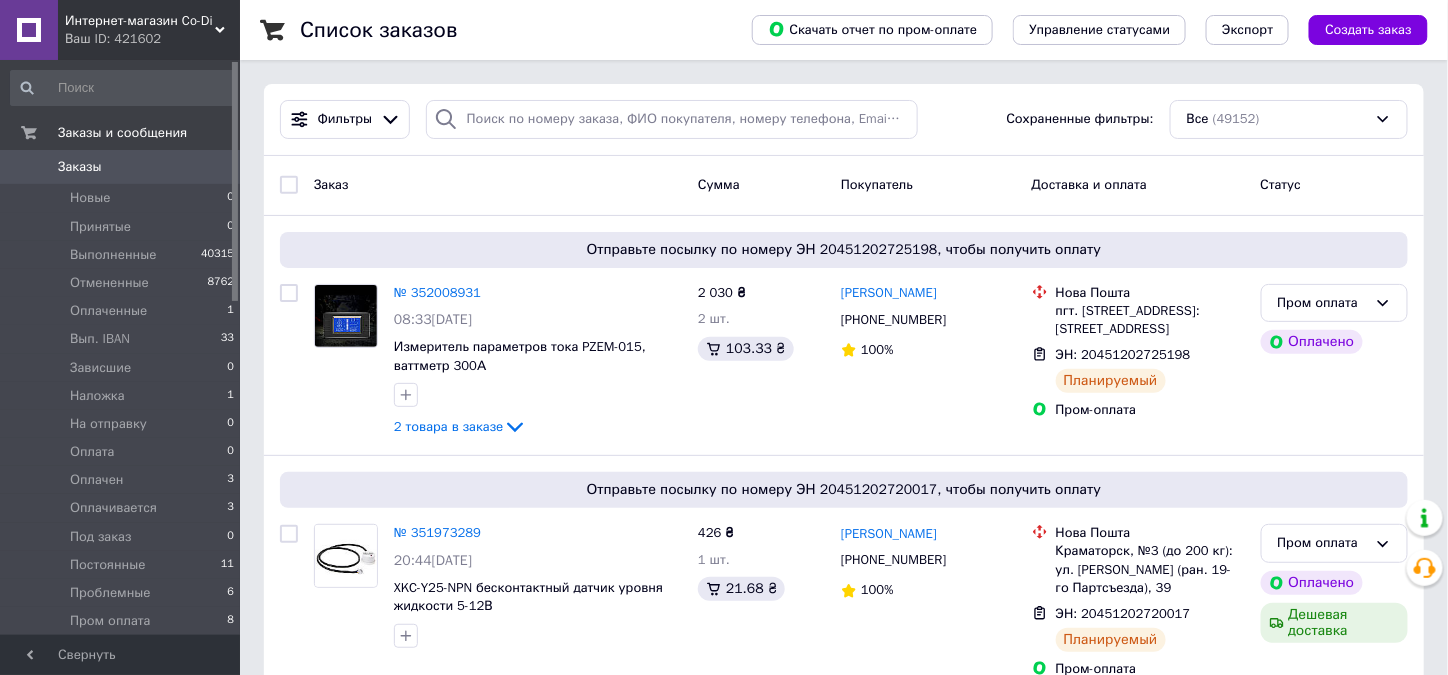 click on "Наложка" at bounding box center [97, 396] 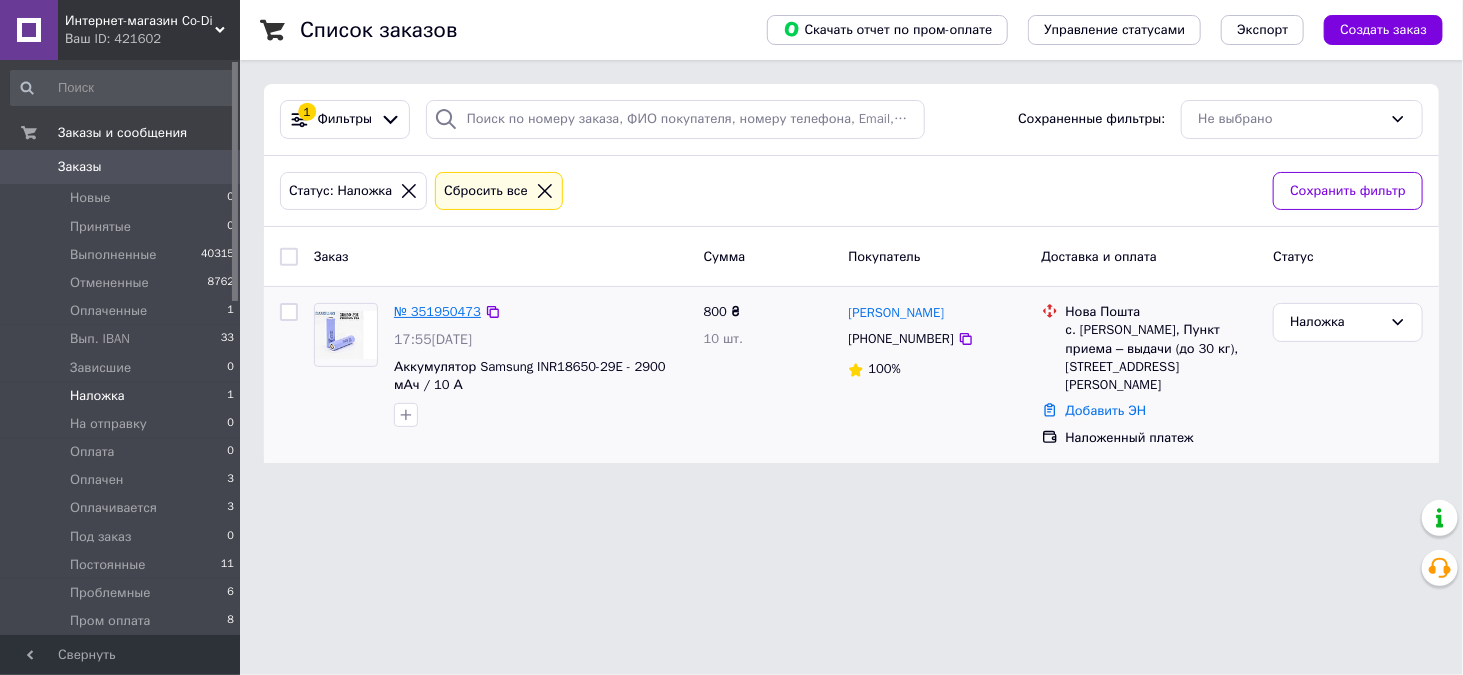 click on "№ 351950473" at bounding box center [437, 311] 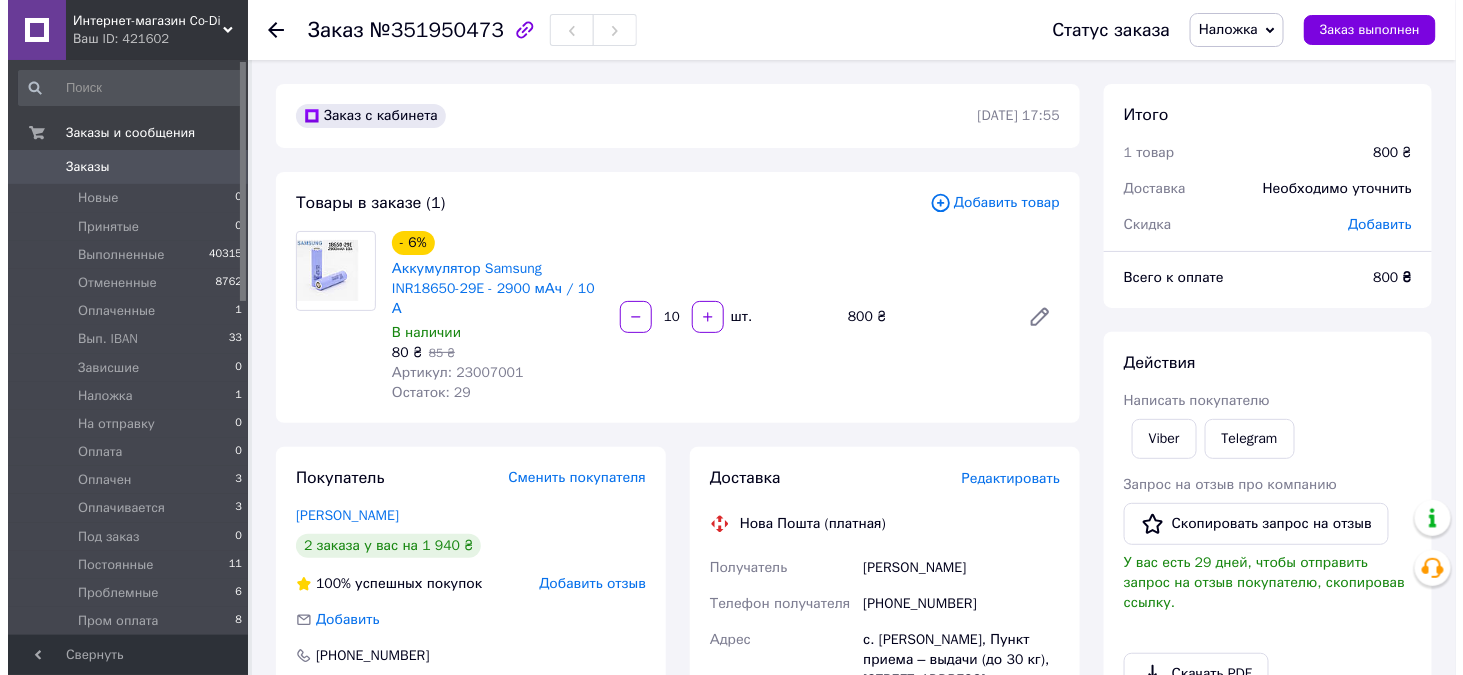 scroll, scrollTop: 64, scrollLeft: 0, axis: vertical 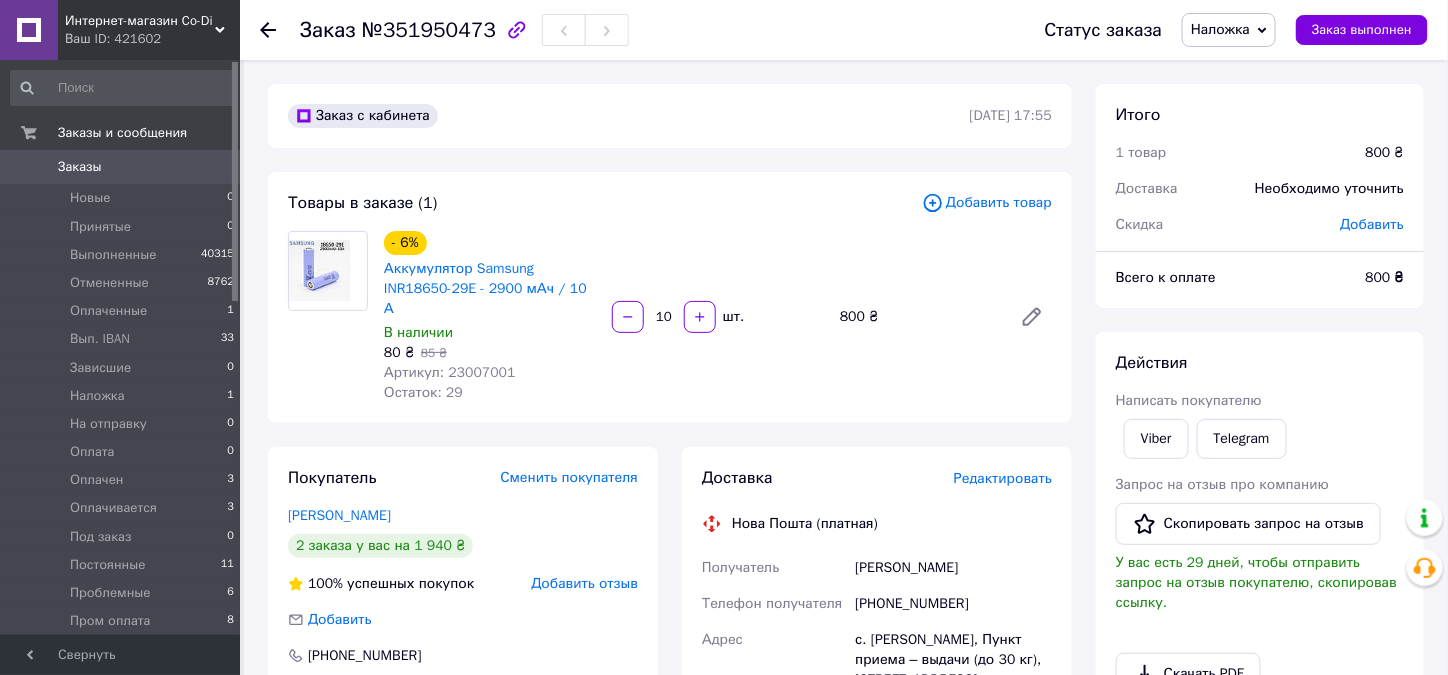 click on "Редактировать" at bounding box center (1003, 478) 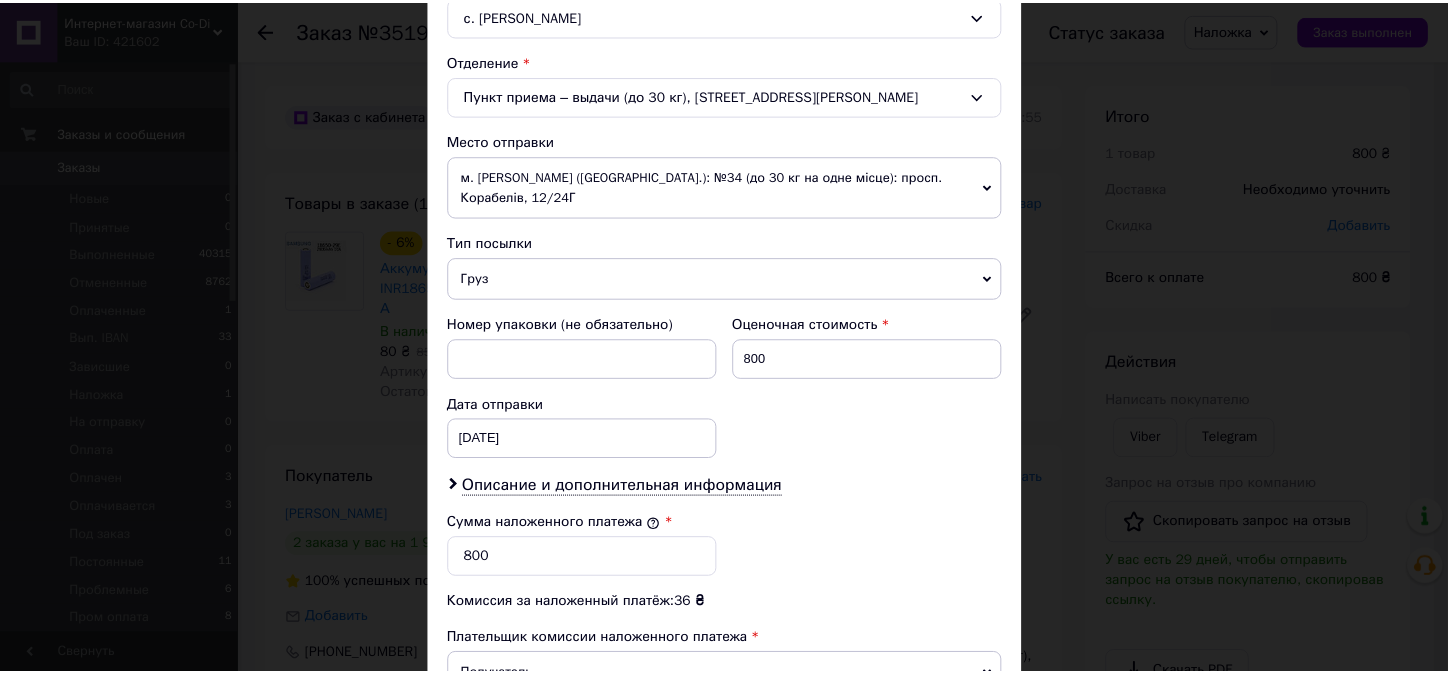 scroll, scrollTop: 800, scrollLeft: 0, axis: vertical 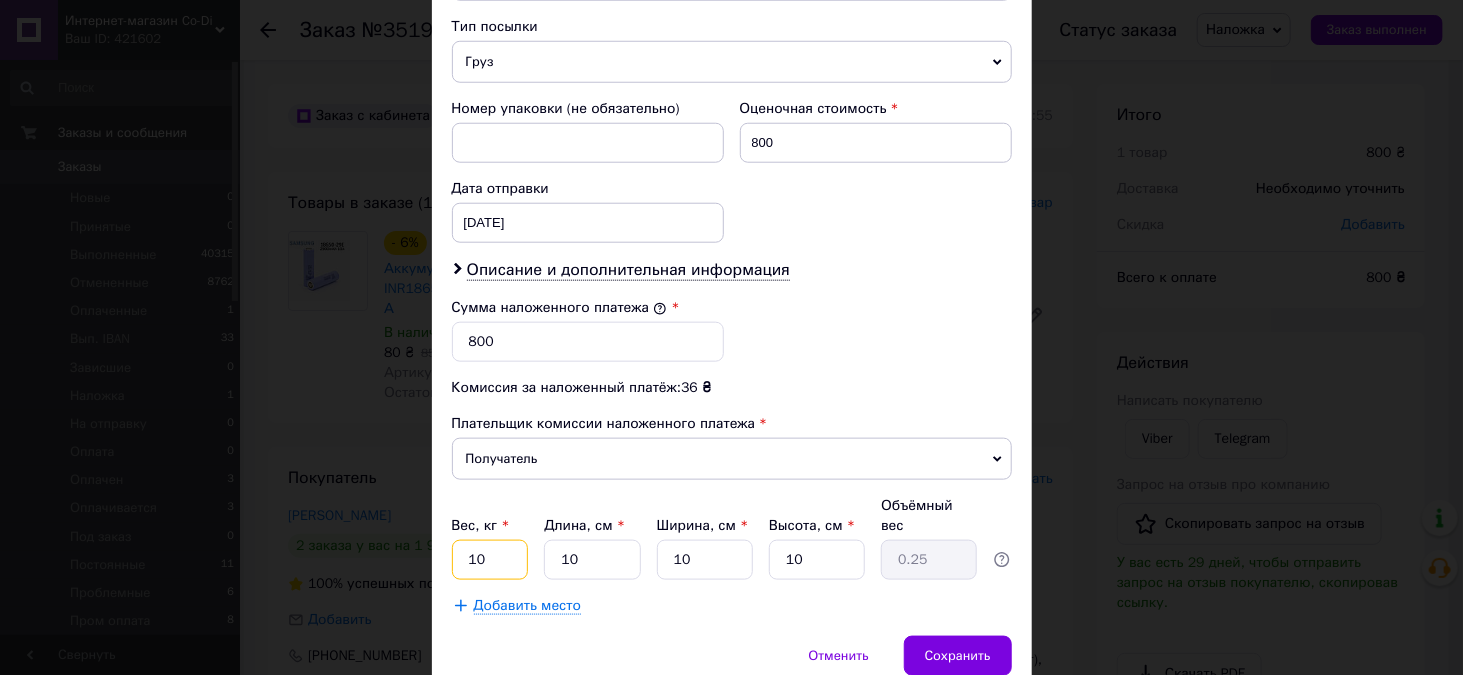 drag, startPoint x: 460, startPoint y: 528, endPoint x: 482, endPoint y: 517, distance: 24.596748 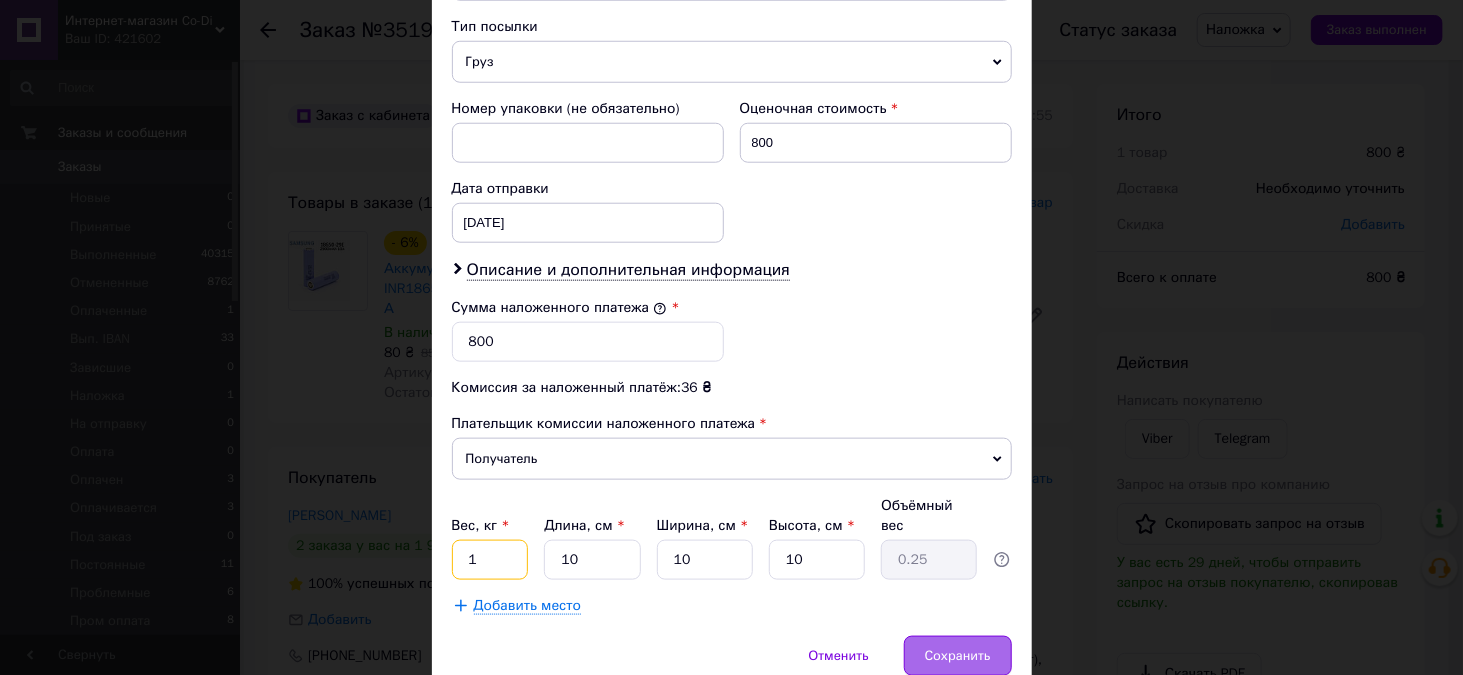 type on "1" 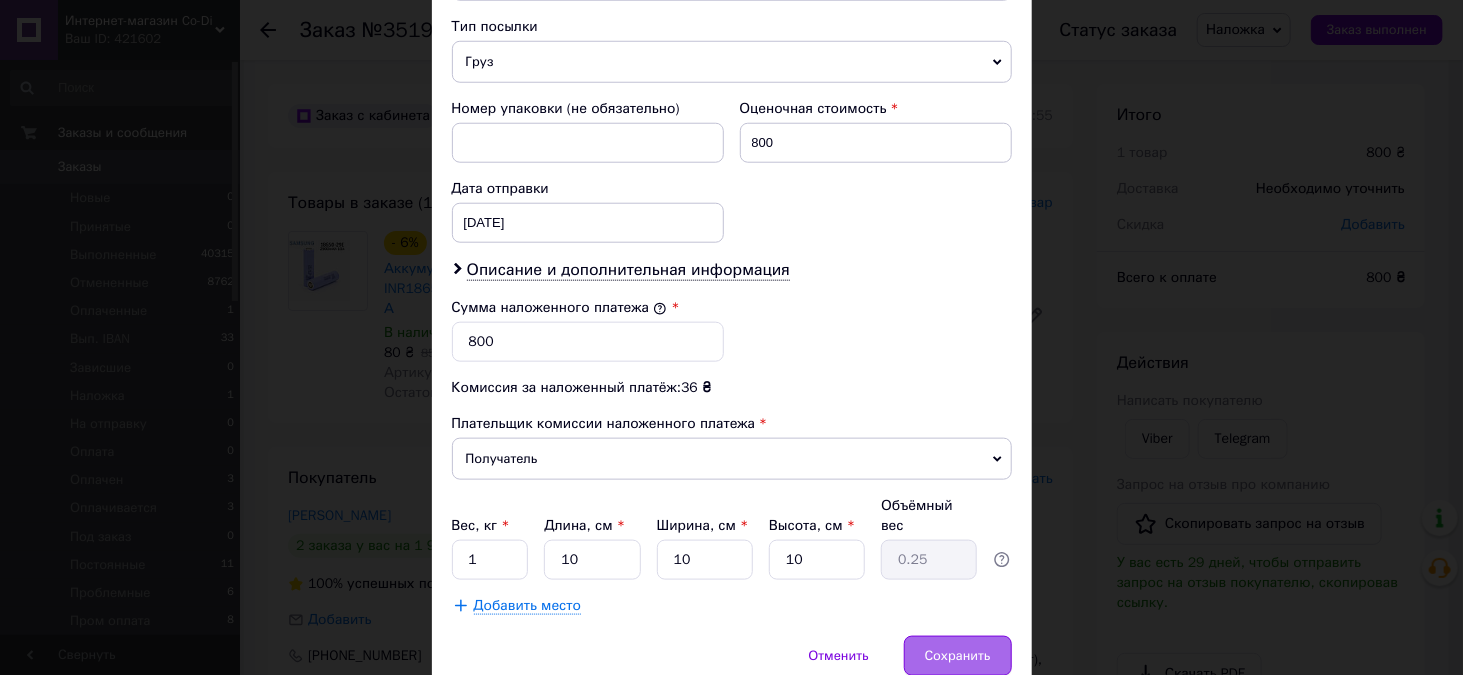 click on "Сохранить" at bounding box center (958, 656) 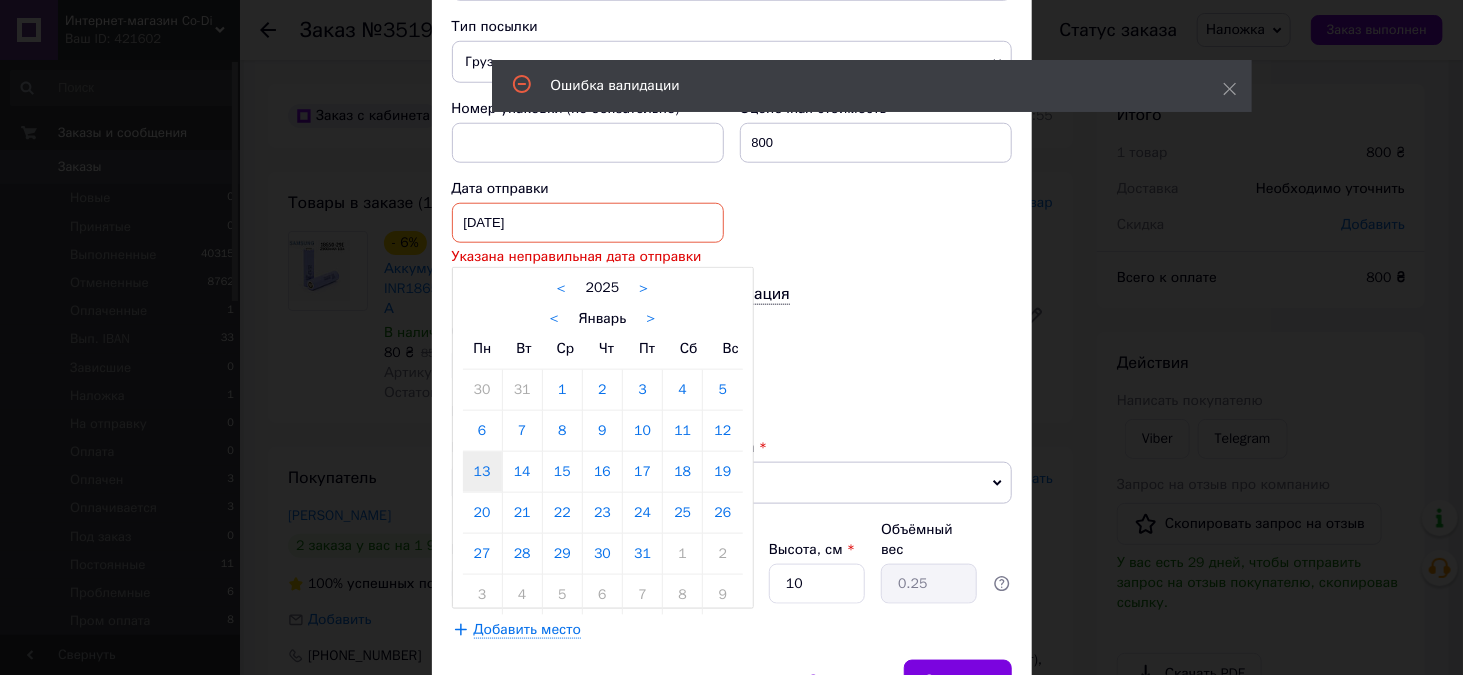 click on "13.01.2025 < 2025 > < Январь > Пн Вт Ср Чт Пт Сб Вс 30 31 1 2 3 4 5 6 7 8 9 10 11 12 13 14 15 16 17 18 19 20 21 22 23 24 25 26 27 28 29 30 31 1 2 3 4 5 6 7 8 9" at bounding box center (588, 223) 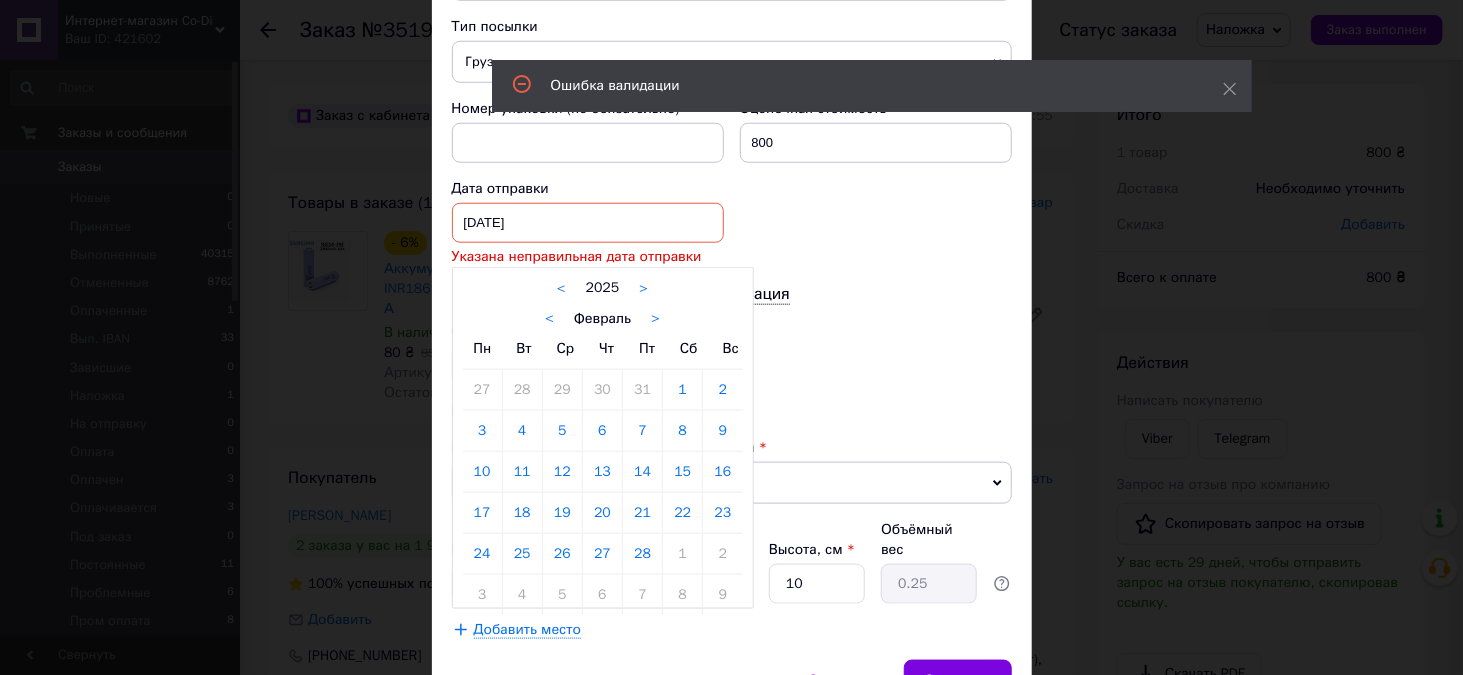 click on ">" at bounding box center [655, 319] 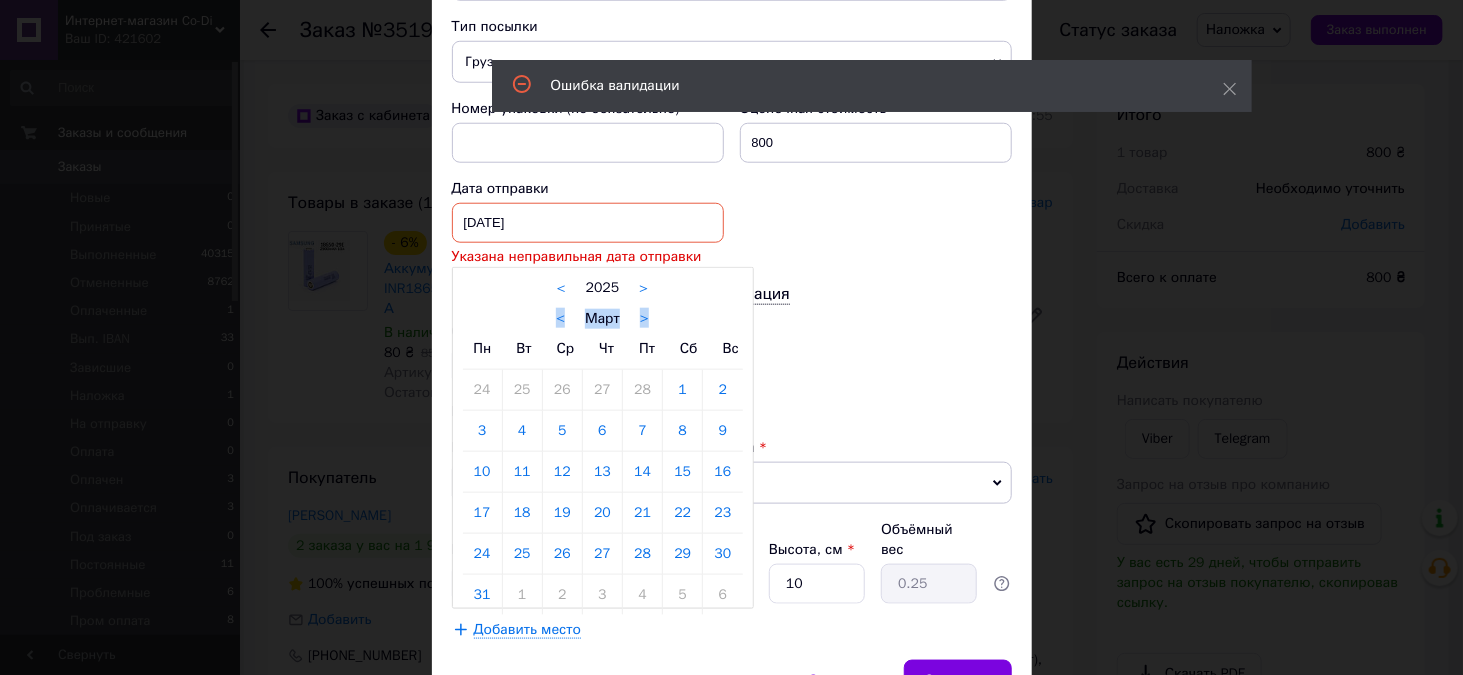 click on "< Март >" at bounding box center [603, 318] 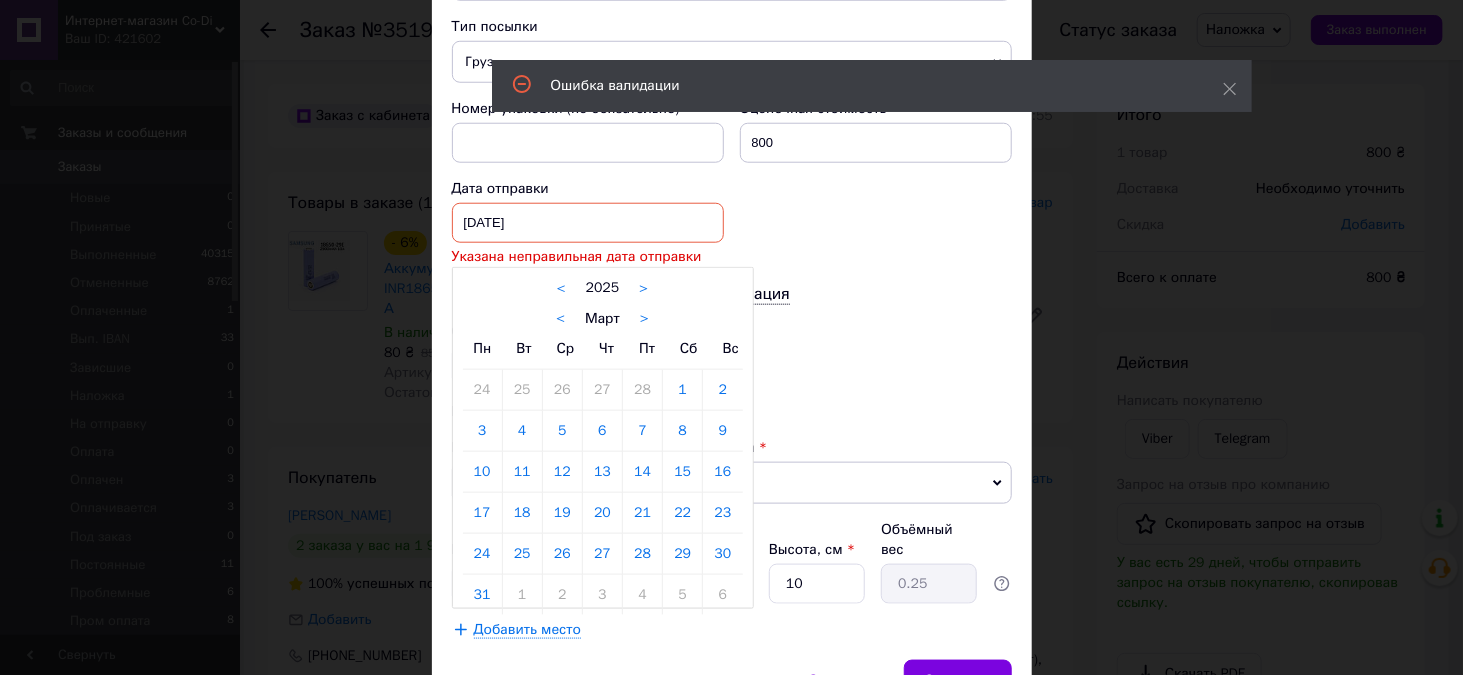 click at bounding box center (731, 337) 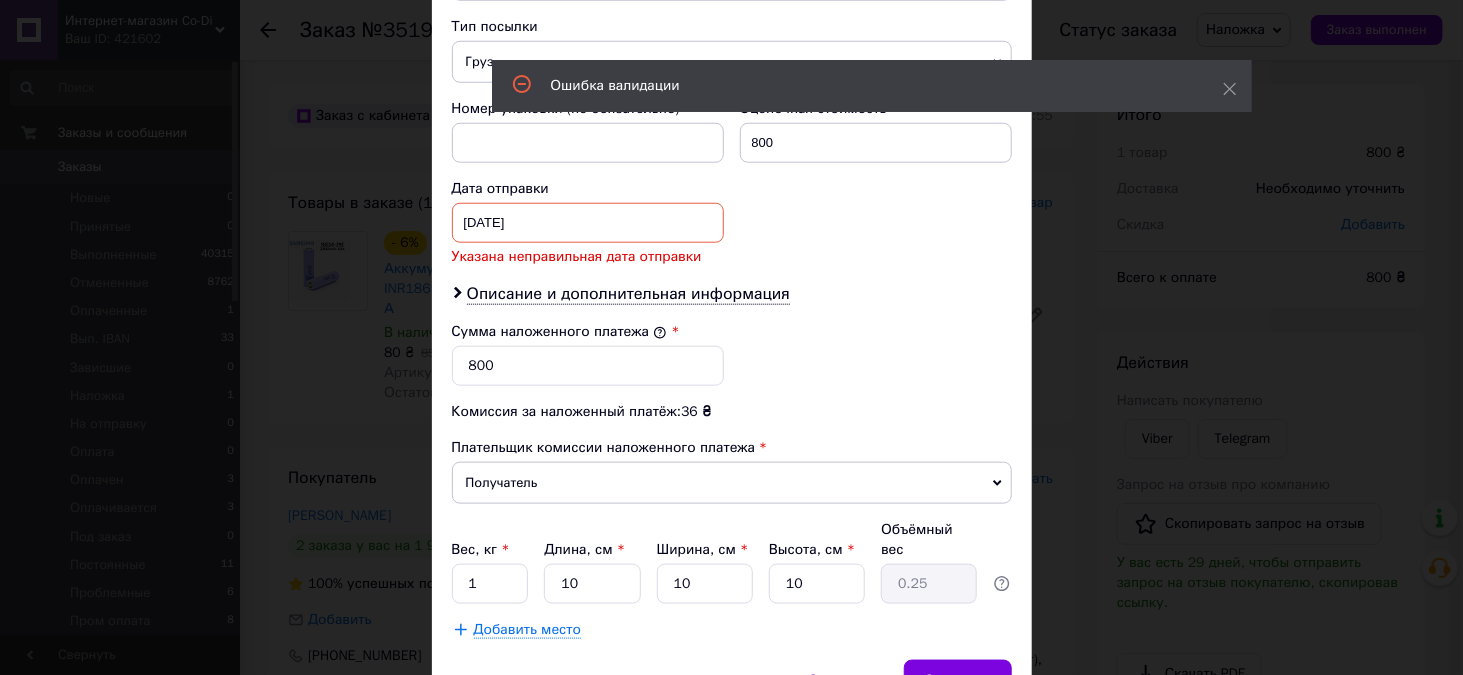 click on "13.01.2025 < 2025 > < Март > Пн Вт Ср Чт Пт Сб Вс 24 25 26 27 28 1 2 3 4 5 6 7 8 9 10 11 12 13 14 15 16 17 18 19 20 21 22 23 24 25 26 27 28 29 30 31 1 2 3 4 5 6" at bounding box center (588, 223) 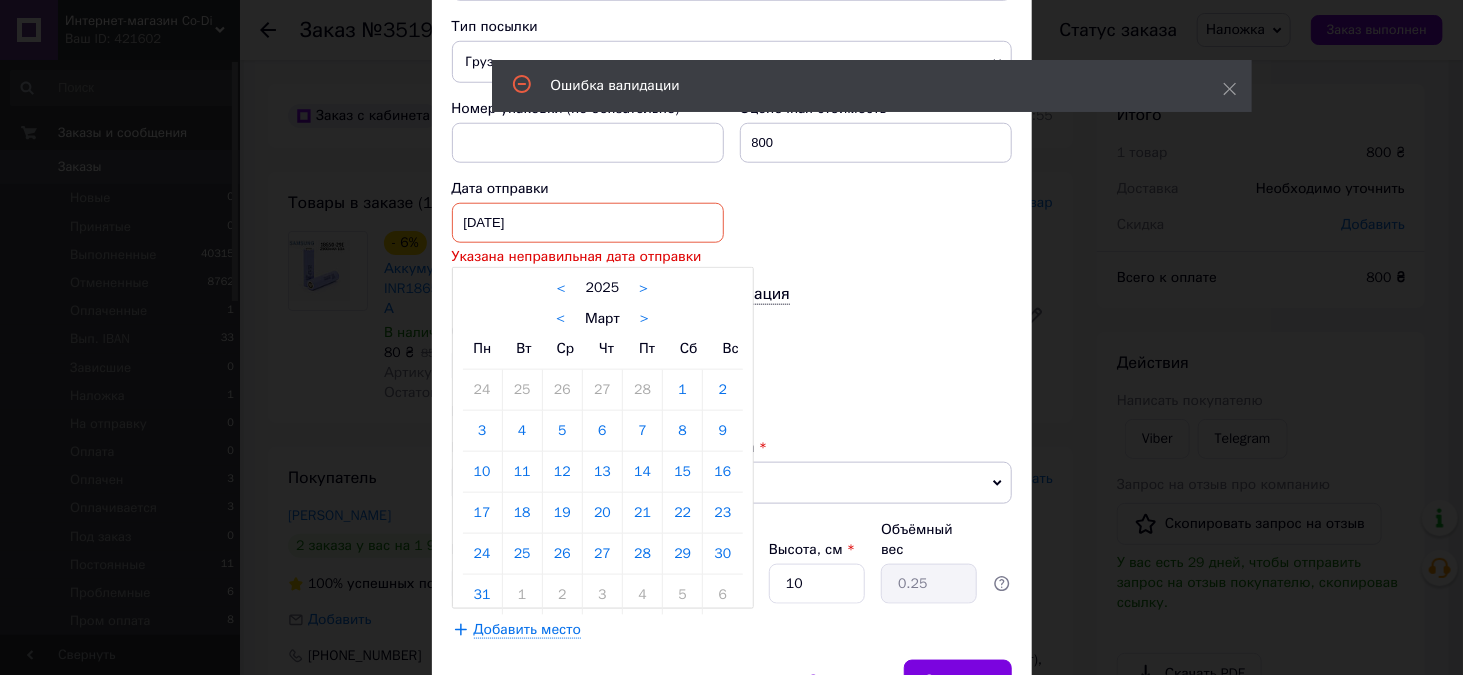 click on "13.01.2025 < 2025 > < Март > Пн Вт Ср Чт Пт Сб Вс 24 25 26 27 28 1 2 3 4 5 6 7 8 9 10 11 12 13 14 15 16 17 18 19 20 21 22 23 24 25 26 27 28 29 30 31 1 2 3 4 5 6" at bounding box center (588, 223) 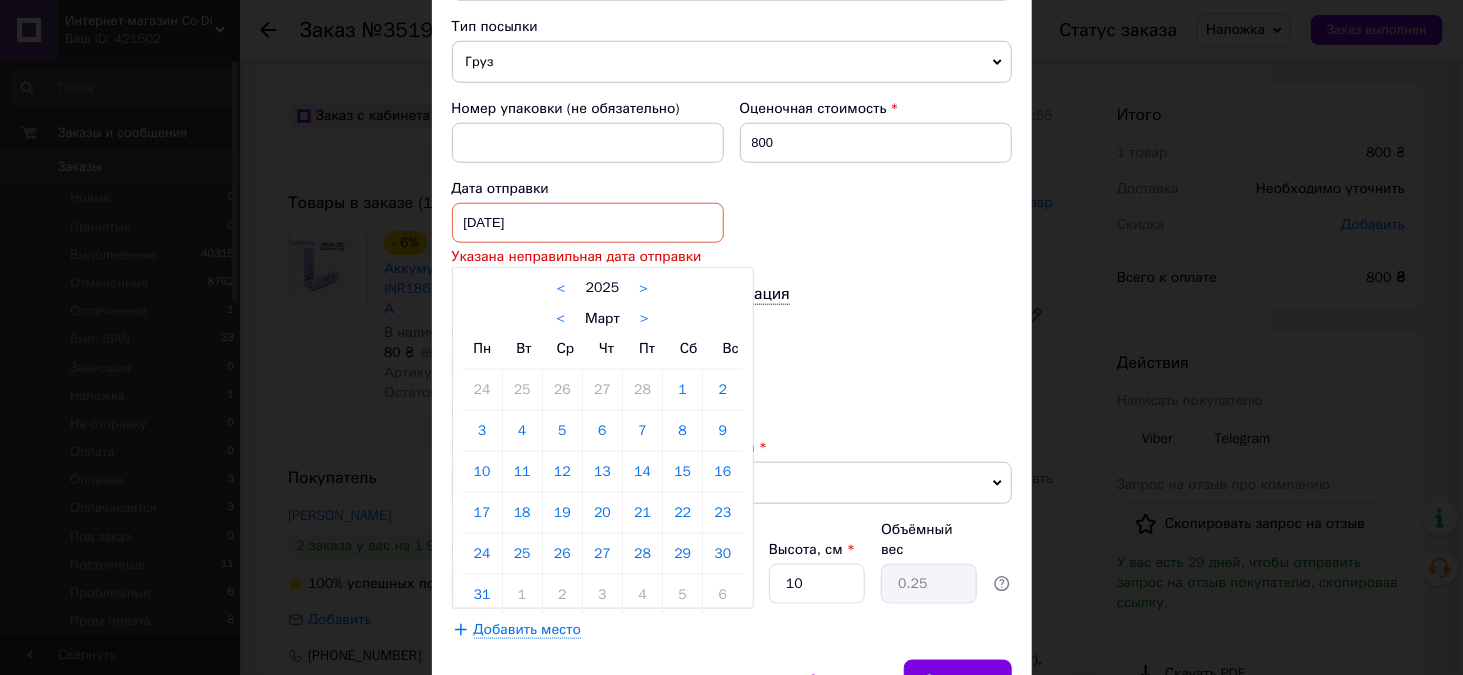 click on ">" at bounding box center (644, 319) 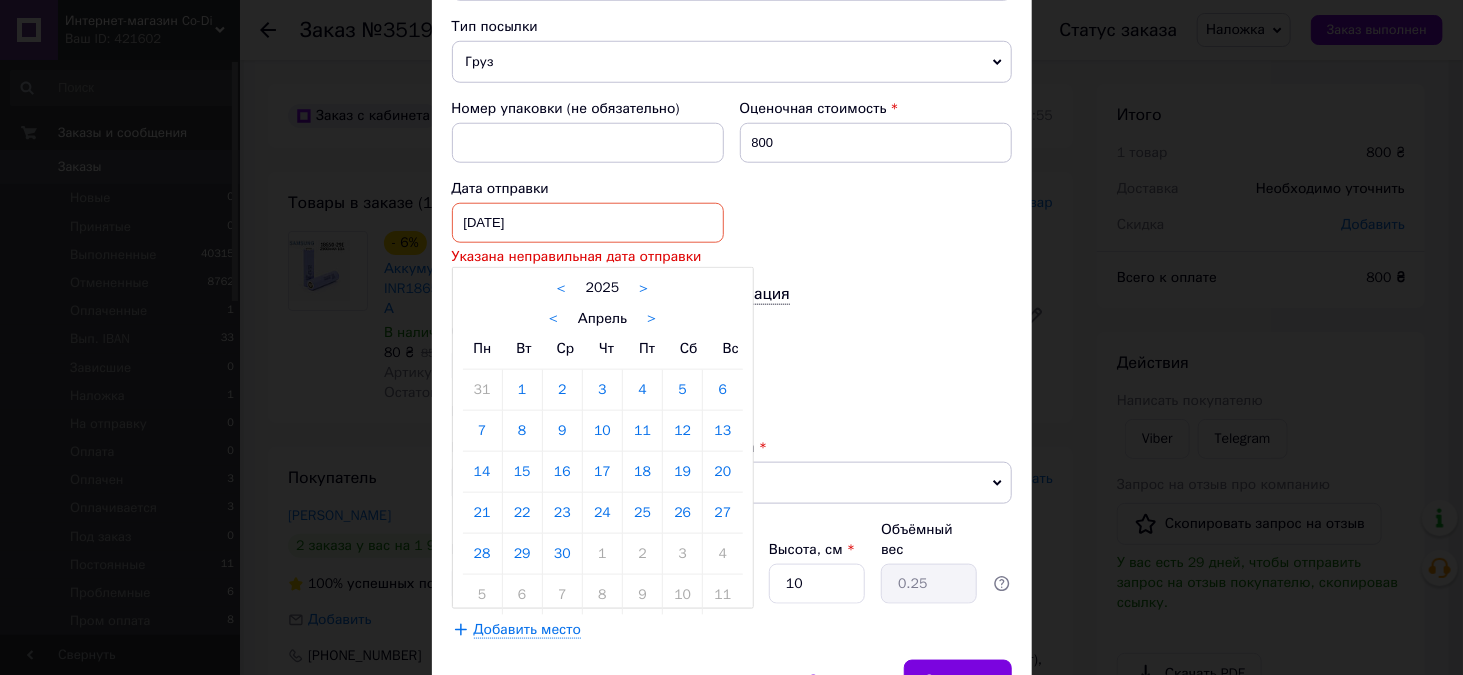 click on ">" at bounding box center (651, 319) 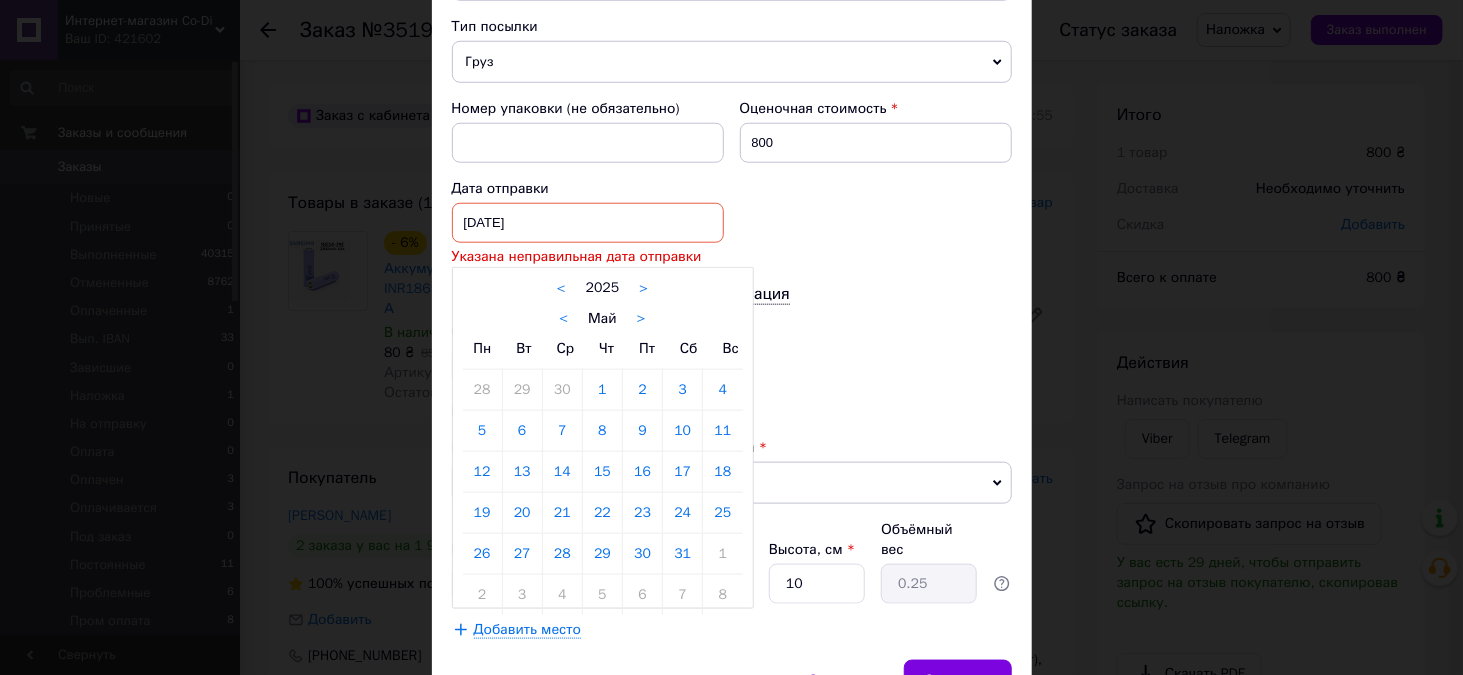 click on ">" at bounding box center (641, 319) 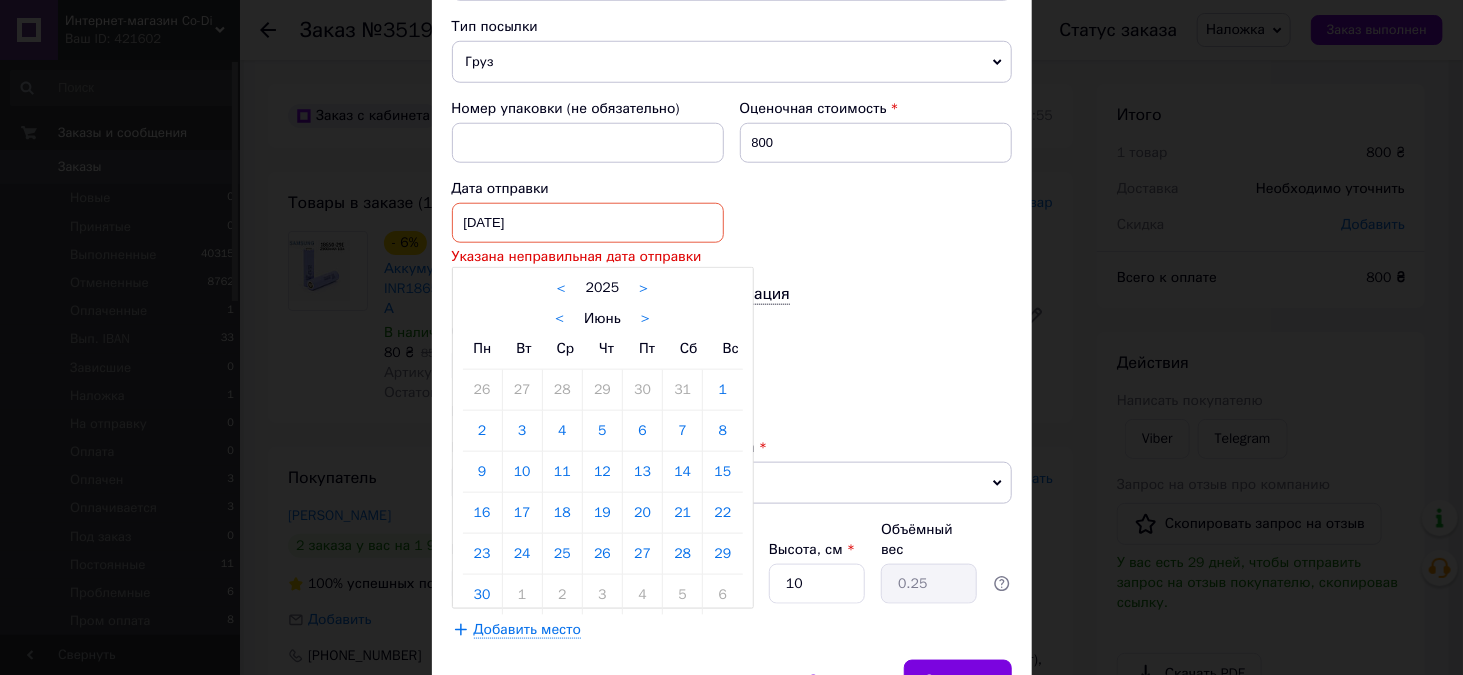 click on ">" at bounding box center [643, 288] 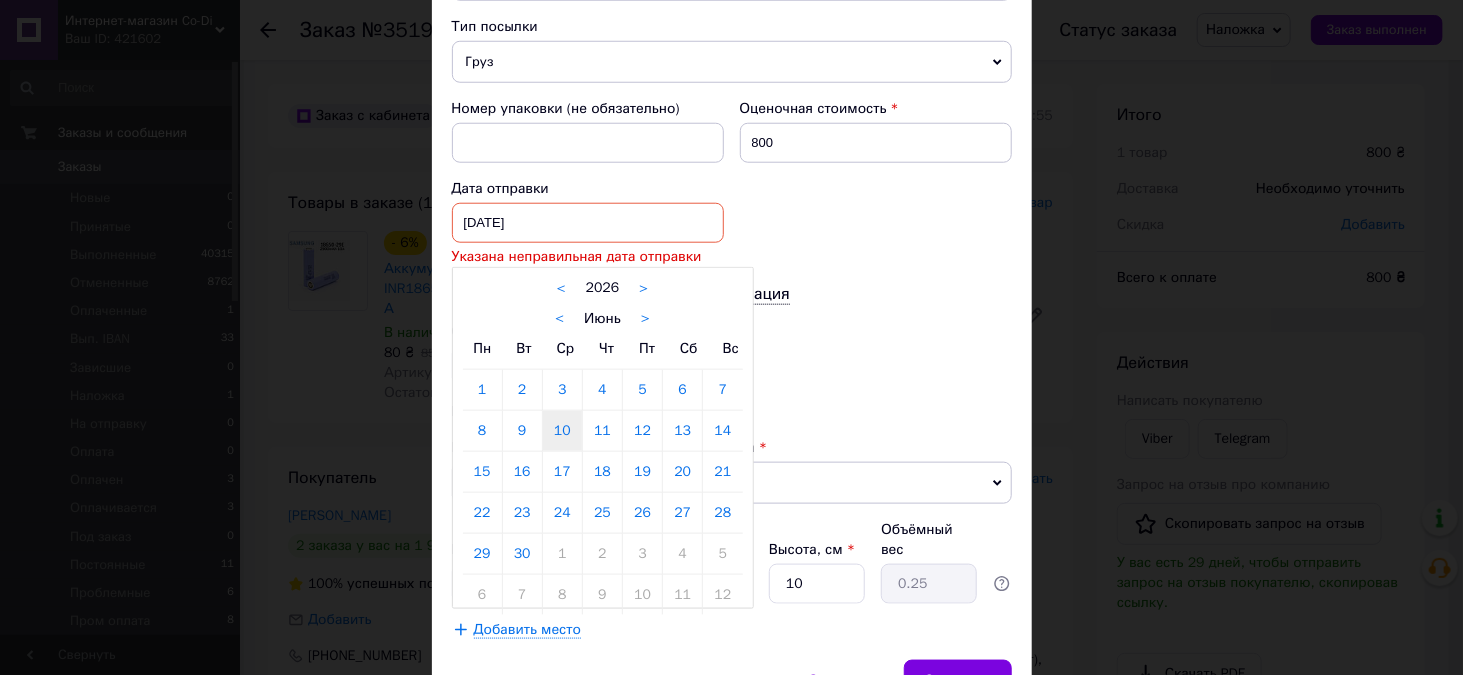 click on "10" at bounding box center [562, 431] 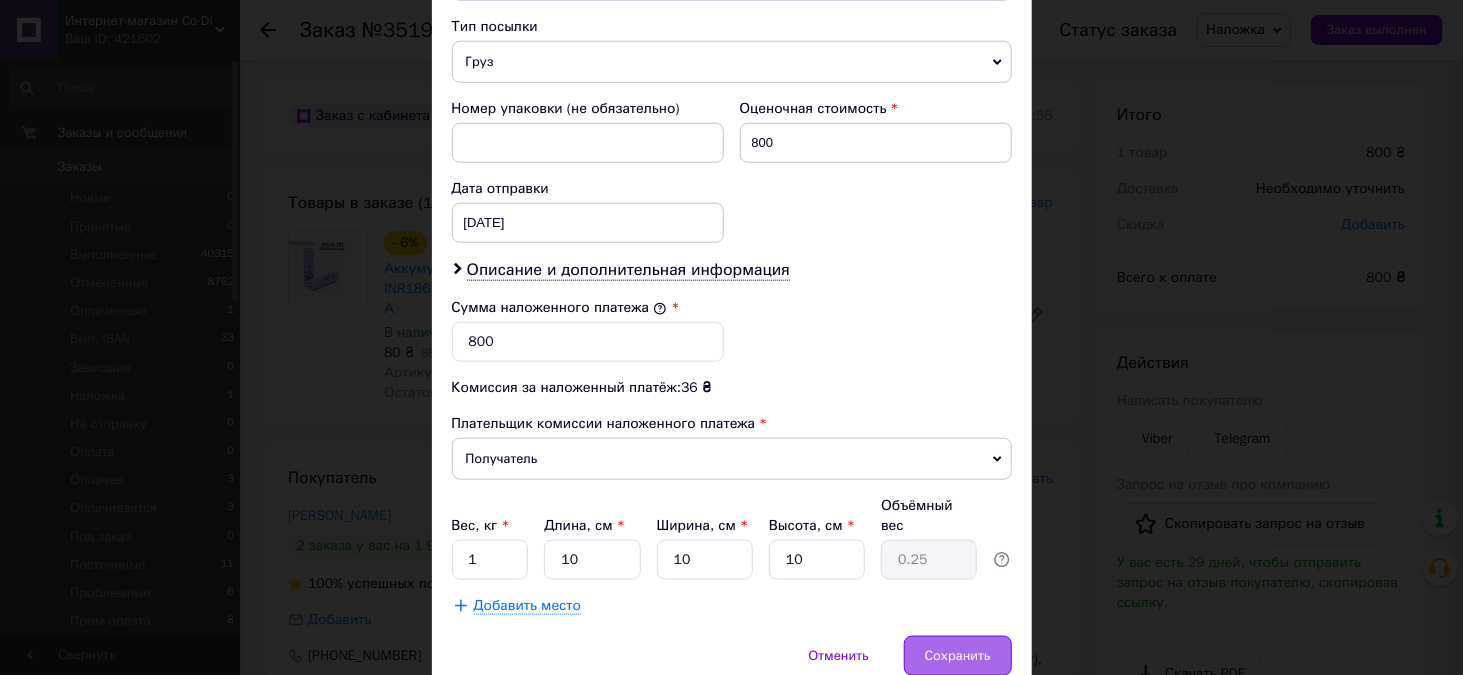 click on "Сохранить" at bounding box center [958, 656] 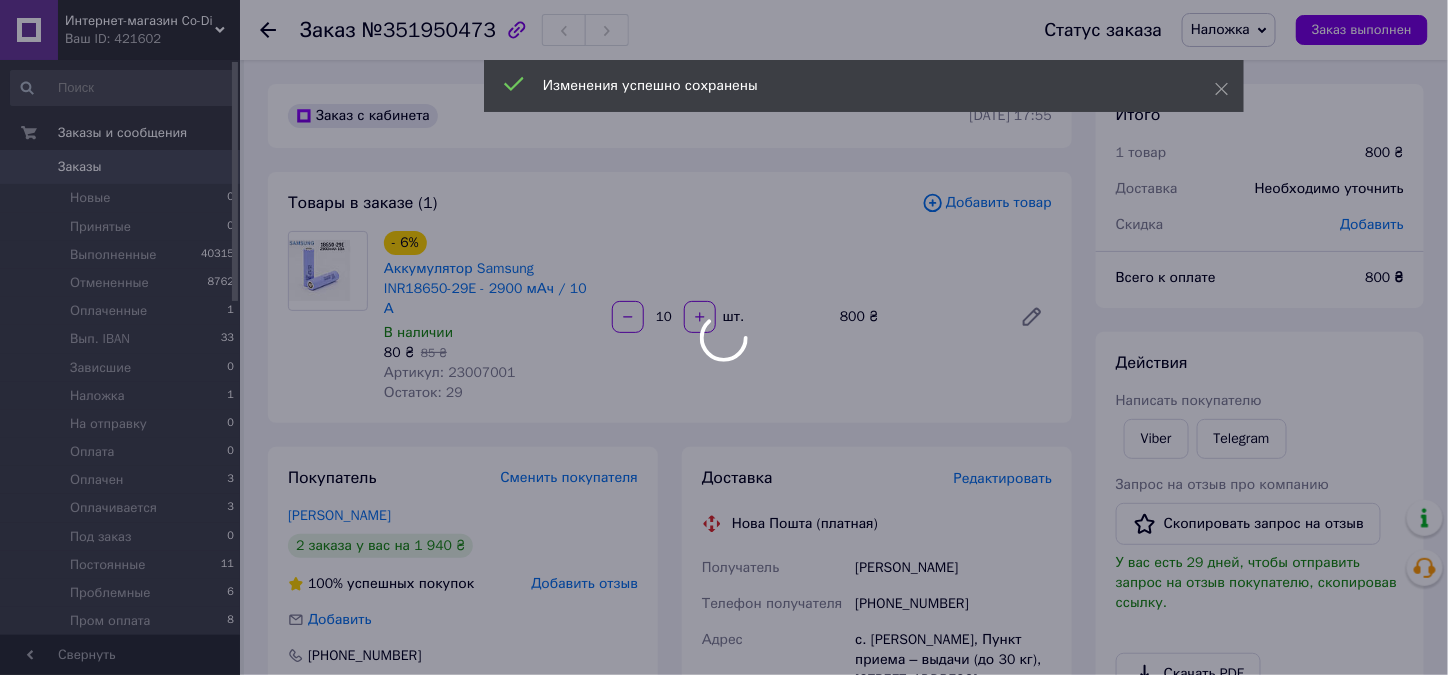 scroll, scrollTop: 132, scrollLeft: 0, axis: vertical 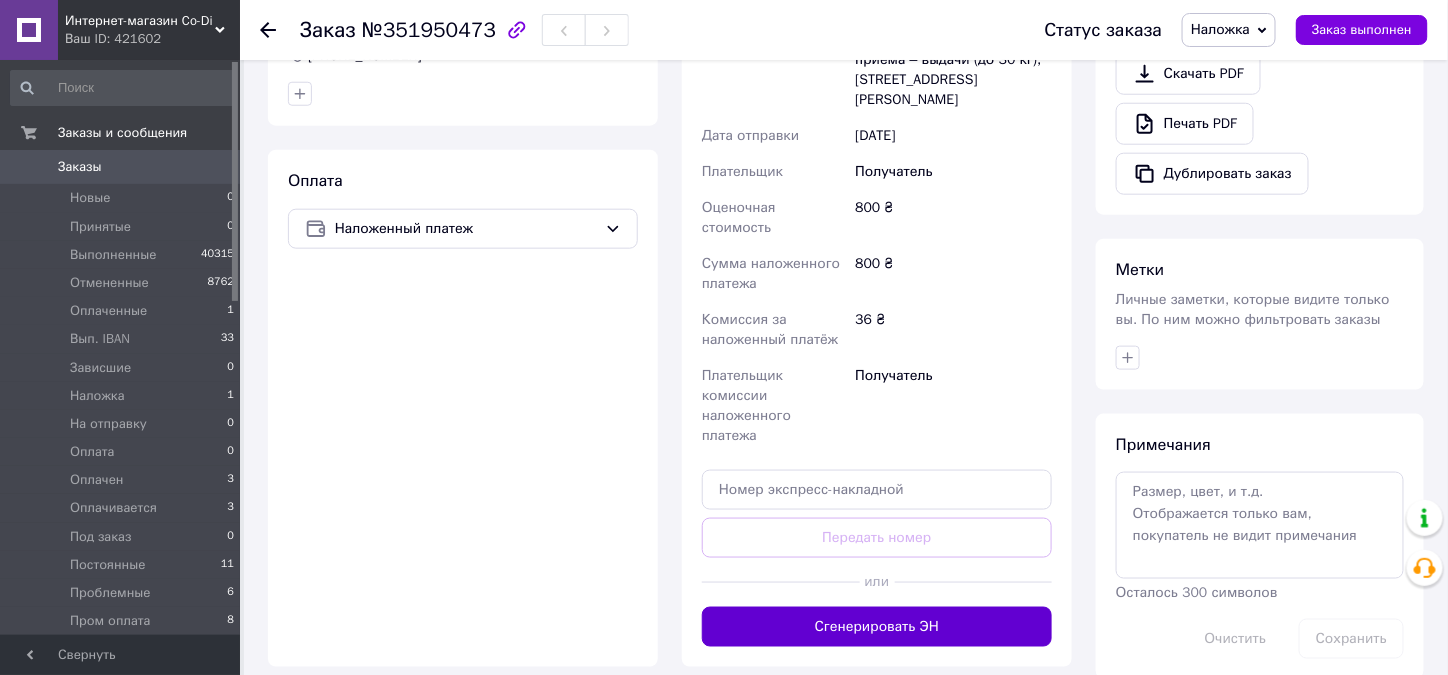 click on "Сгенерировать ЭН" at bounding box center [877, 627] 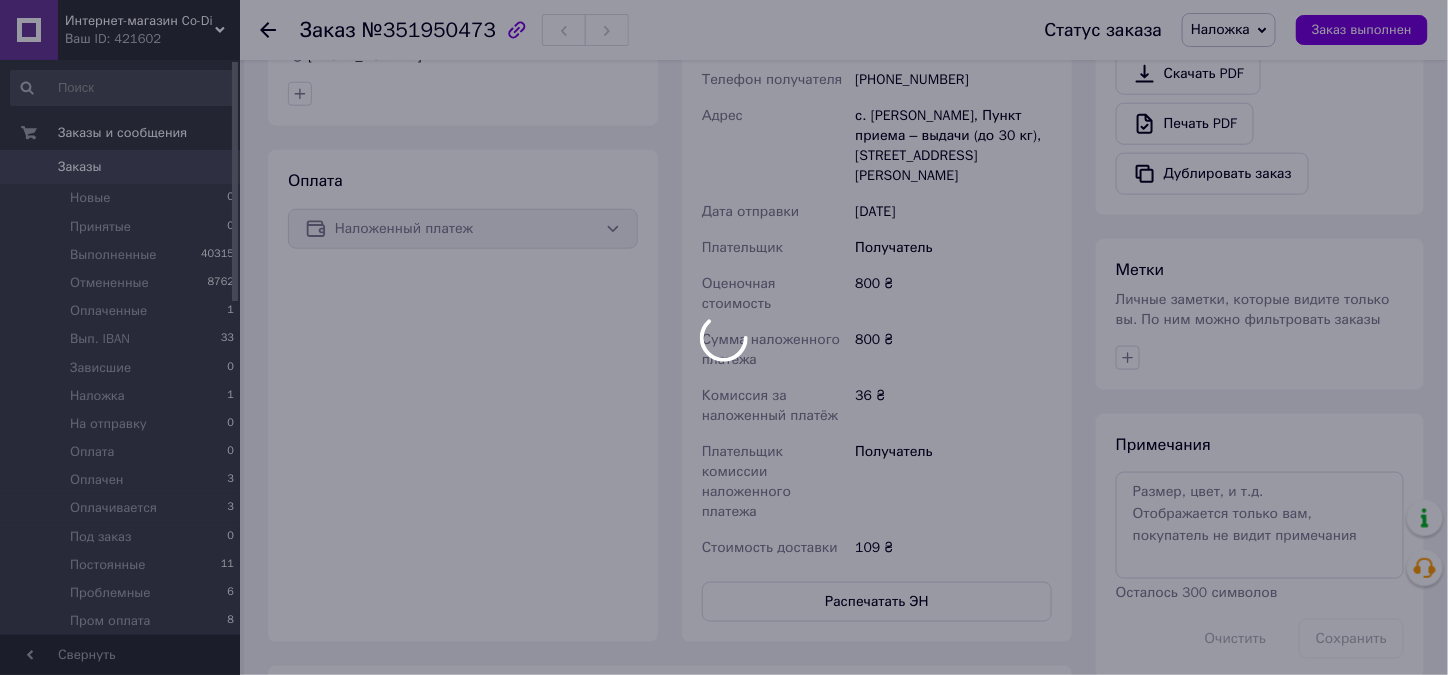 scroll, scrollTop: 180, scrollLeft: 0, axis: vertical 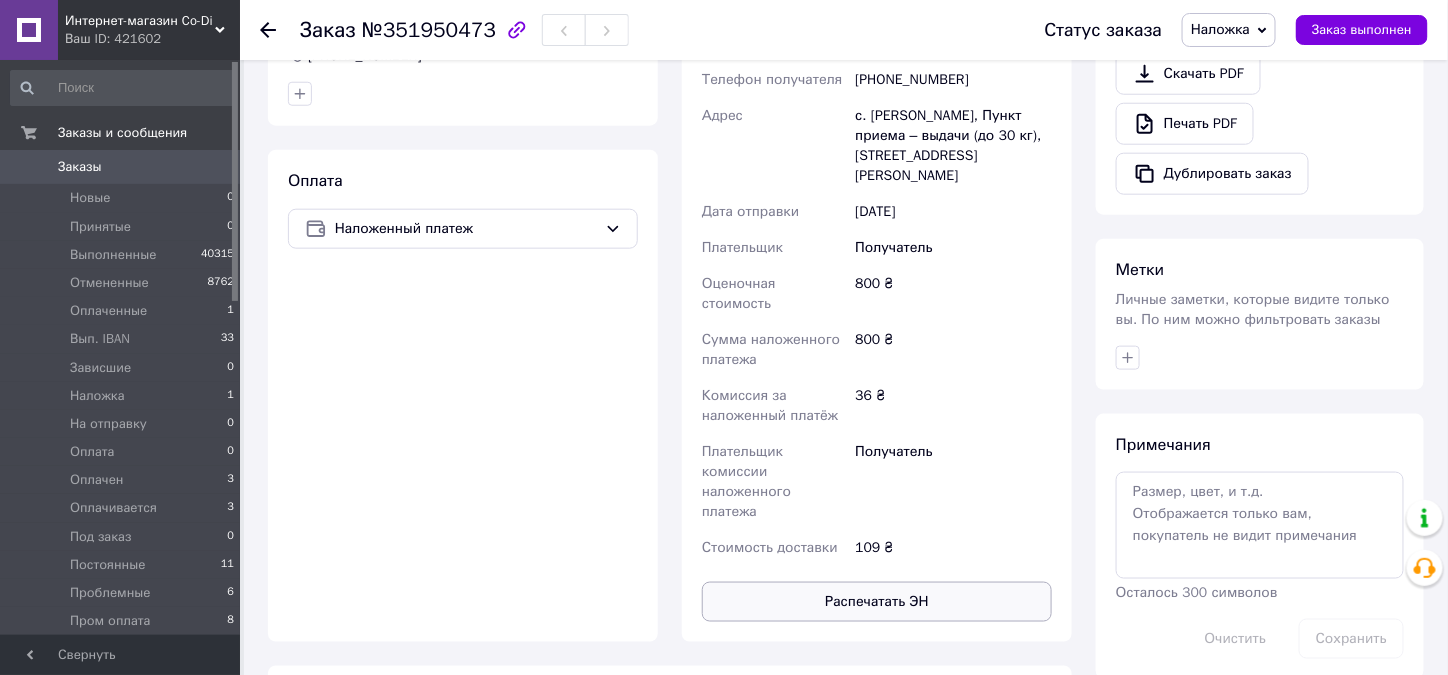 click on "Распечатать ЭН" at bounding box center (877, 602) 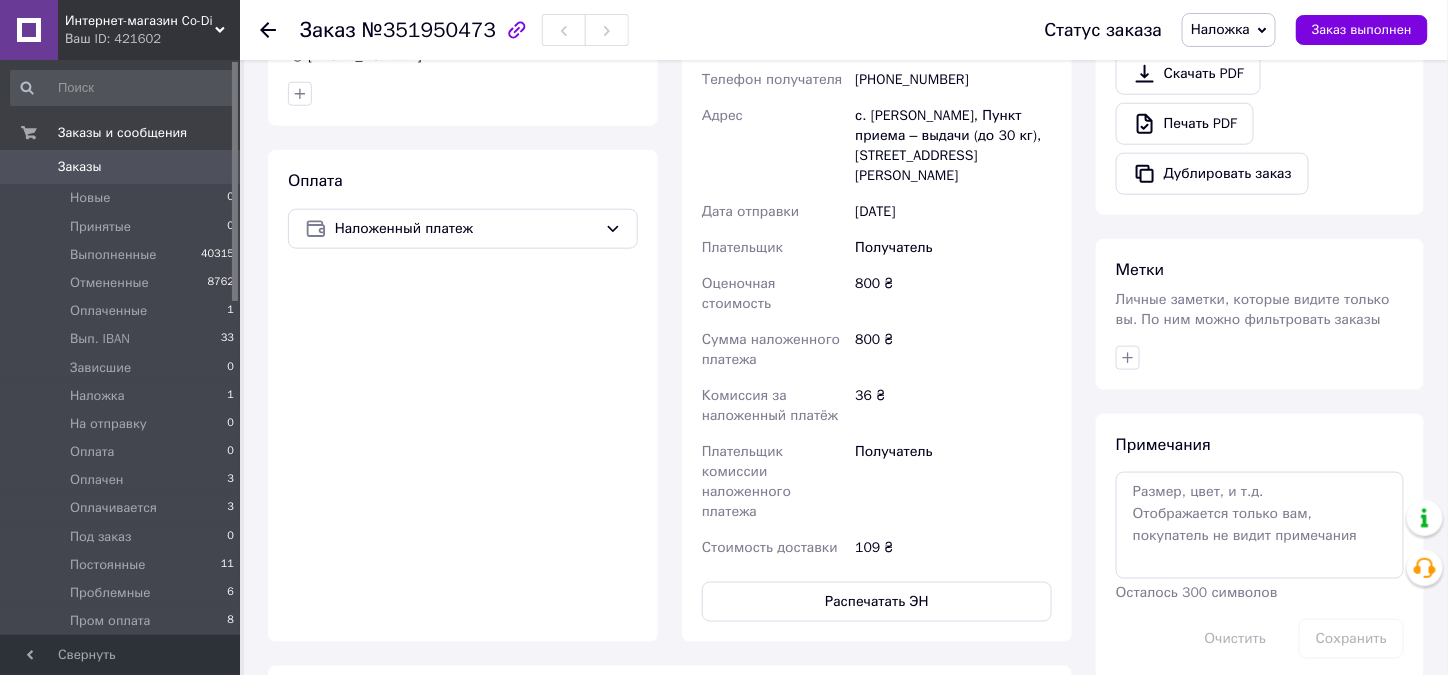click on "Наложка" at bounding box center [1220, 29] 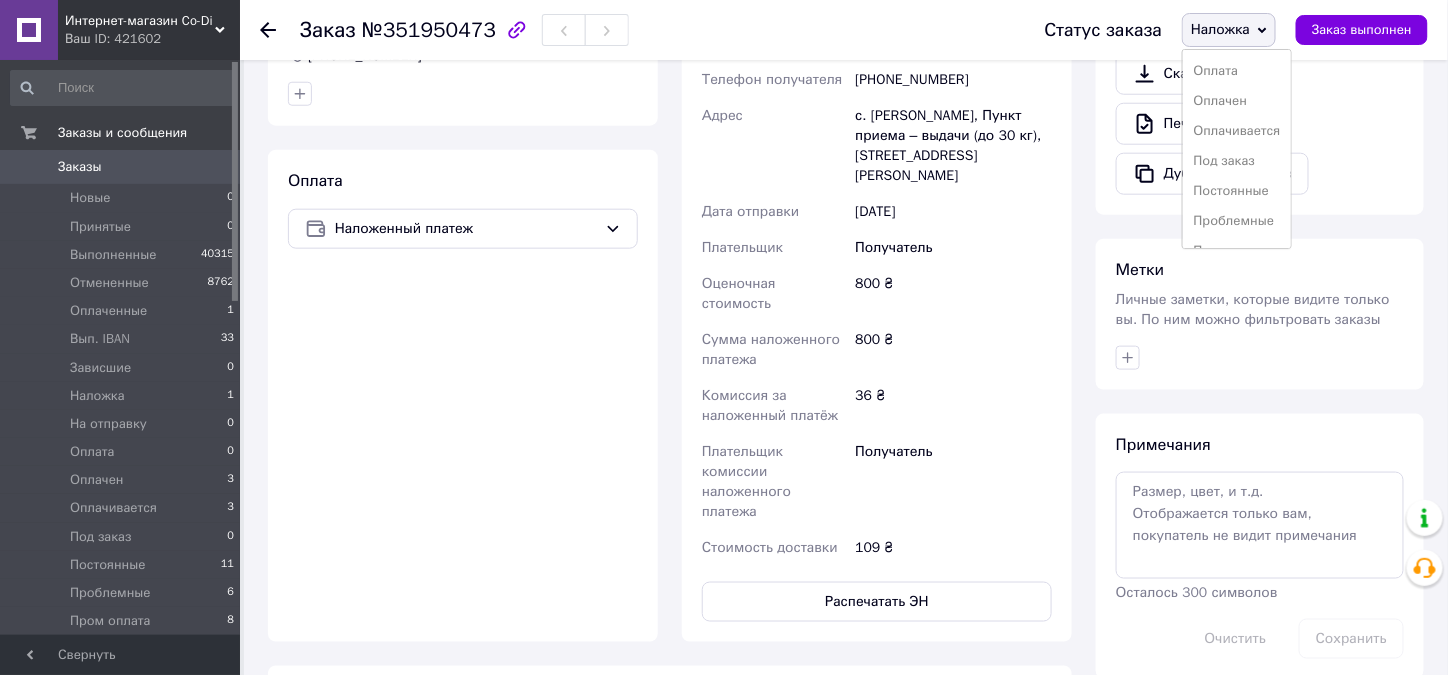 scroll, scrollTop: 171, scrollLeft: 0, axis: vertical 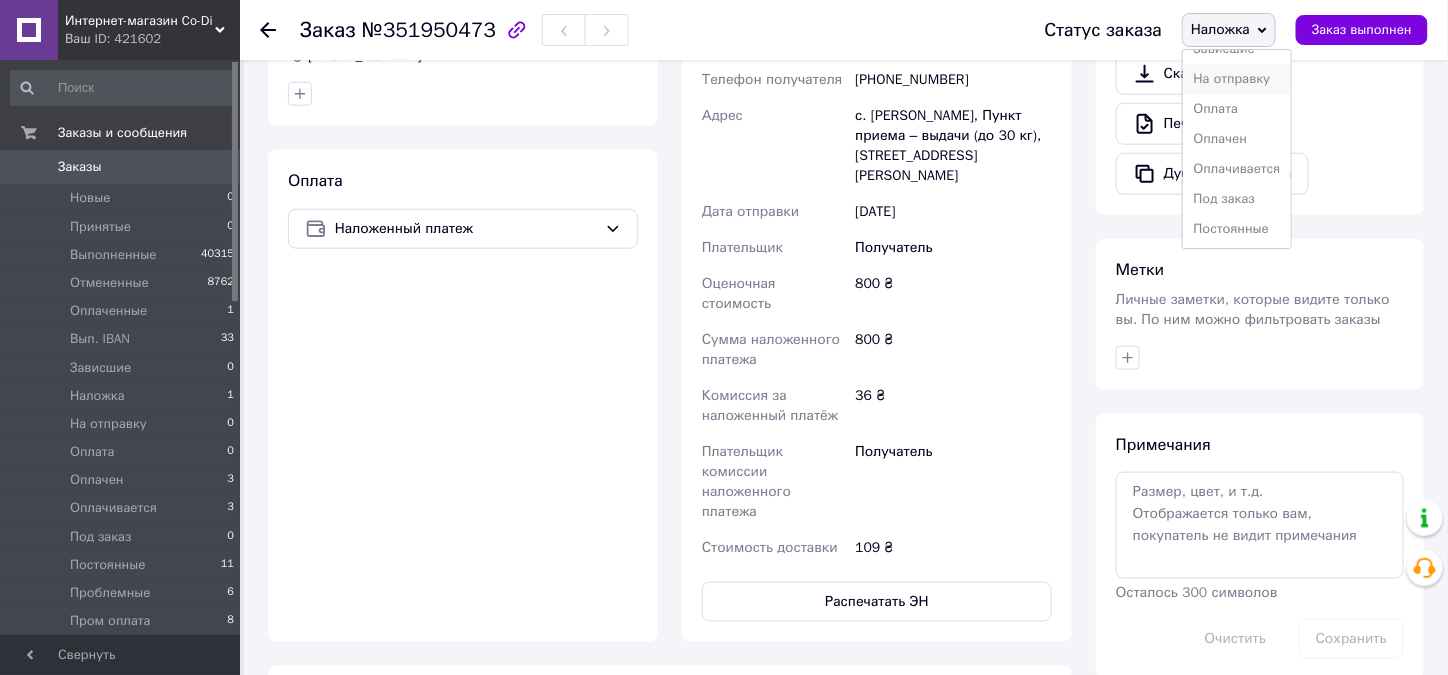 click on "На отправку" at bounding box center (1236, 79) 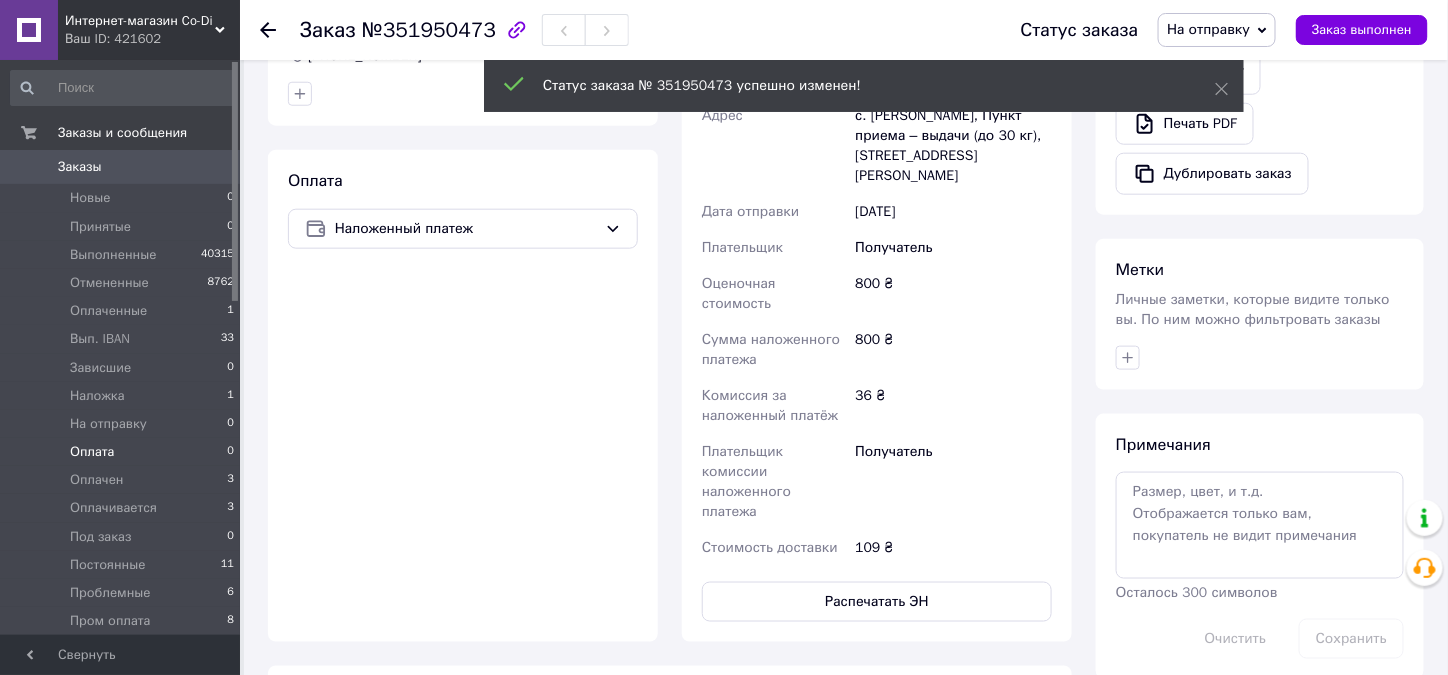 scroll, scrollTop: 228, scrollLeft: 0, axis: vertical 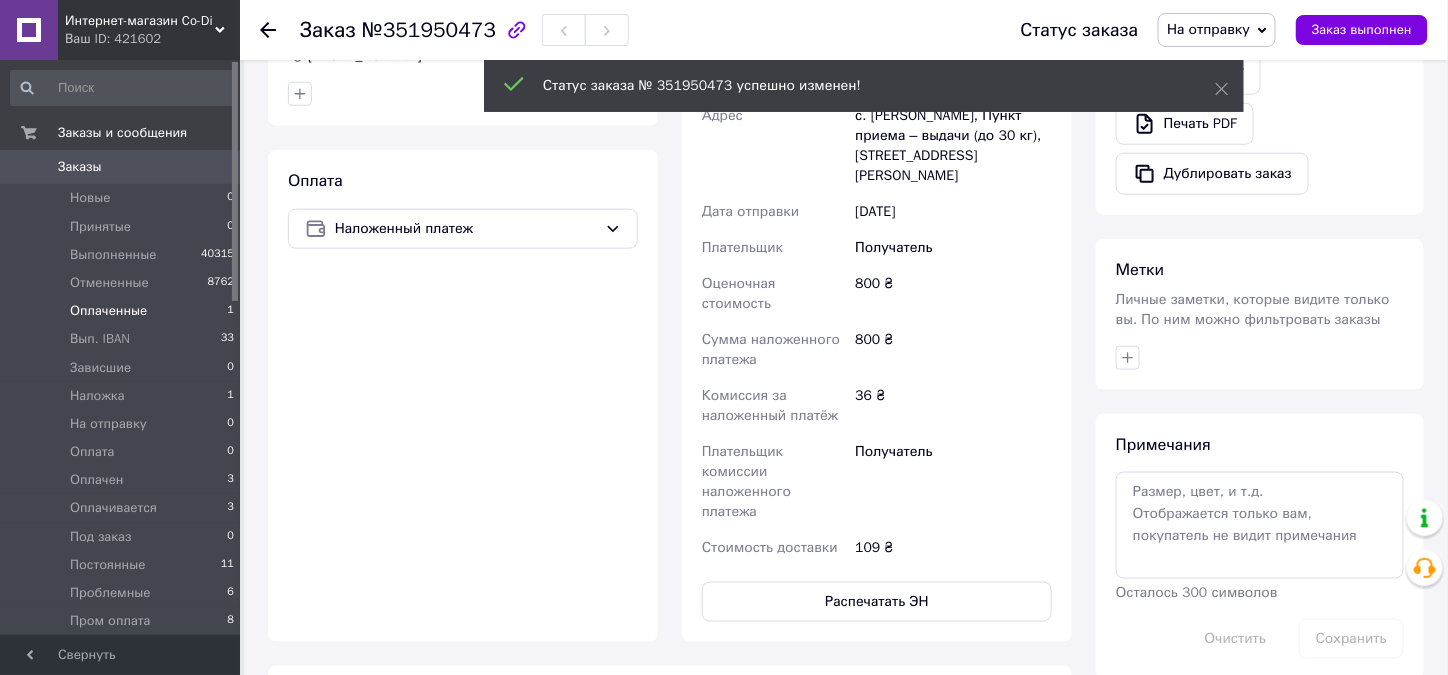 click on "Оплаченные" at bounding box center [108, 311] 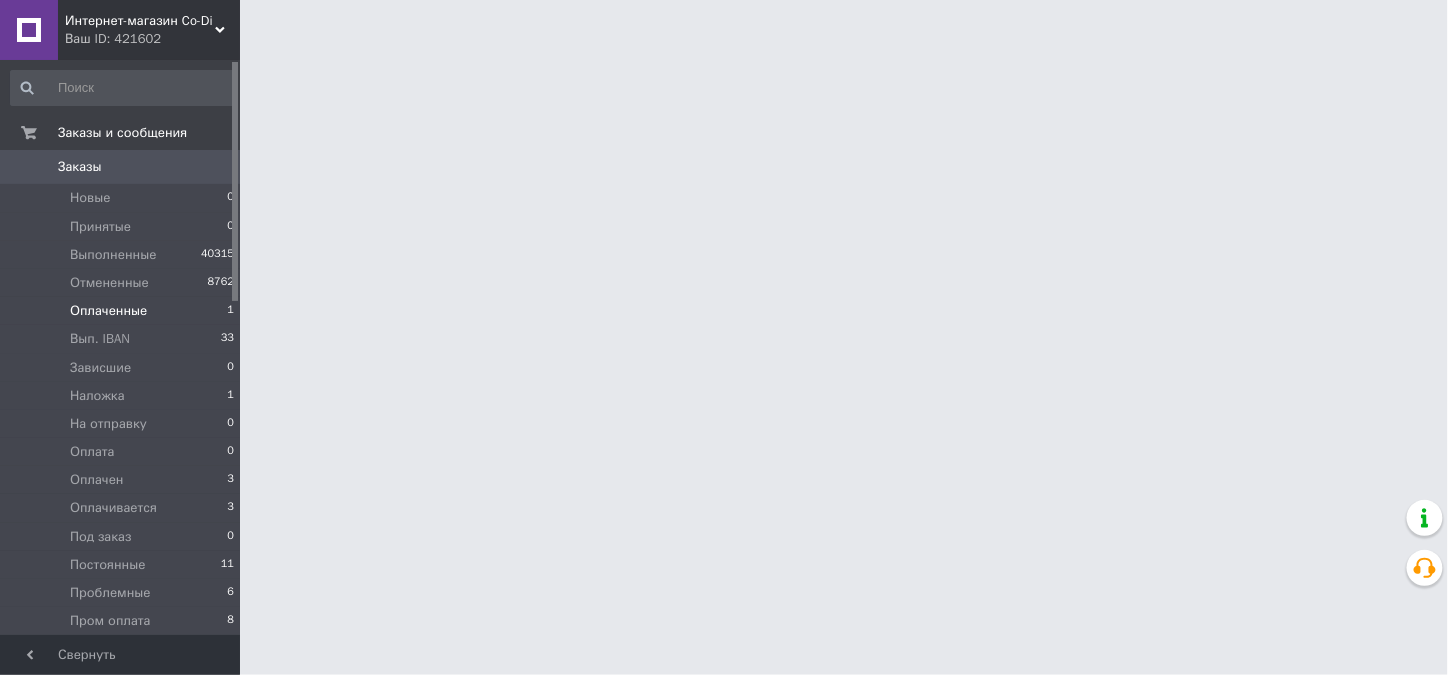 scroll, scrollTop: 0, scrollLeft: 0, axis: both 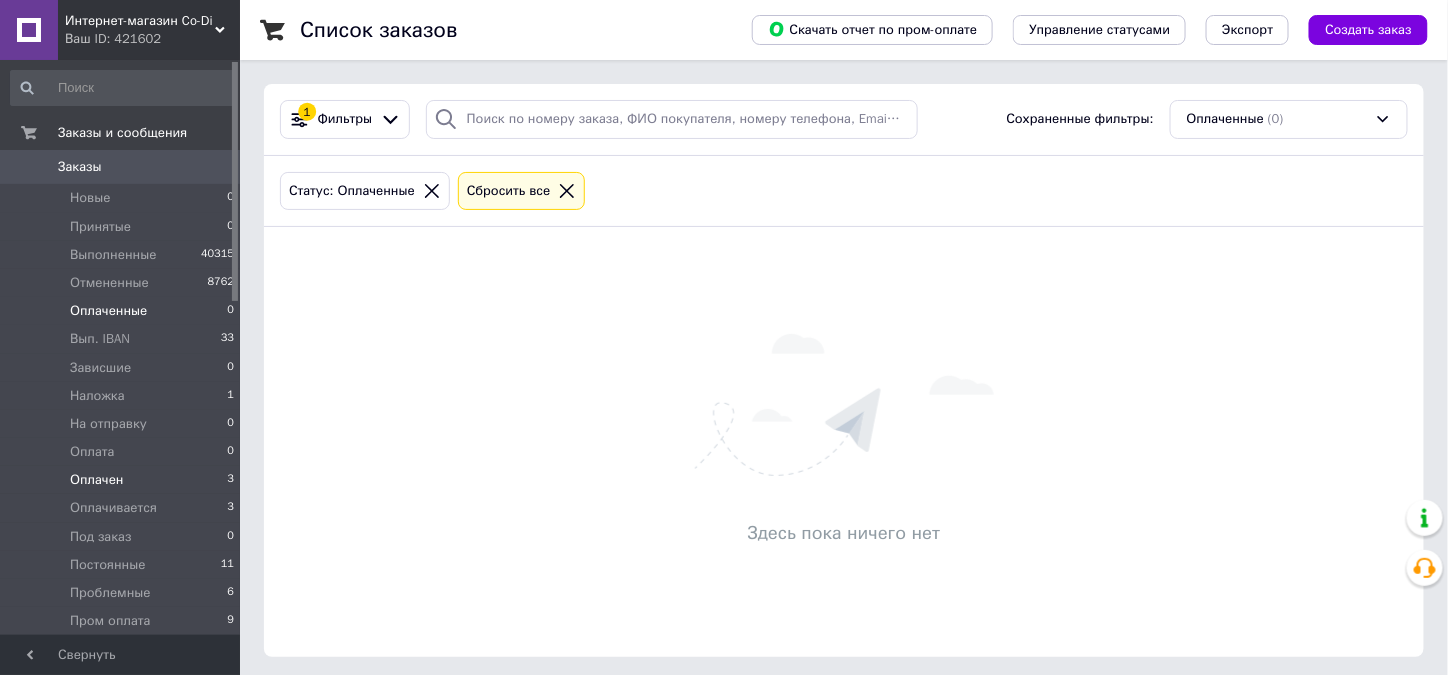 click on "Оплачен" at bounding box center (96, 480) 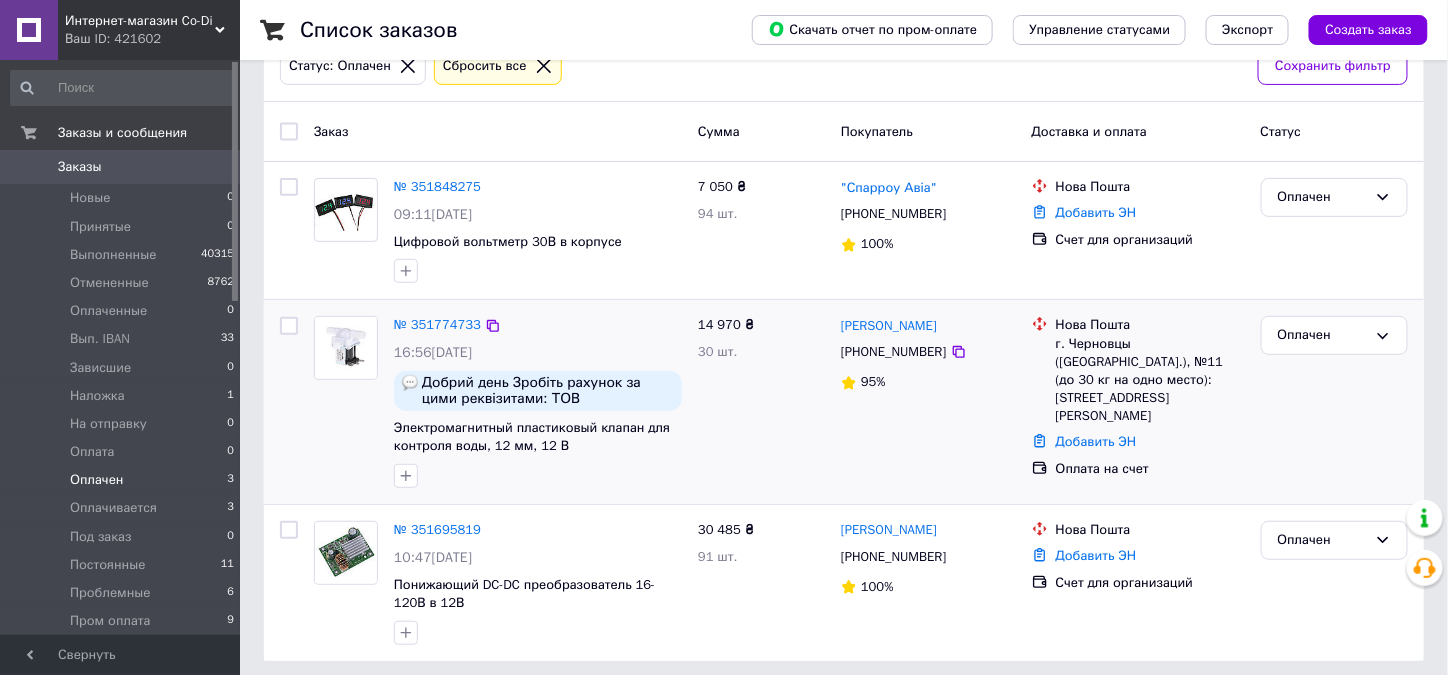 scroll, scrollTop: 130, scrollLeft: 0, axis: vertical 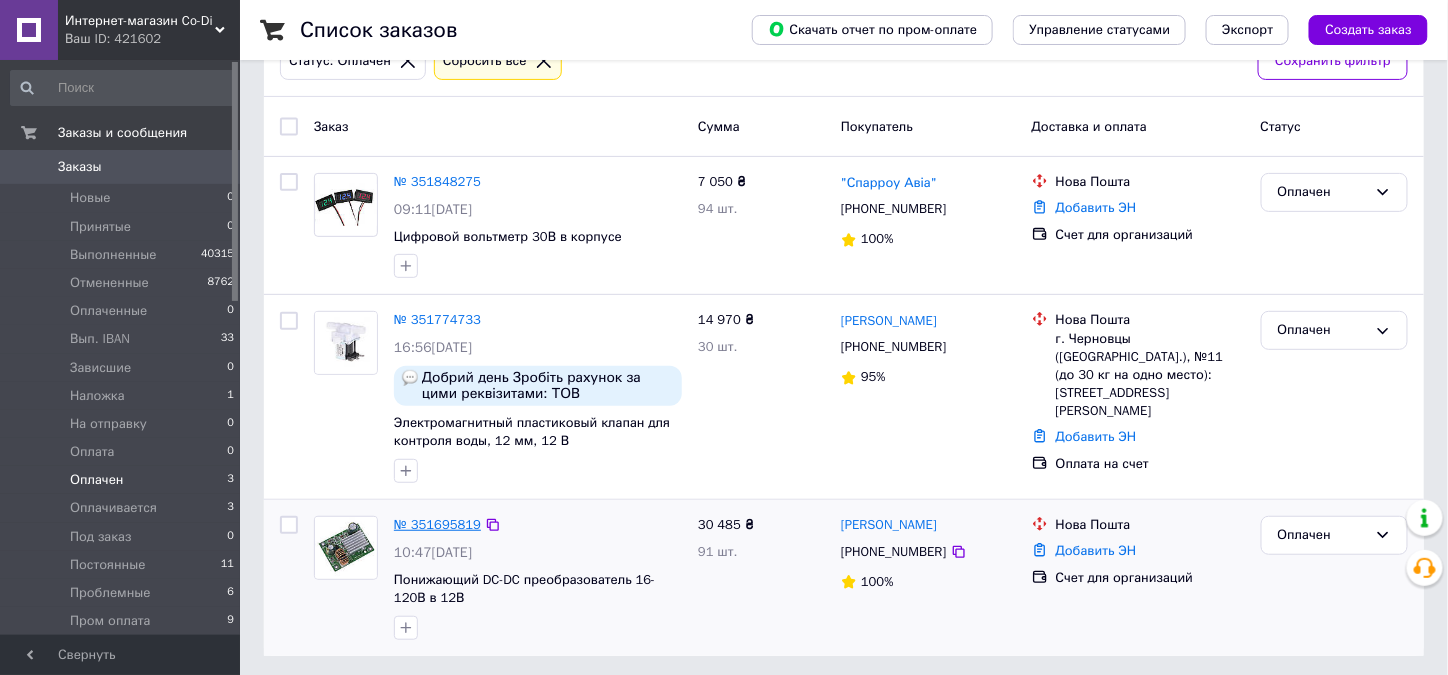 click on "№ 351695819" at bounding box center (437, 524) 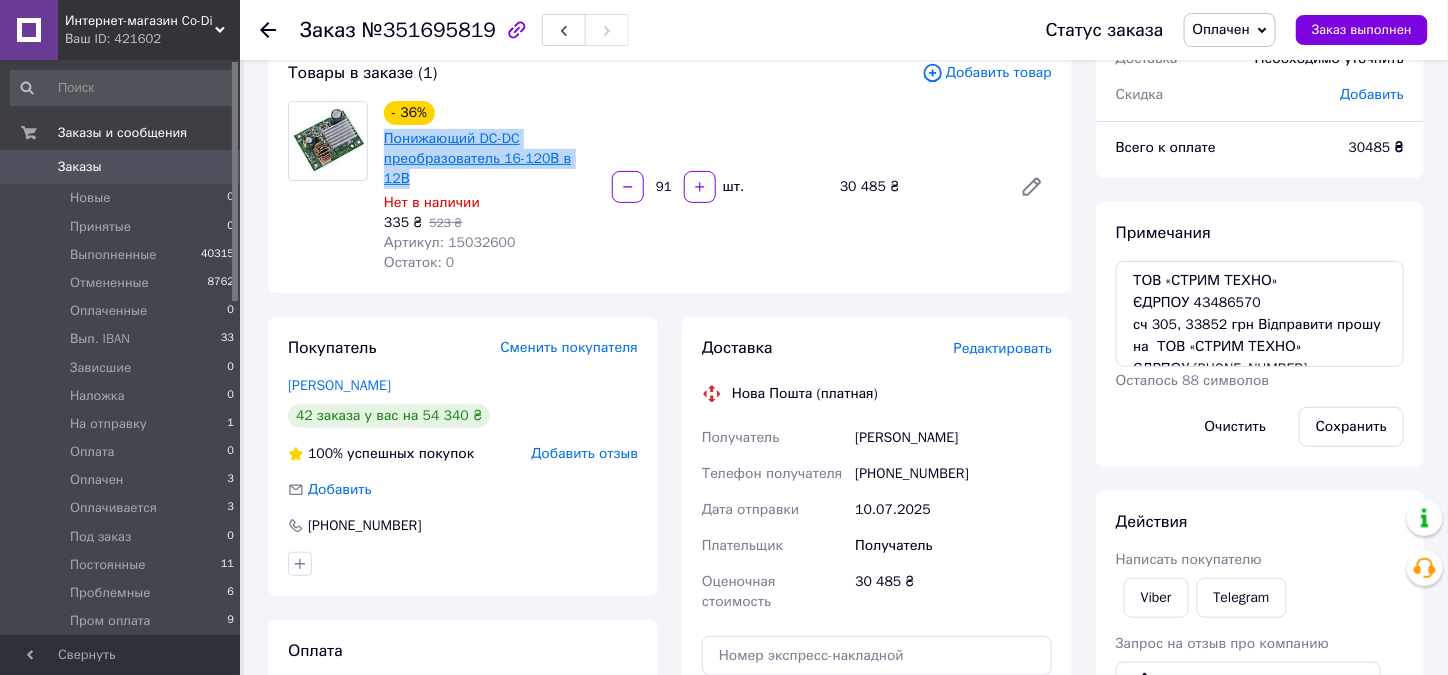 drag, startPoint x: 592, startPoint y: 153, endPoint x: 386, endPoint y: 139, distance: 206.47517 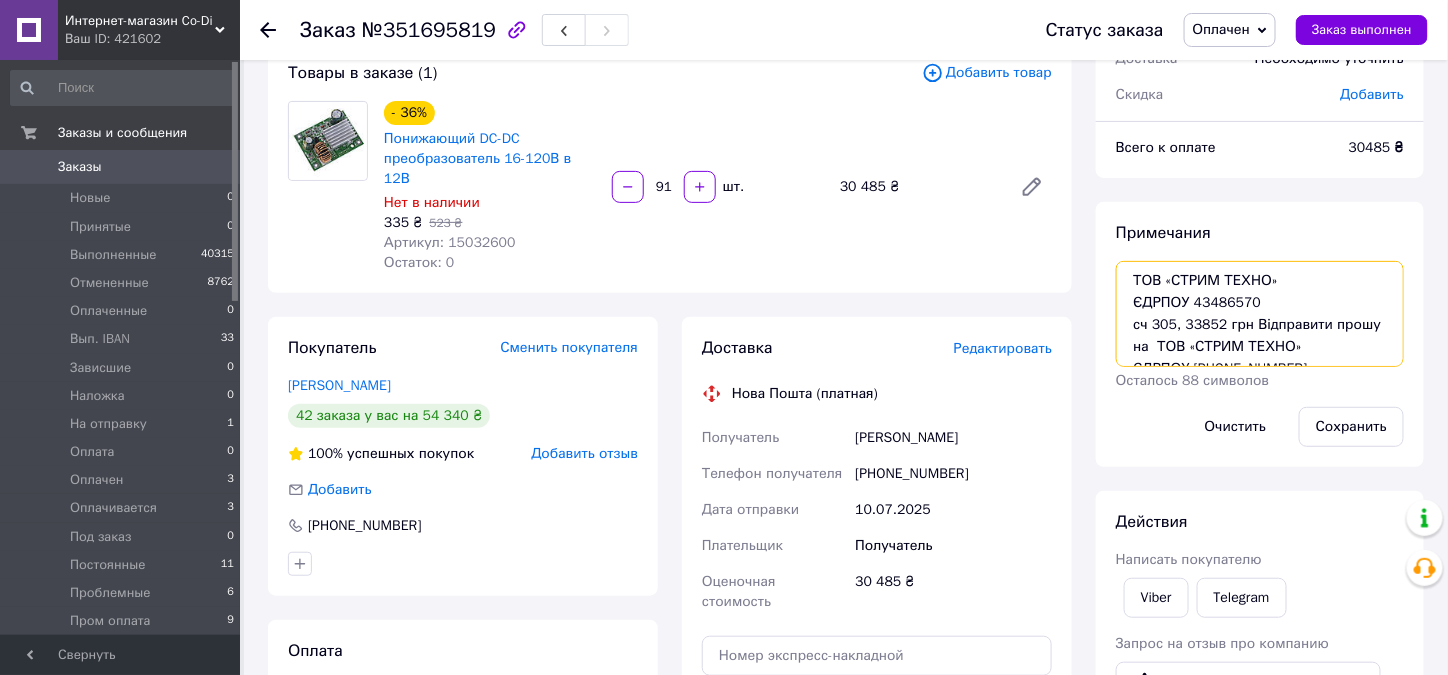 click on "ТОВ «СТРИМ ТЕХНО»
ЄДРПОУ 43486570
сч 305, 33852 грн Відправити прошу на  ТОВ «СТРИМ ТЕХНО»
ЄДРПОУ 43486570
Тел. (063)654-22-60 - представник компанії (Дмитро Страва)
Київ. Відділення НП #66 вул. Куренівська, 21А" at bounding box center (1260, 314) 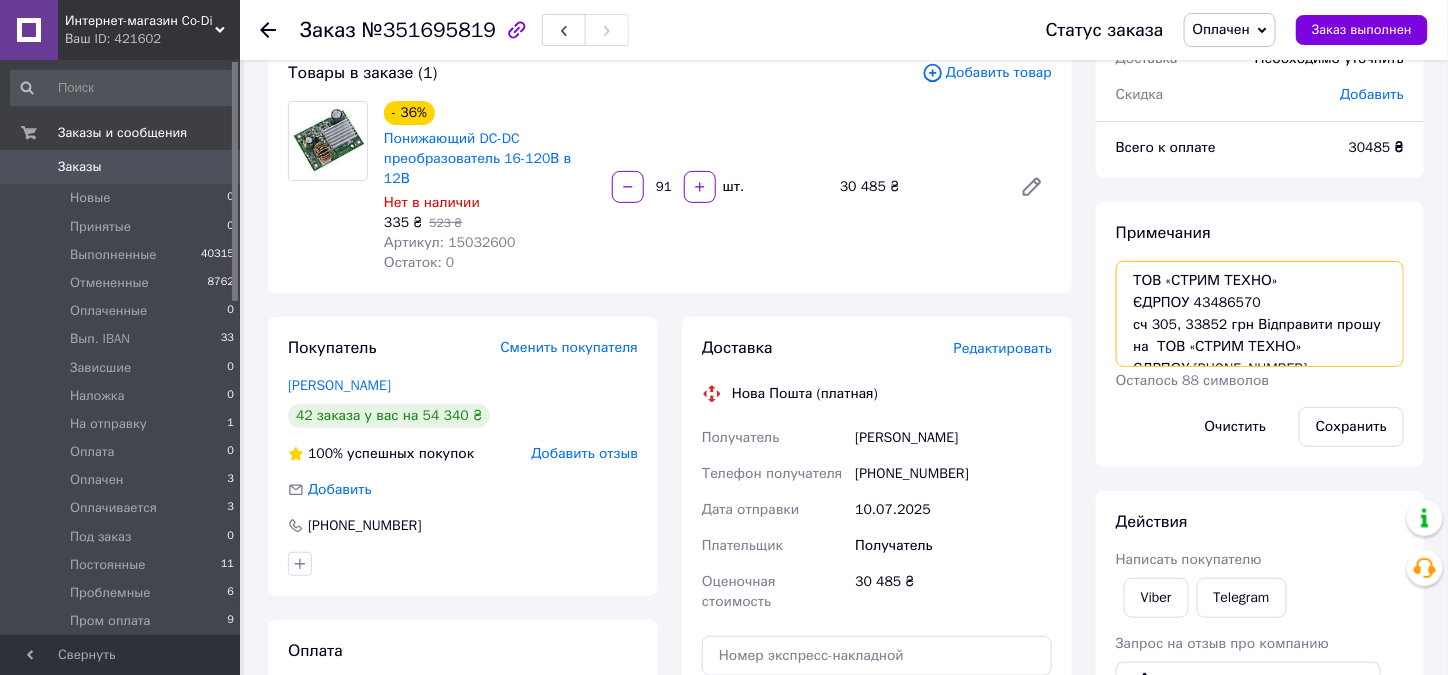 drag, startPoint x: 1252, startPoint y: 300, endPoint x: 1193, endPoint y: 305, distance: 59.211487 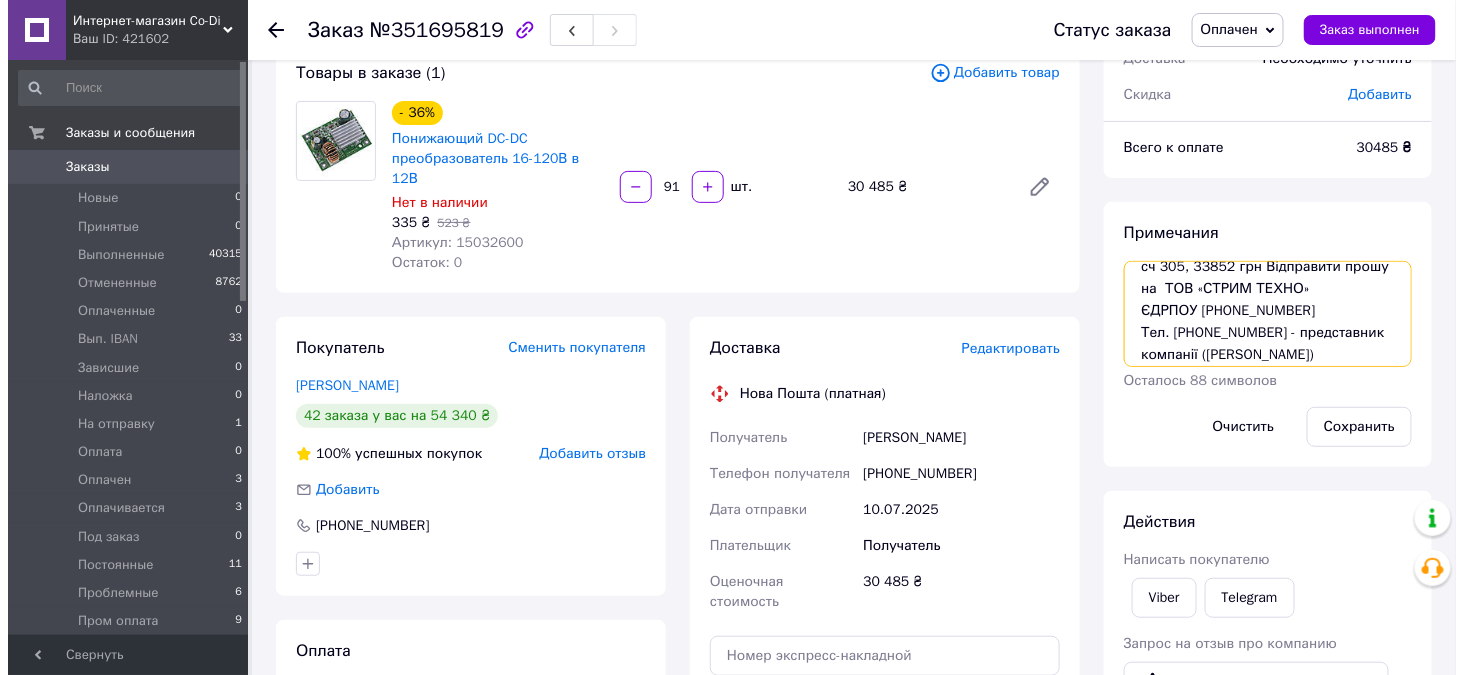 scroll, scrollTop: 100, scrollLeft: 0, axis: vertical 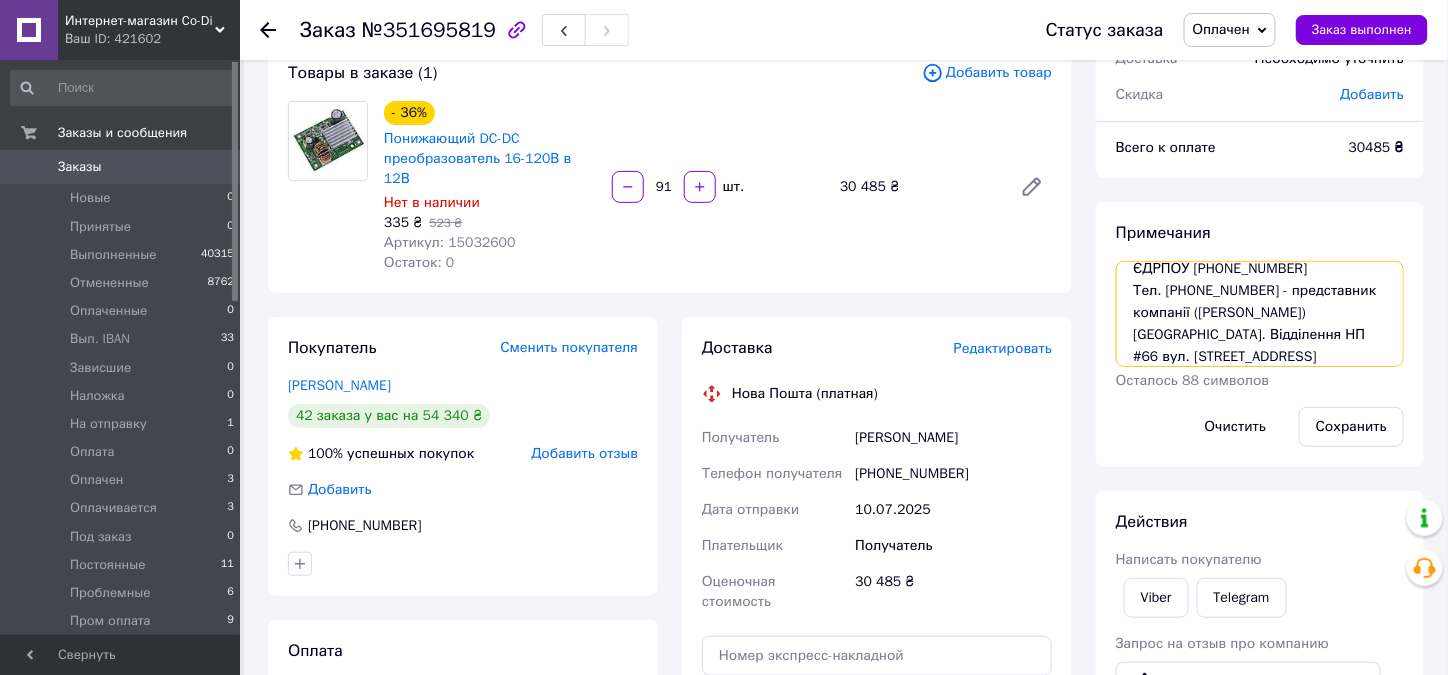 drag, startPoint x: 1260, startPoint y: 289, endPoint x: 1161, endPoint y: 291, distance: 99.0202 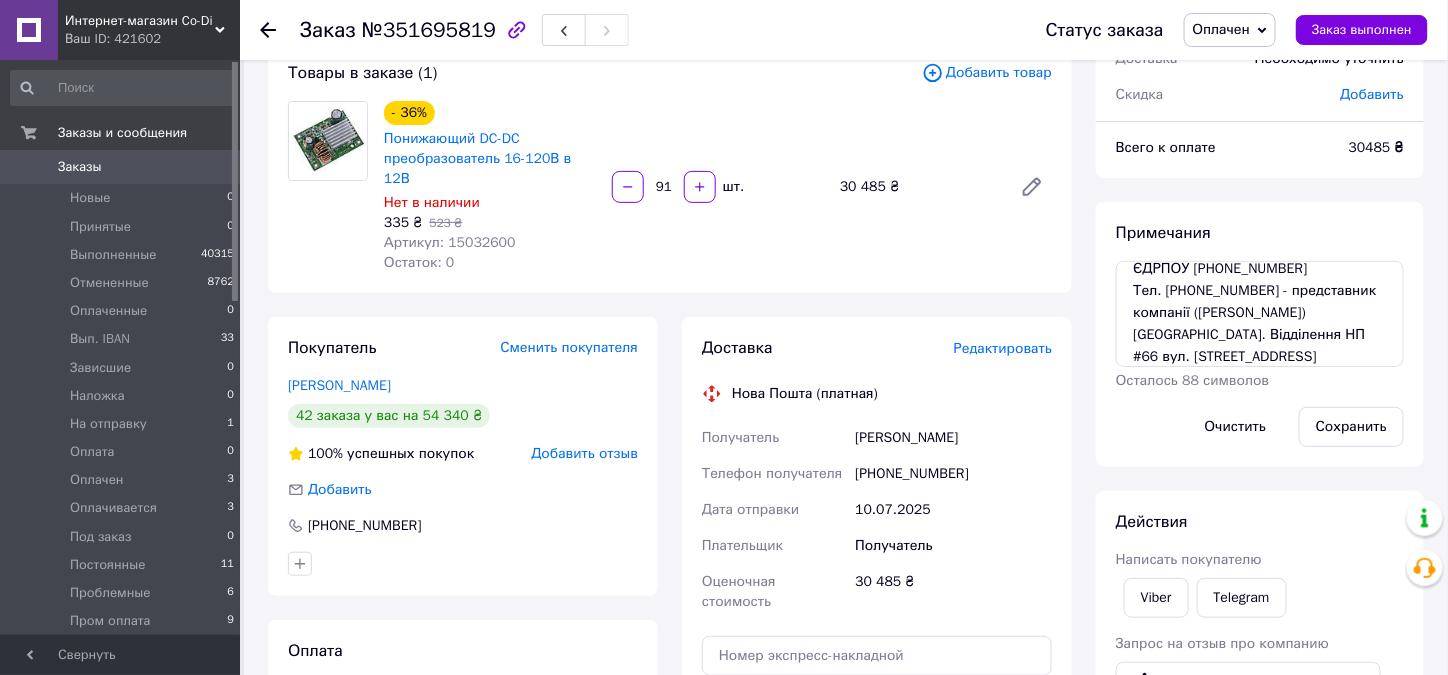 click on "Редактировать" at bounding box center (1003, 348) 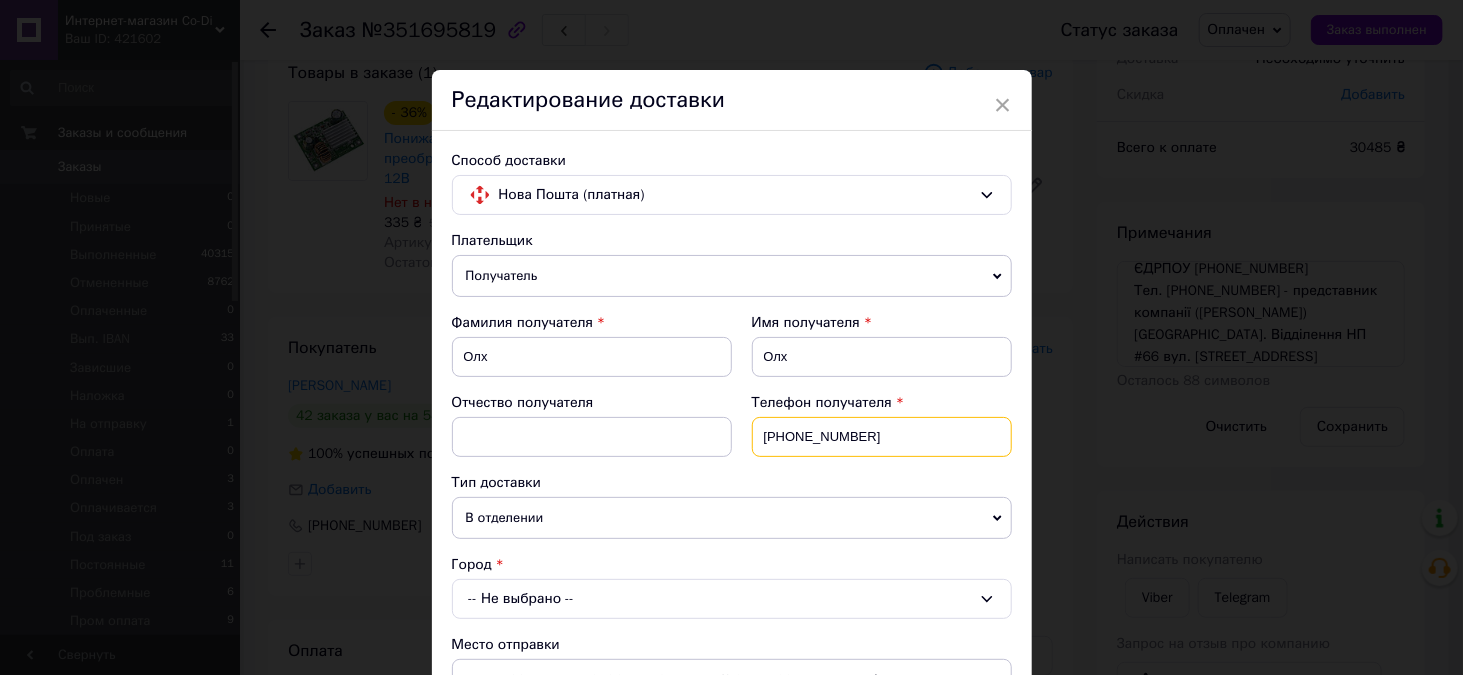 drag, startPoint x: 853, startPoint y: 442, endPoint x: 755, endPoint y: 450, distance: 98.32599 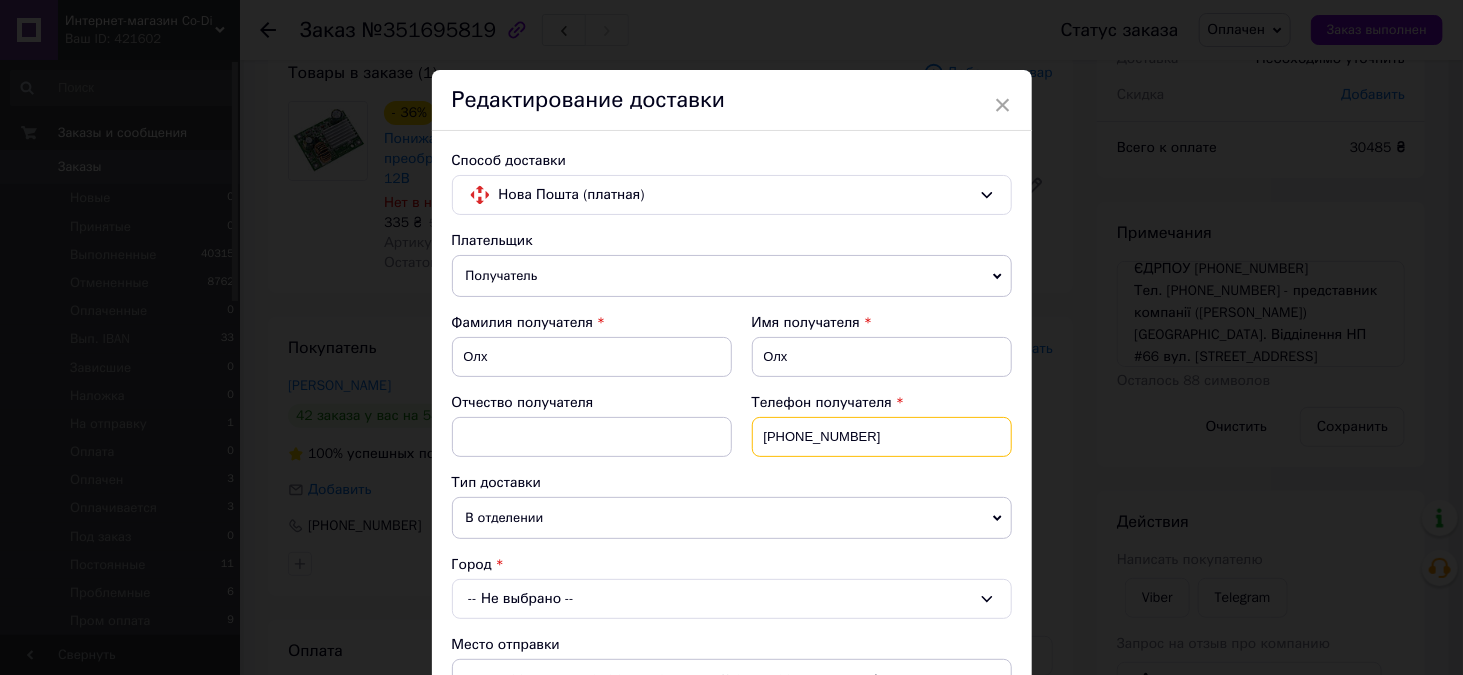 paste on "36542260" 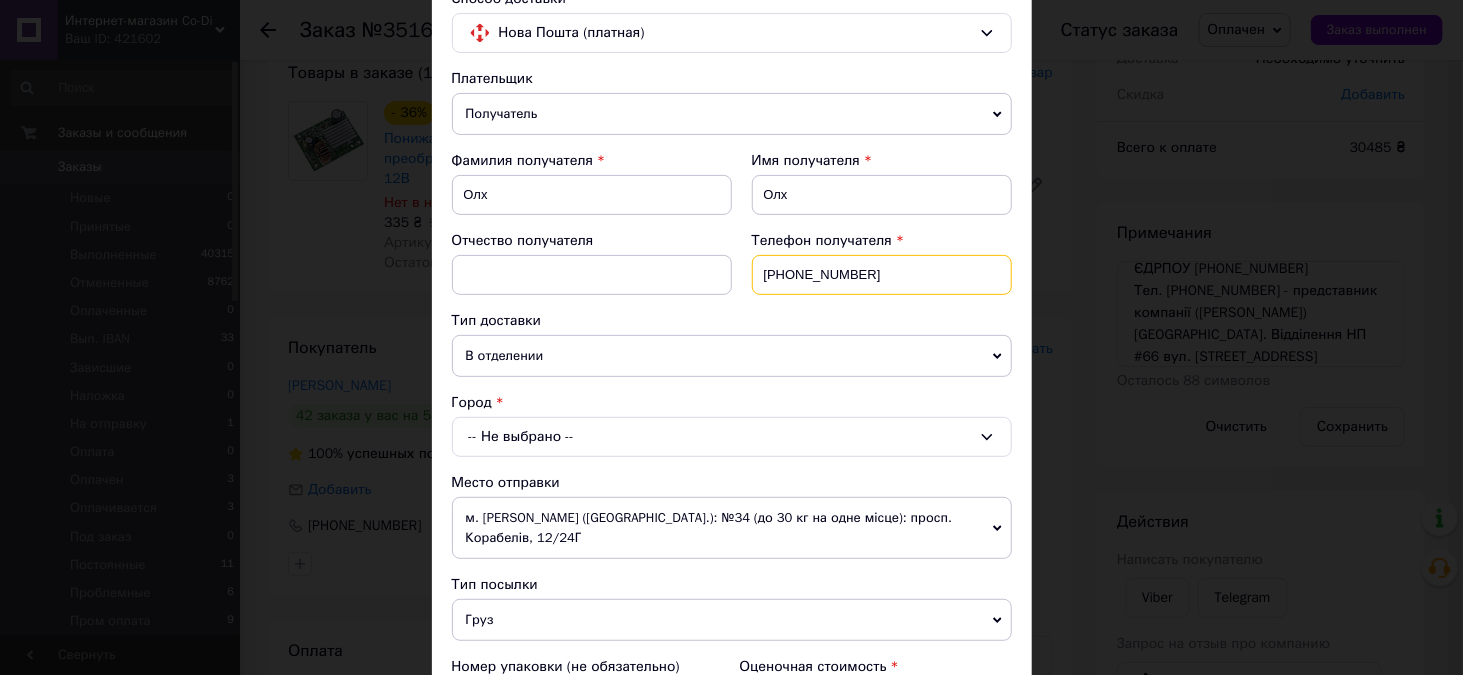 scroll, scrollTop: 200, scrollLeft: 0, axis: vertical 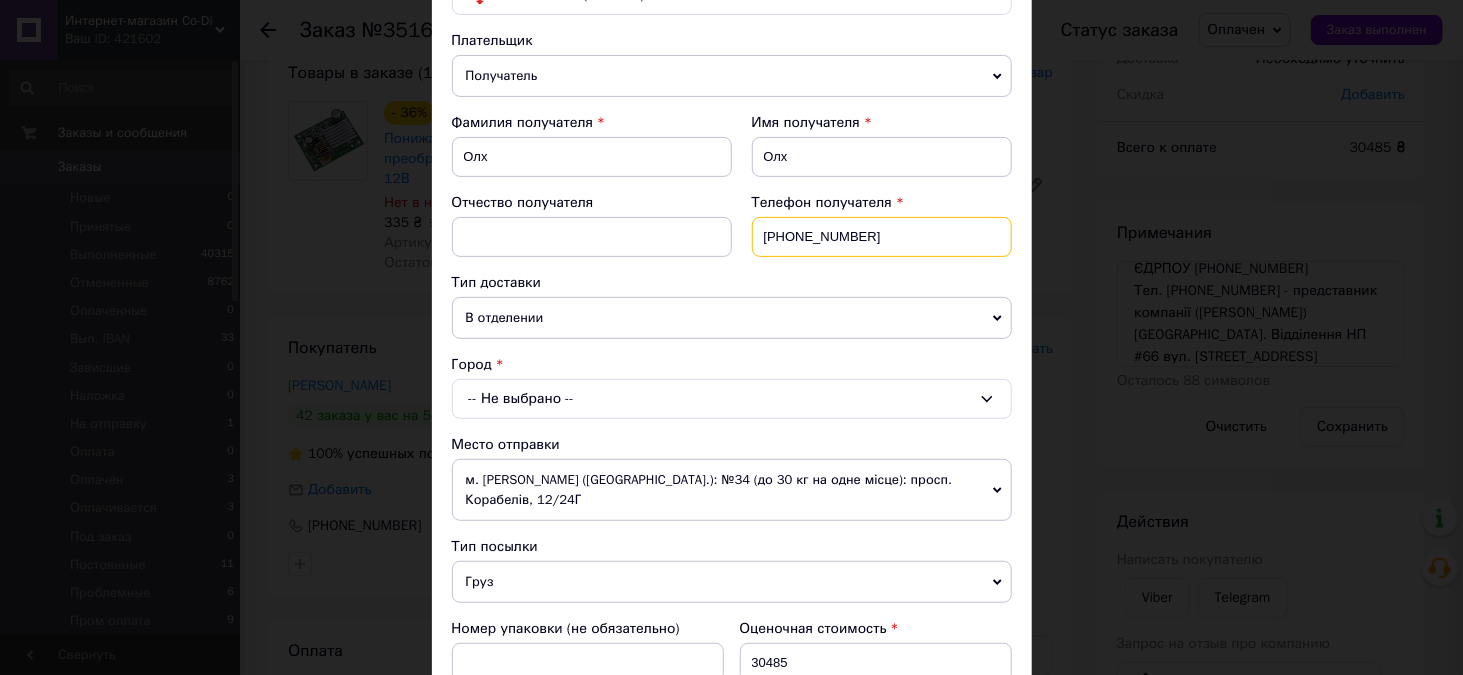 type on "+380636542260" 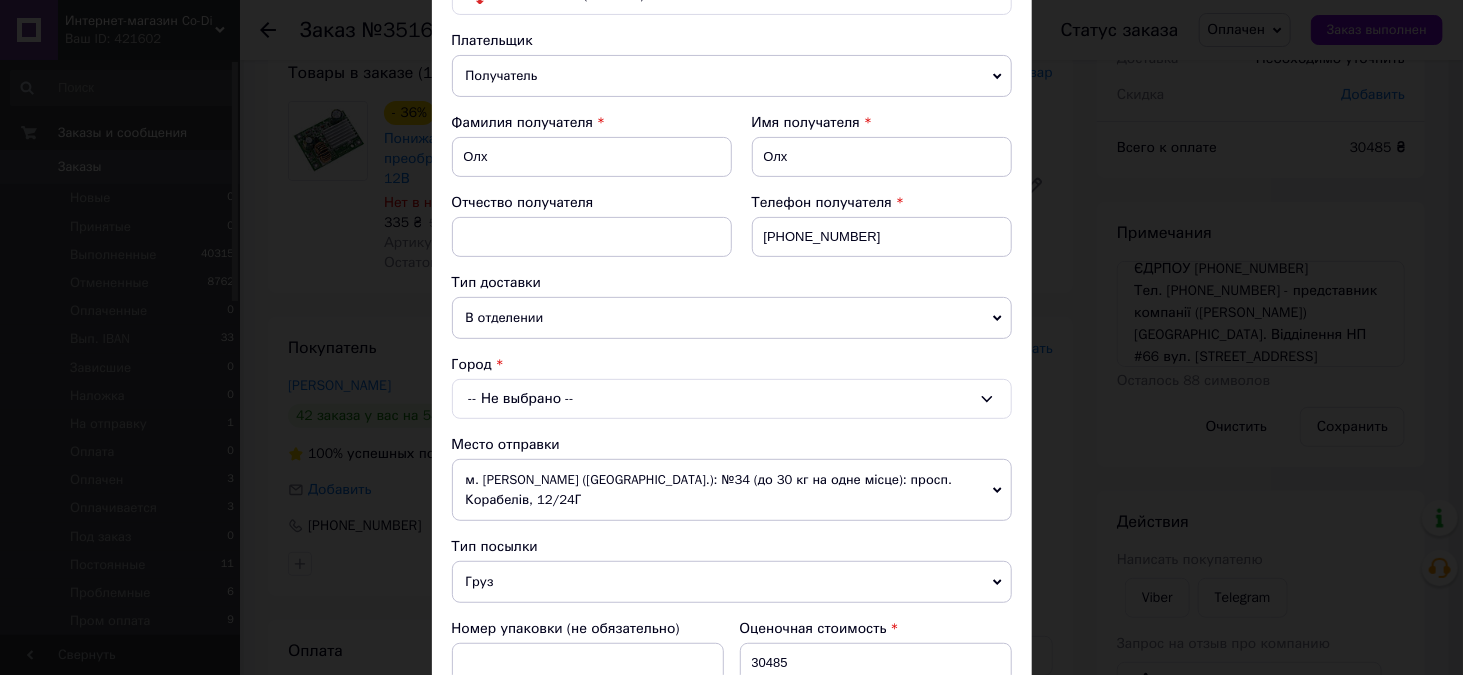click on "-- Не выбрано --" at bounding box center [732, 399] 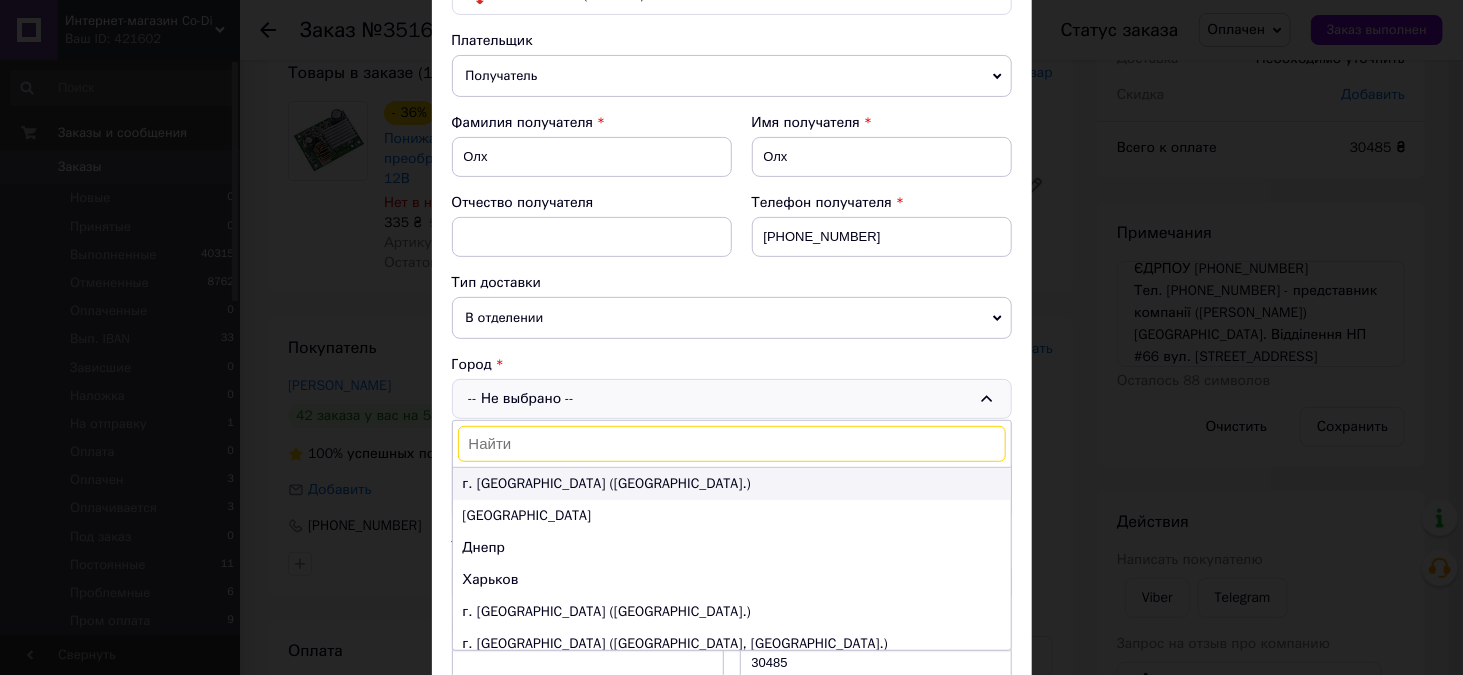 click on "г. Киев (Киевская обл.)" at bounding box center (732, 484) 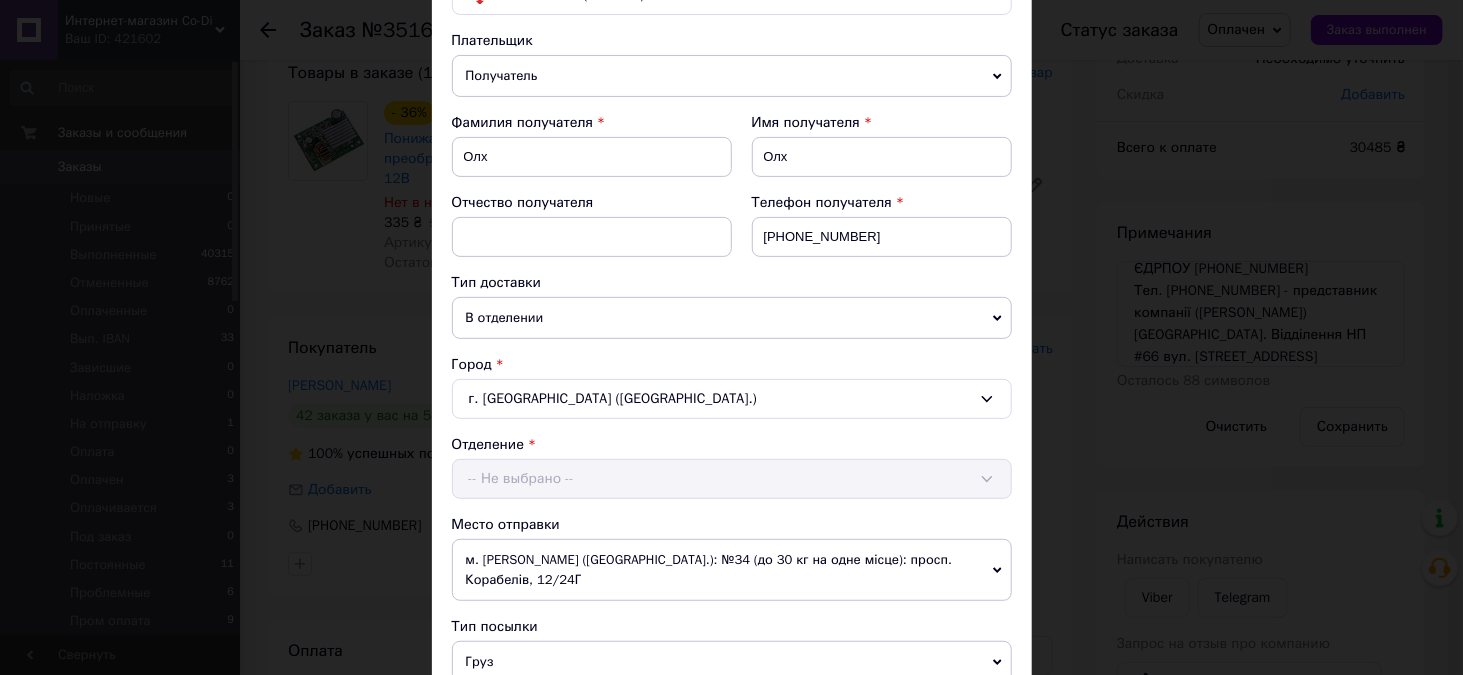 click on "Отделение -- Не выбрано --" at bounding box center [732, 467] 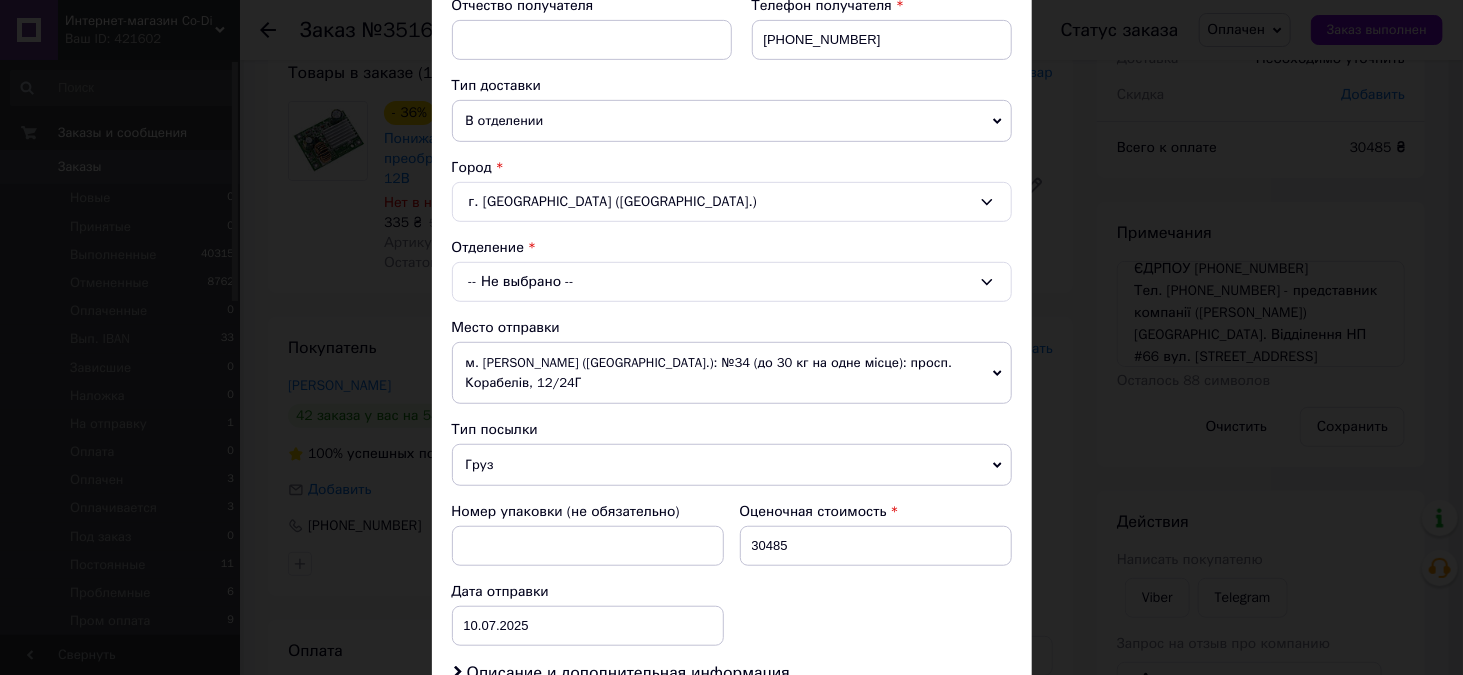scroll, scrollTop: 400, scrollLeft: 0, axis: vertical 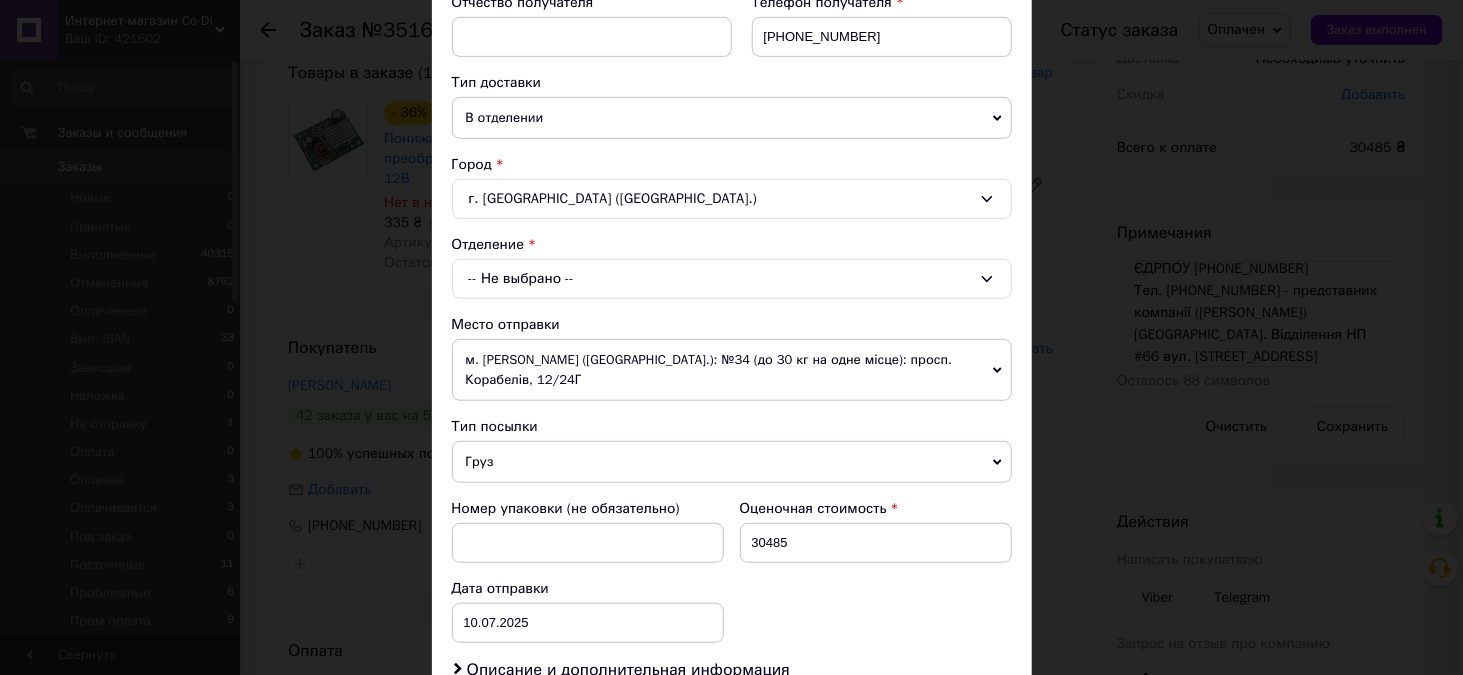 click on "-- Не выбрано --" at bounding box center (732, 279) 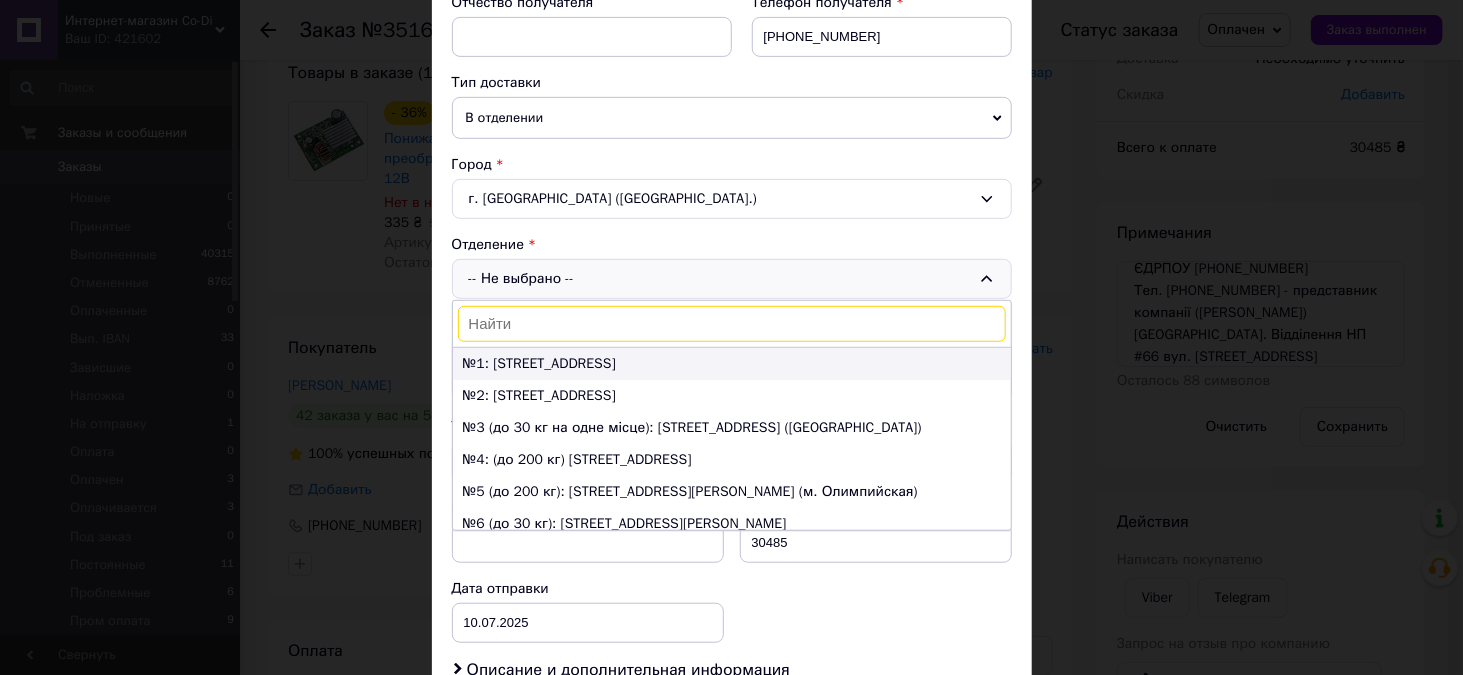 click on "№1: ул. Пироговский путь, 135" at bounding box center (732, 364) 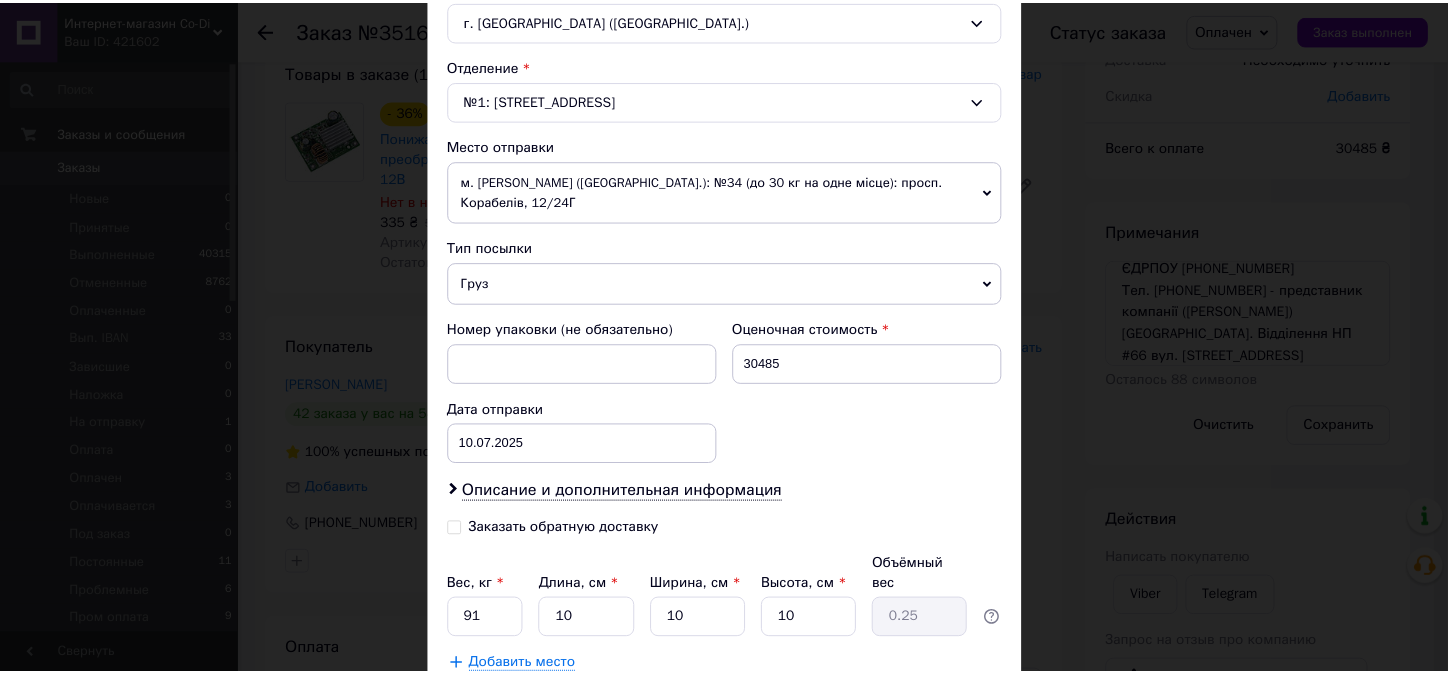 scroll, scrollTop: 697, scrollLeft: 0, axis: vertical 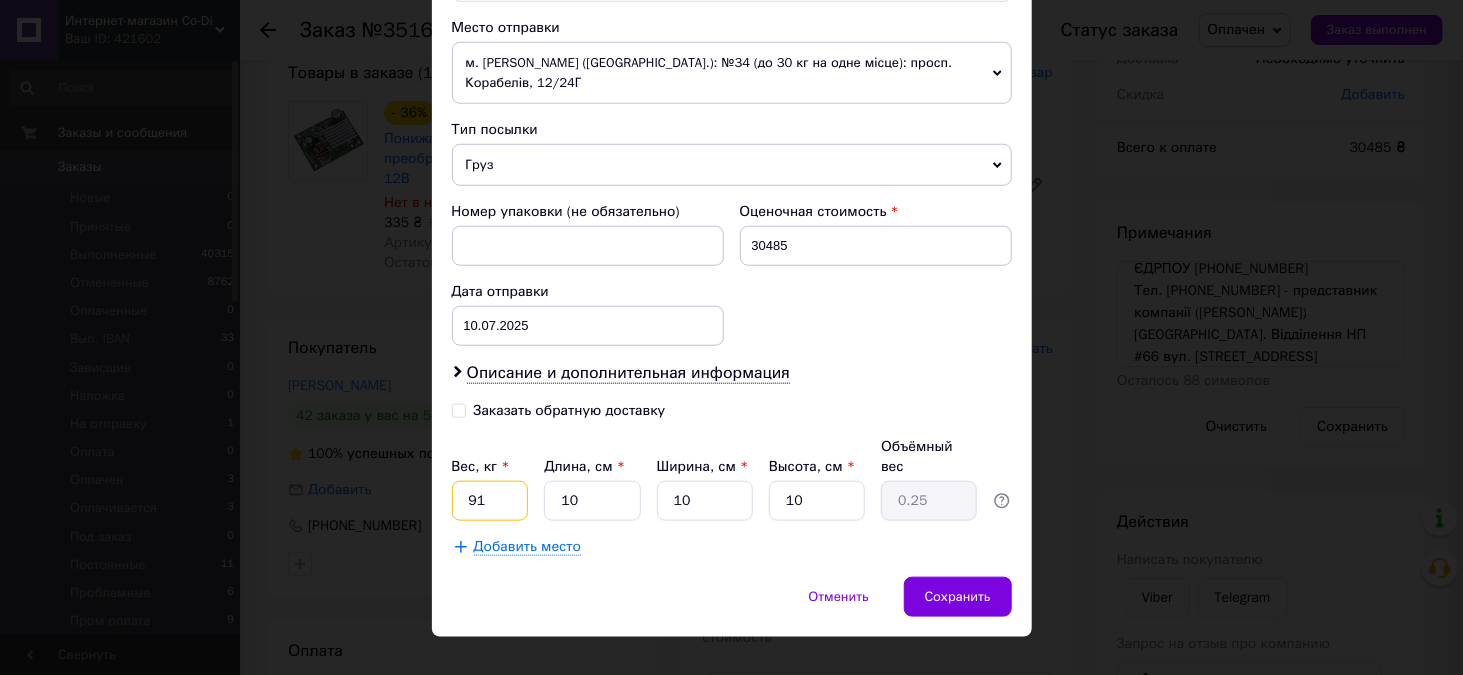 drag, startPoint x: 459, startPoint y: 471, endPoint x: 484, endPoint y: 467, distance: 25.317978 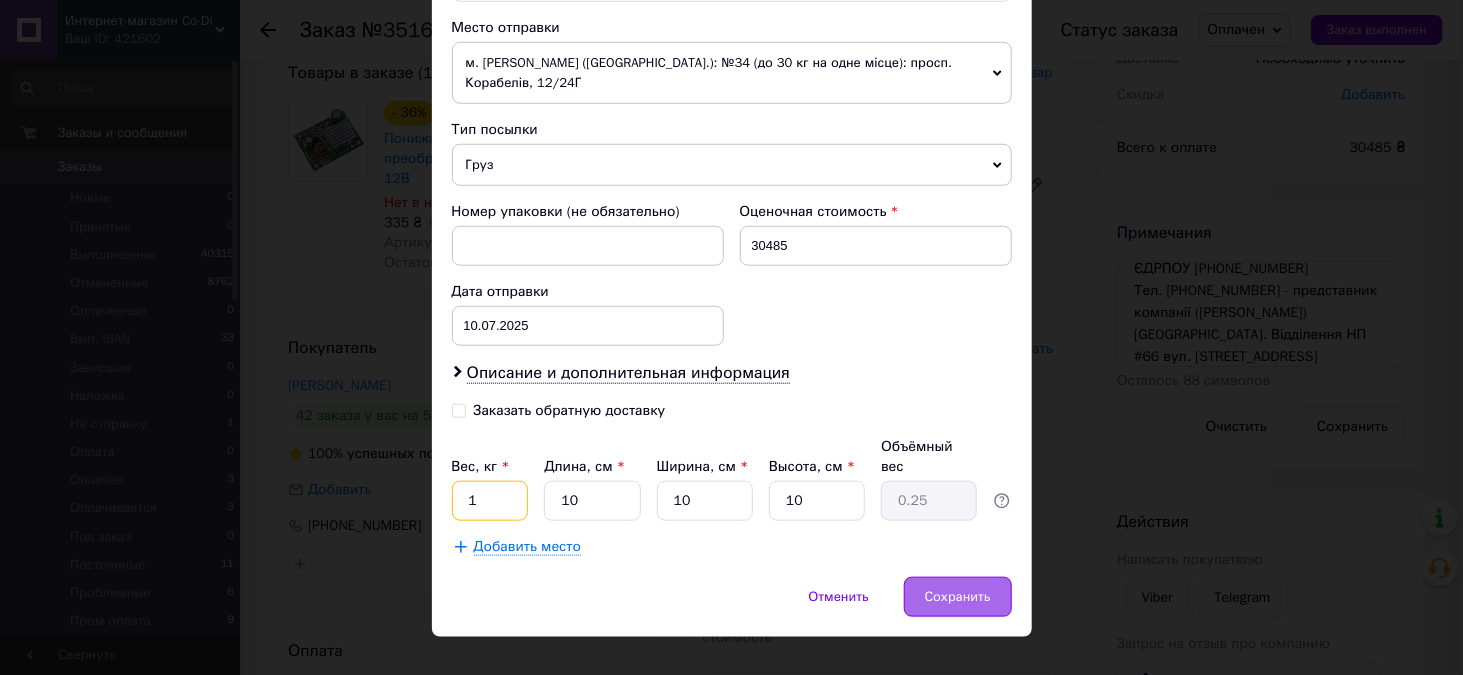 type on "1" 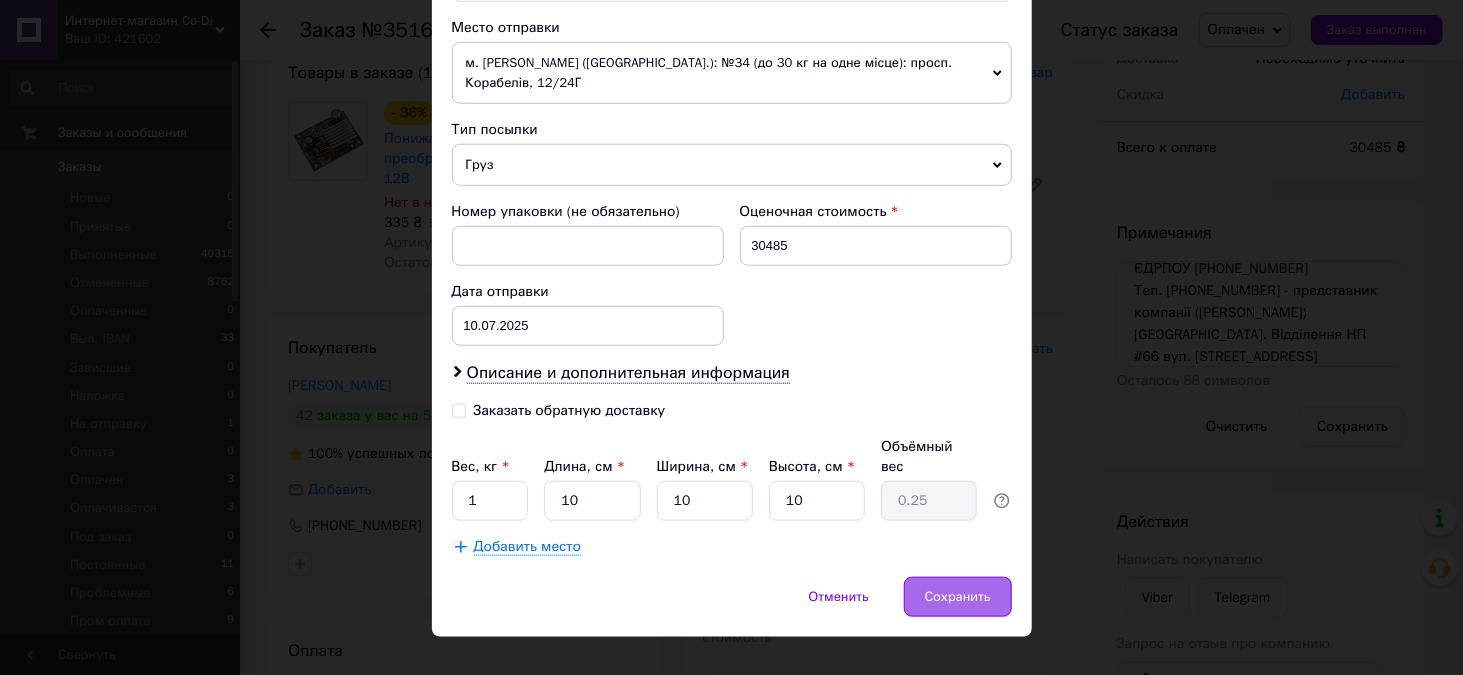 click on "Сохранить" at bounding box center [958, 597] 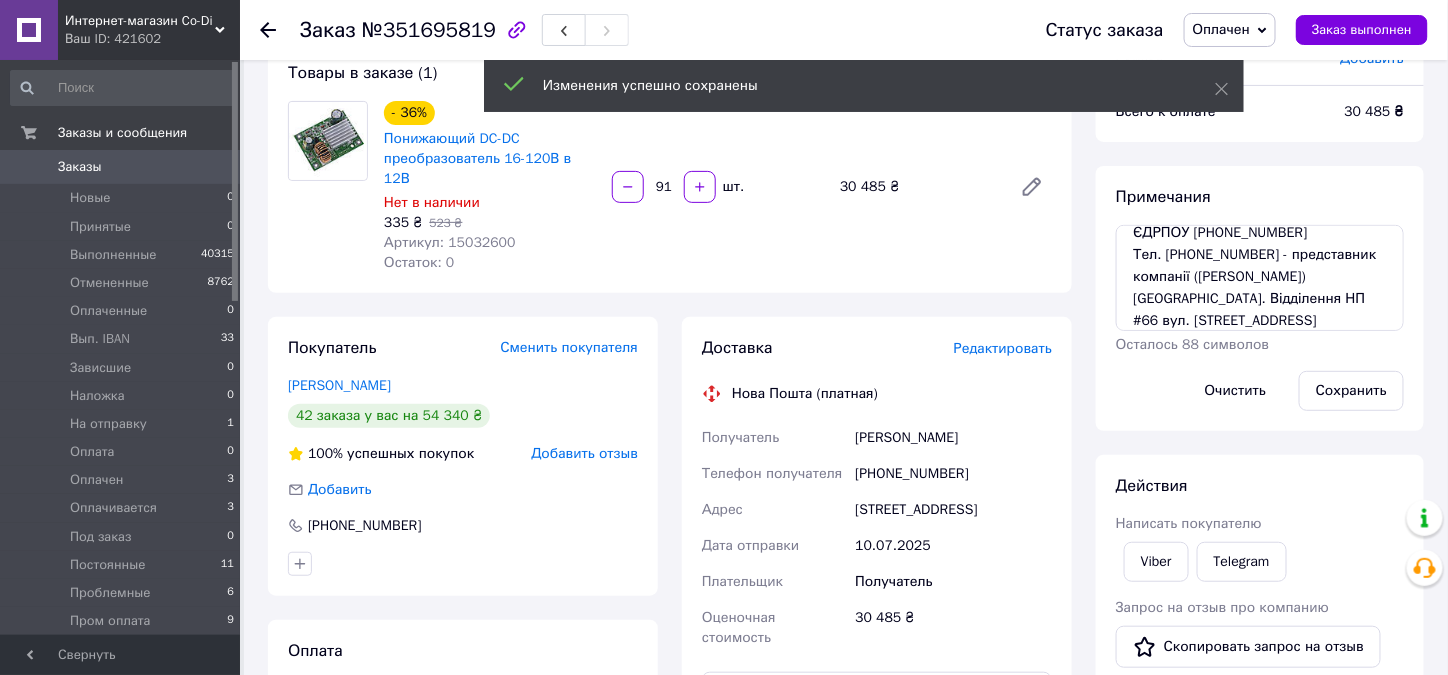 scroll, scrollTop: 100, scrollLeft: 0, axis: vertical 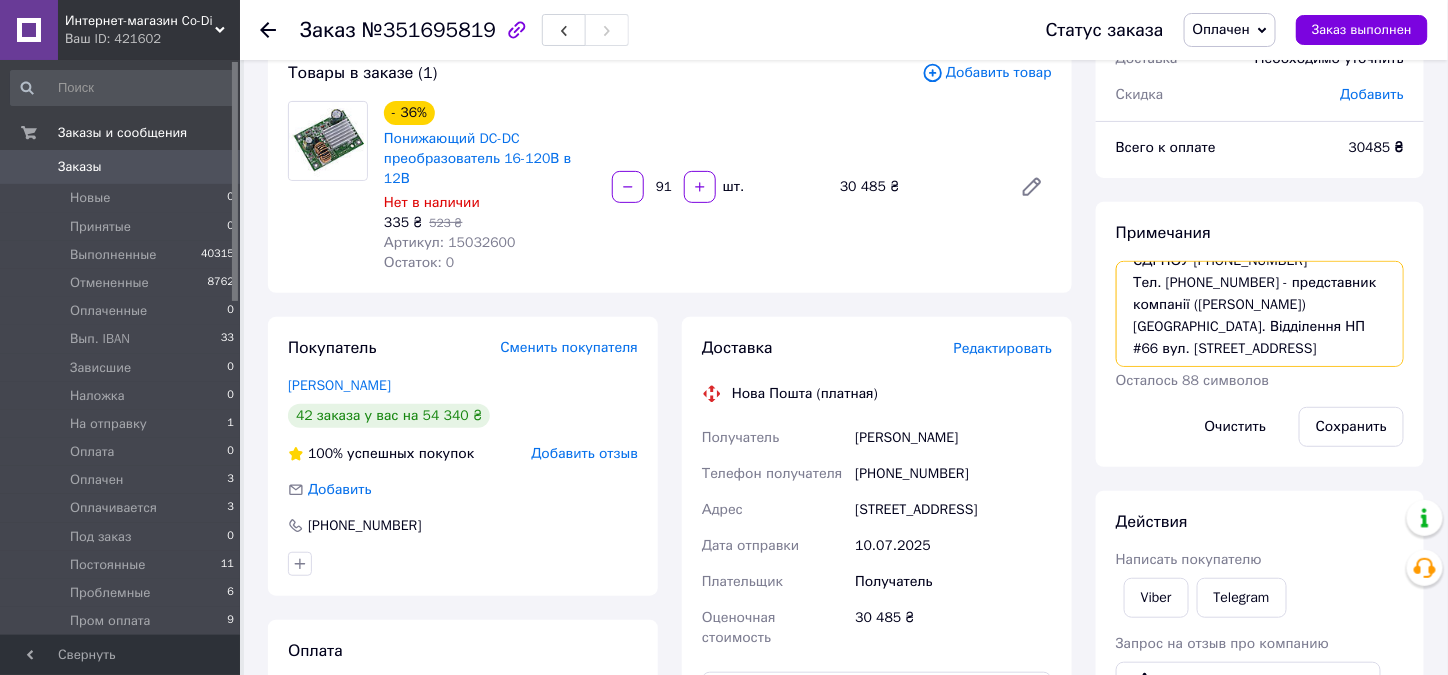 drag, startPoint x: 1293, startPoint y: 301, endPoint x: 1197, endPoint y: 306, distance: 96.13012 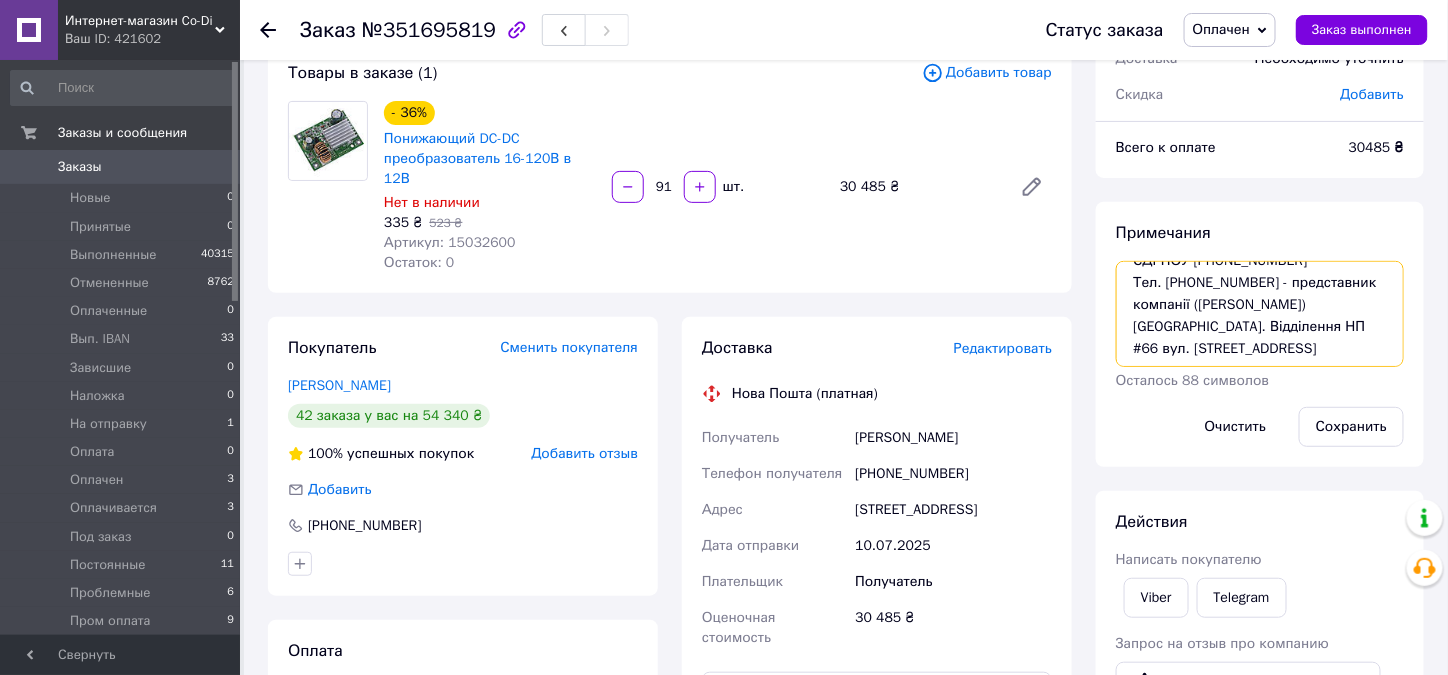 click on "ТОВ «СТРИМ ТЕХНО»
ЄДРПОУ 43486570
сч 305, 33852 грн Відправити прошу на  ТОВ «СТРИМ ТЕХНО»
ЄДРПОУ 43486570
Тел. (063)654-22-60 - представник компанії (Дмитро Страва)
Київ. Відділення НП #66 вул. Куренівська, 21А" at bounding box center [1260, 314] 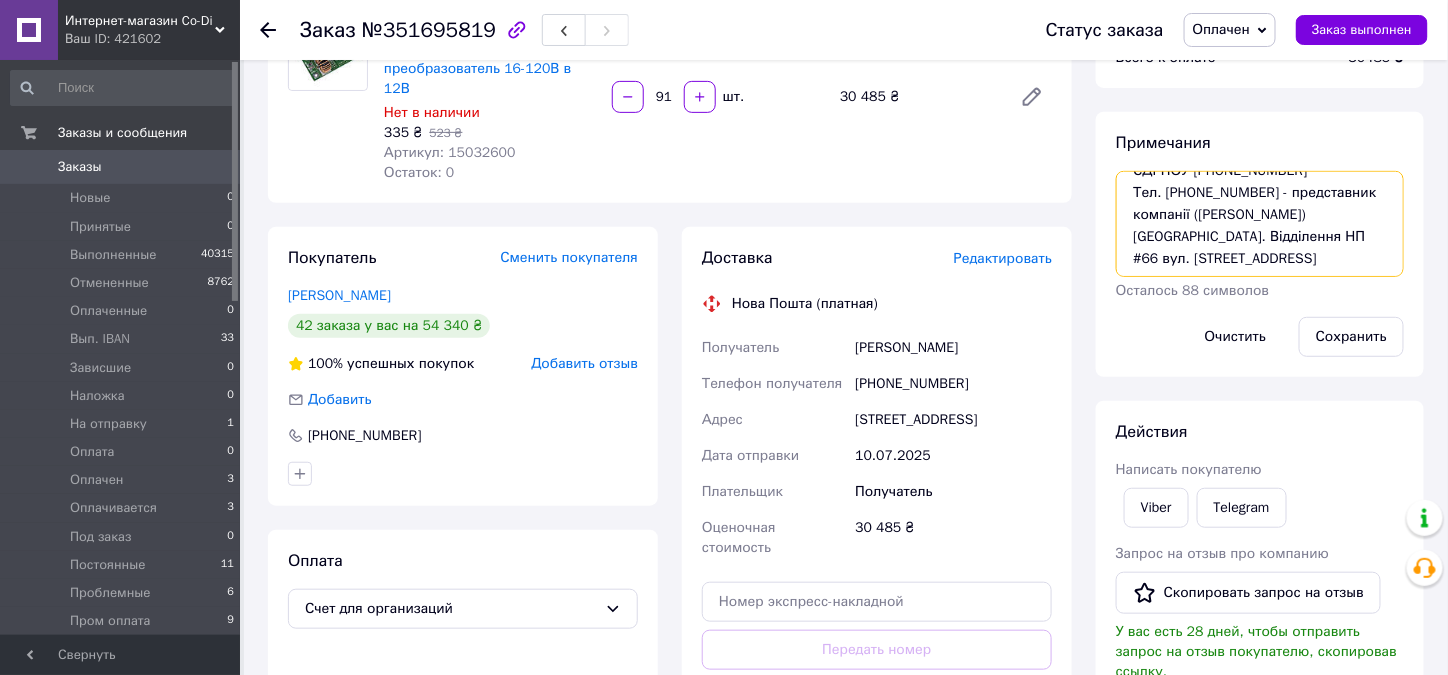 scroll, scrollTop: 330, scrollLeft: 0, axis: vertical 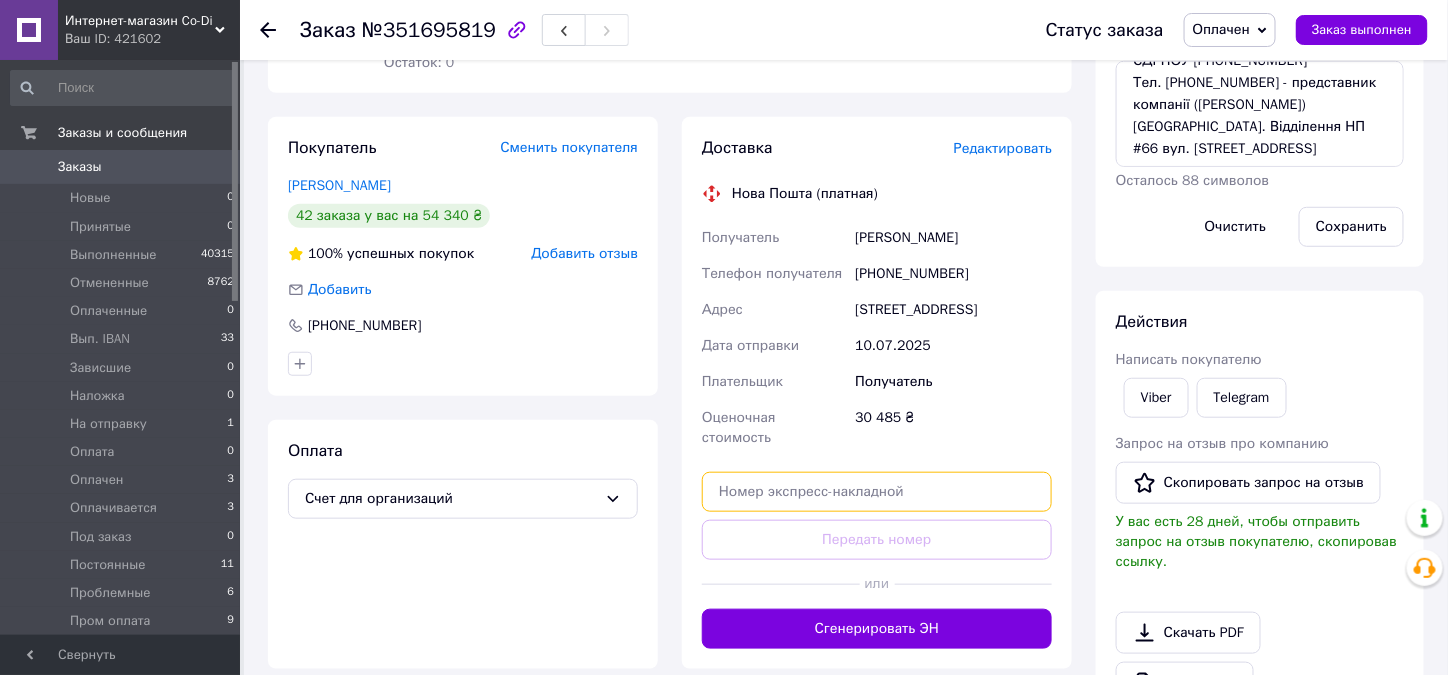 paste on "20451202735350" 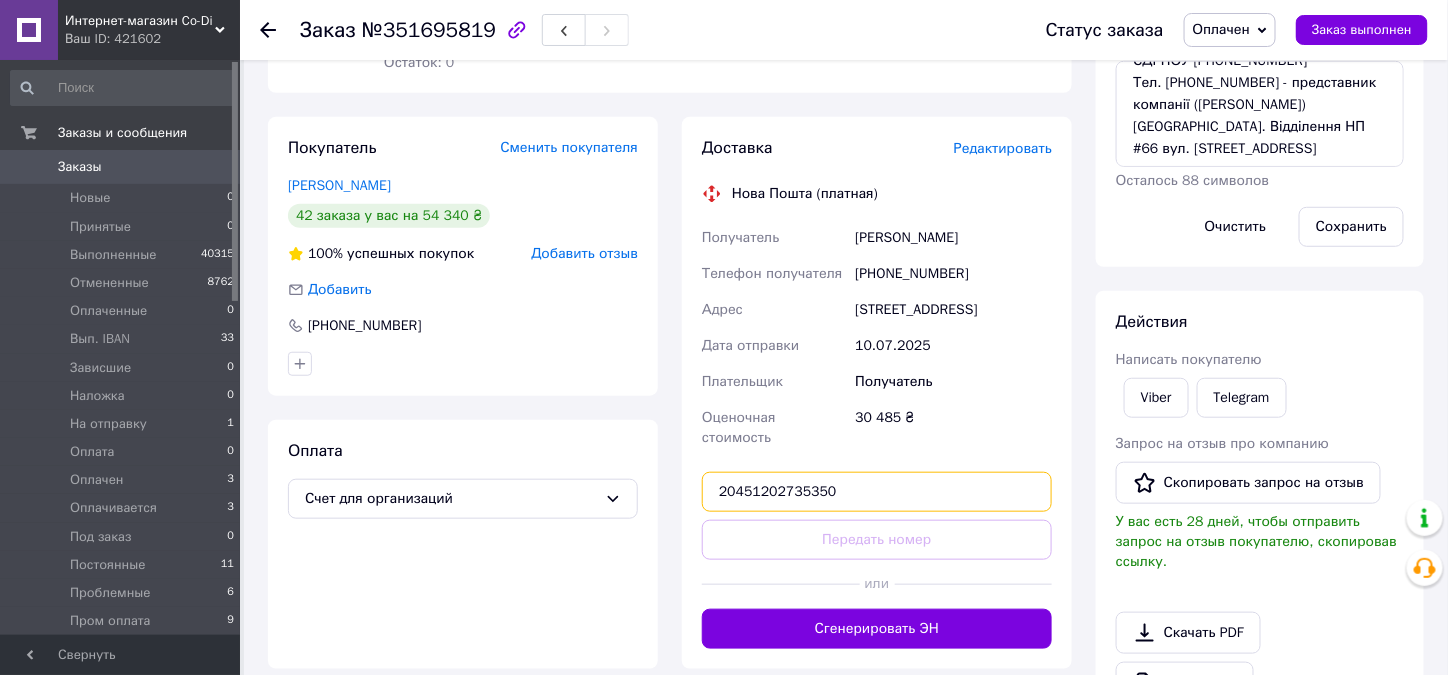 click on "20451202735350" at bounding box center [877, 492] 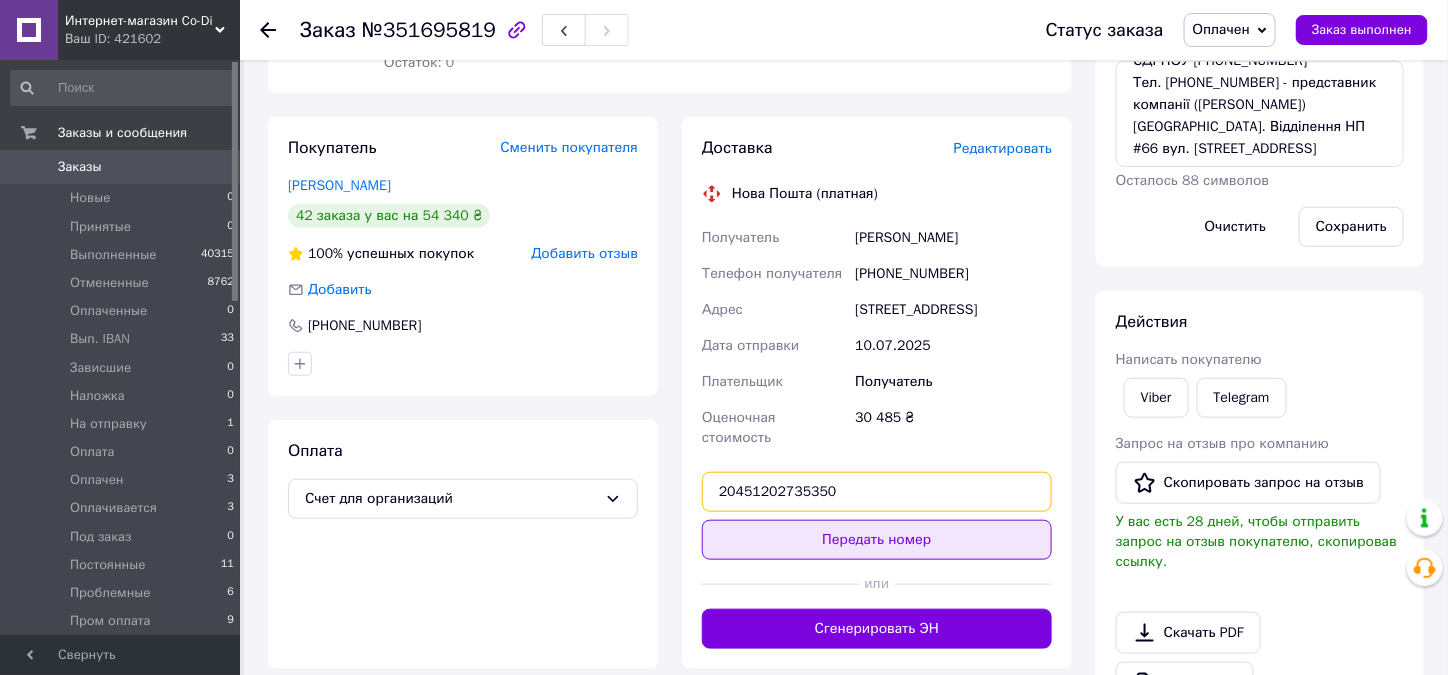 type on "20451202735350" 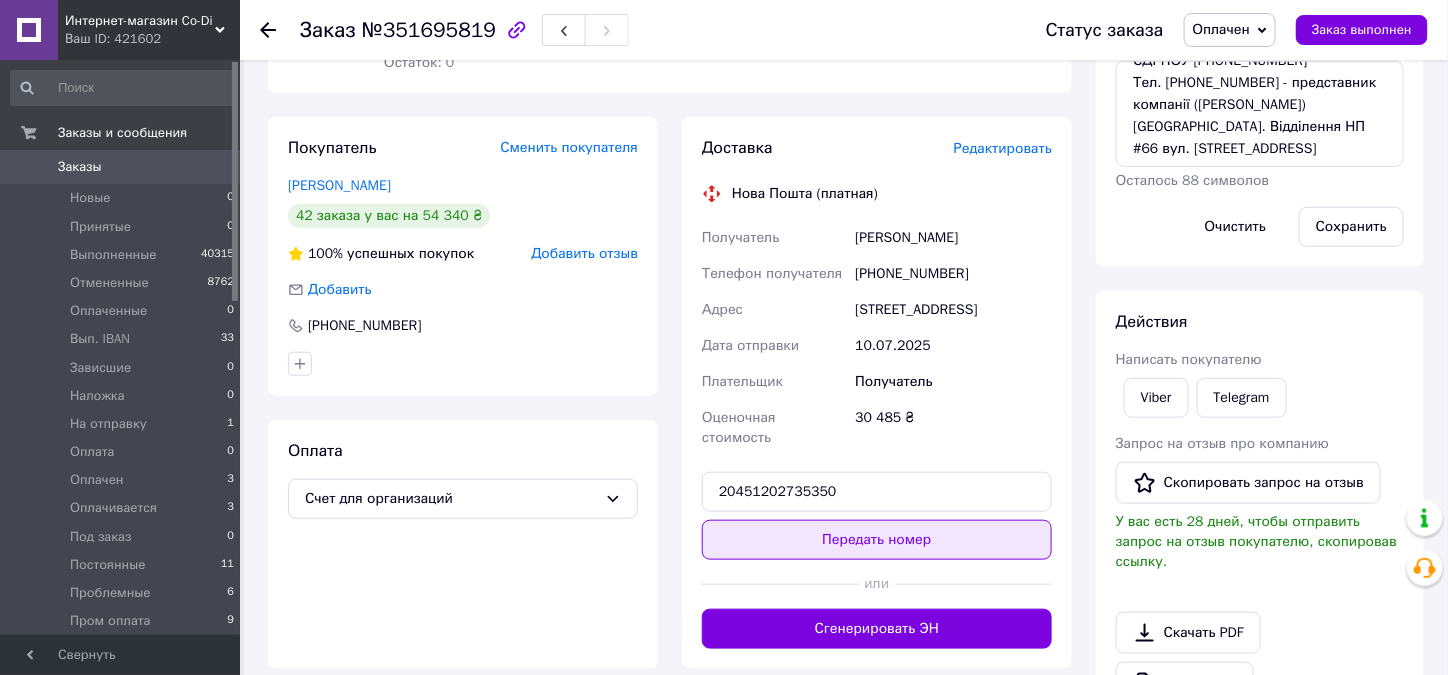 click on "Передать номер" at bounding box center [877, 540] 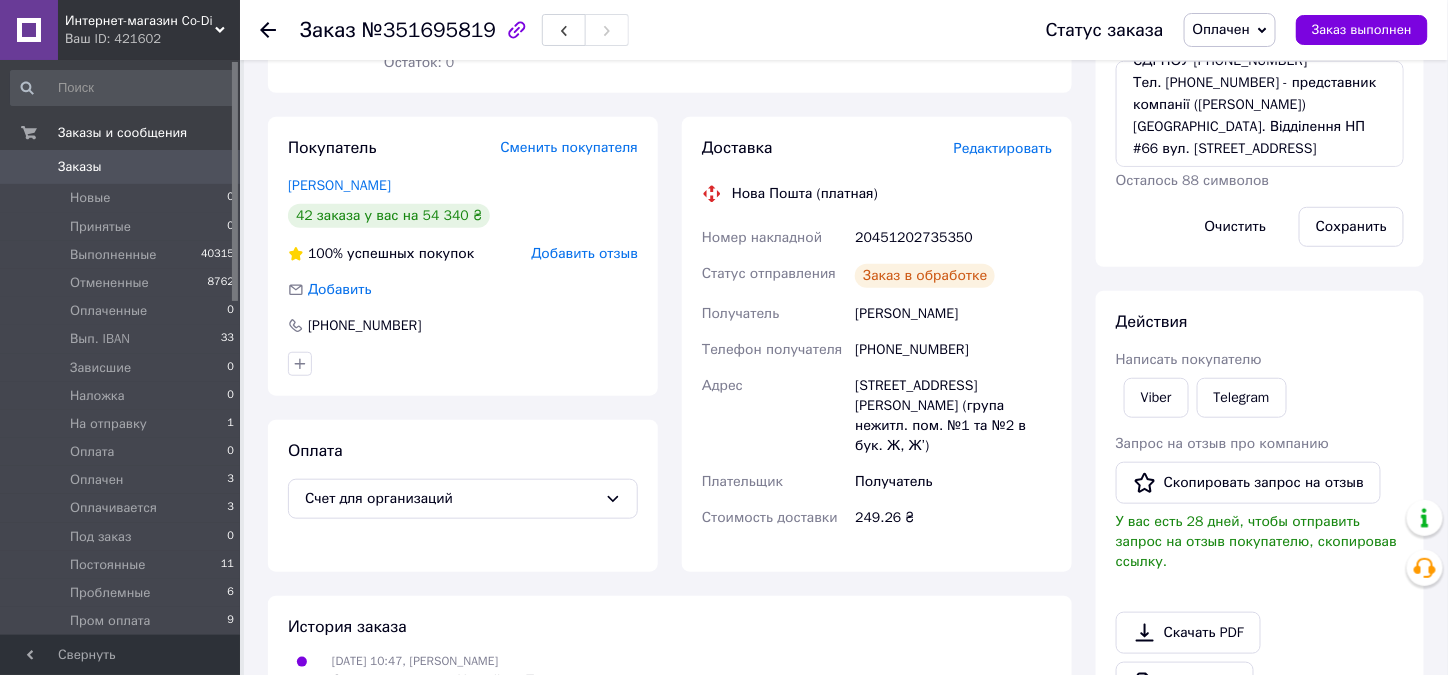 scroll, scrollTop: 148, scrollLeft: 0, axis: vertical 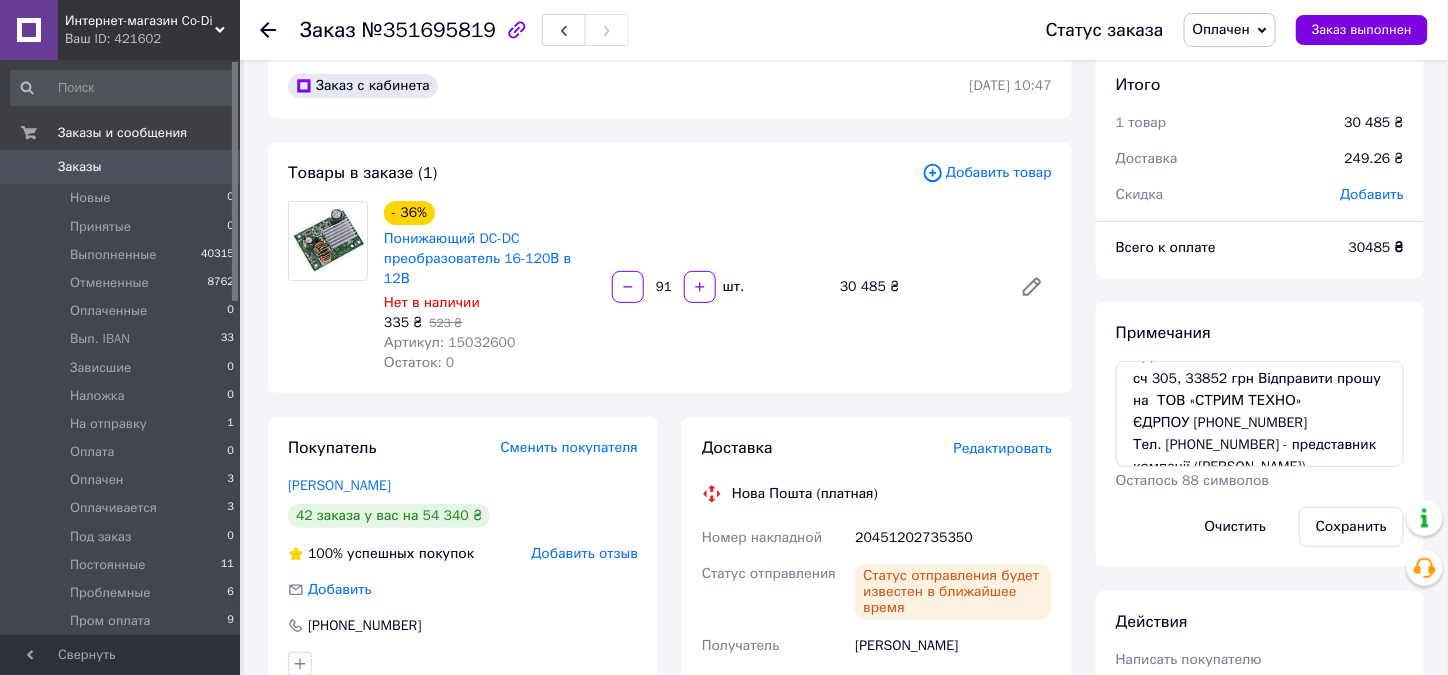 click 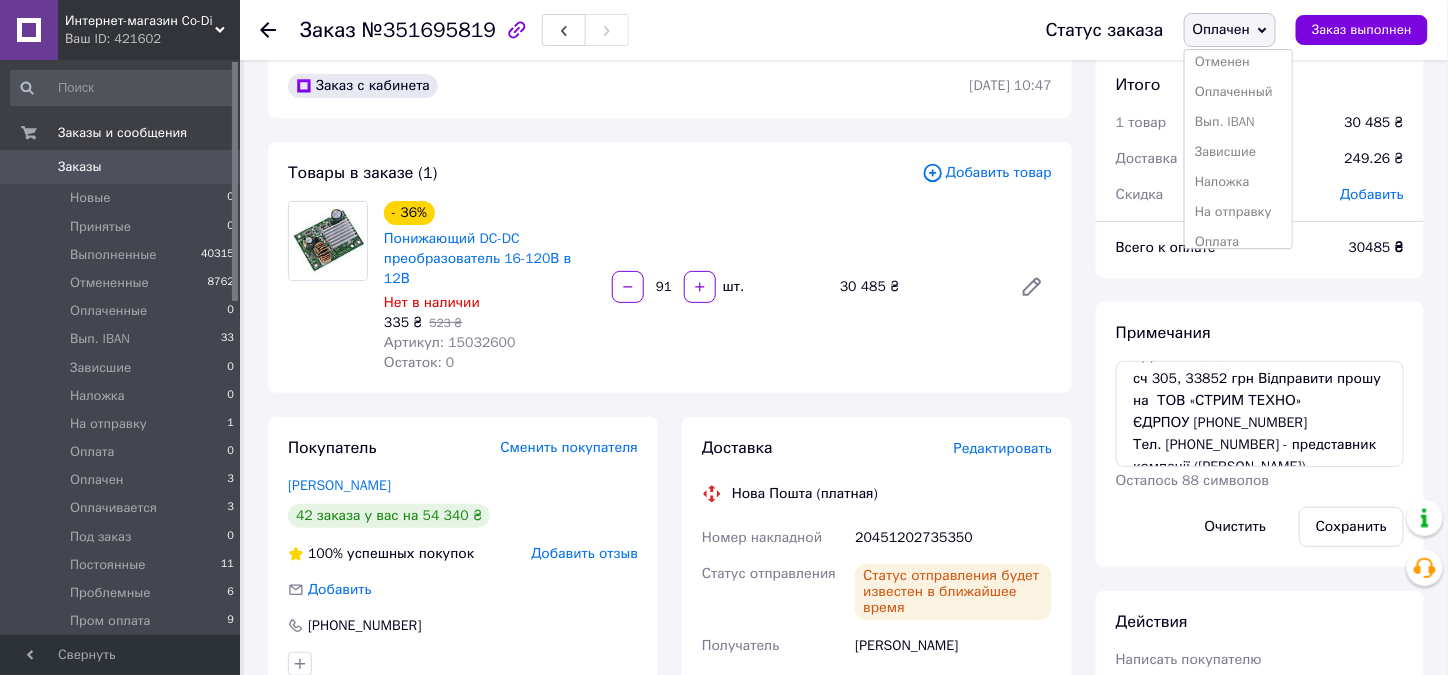 scroll, scrollTop: 0, scrollLeft: 0, axis: both 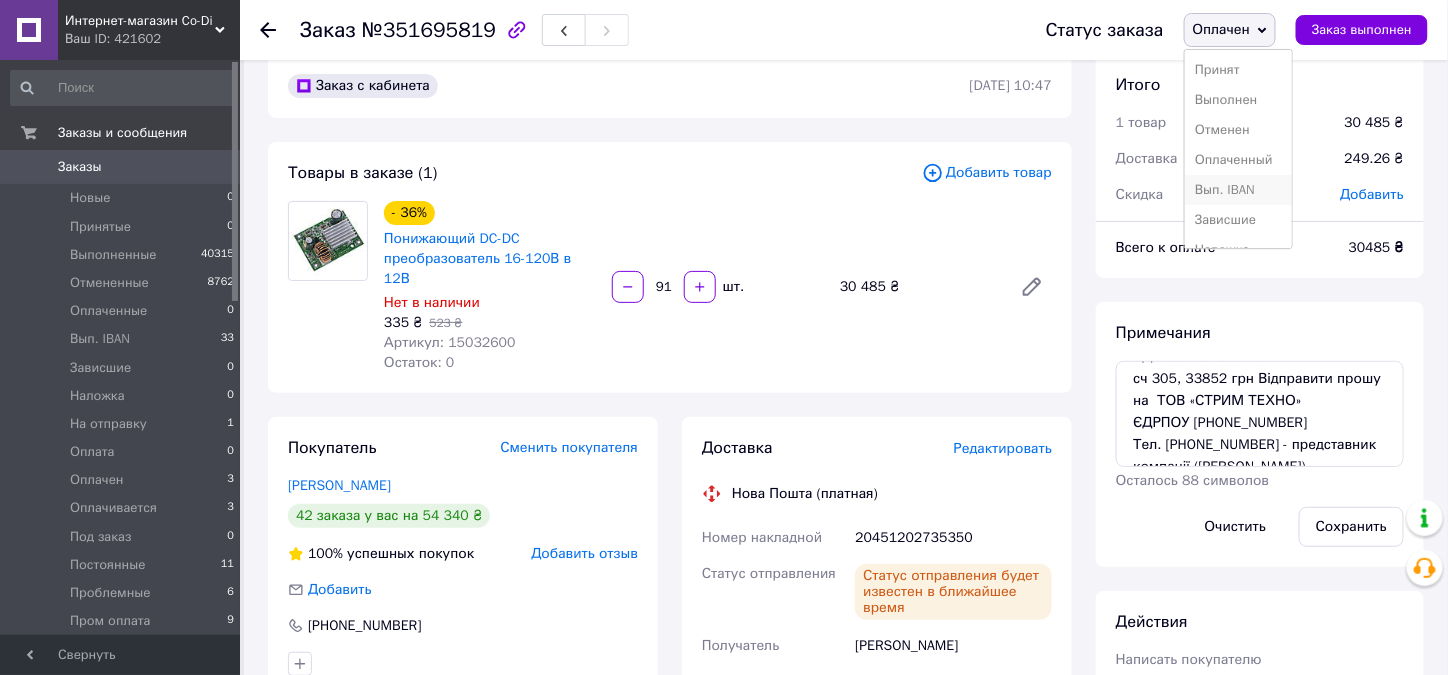 click on "Вып. IBAN" at bounding box center [1238, 190] 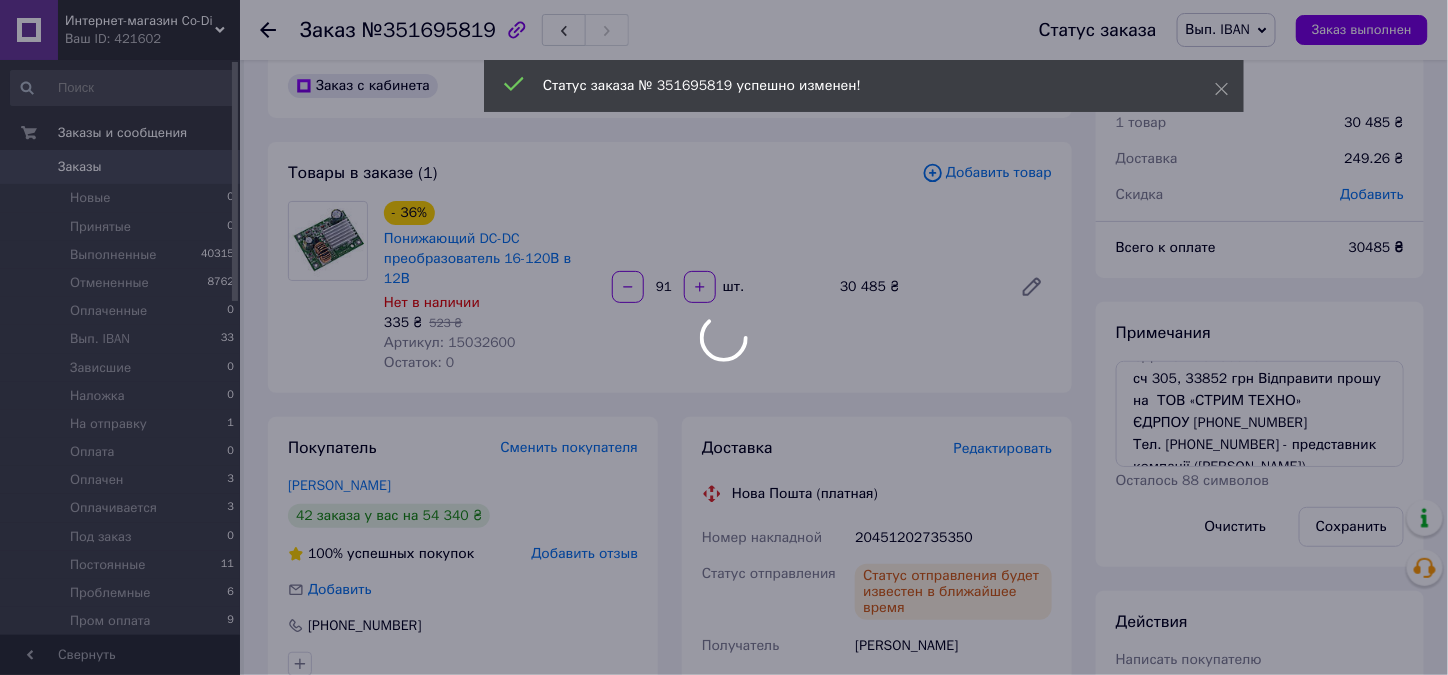 scroll, scrollTop: 196, scrollLeft: 0, axis: vertical 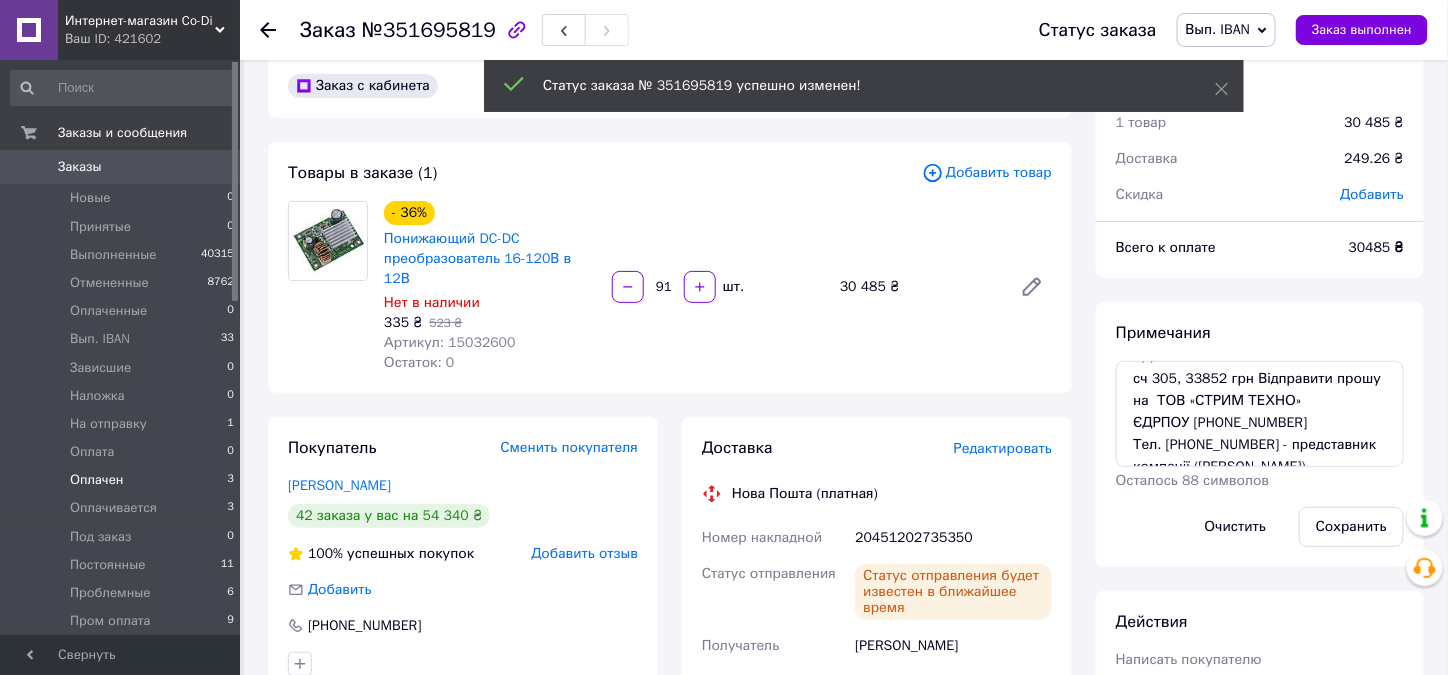 click on "Оплачен" at bounding box center [96, 480] 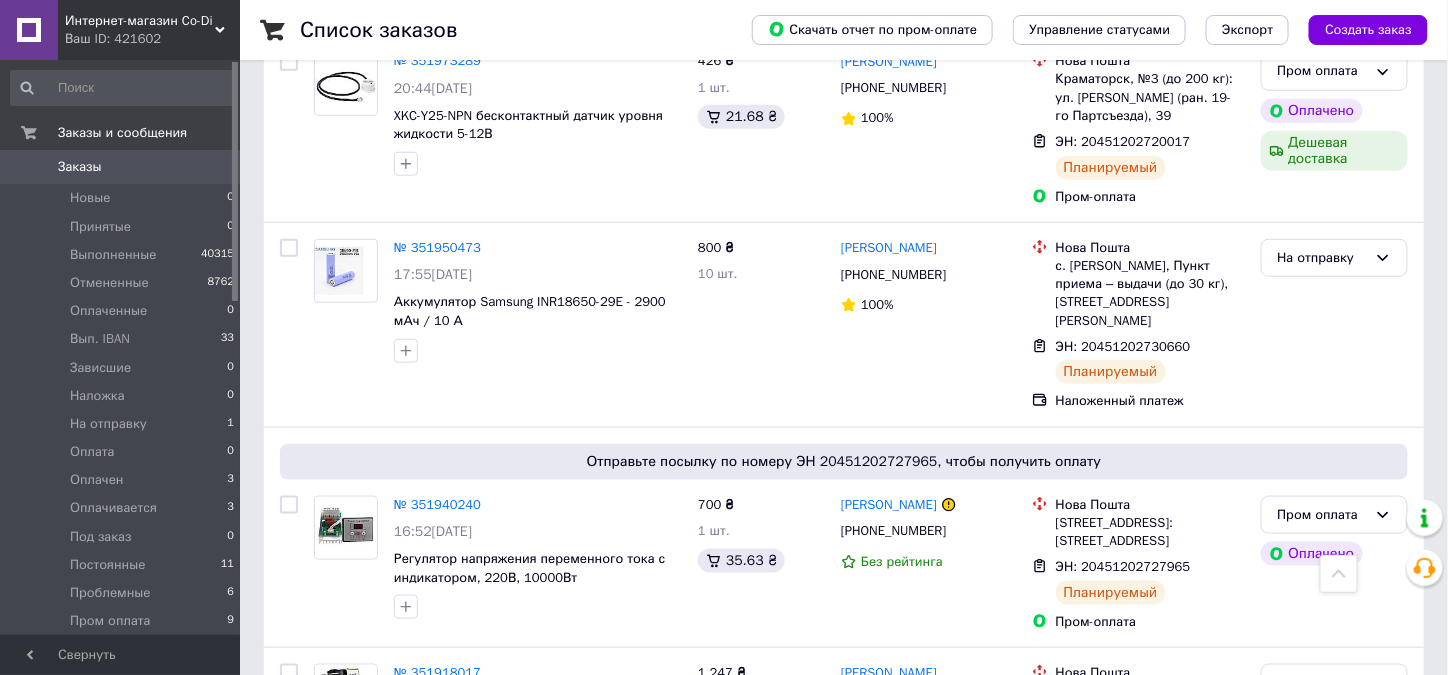 scroll, scrollTop: 500, scrollLeft: 0, axis: vertical 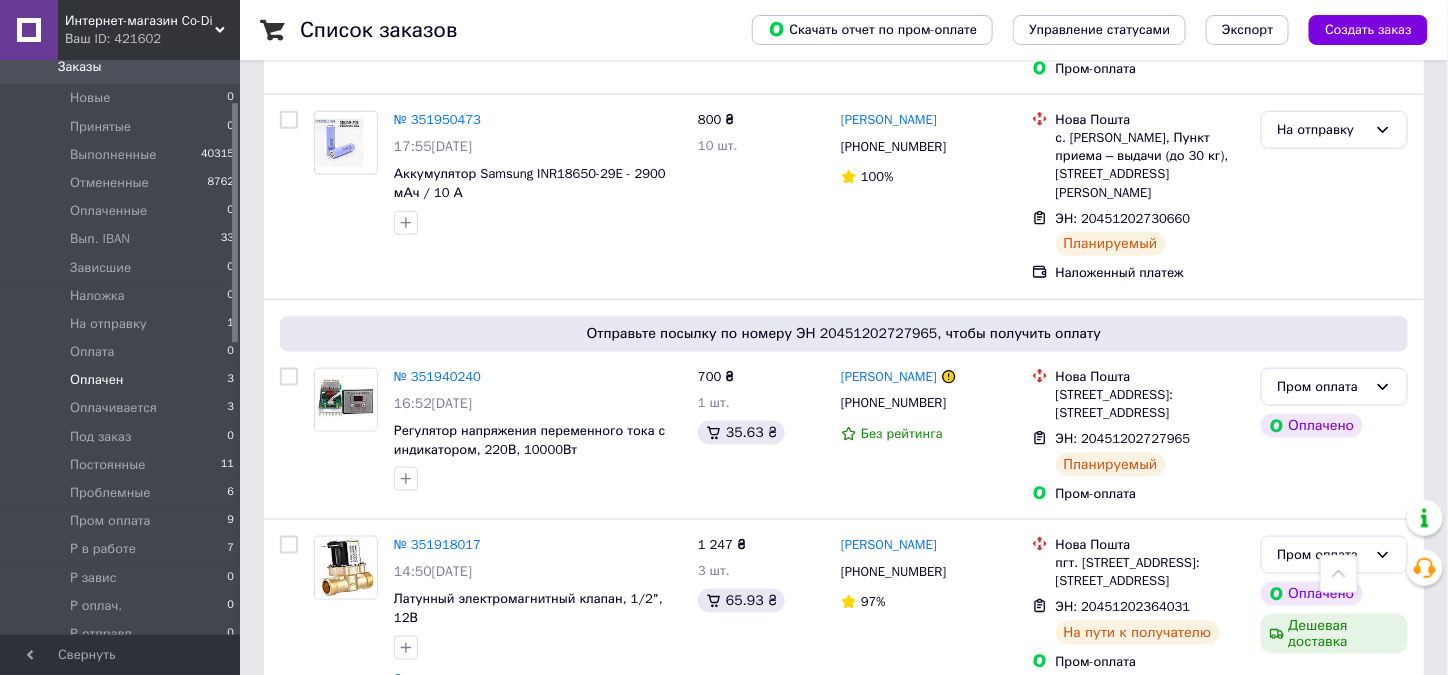 click on "Оплачен" at bounding box center [96, 380] 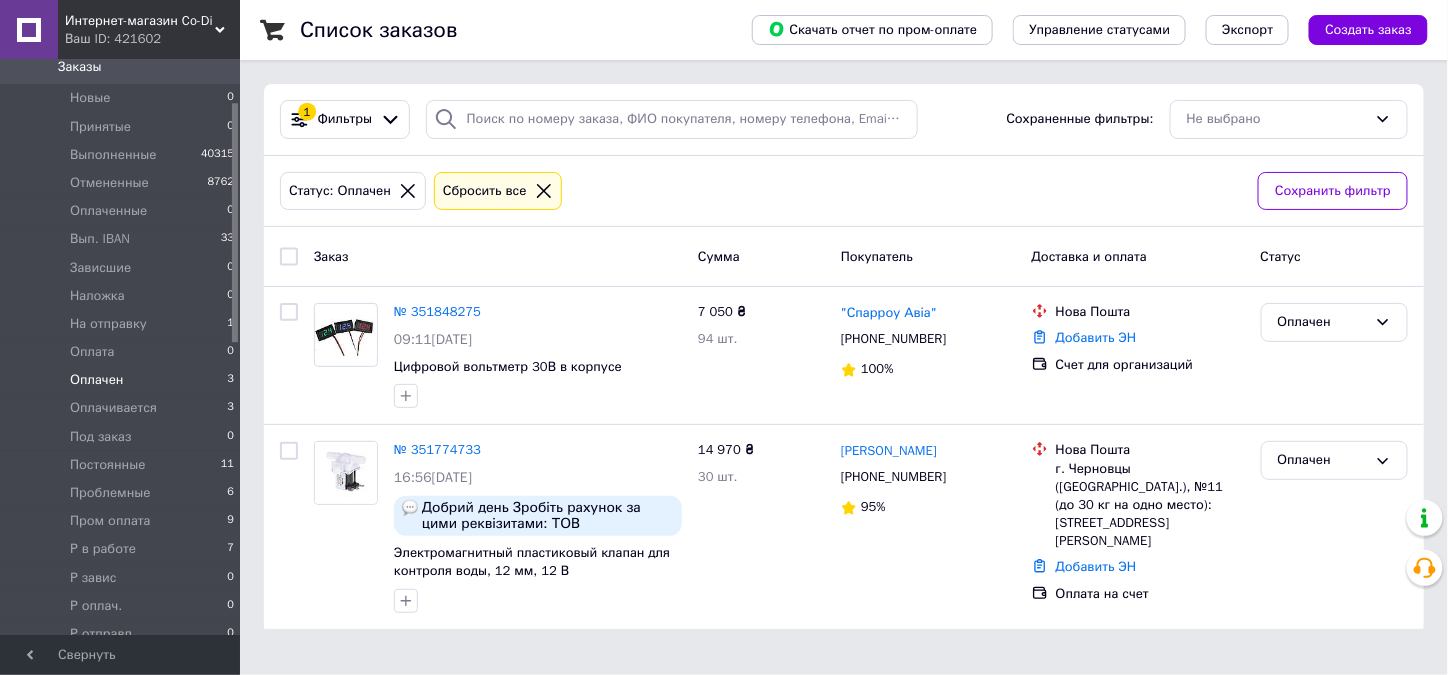 scroll, scrollTop: 0, scrollLeft: 0, axis: both 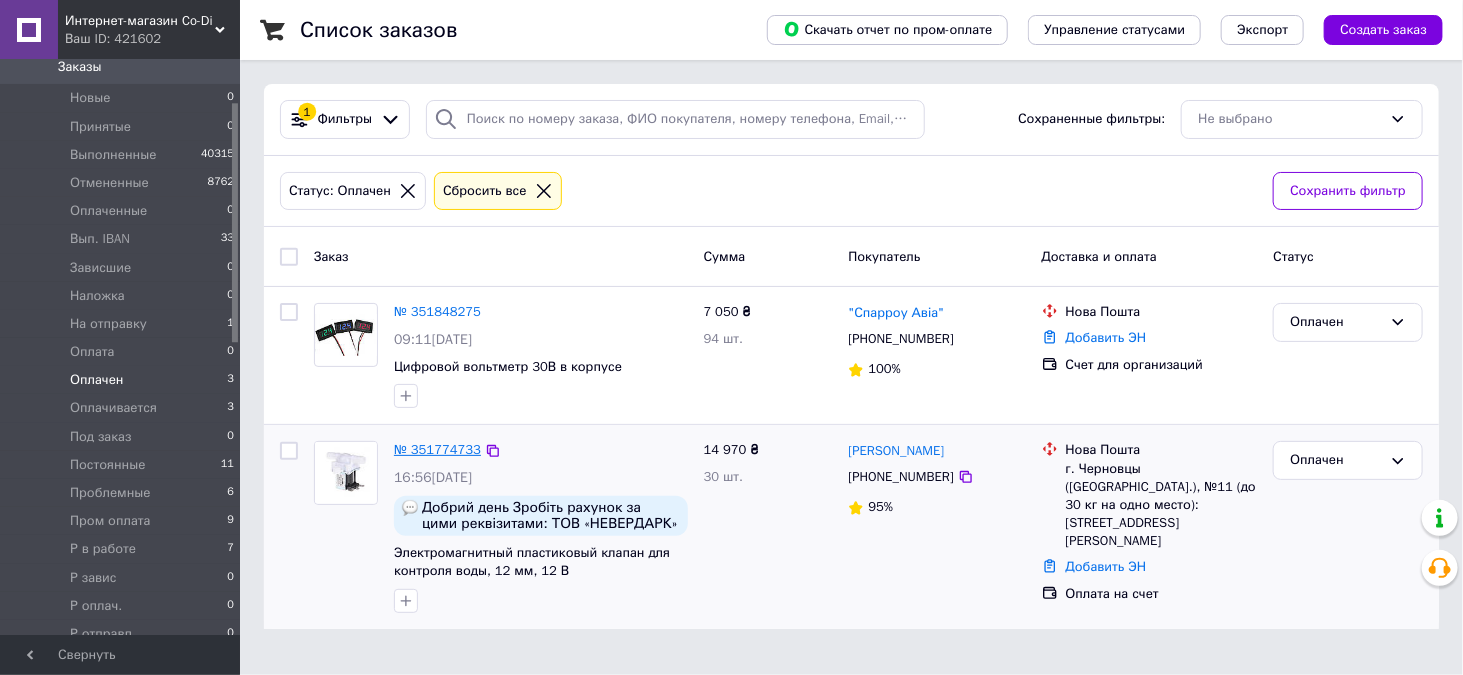 click on "№ 351774733" at bounding box center [437, 449] 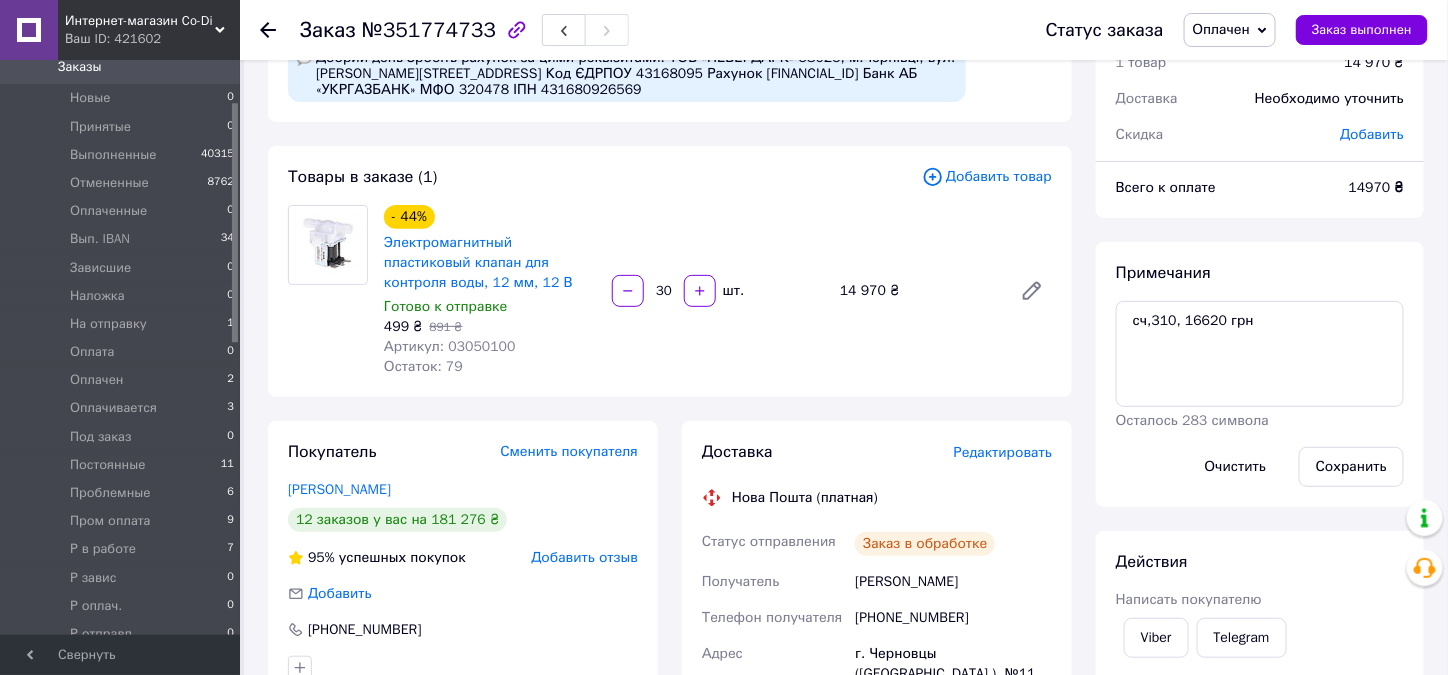 scroll, scrollTop: 0, scrollLeft: 0, axis: both 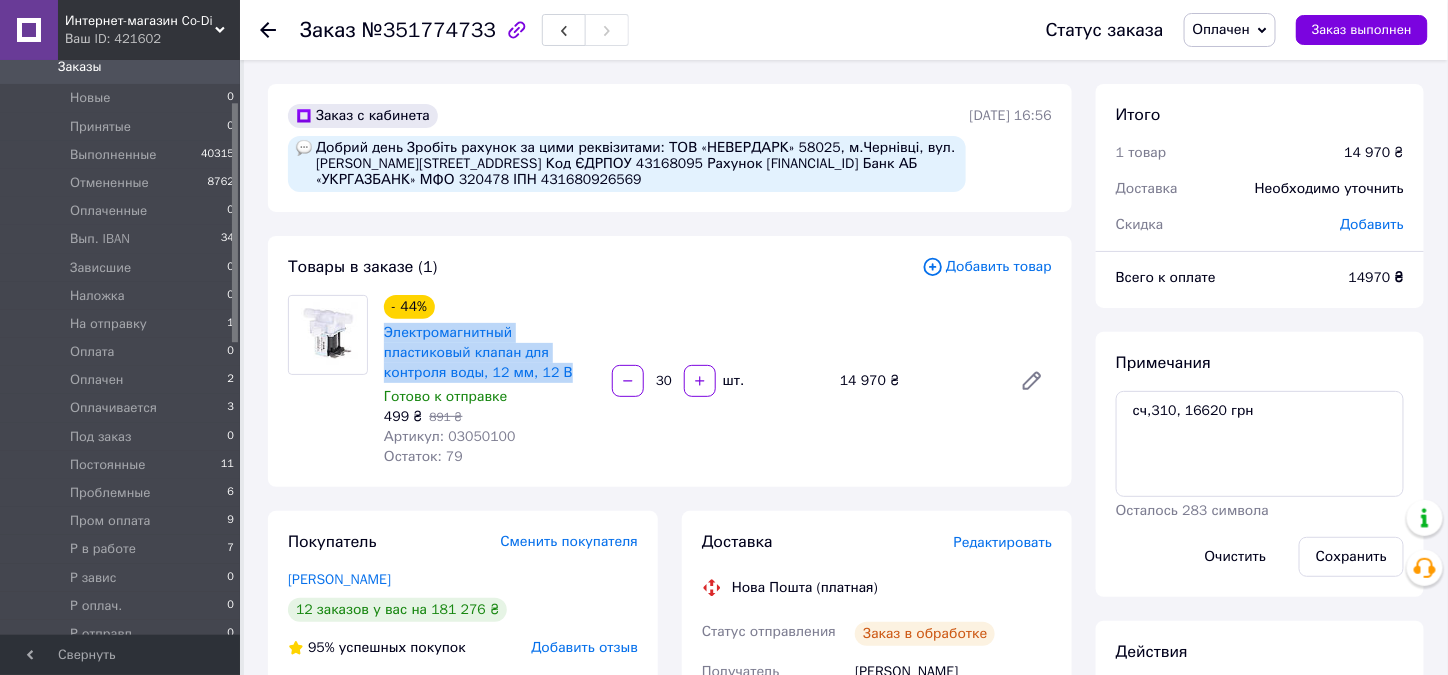 drag, startPoint x: 452, startPoint y: 370, endPoint x: 376, endPoint y: 341, distance: 81.34495 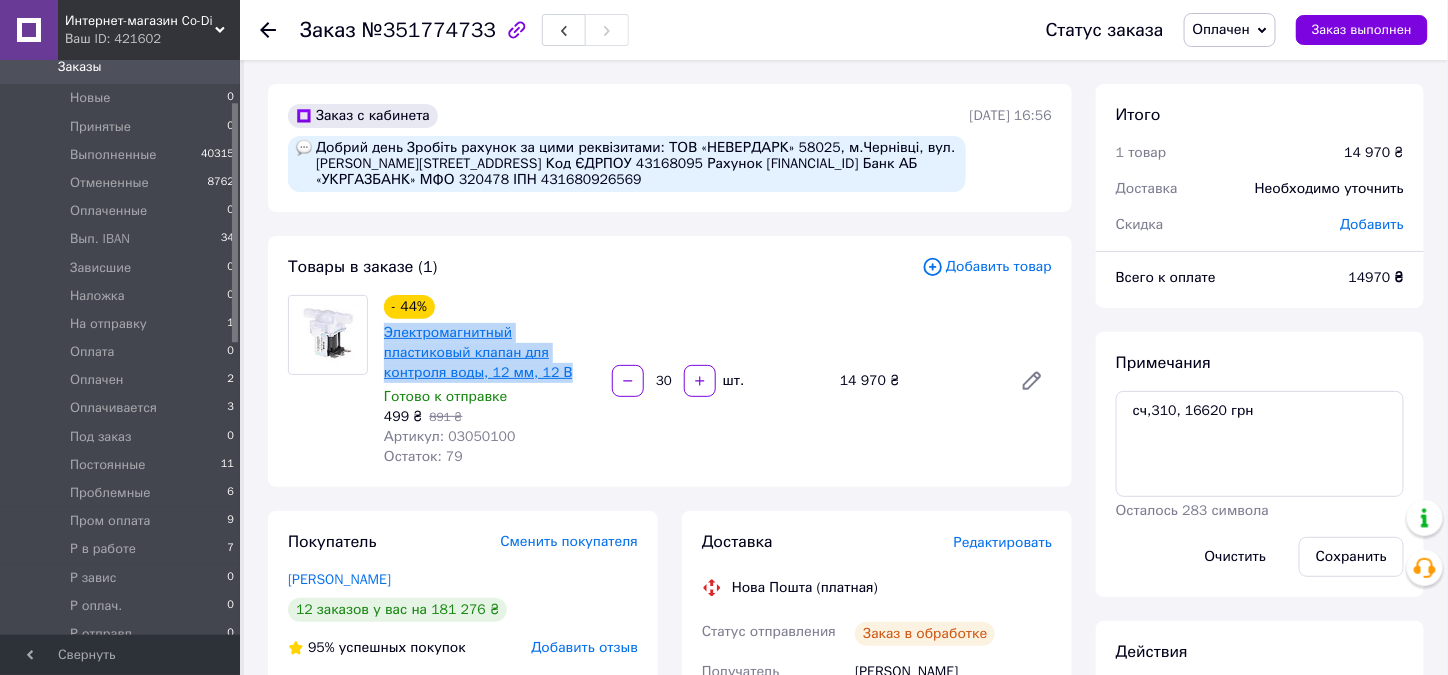 copy on "Электромагнитный пластиковый клапан для контроля воды, 12 мм, 12 В" 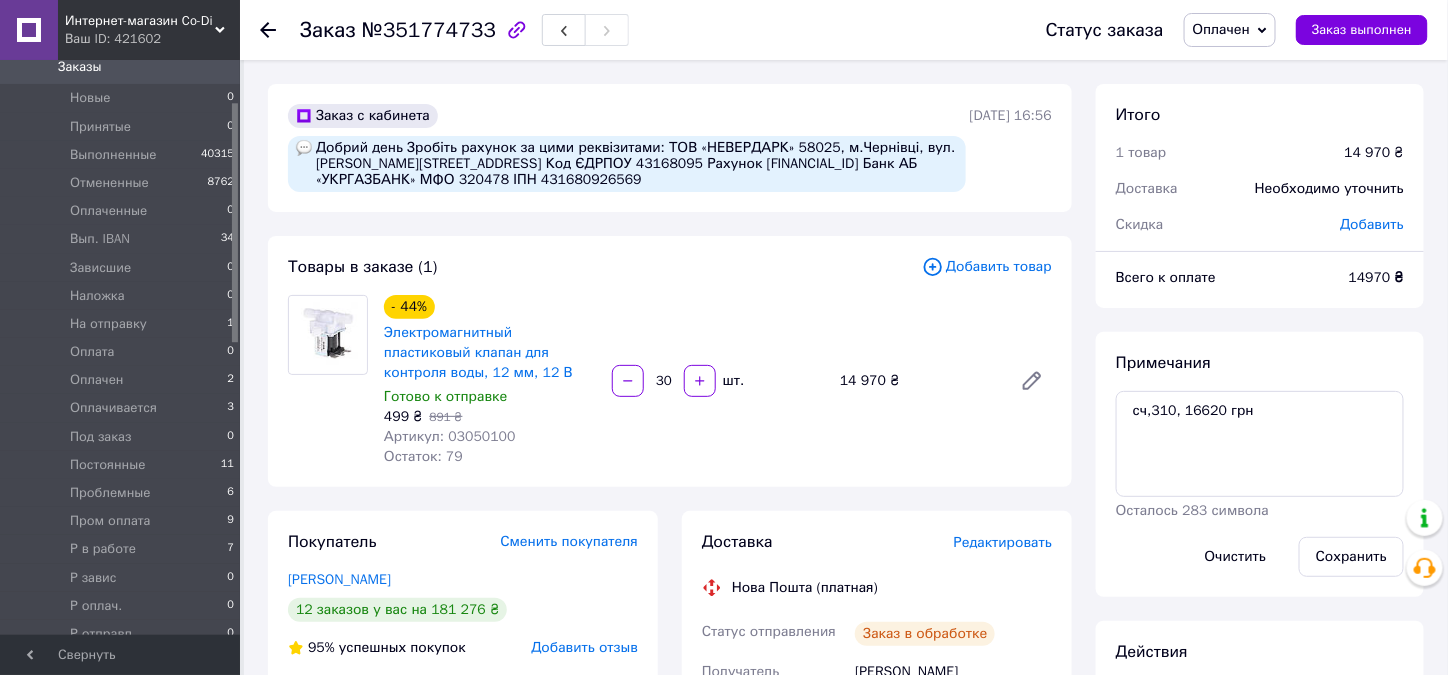 click on "Добрий день
Зробіть рахунок за цими реквізитами:
ТОВ «НЕВЕРДАРК»
58025, м.Чернівці, вул. Гетьмана Дорошенка, 63
Код ЄДРПОУ 43168095
Рахунок UA953204780000026005924932392
Банк АБ «УКРГАЗБАНК»
МФО 320478
ІПН 431680926569" at bounding box center [627, 164] 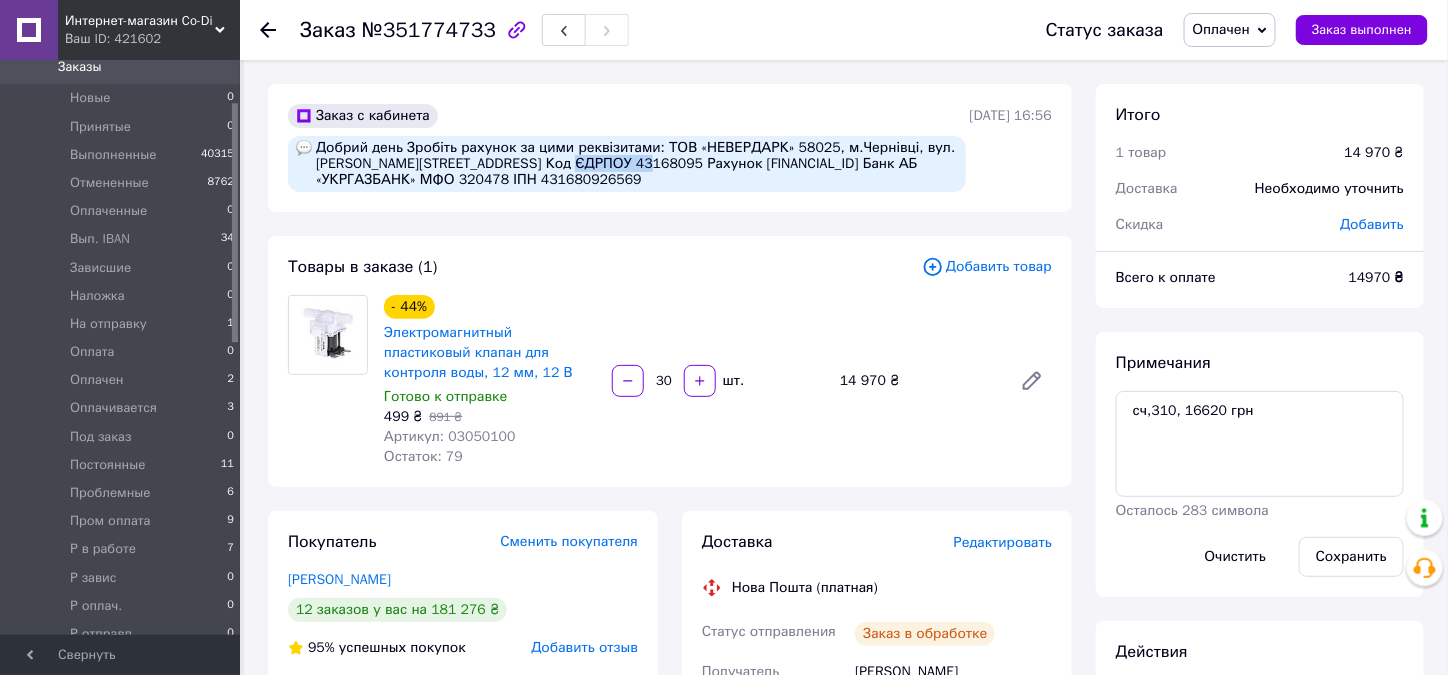 click on "Добрий день
Зробіть рахунок за цими реквізитами:
ТОВ «НЕВЕРДАРК»
58025, м.Чернівці, вул. Гетьмана Дорошенка, 63
Код ЄДРПОУ 43168095
Рахунок UA953204780000026005924932392
Банк АБ «УКРГАЗБАНК»
МФО 320478
ІПН 431680926569" at bounding box center (627, 164) 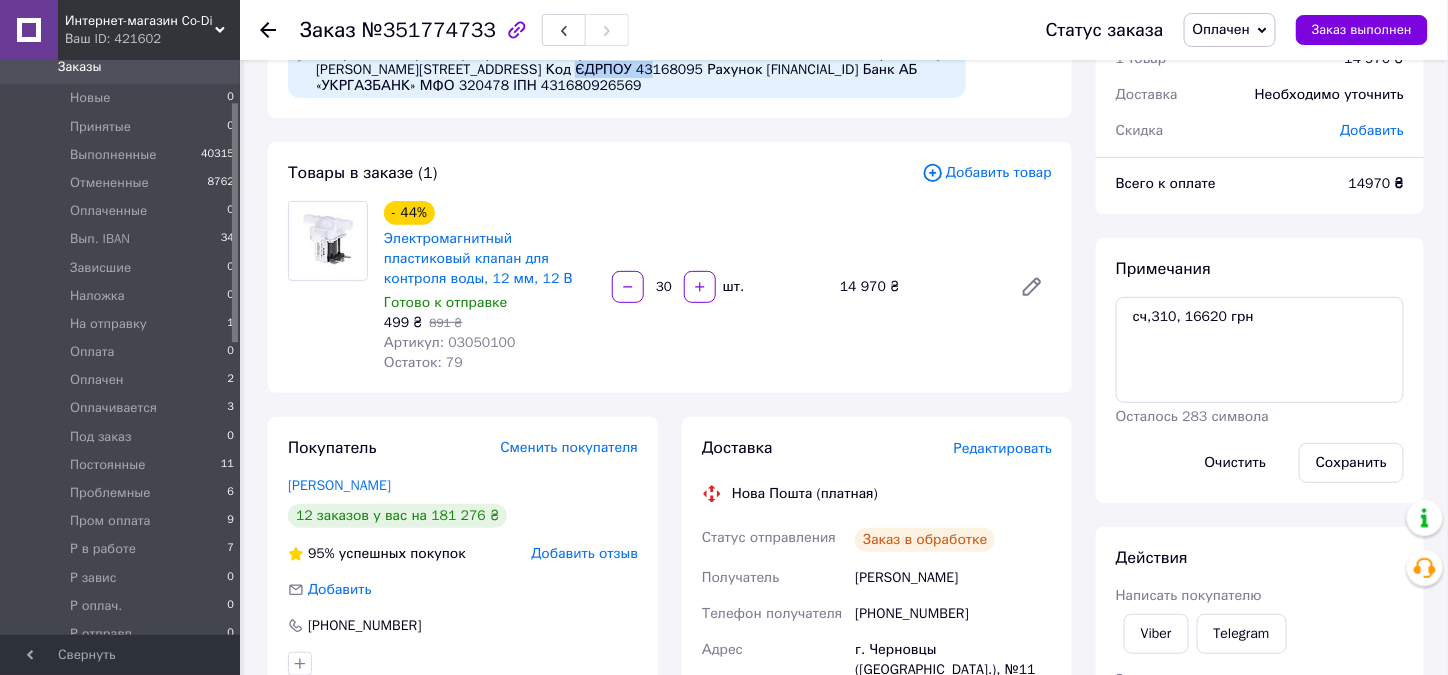 scroll, scrollTop: 200, scrollLeft: 0, axis: vertical 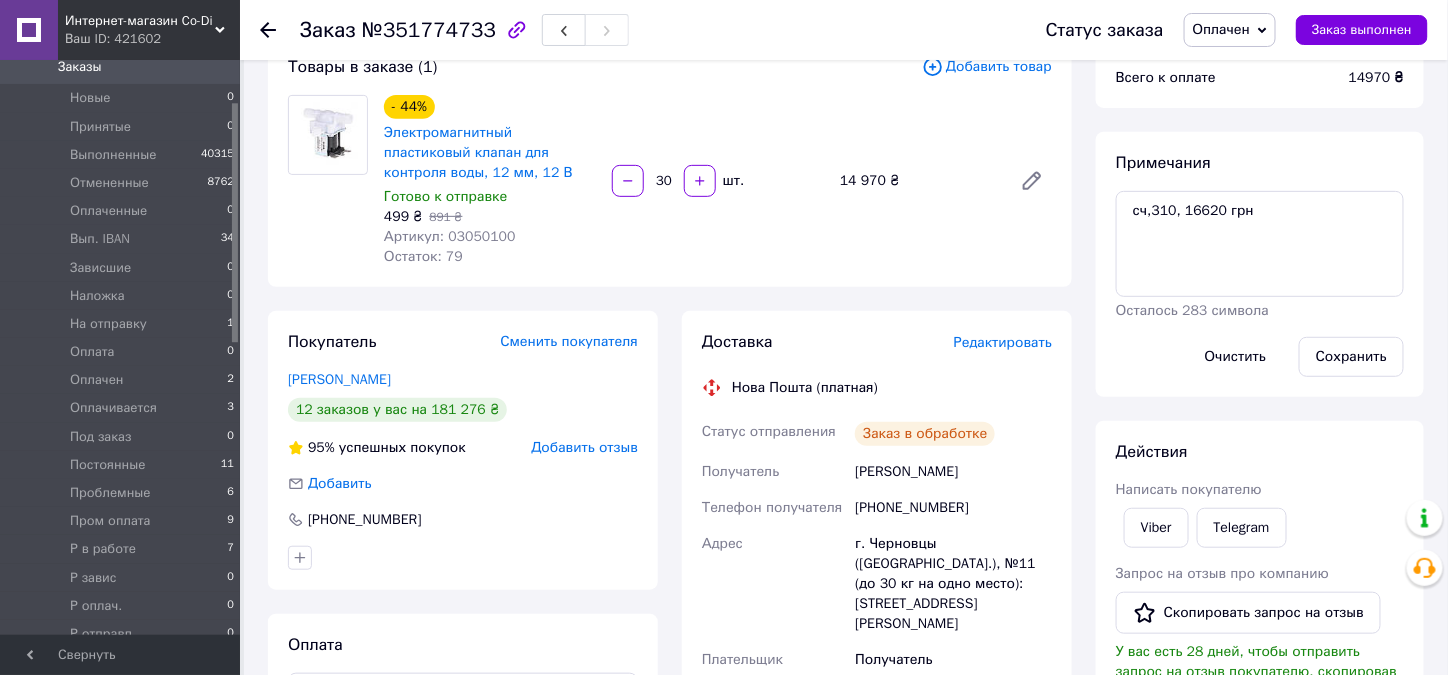 click on "+380974640411" at bounding box center [953, 508] 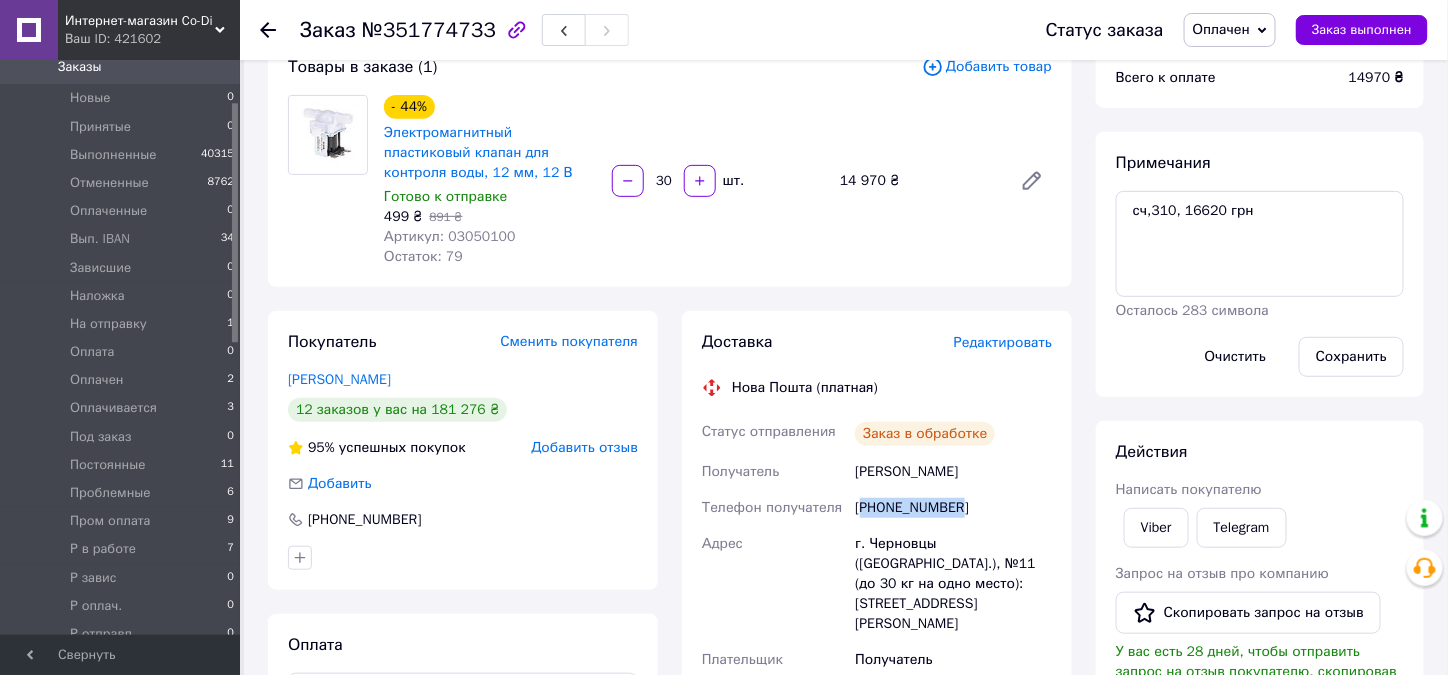 click on "+380974640411" at bounding box center (953, 508) 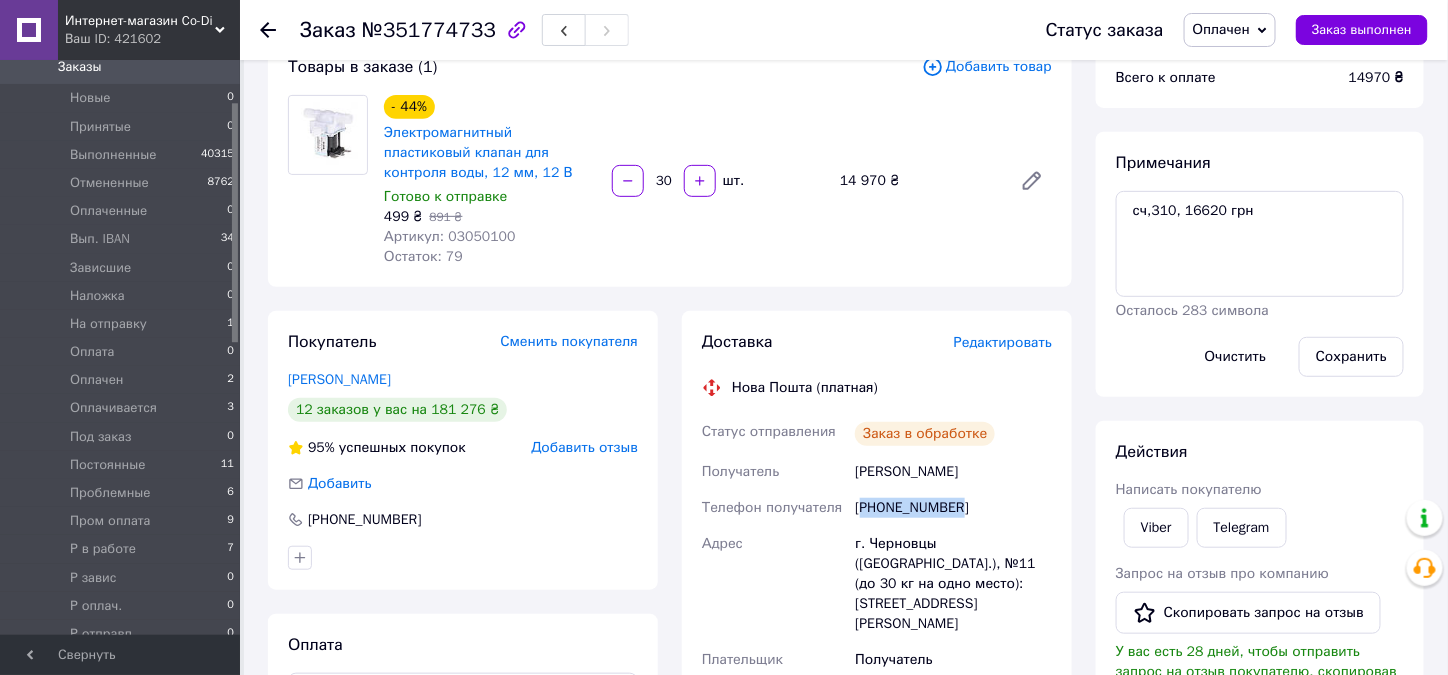 copy on "380974640411" 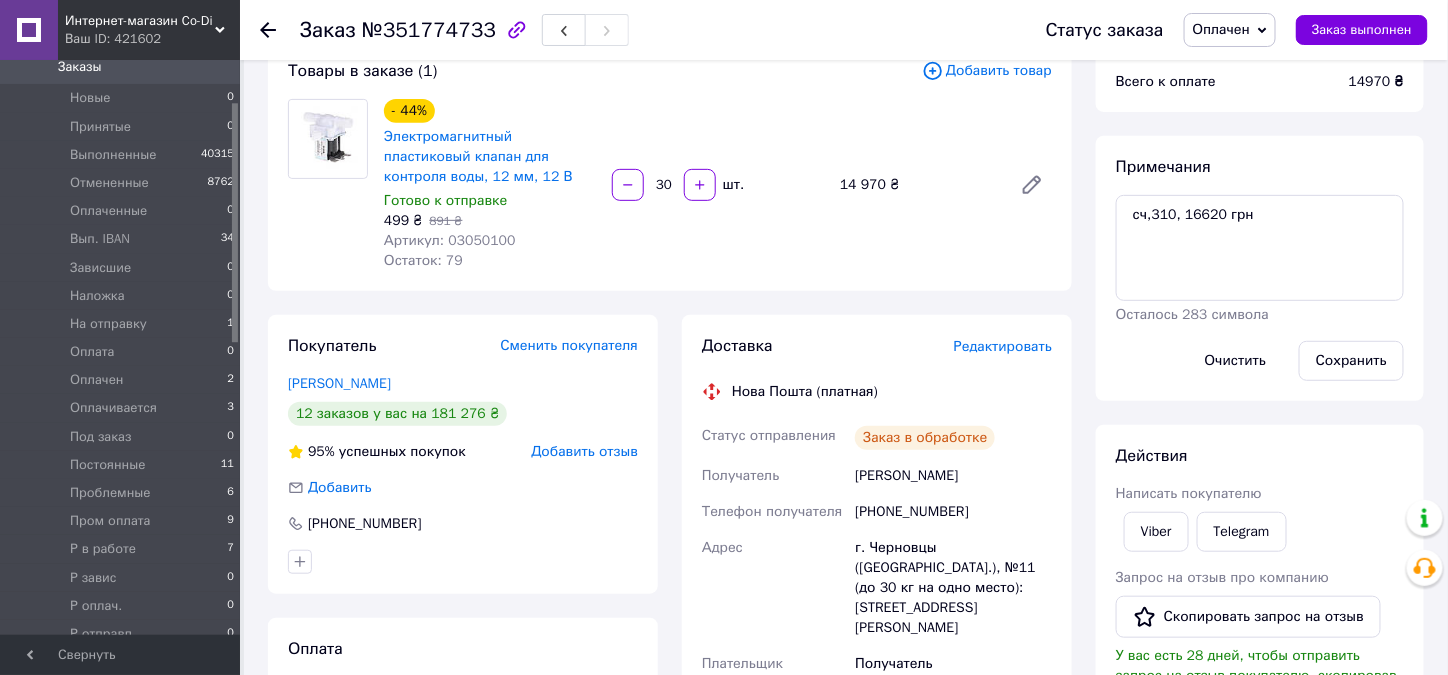 scroll, scrollTop: 300, scrollLeft: 0, axis: vertical 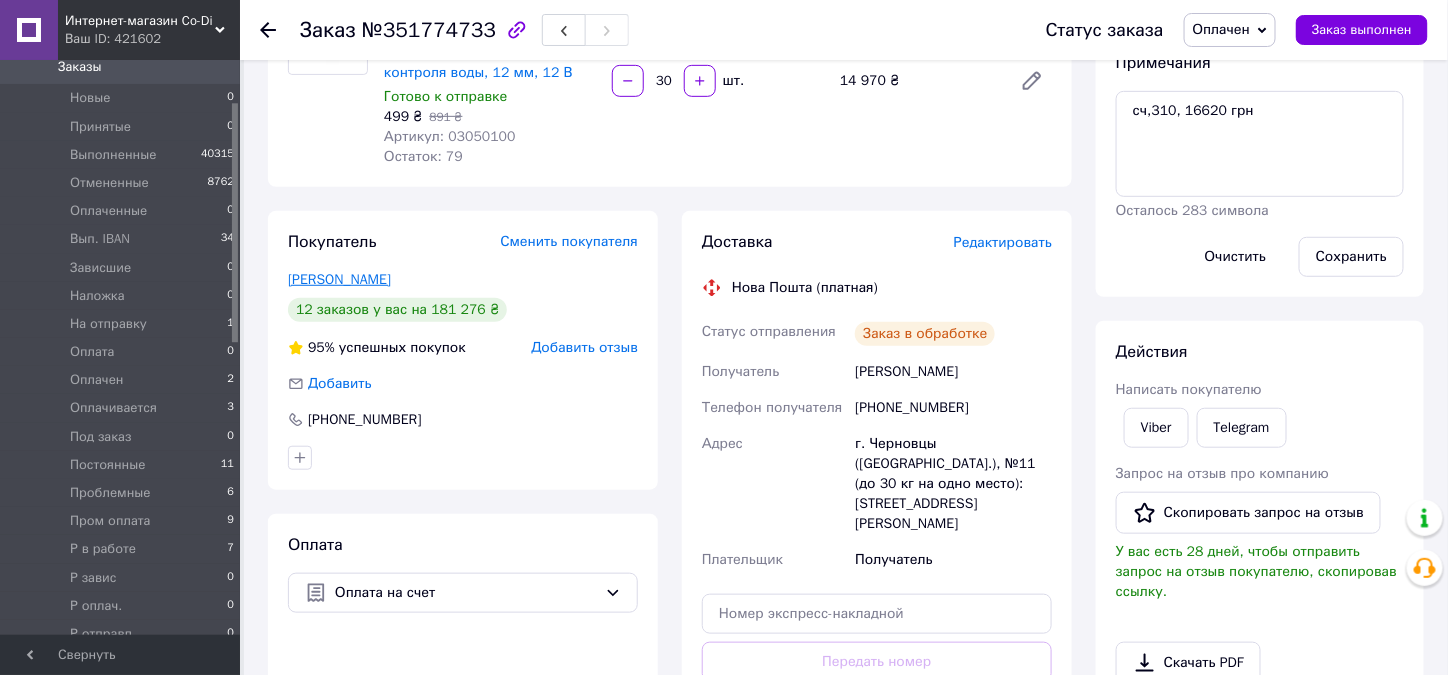click on "Марчик Микита" at bounding box center [339, 279] 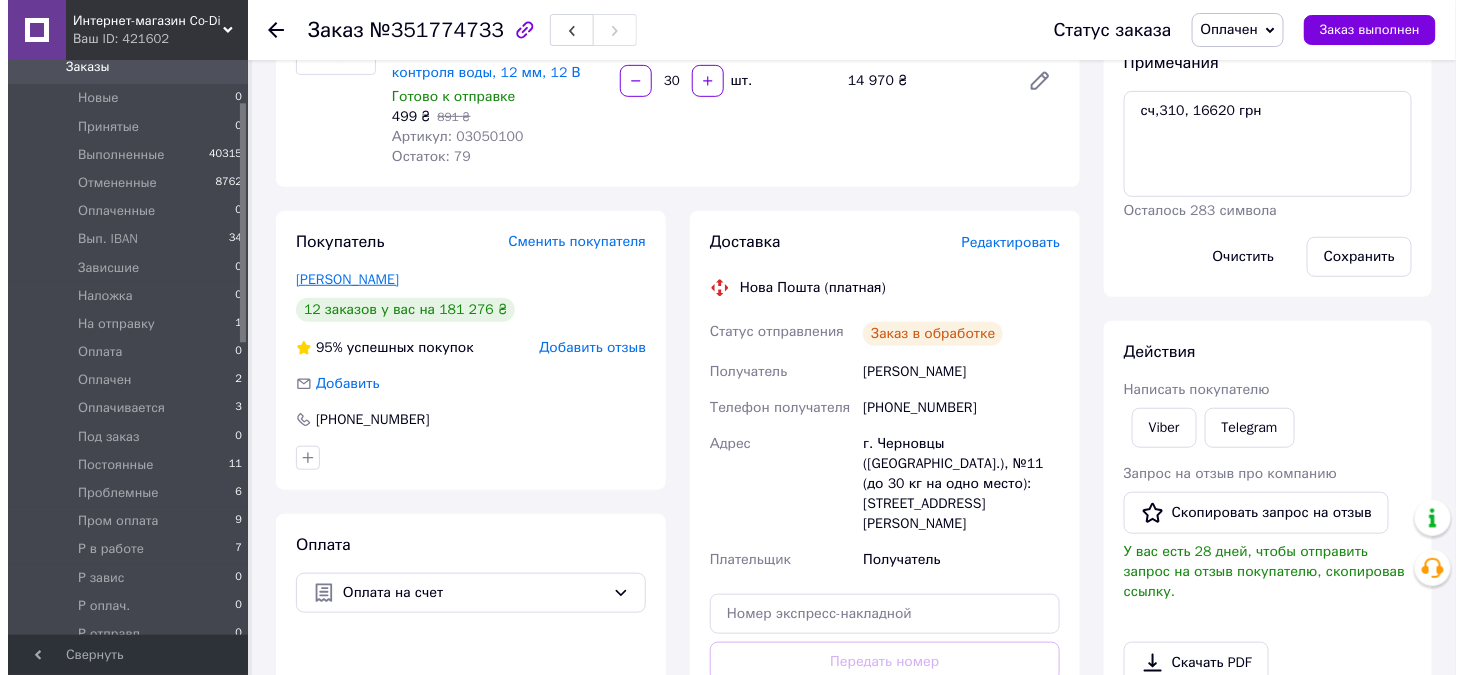 scroll, scrollTop: 0, scrollLeft: 0, axis: both 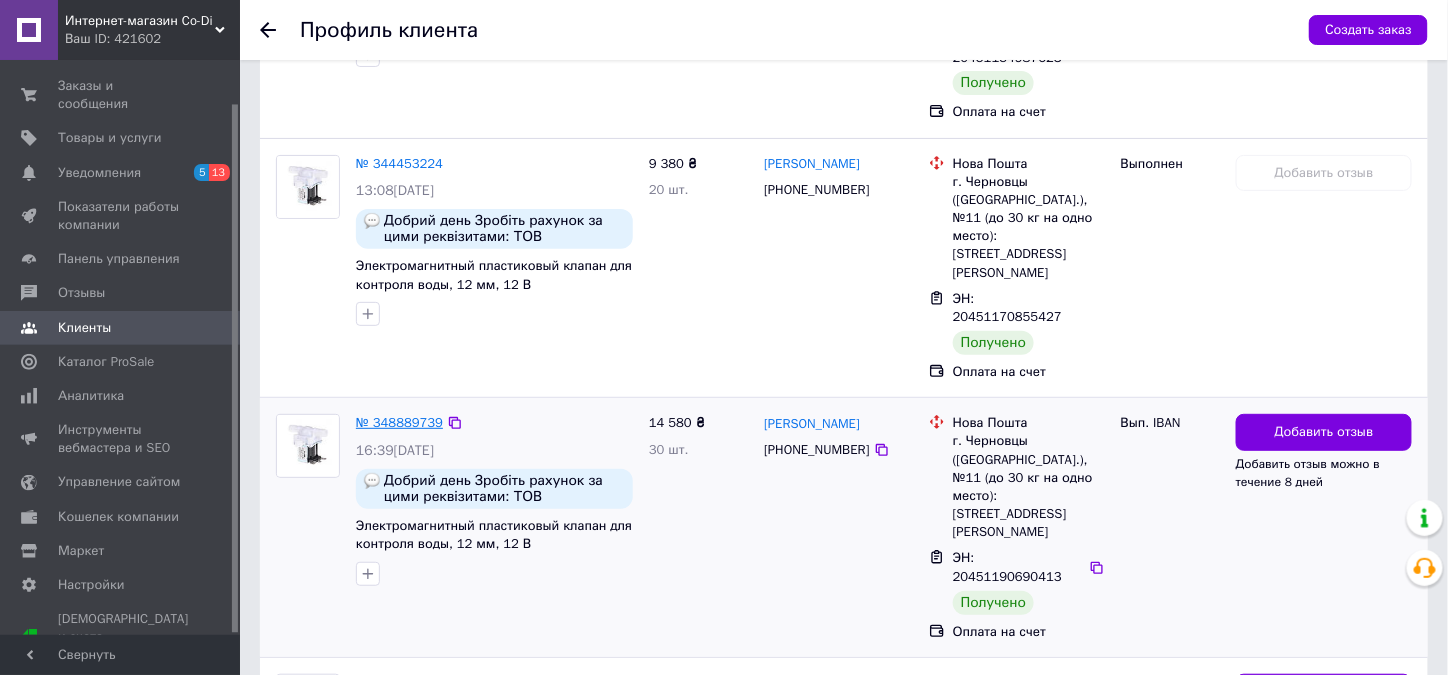 click on "№ 348889739" at bounding box center [399, 422] 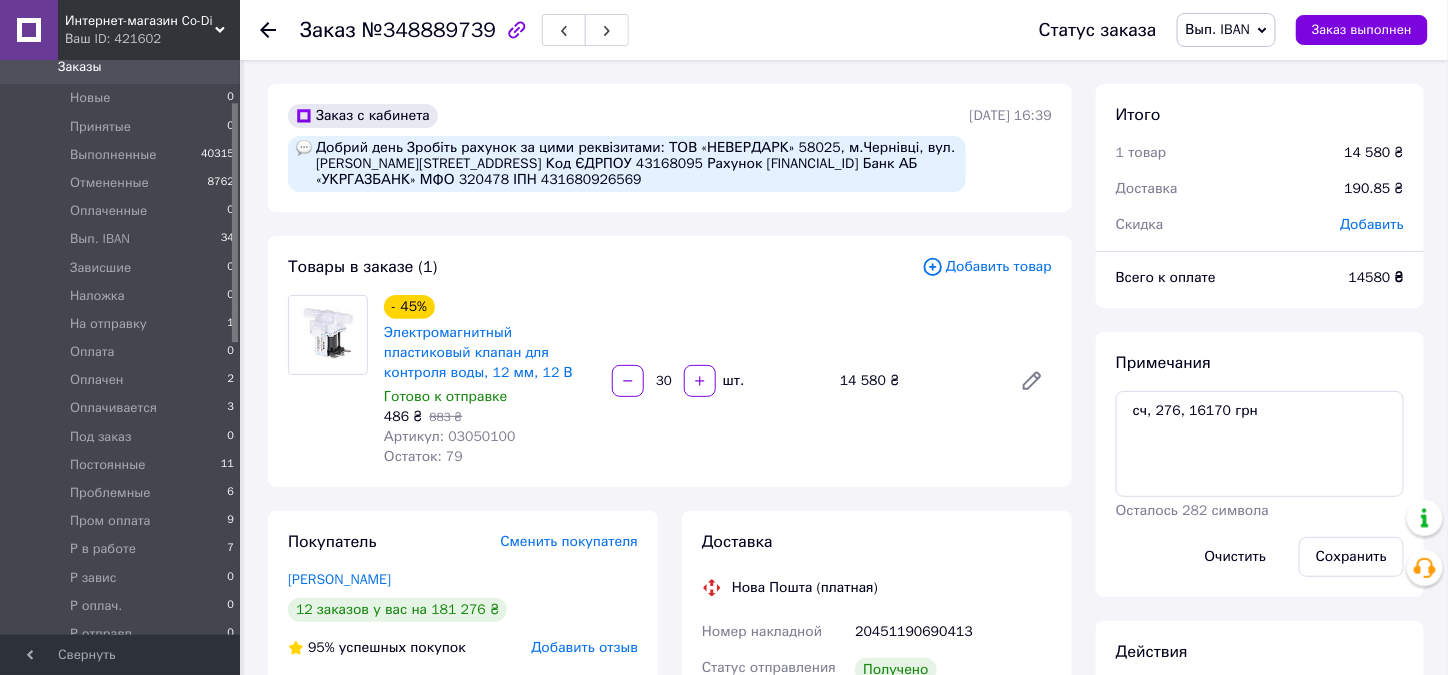 scroll, scrollTop: 300, scrollLeft: 0, axis: vertical 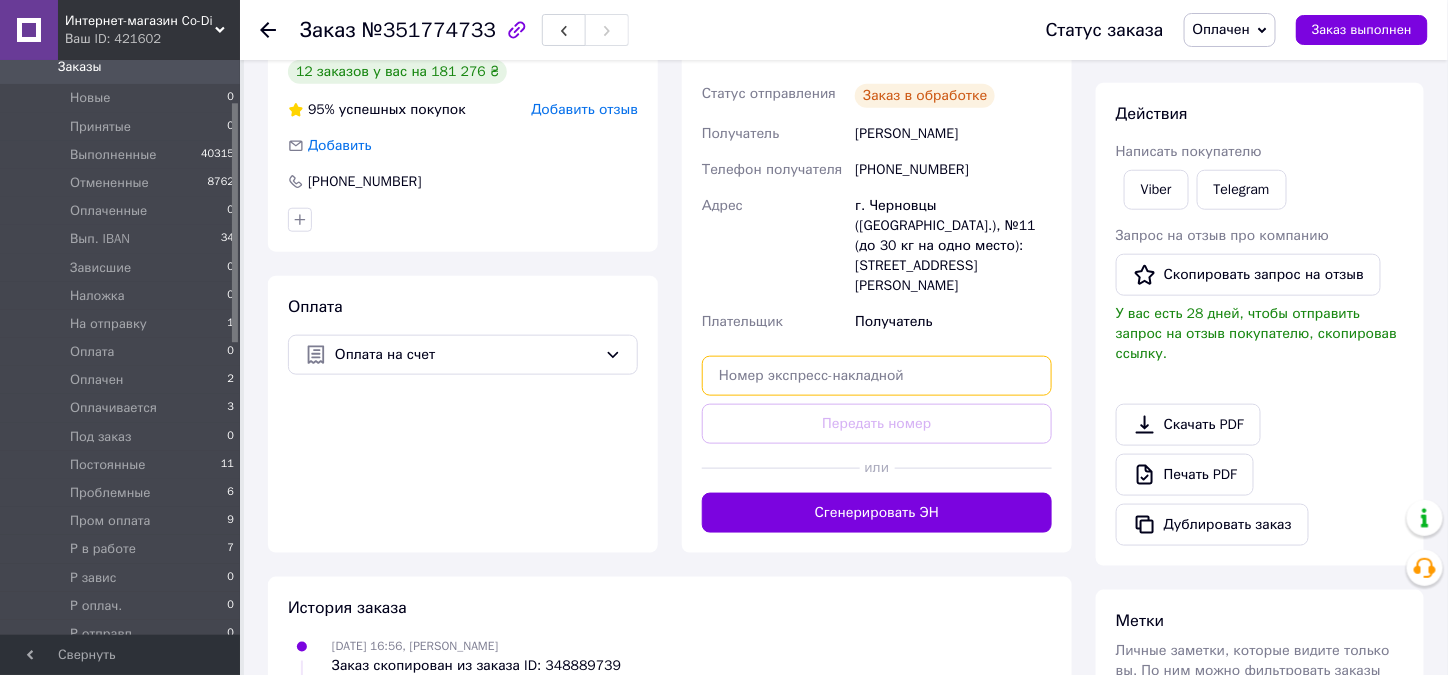 paste on "20451202786652" 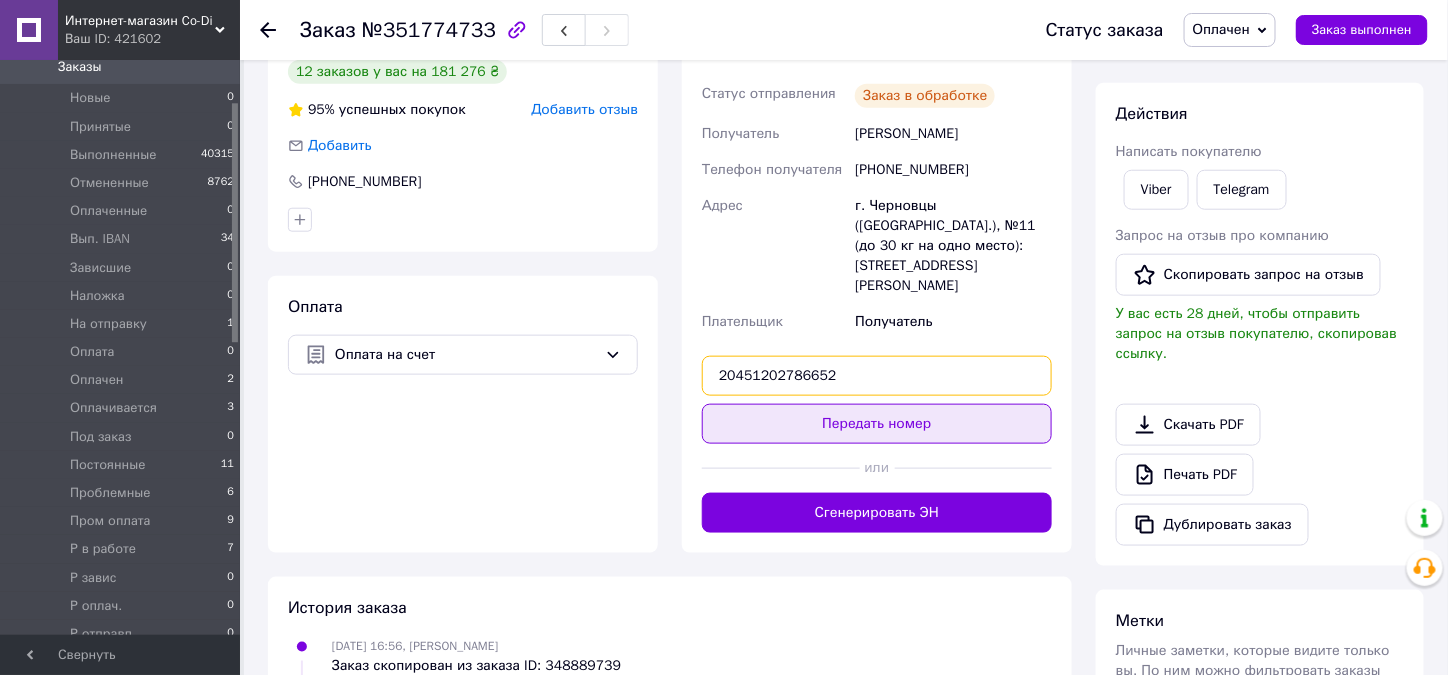 type on "20451202786652" 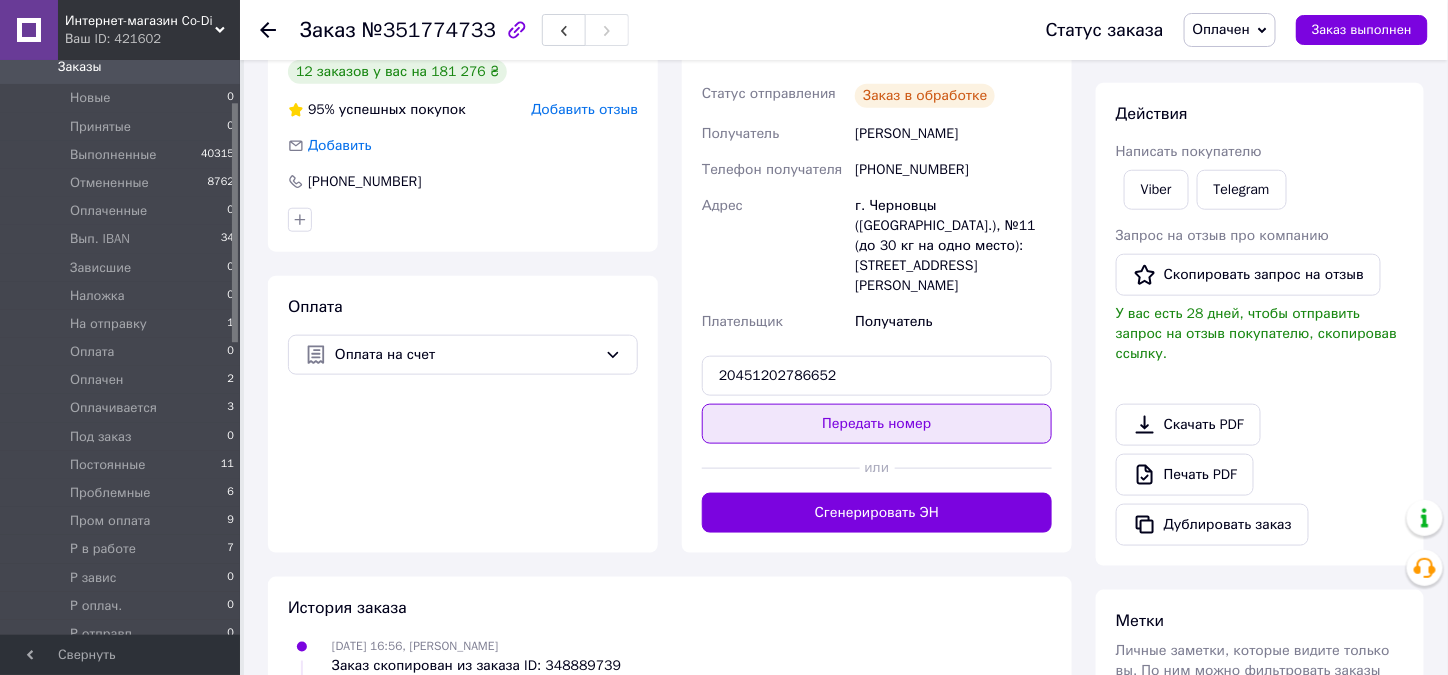 click on "Передать номер" at bounding box center [877, 424] 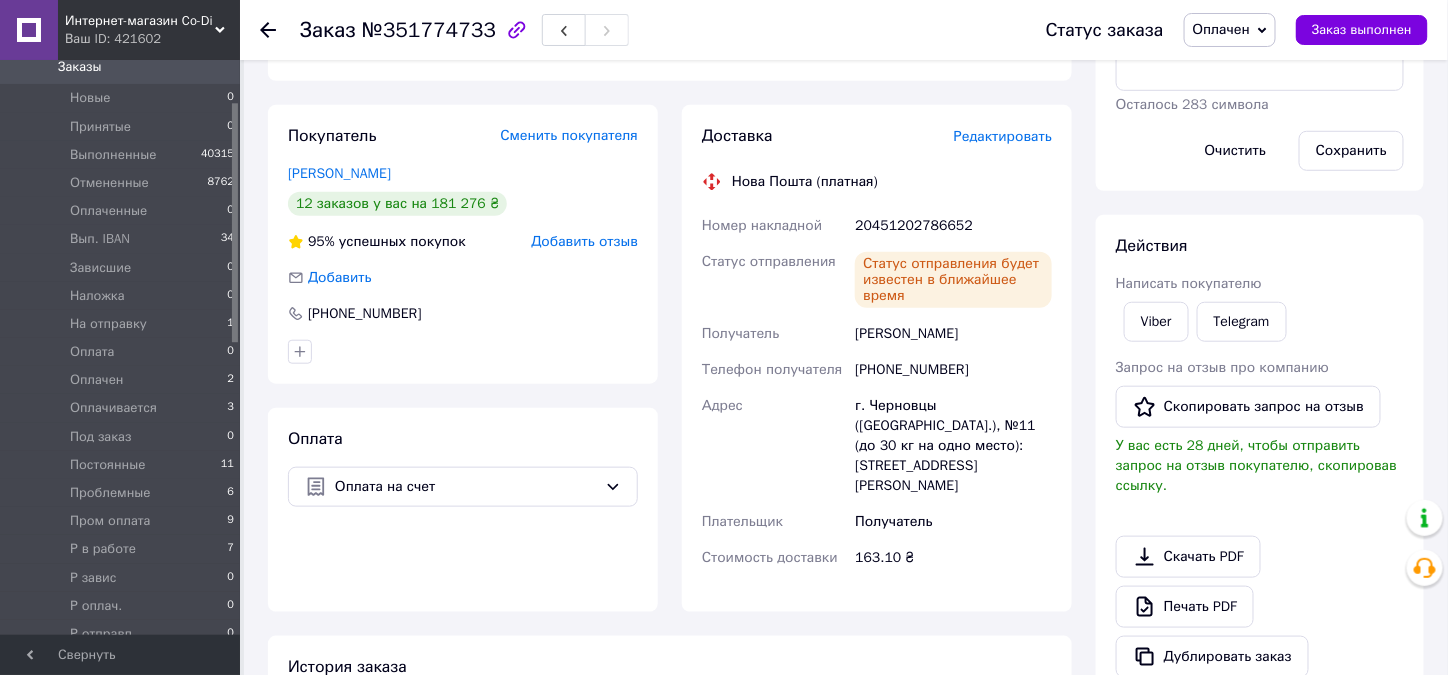 scroll, scrollTop: 238, scrollLeft: 0, axis: vertical 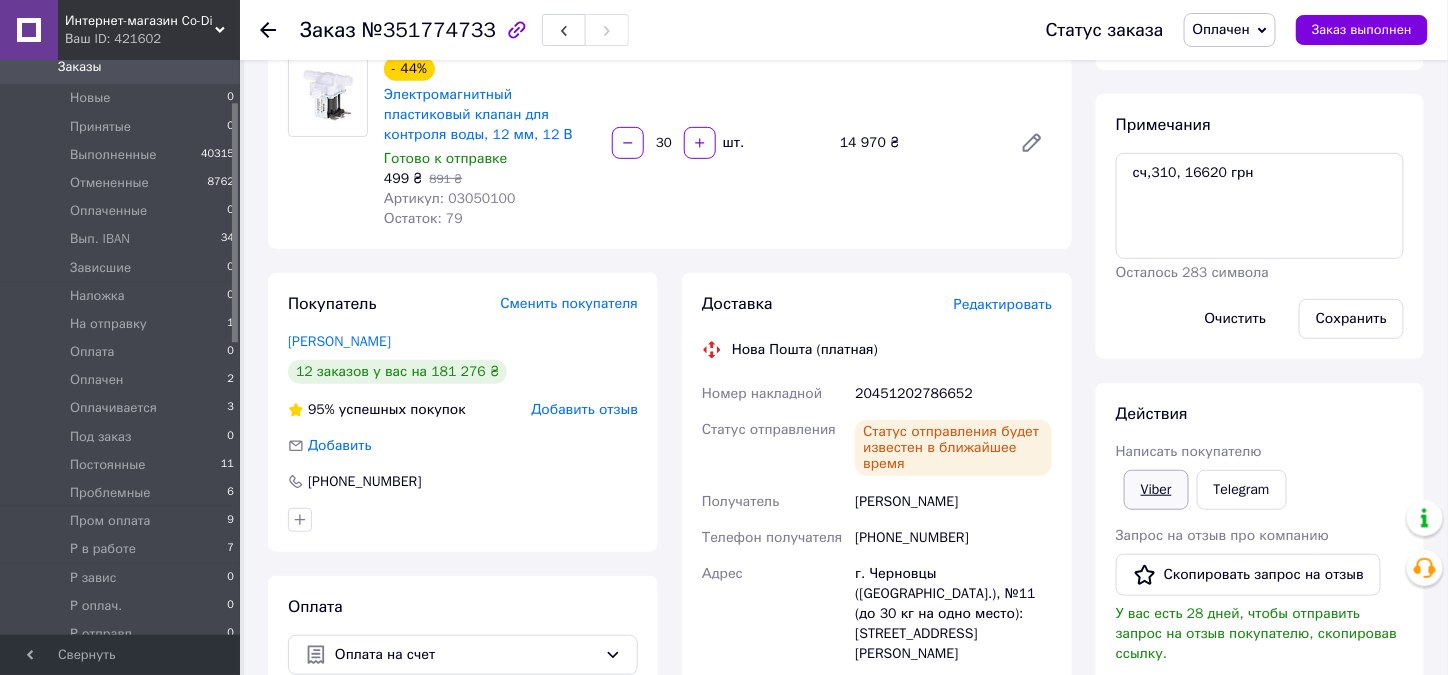 click on "Viber" at bounding box center (1156, 490) 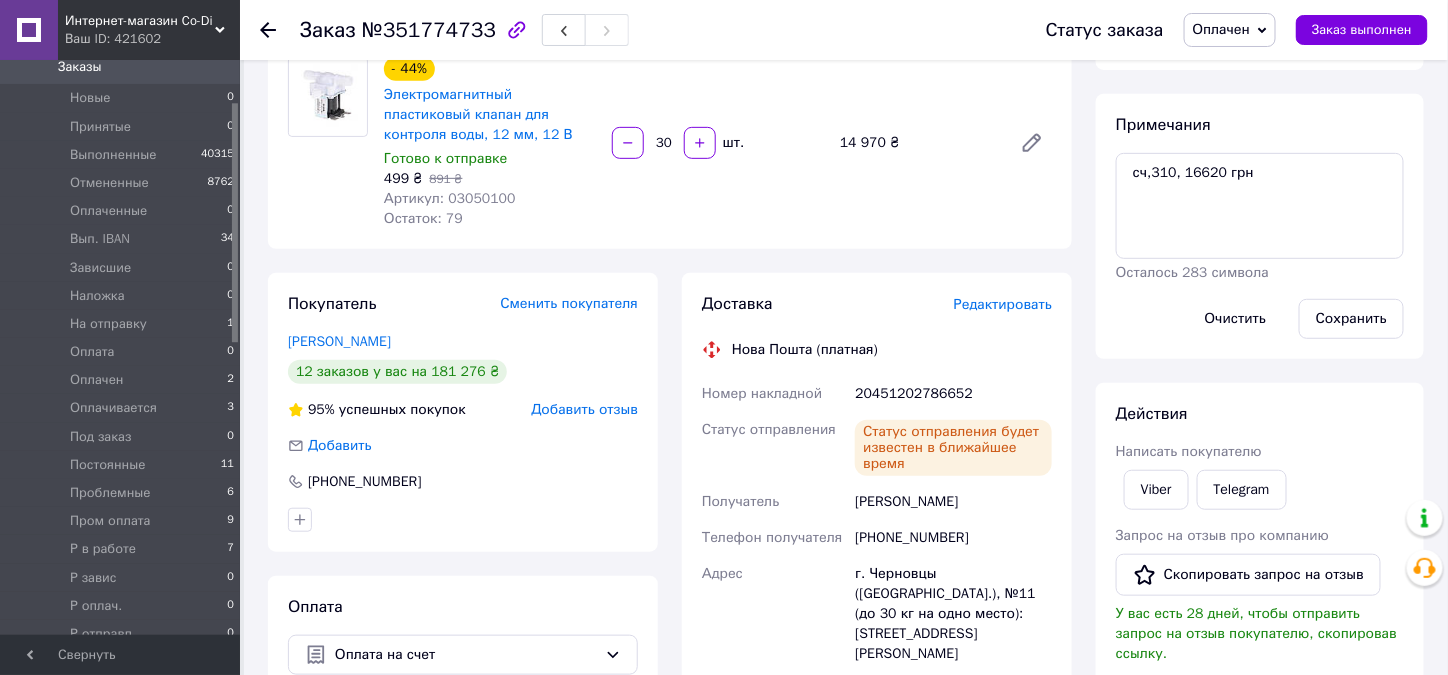 scroll, scrollTop: 38, scrollLeft: 0, axis: vertical 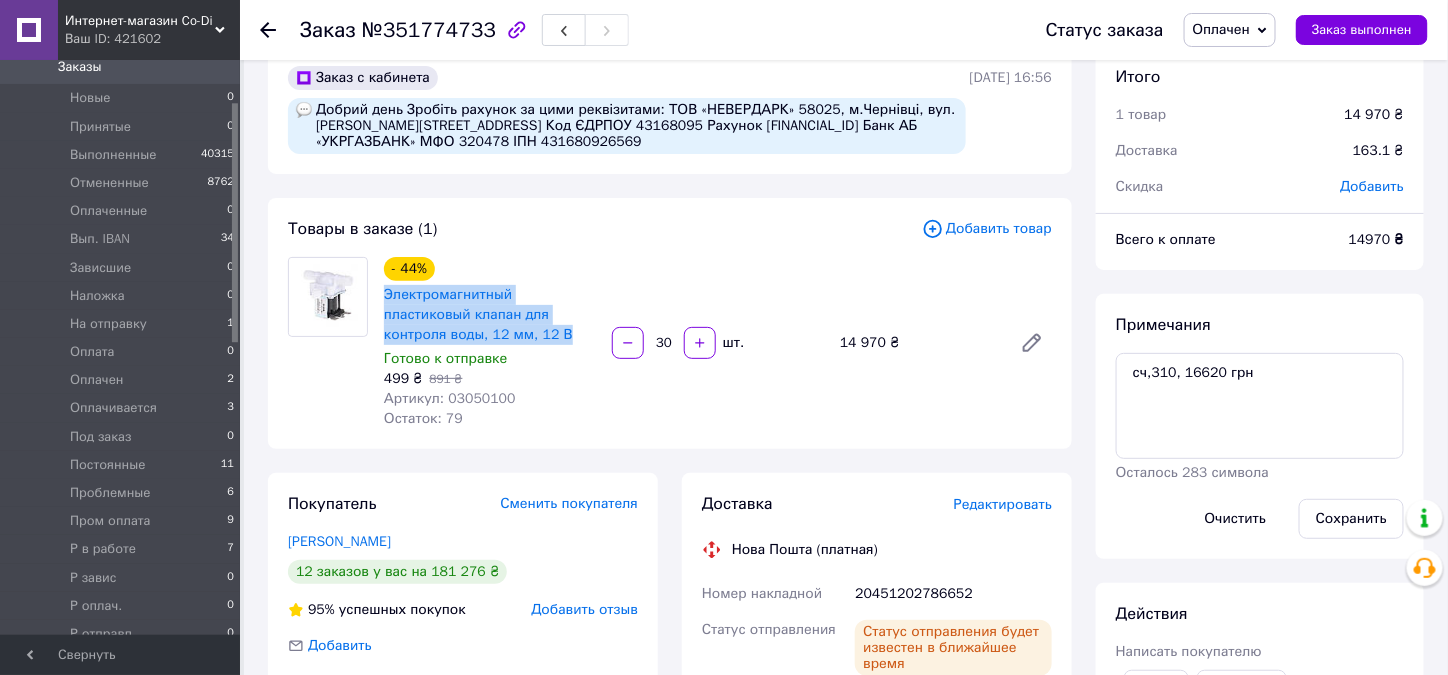 drag, startPoint x: 453, startPoint y: 333, endPoint x: 382, endPoint y: 301, distance: 77.87811 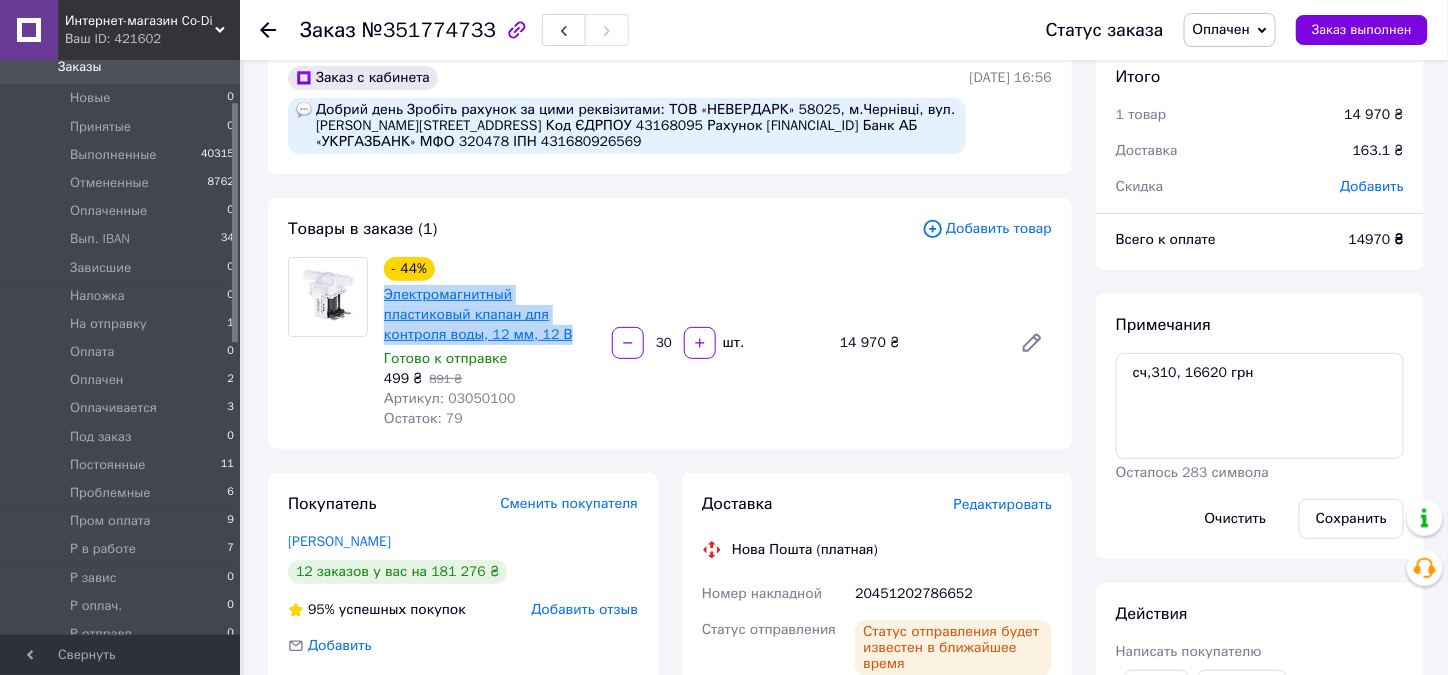 copy on "Электромагнитный пластиковый клапан для контроля воды, 12 мм, 12 В" 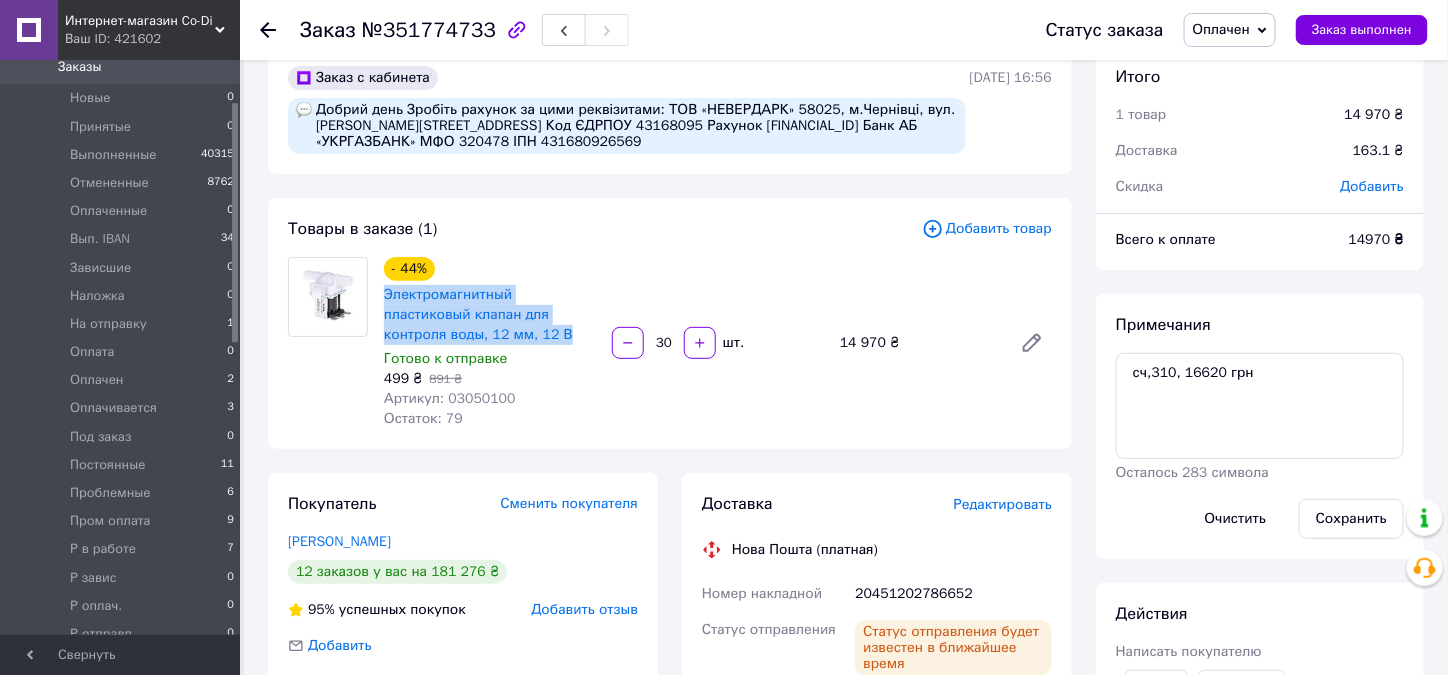 click on "Покупатель Сменить покупателя Марчик Микита 12 заказов у вас на 181 276 ₴ 95%   успешных покупок Добавить отзыв Добавить +380506598712" at bounding box center [463, 612] 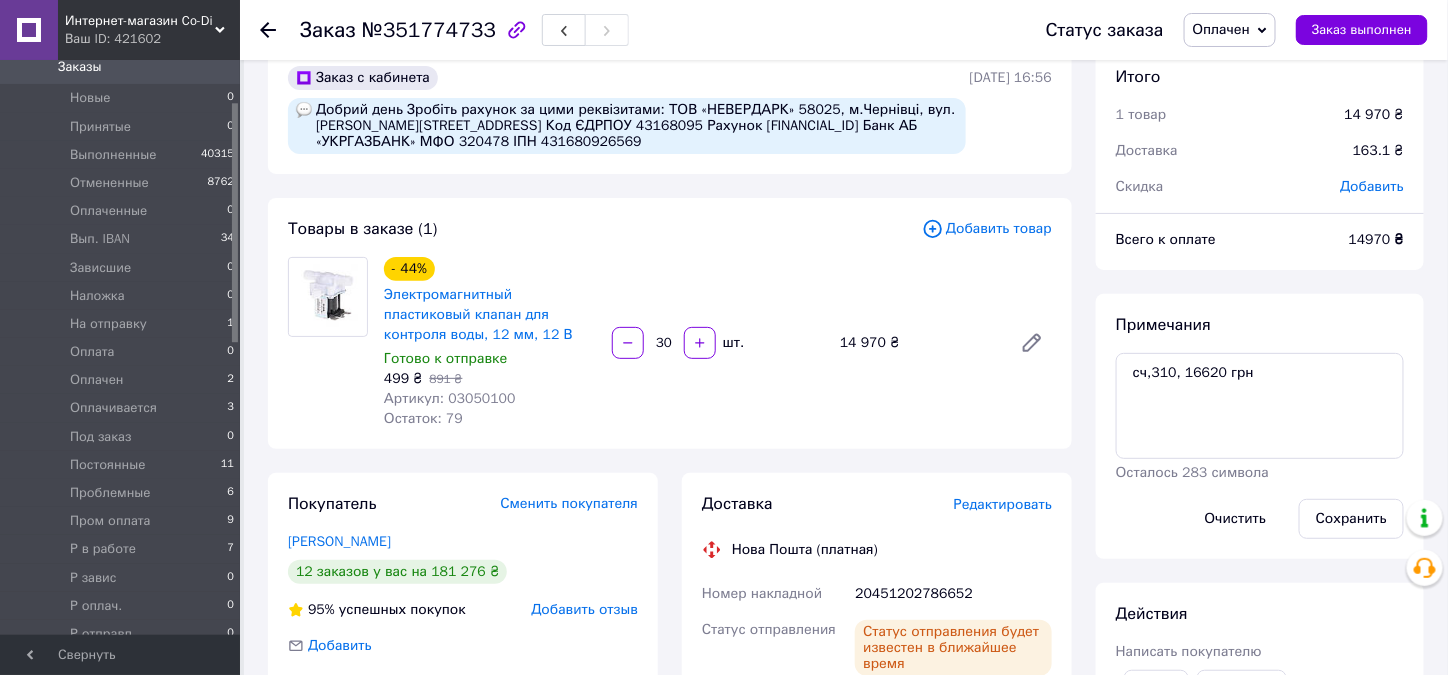 click 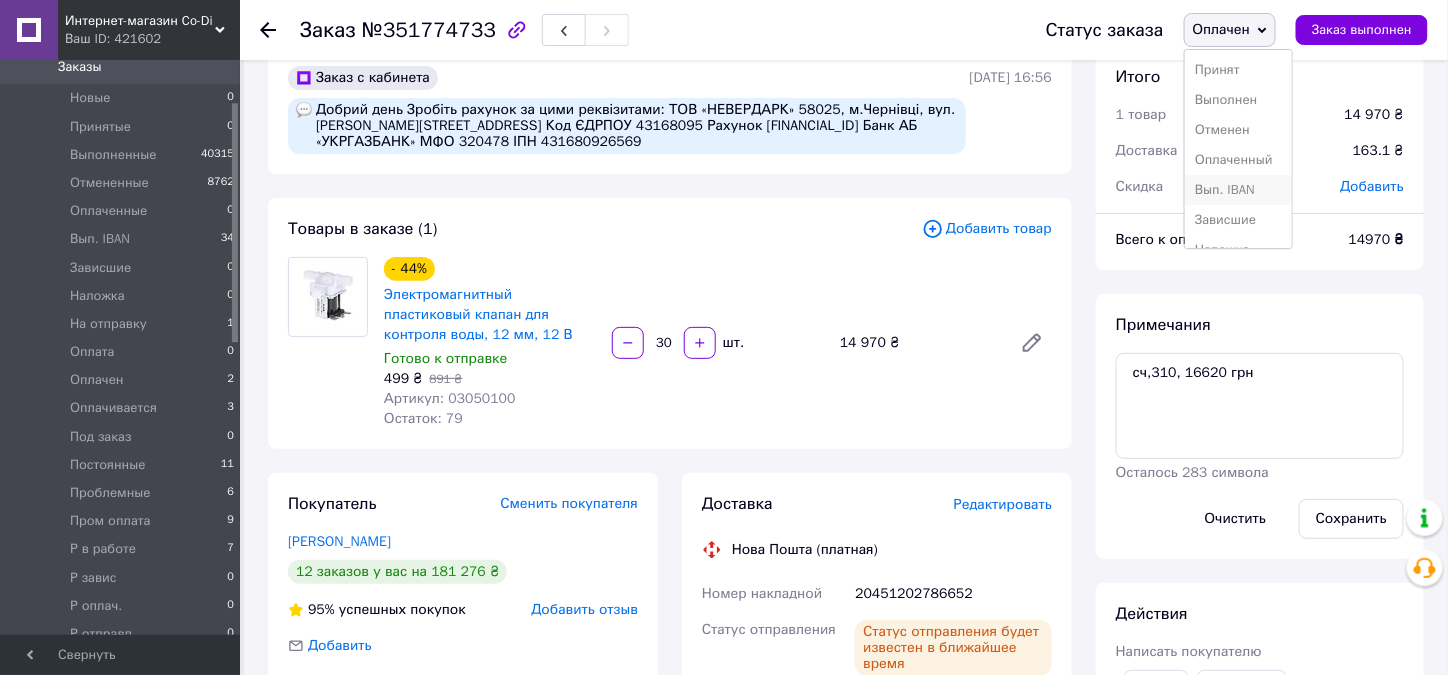 click on "Вып. IBAN" at bounding box center (1238, 190) 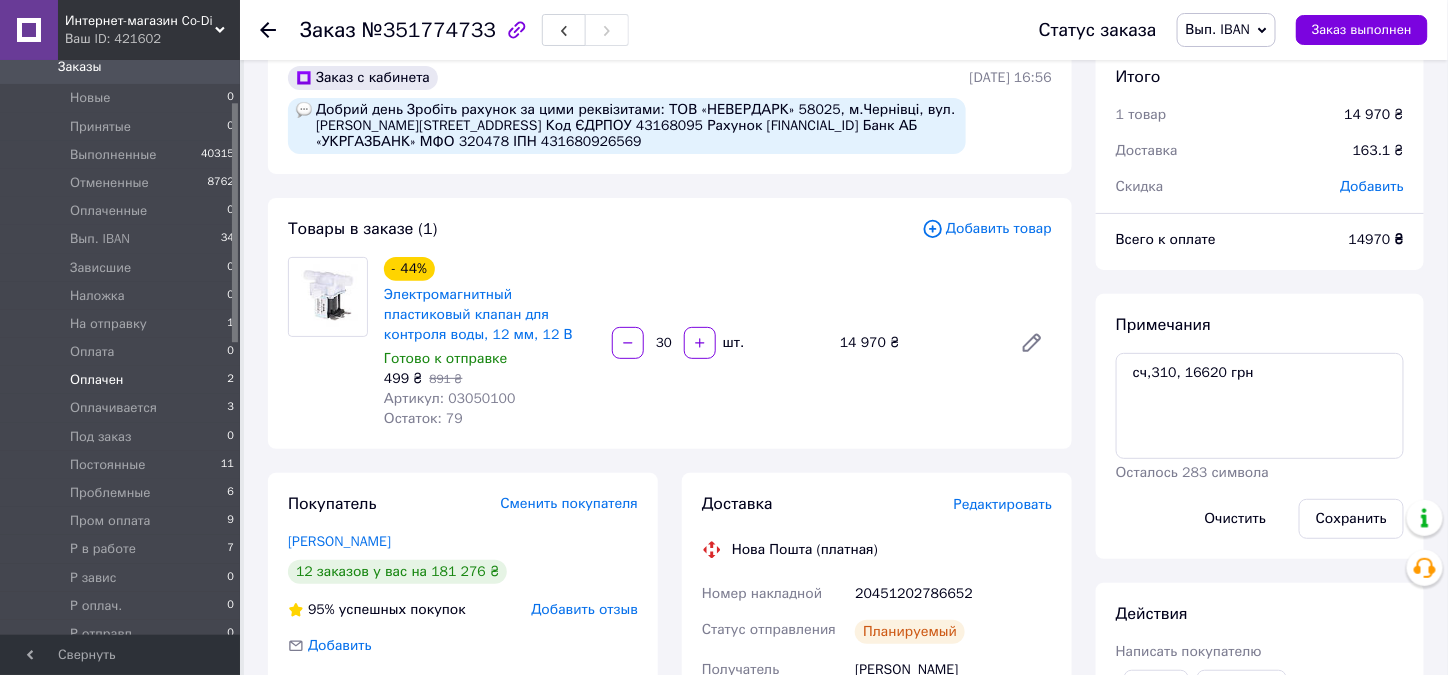 click on "Оплачен" at bounding box center [96, 380] 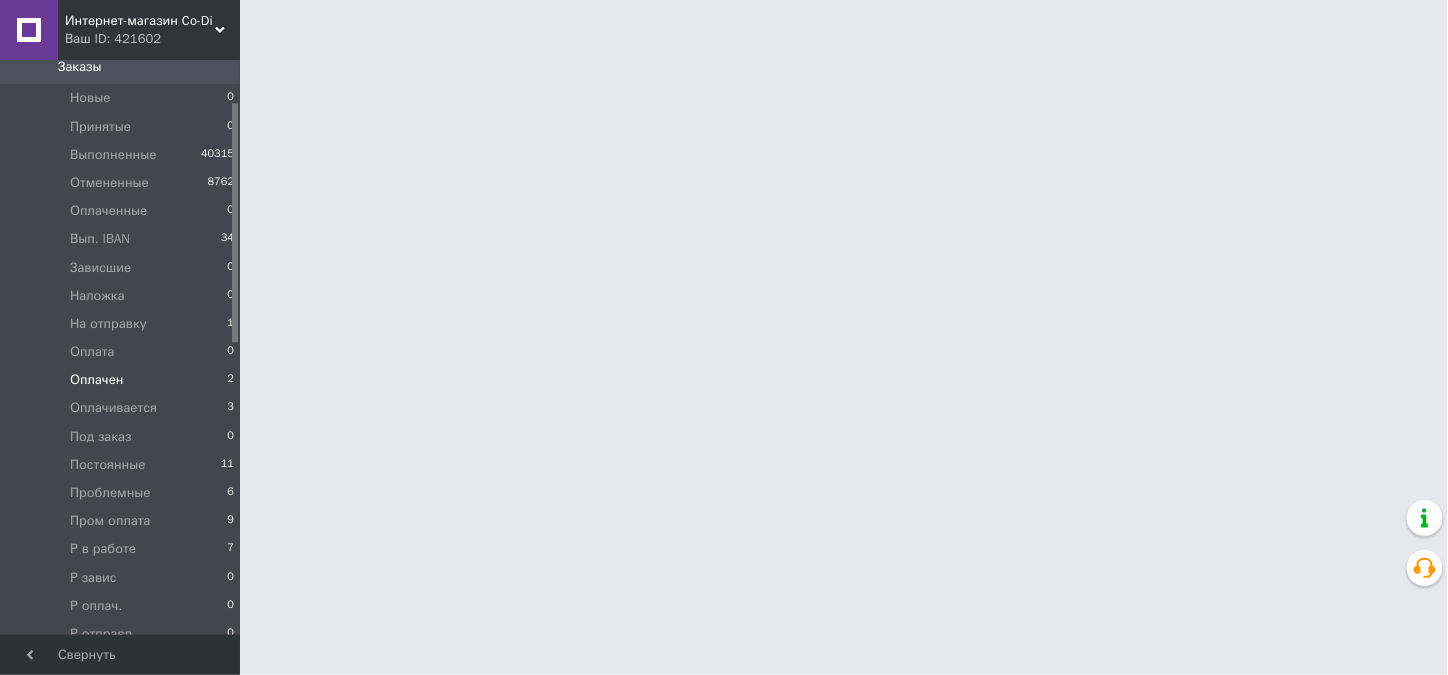 scroll, scrollTop: 0, scrollLeft: 0, axis: both 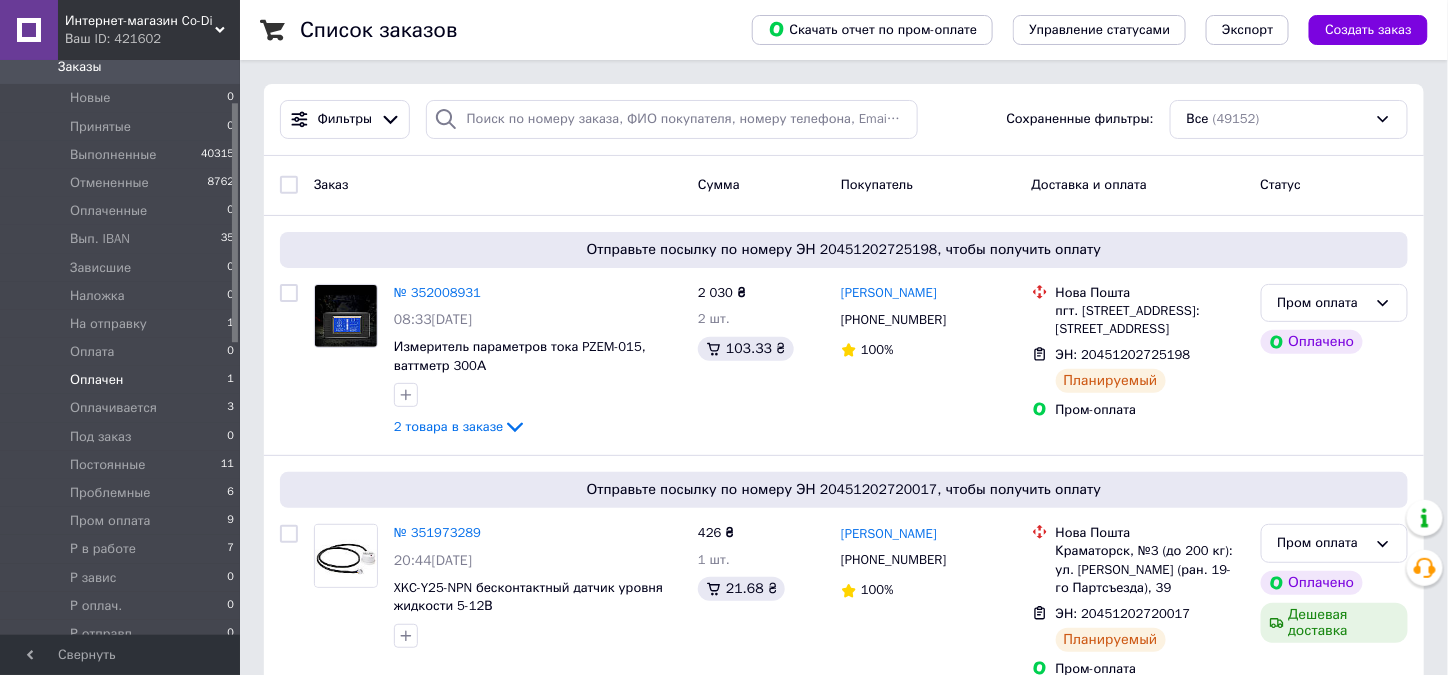 click on "Оплачен" at bounding box center [96, 380] 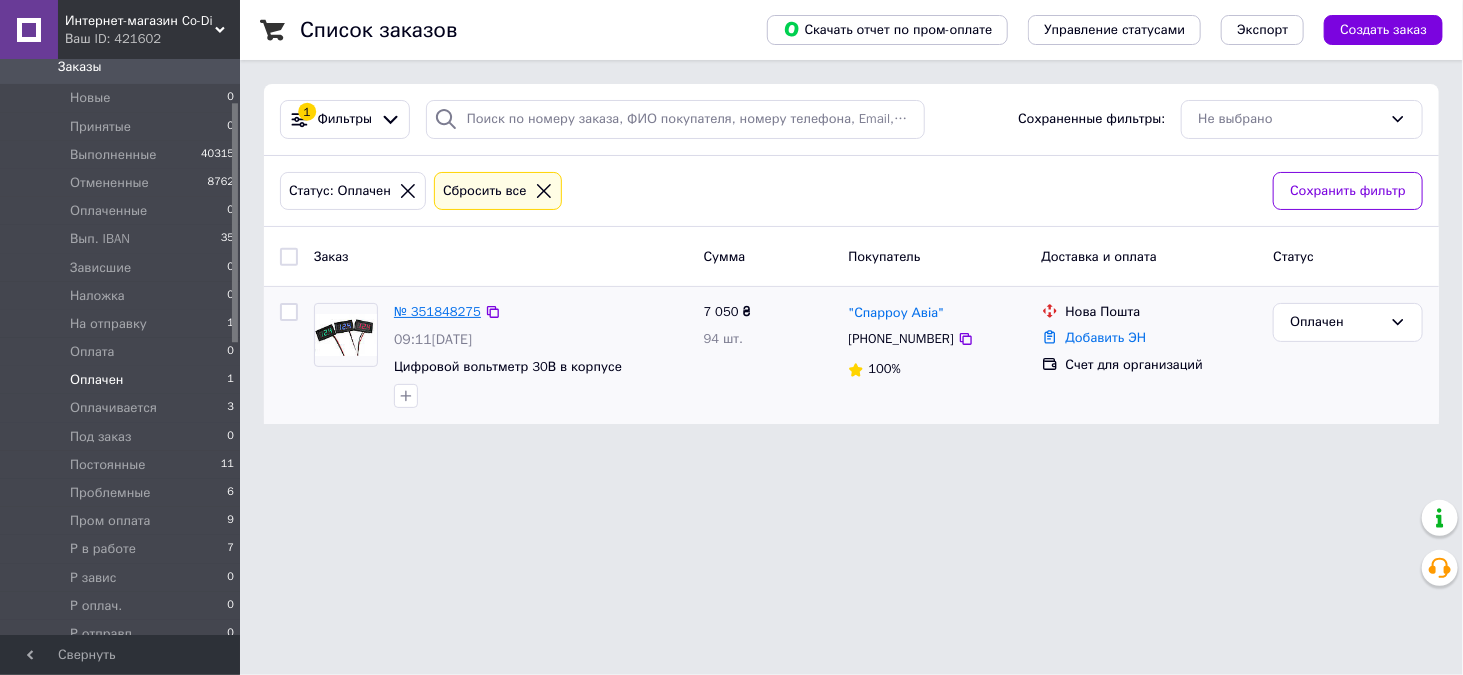 click on "№ 351848275" at bounding box center (437, 311) 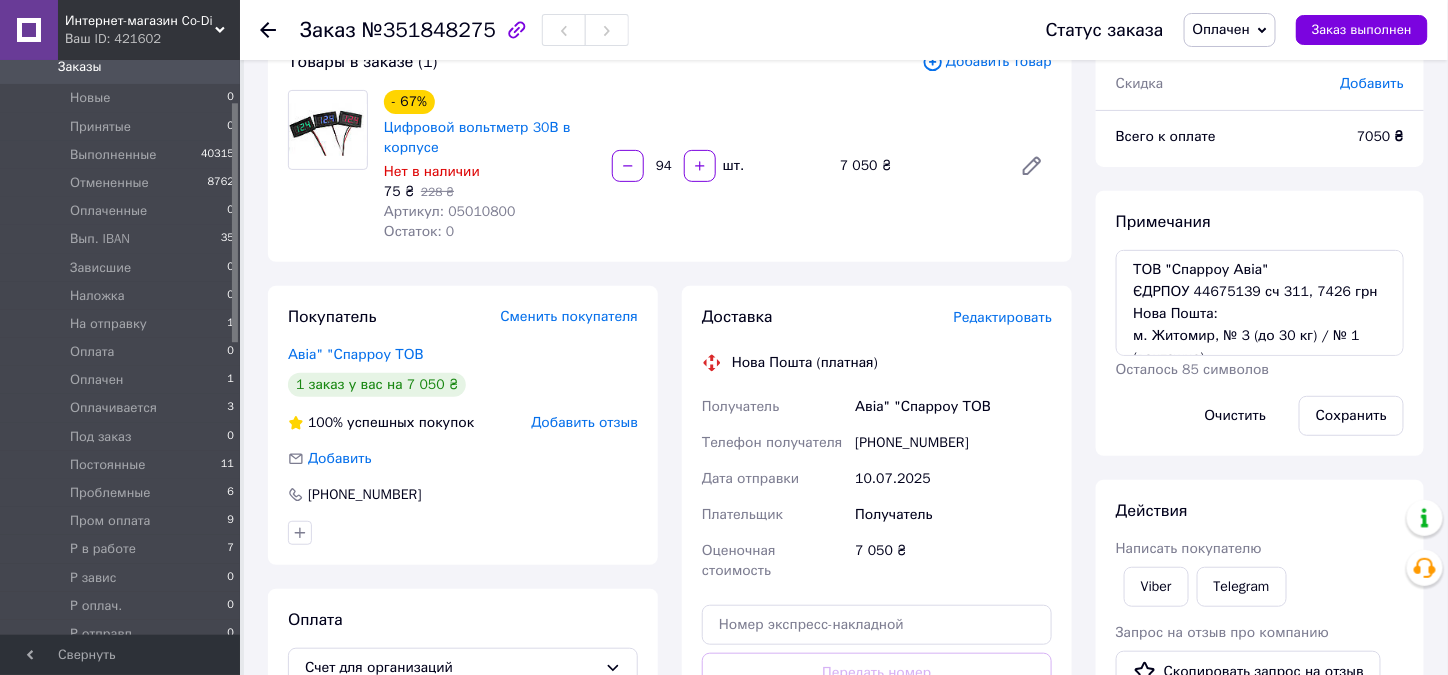 scroll, scrollTop: 200, scrollLeft: 0, axis: vertical 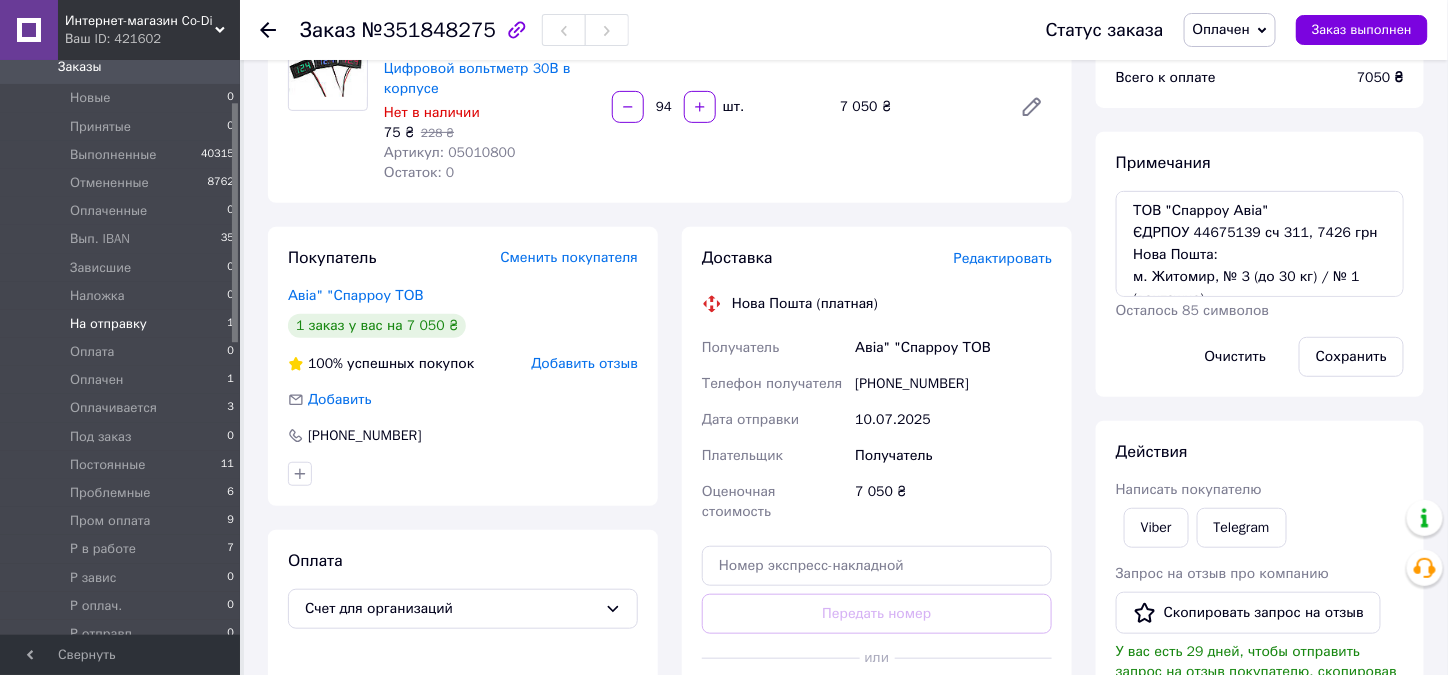 click on "На отправку" at bounding box center [108, 324] 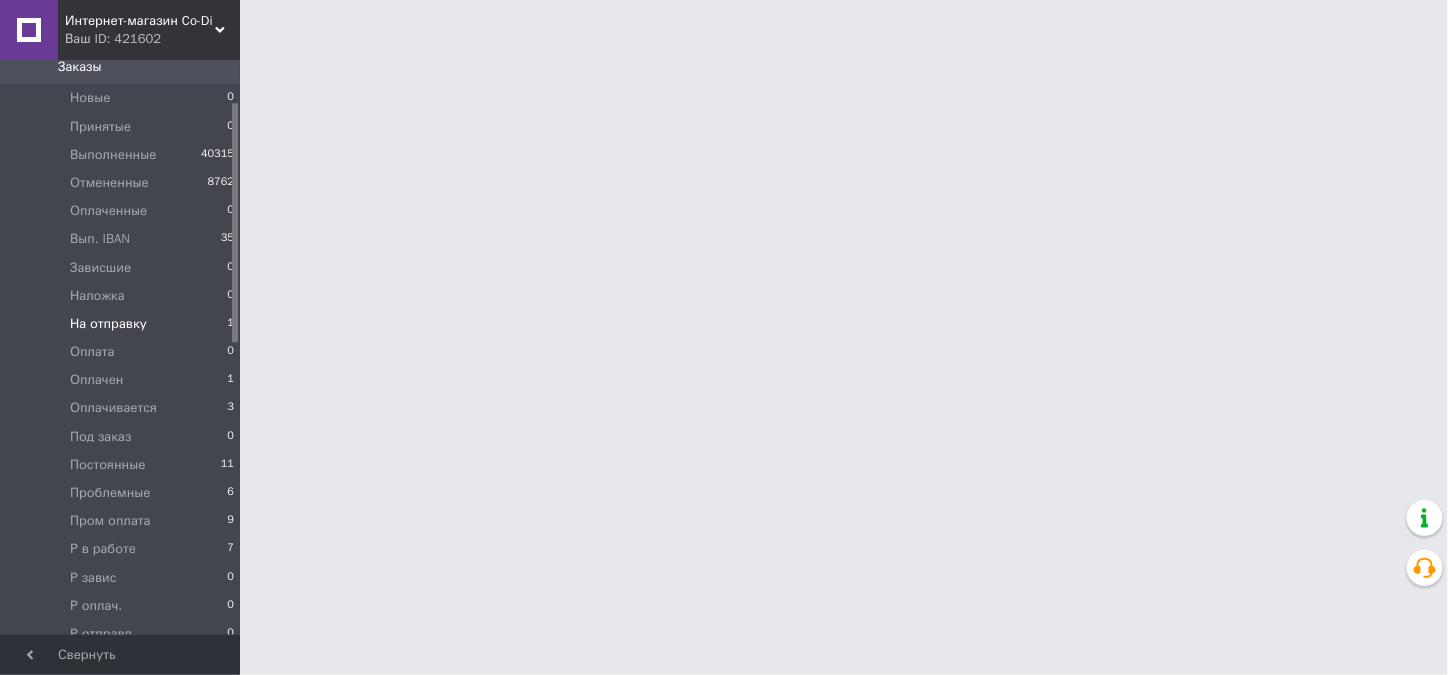 click on "На отправку" at bounding box center (108, 324) 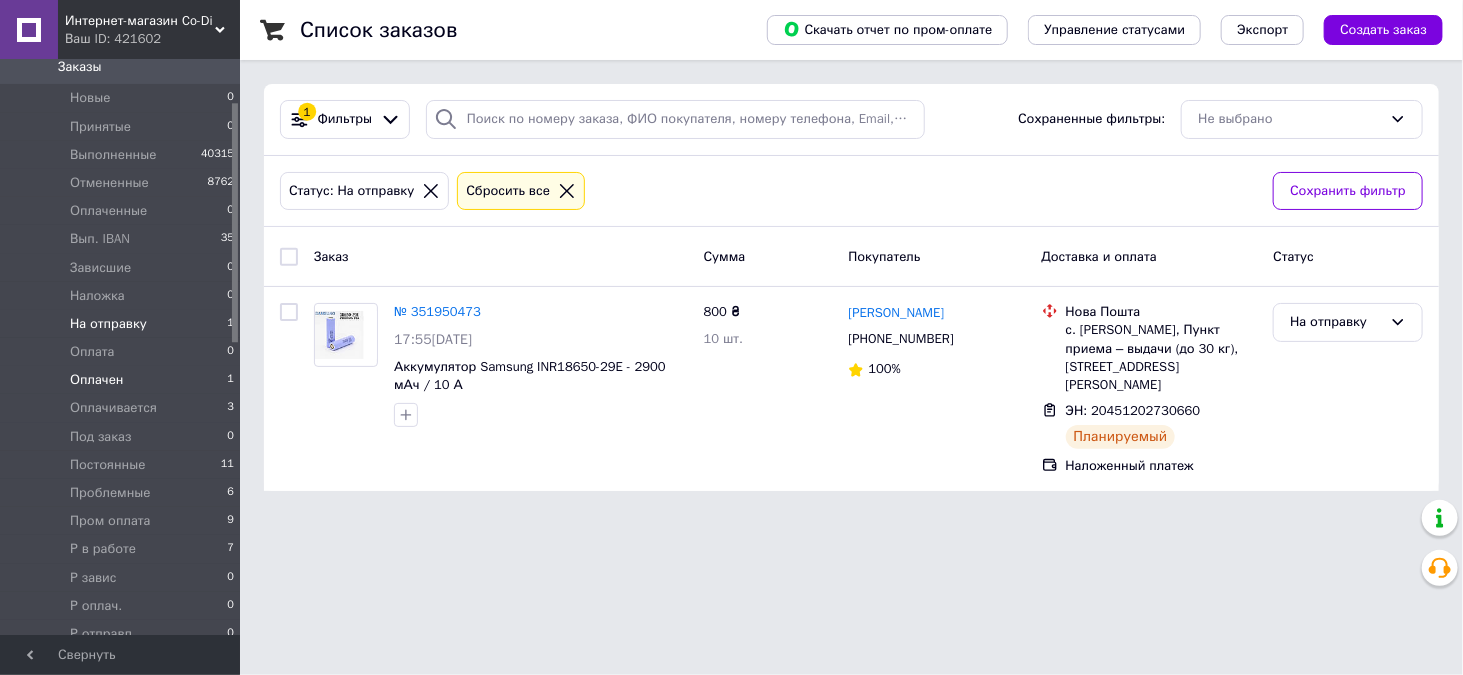 click on "Оплачен" at bounding box center (96, 380) 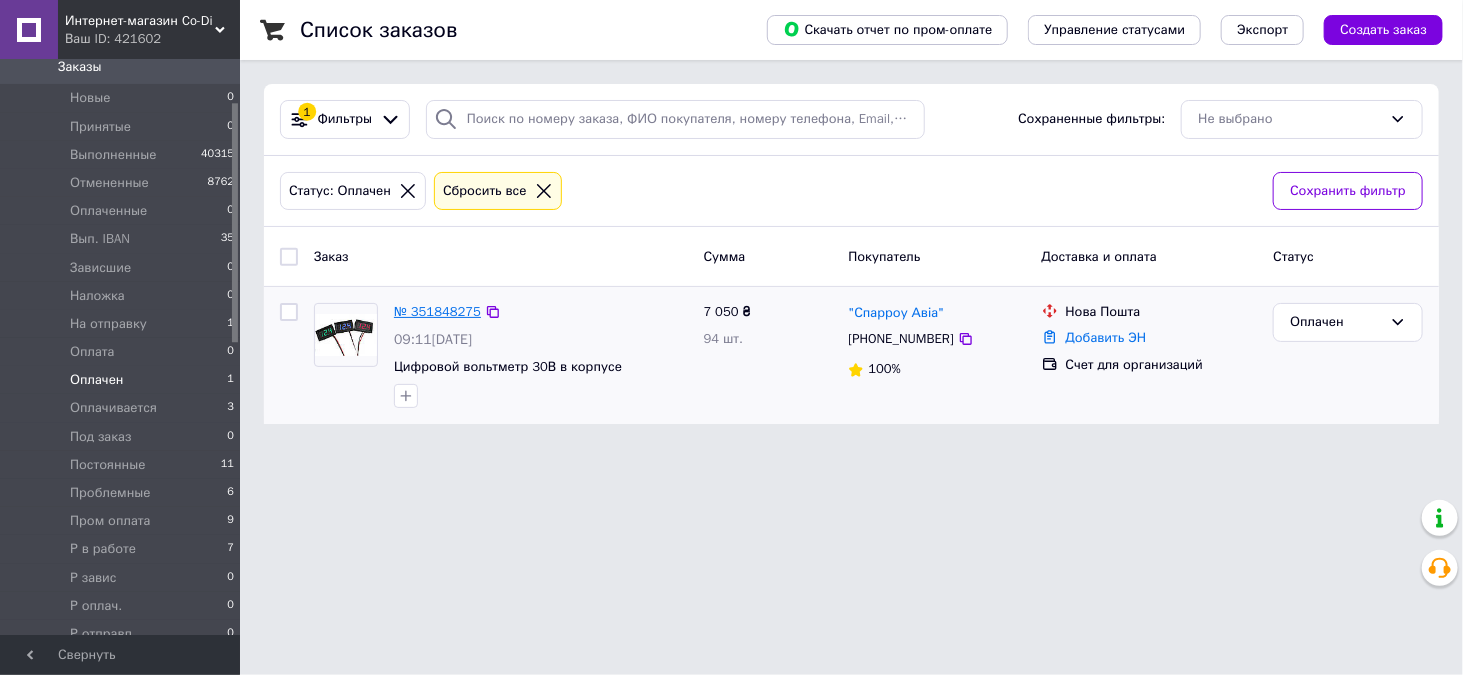 click on "№ 351848275" at bounding box center (437, 311) 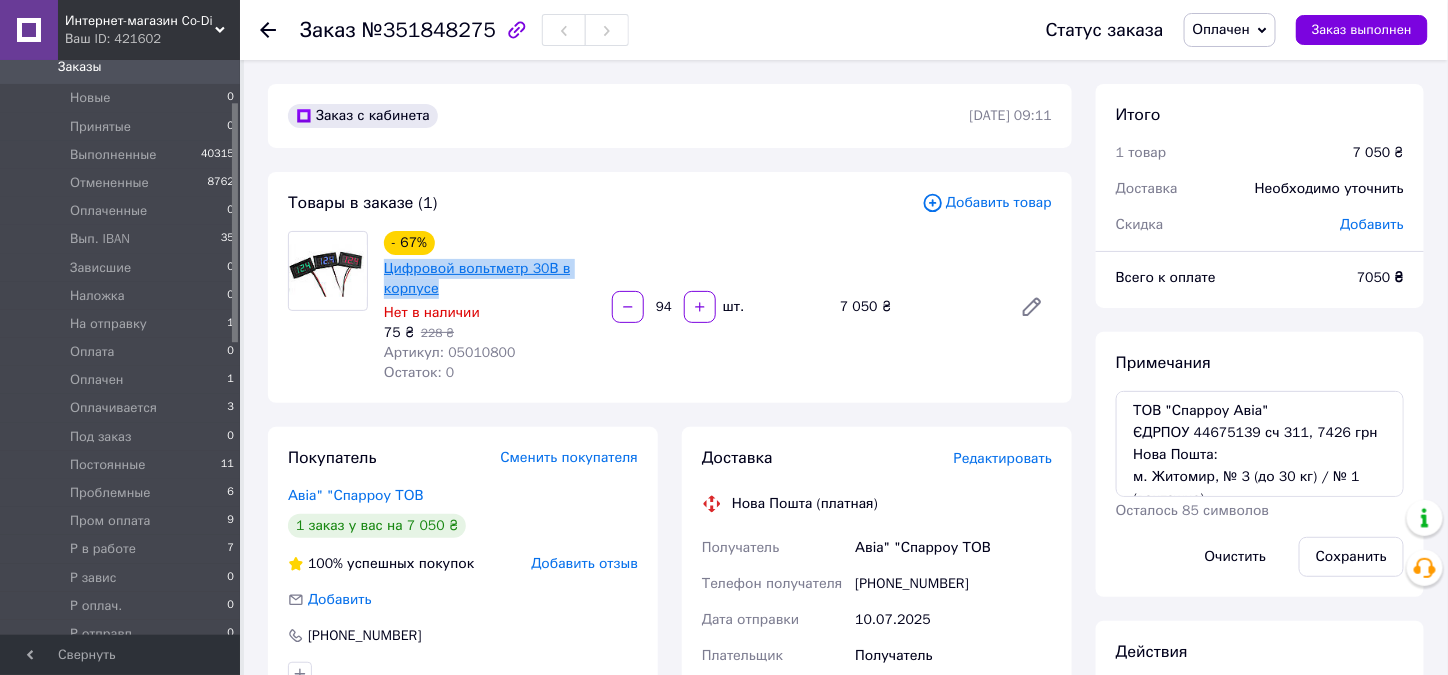 drag, startPoint x: 448, startPoint y: 284, endPoint x: 386, endPoint y: 277, distance: 62.39391 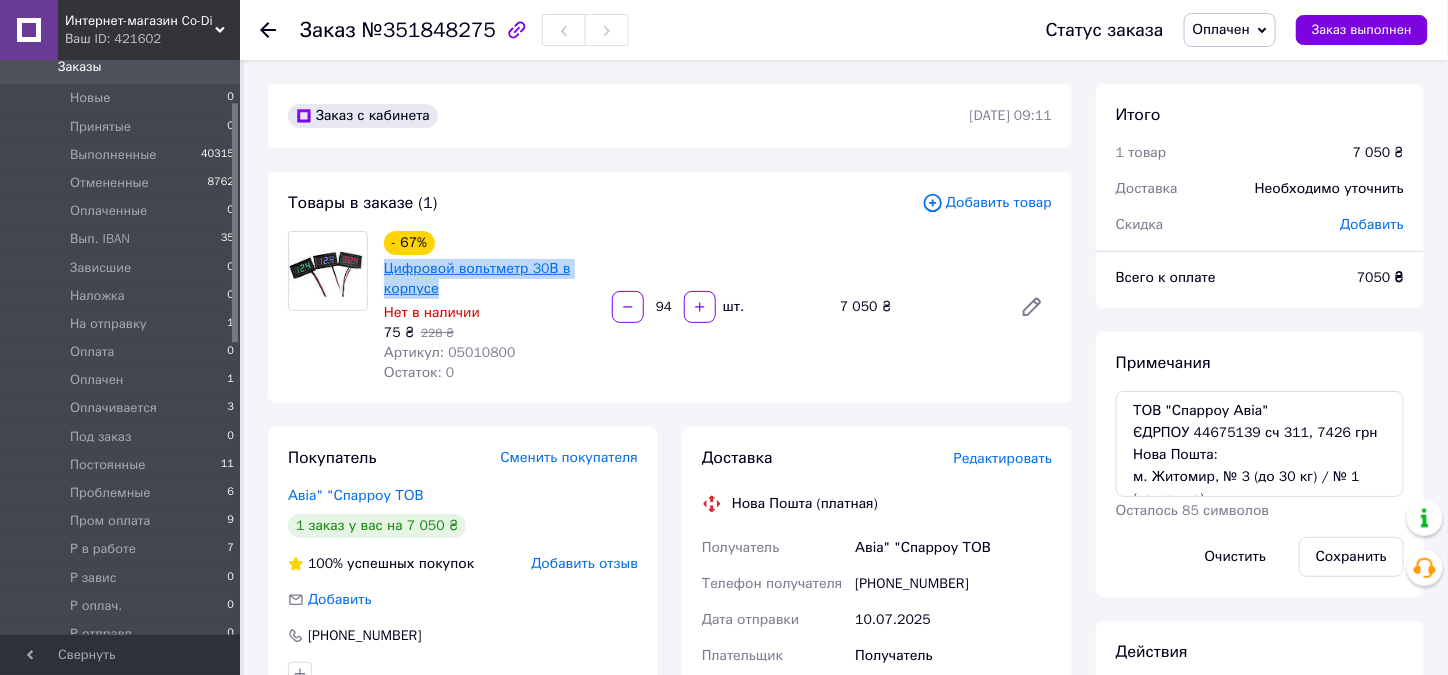 copy on "Цифровой вольтметр 30В в корпусе" 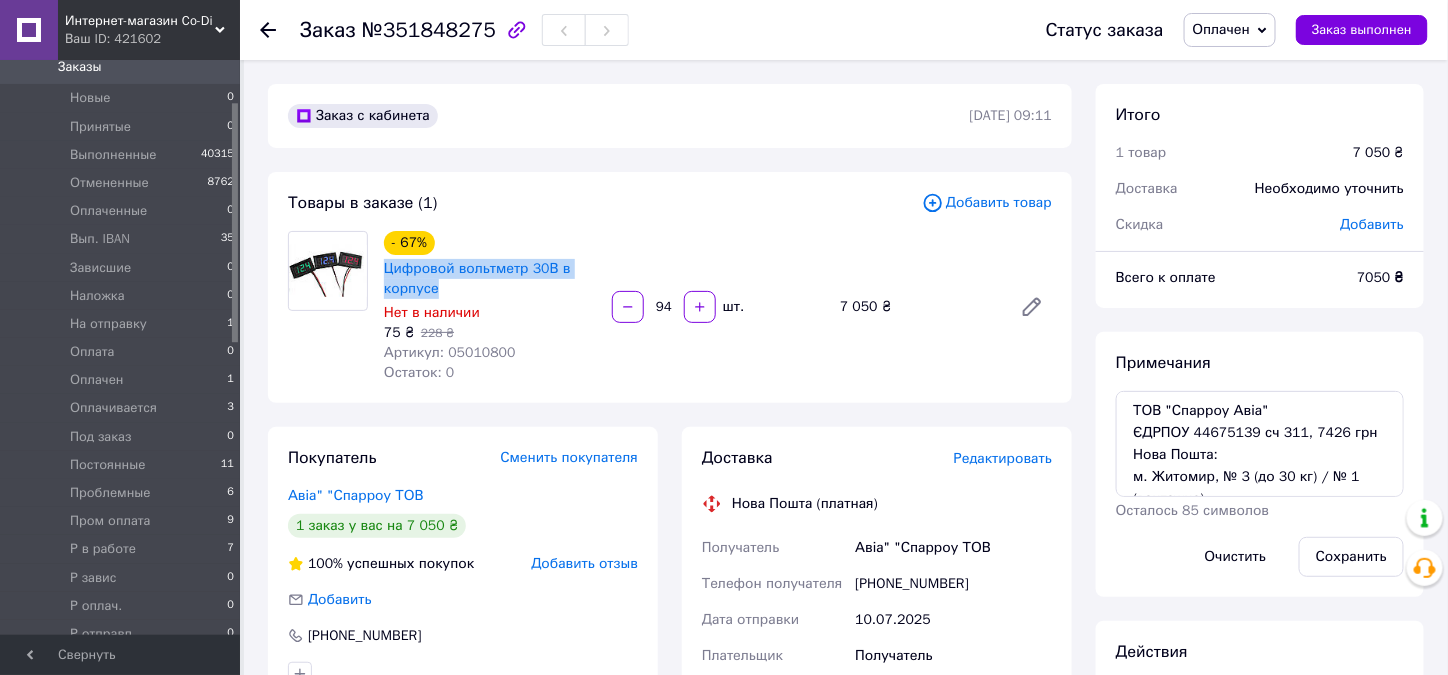 click on "Покупатель Сменить покупателя Авіа" "Спарроу ТОВ 1 заказ у вас на 7 050 ₴ 100%   успешных покупок Добавить отзыв Добавить +380632436161" at bounding box center (463, 566) 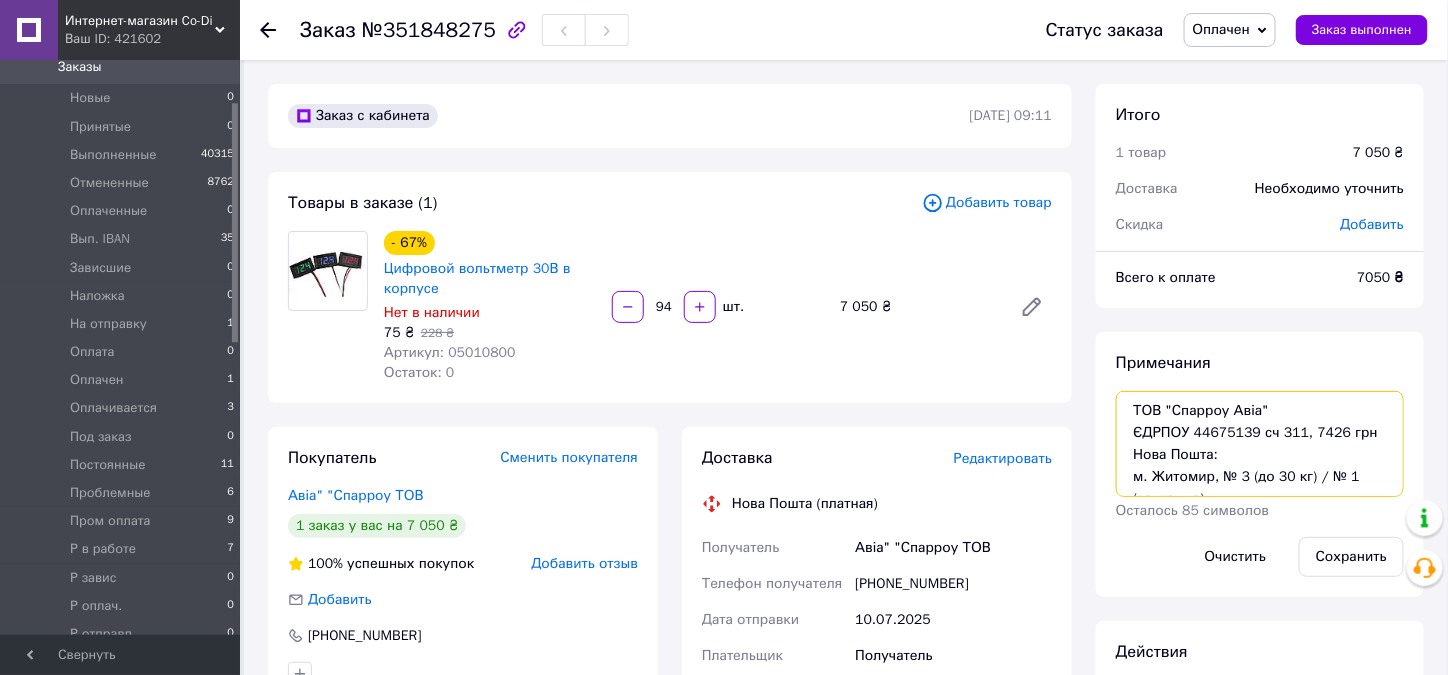 click on "ТОВ "Спарроу Авіа"
ЄДРПОУ 44675139 сч 311, 7426 грн
Нова Пошта:
м. Житомир, № 3 (до 30 кг) / № 1 (вантажне)
Отримувач: ТОВ "Спарроу Авіа"
ЄДРПОУ 44675139
Представник:
Бурячек Руслан Олександрович
+38 063 244 61 61" at bounding box center [1260, 444] 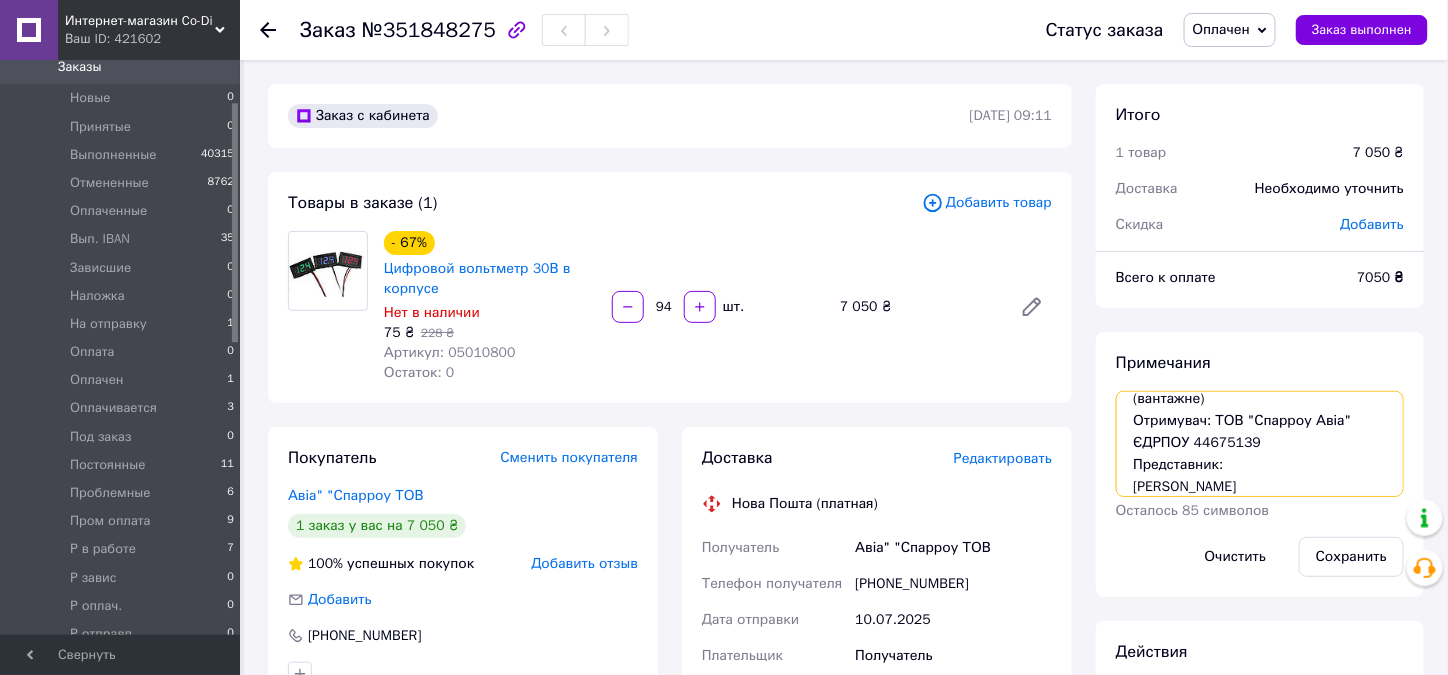 scroll, scrollTop: 130, scrollLeft: 0, axis: vertical 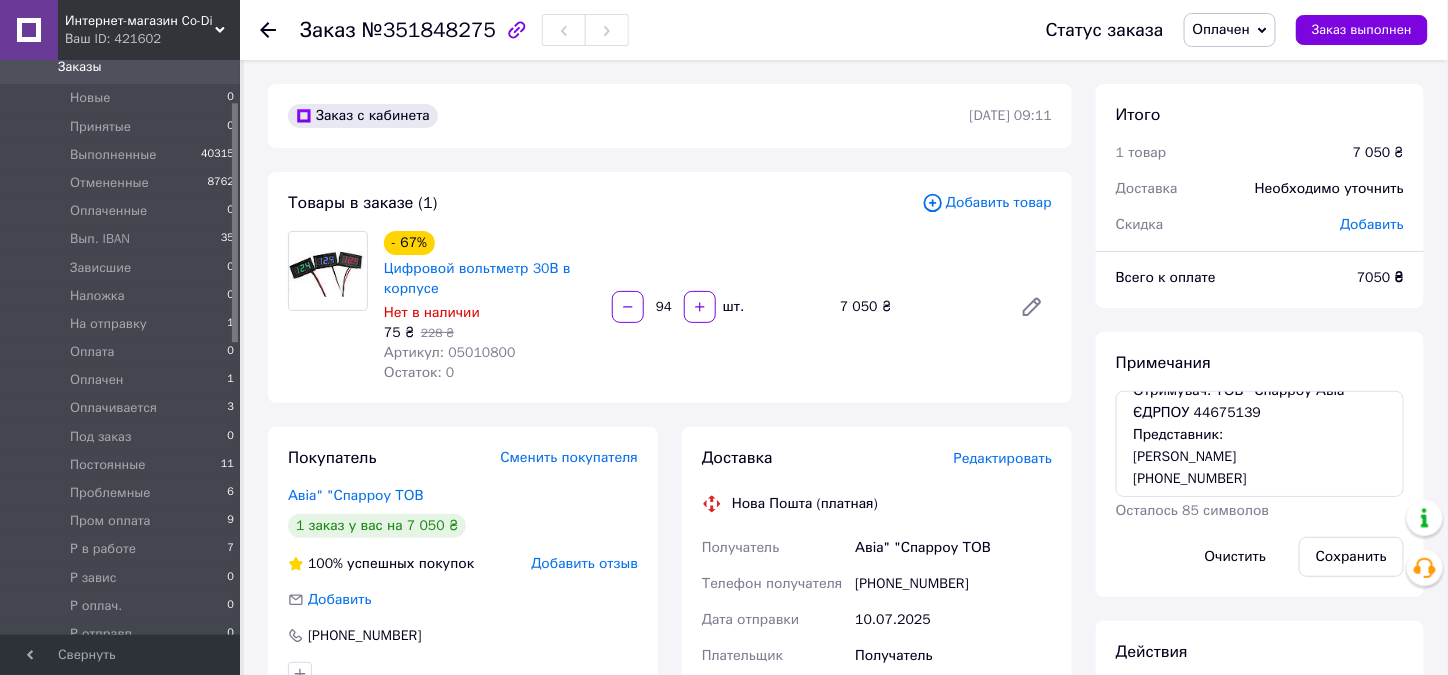 click on "+380632436161" at bounding box center [953, 584] 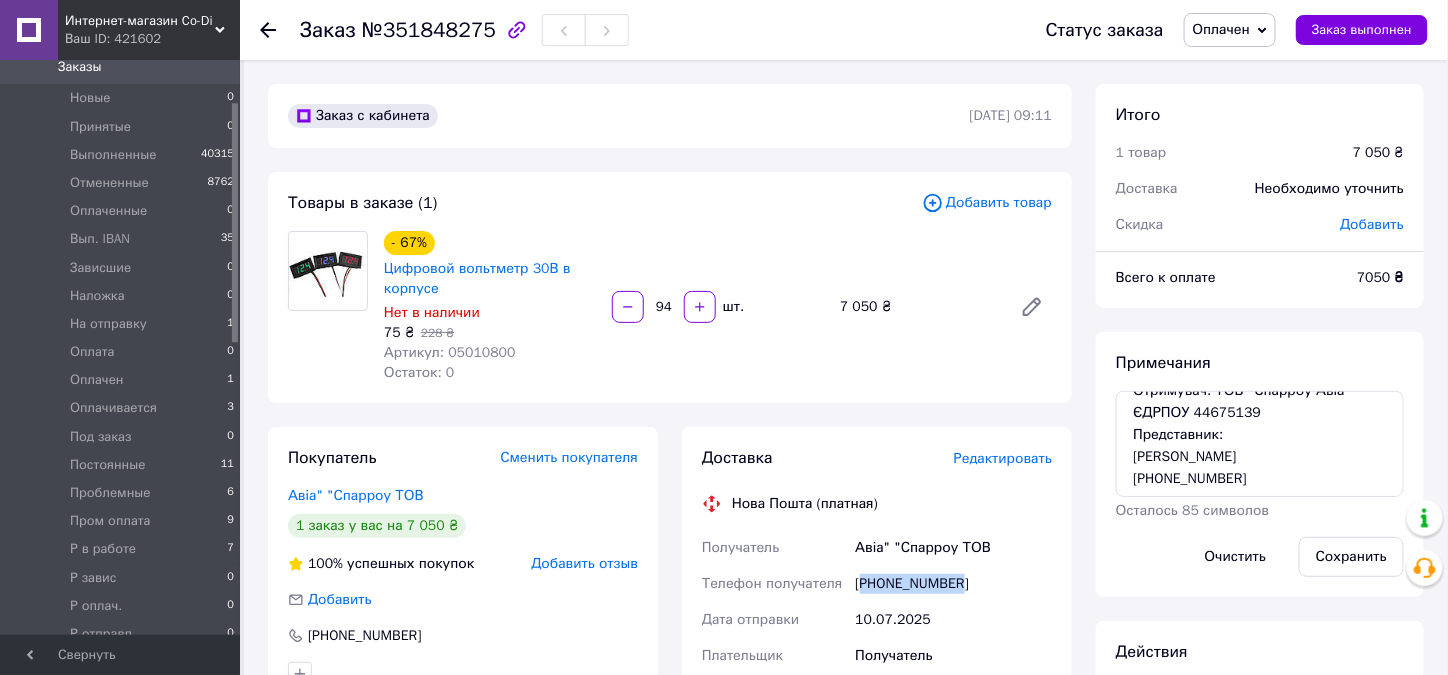 click on "+380632436161" at bounding box center (953, 584) 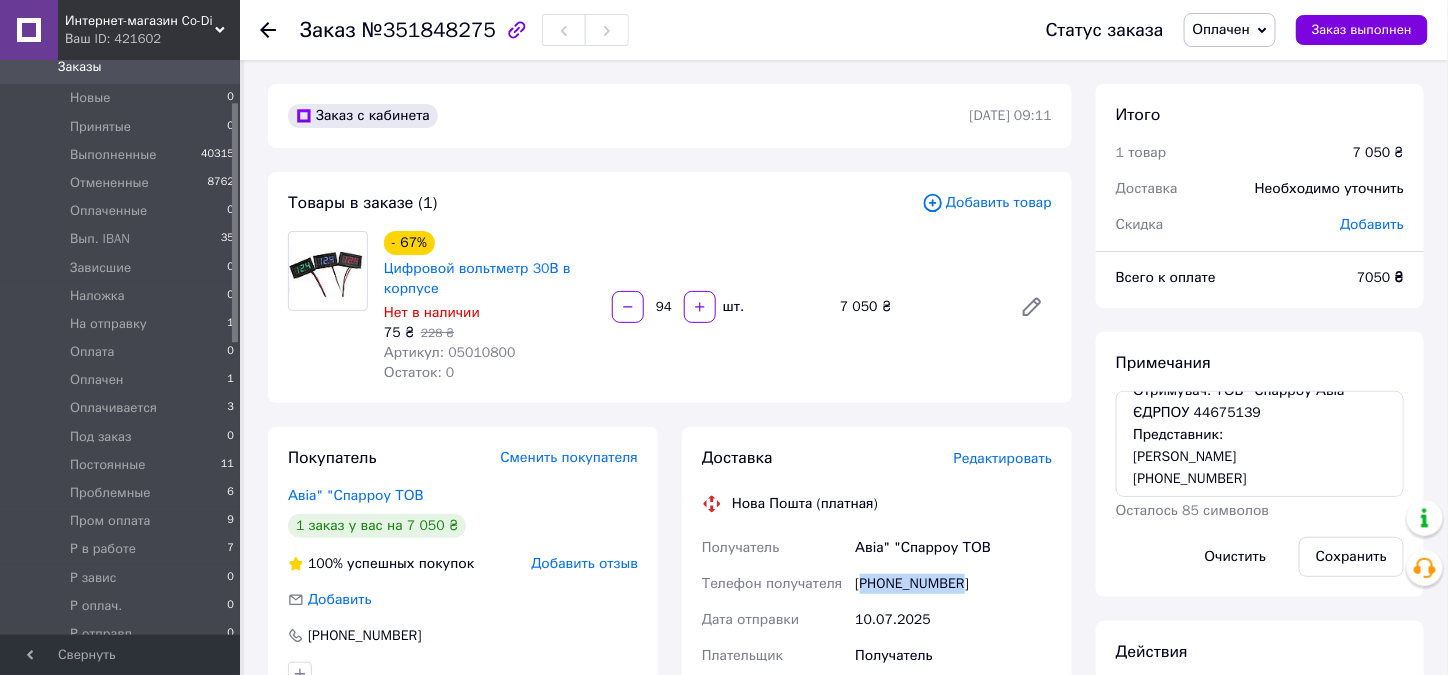 copy on "380632436161" 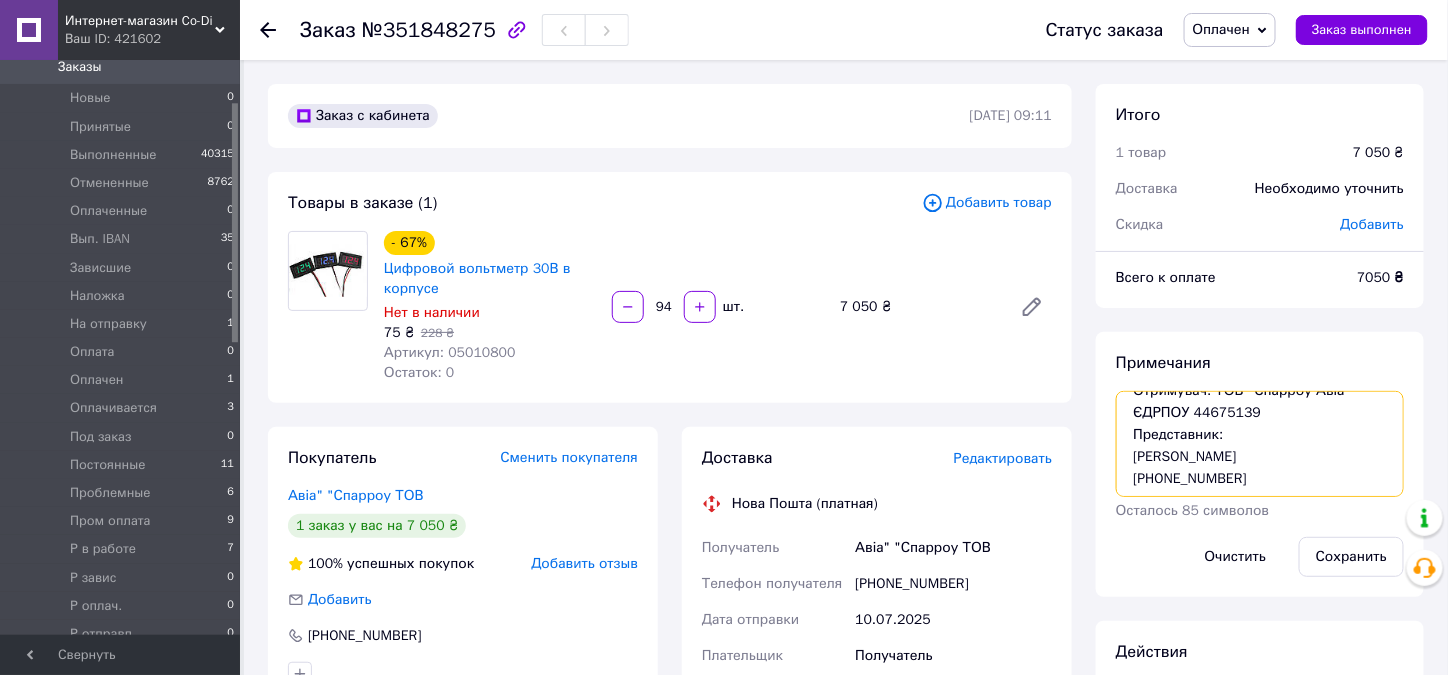 drag, startPoint x: 1231, startPoint y: 454, endPoint x: 1129, endPoint y: 449, distance: 102.122475 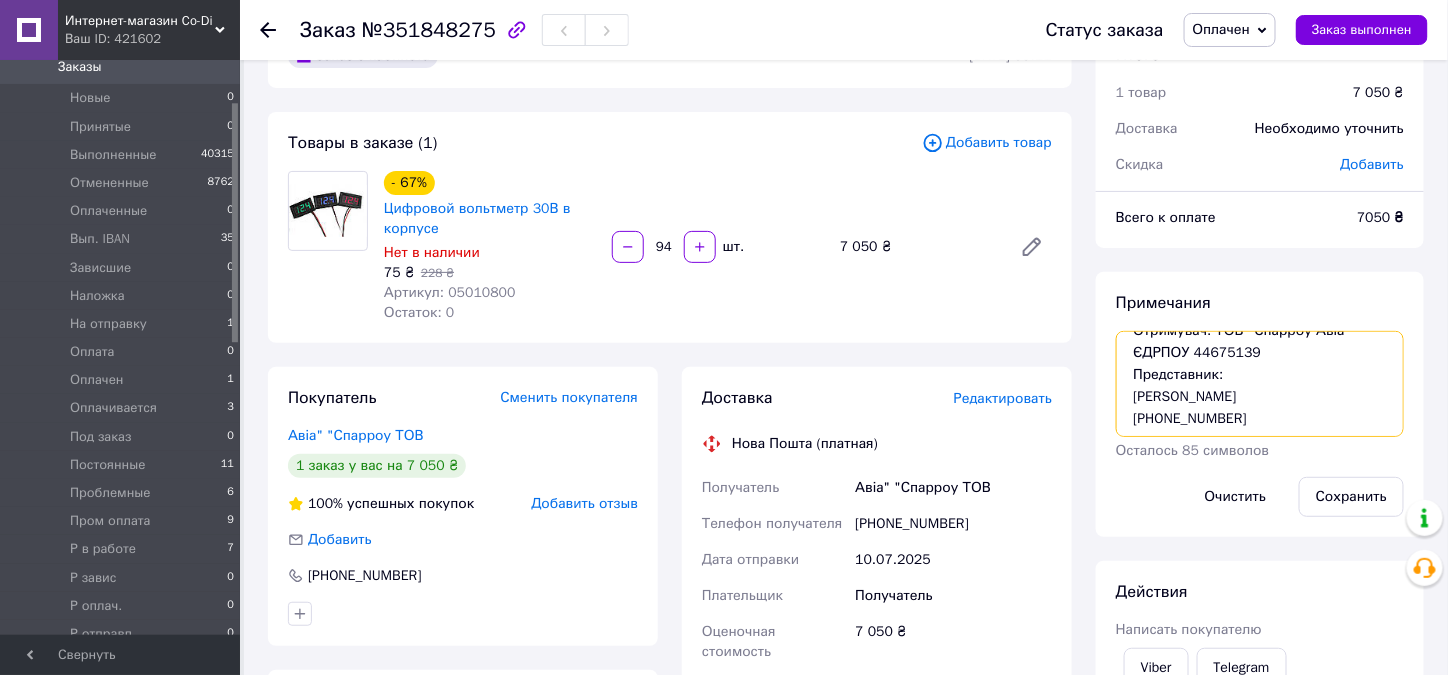 scroll, scrollTop: 100, scrollLeft: 0, axis: vertical 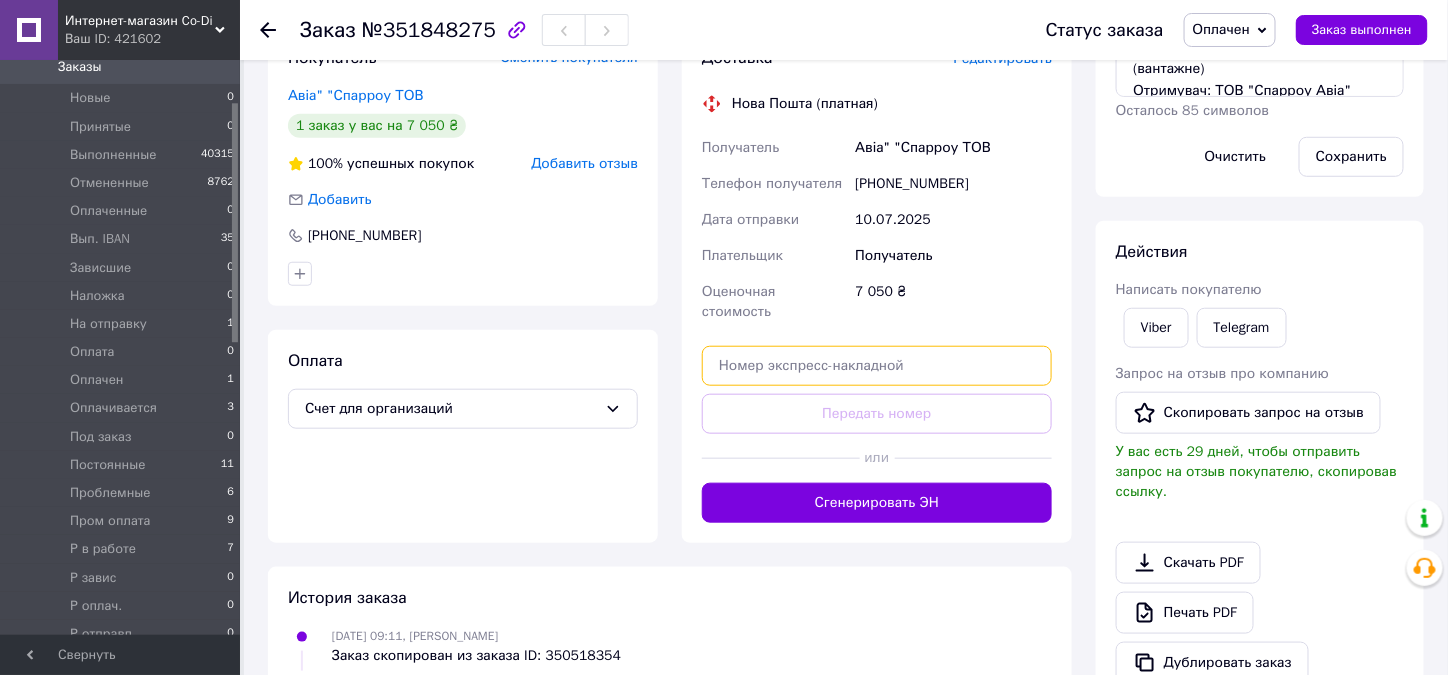 paste on "20451202815143" 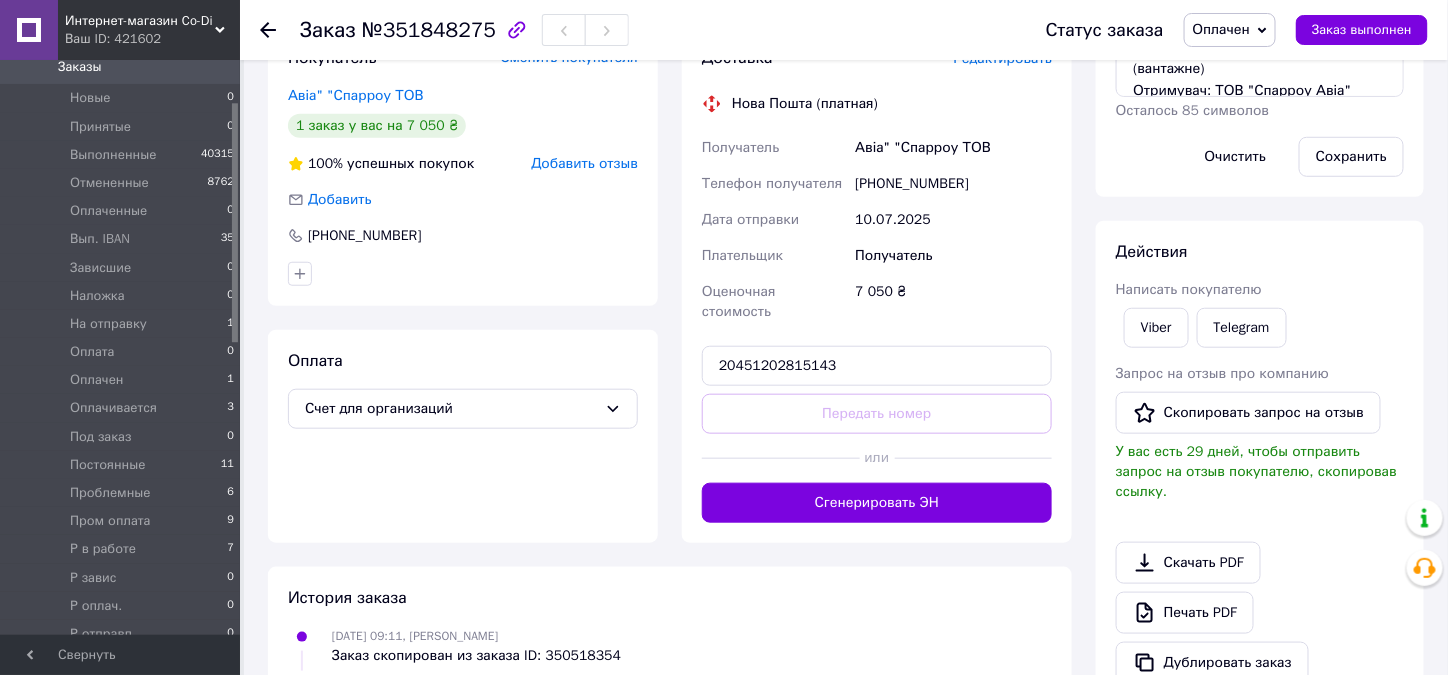 drag, startPoint x: 775, startPoint y: 344, endPoint x: 816, endPoint y: 470, distance: 132.50282 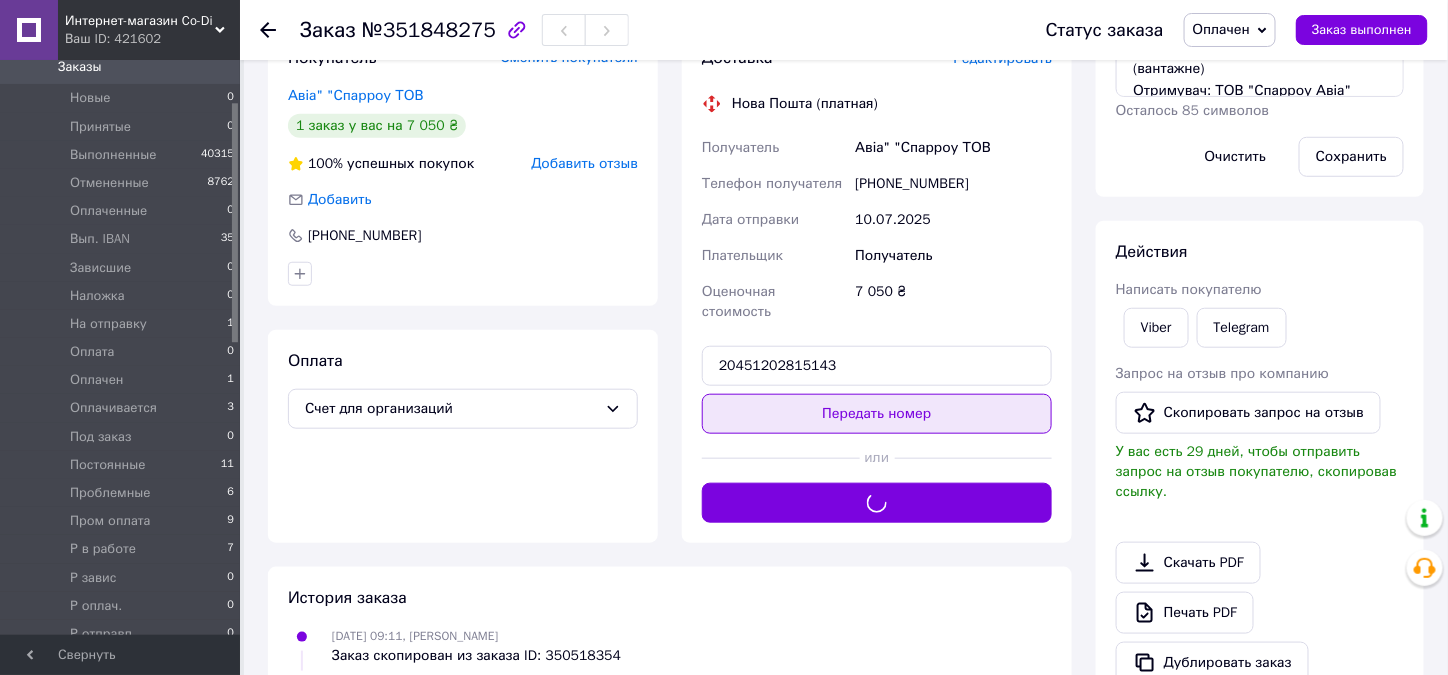 click on "Передать номер" at bounding box center (877, 414) 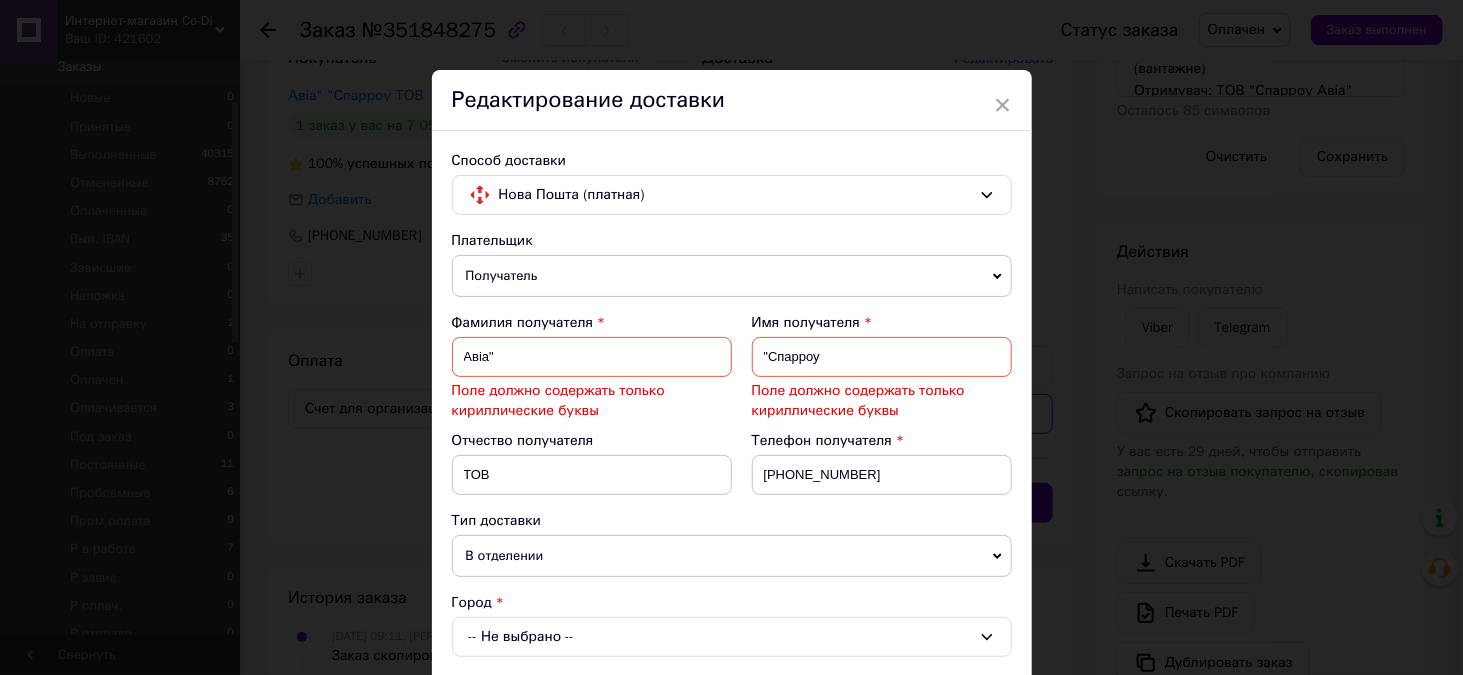 drag, startPoint x: 484, startPoint y: 356, endPoint x: 494, endPoint y: 350, distance: 11.661903 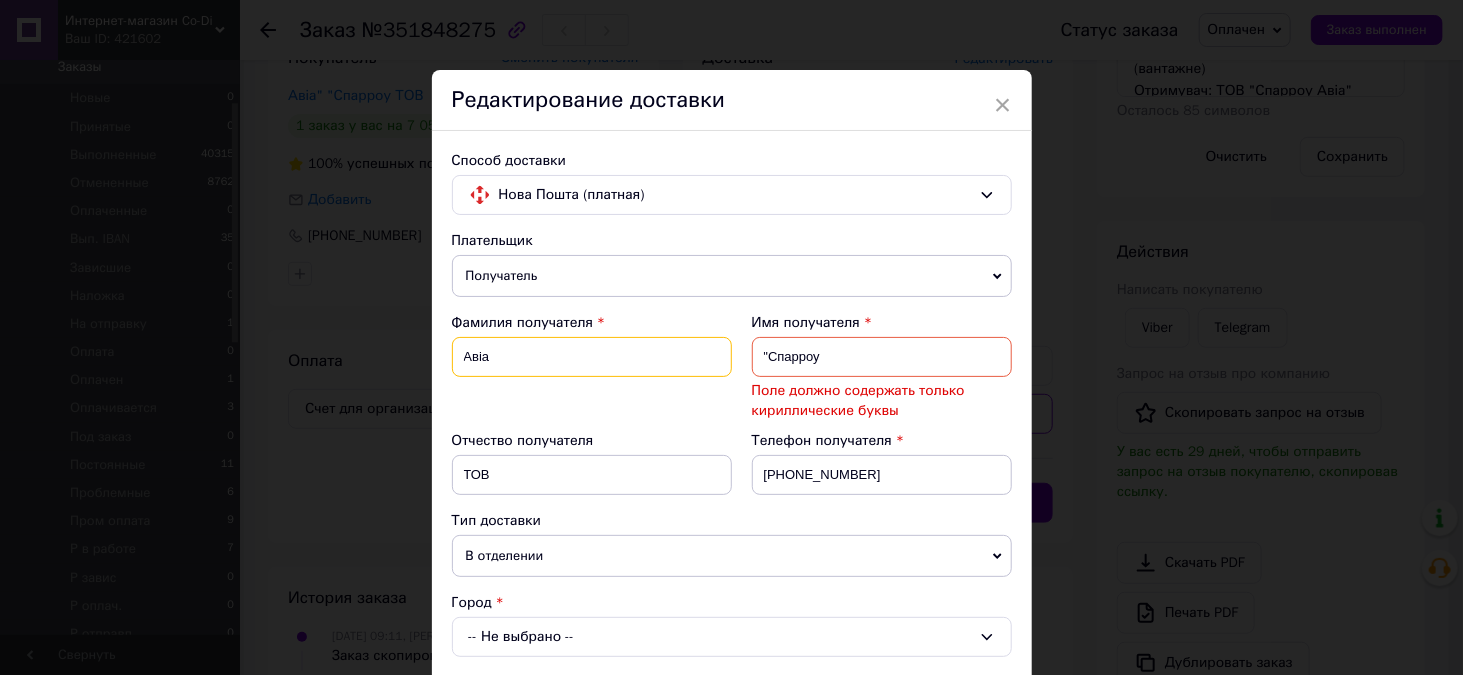 type on "Авіа" 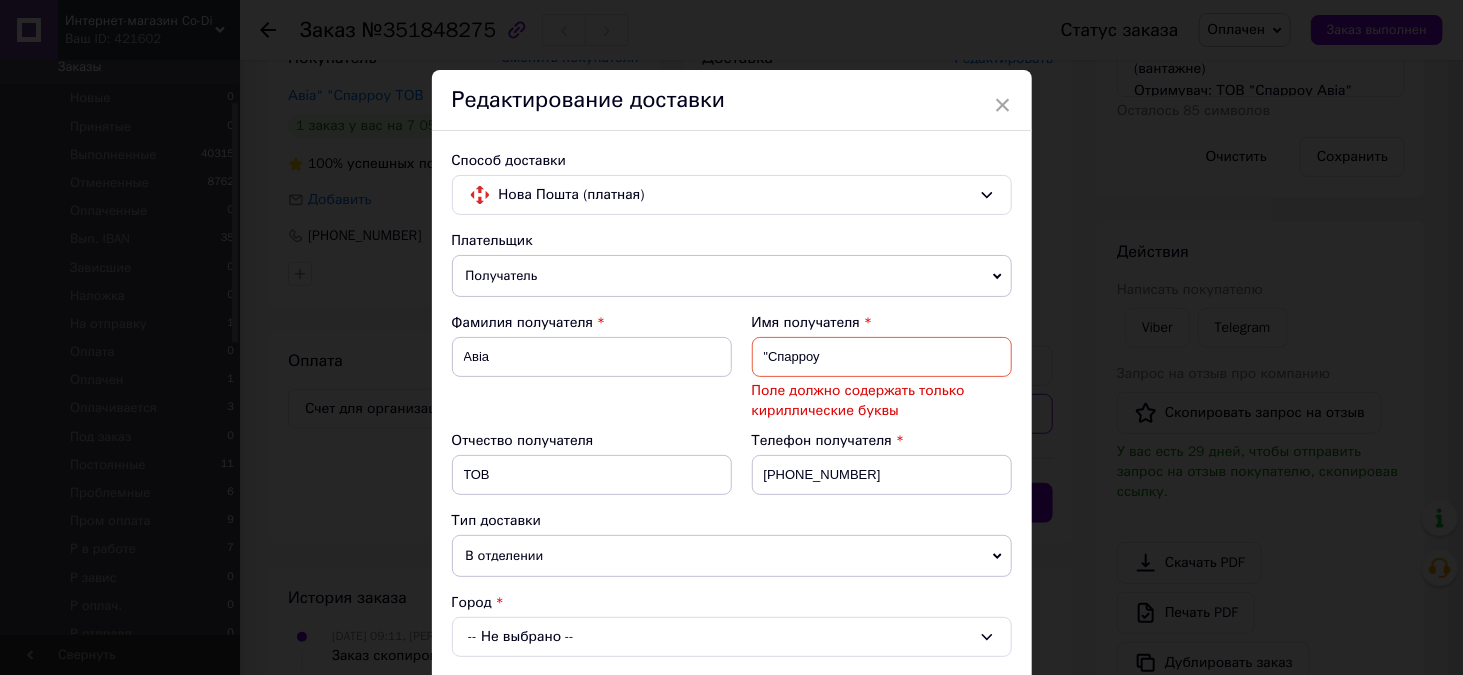 drag, startPoint x: 765, startPoint y: 354, endPoint x: 748, endPoint y: 358, distance: 17.464249 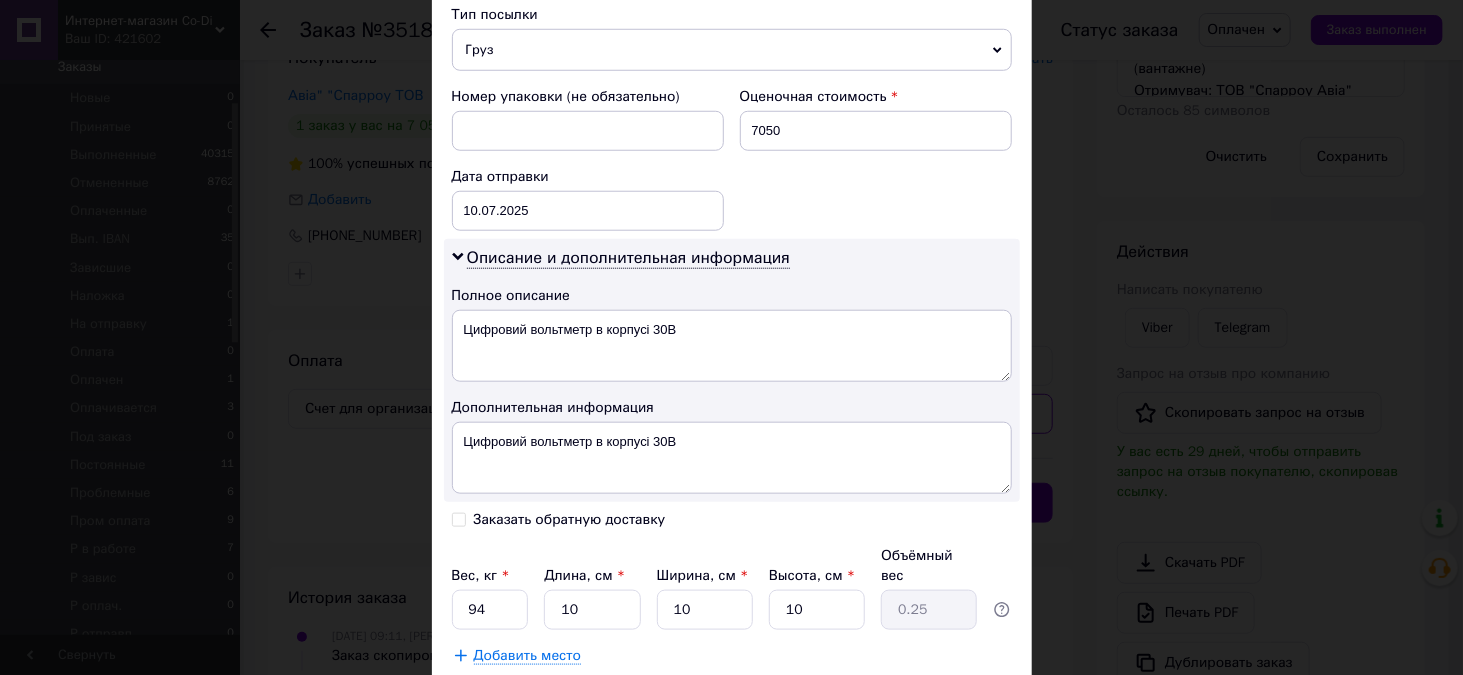 scroll, scrollTop: 840, scrollLeft: 0, axis: vertical 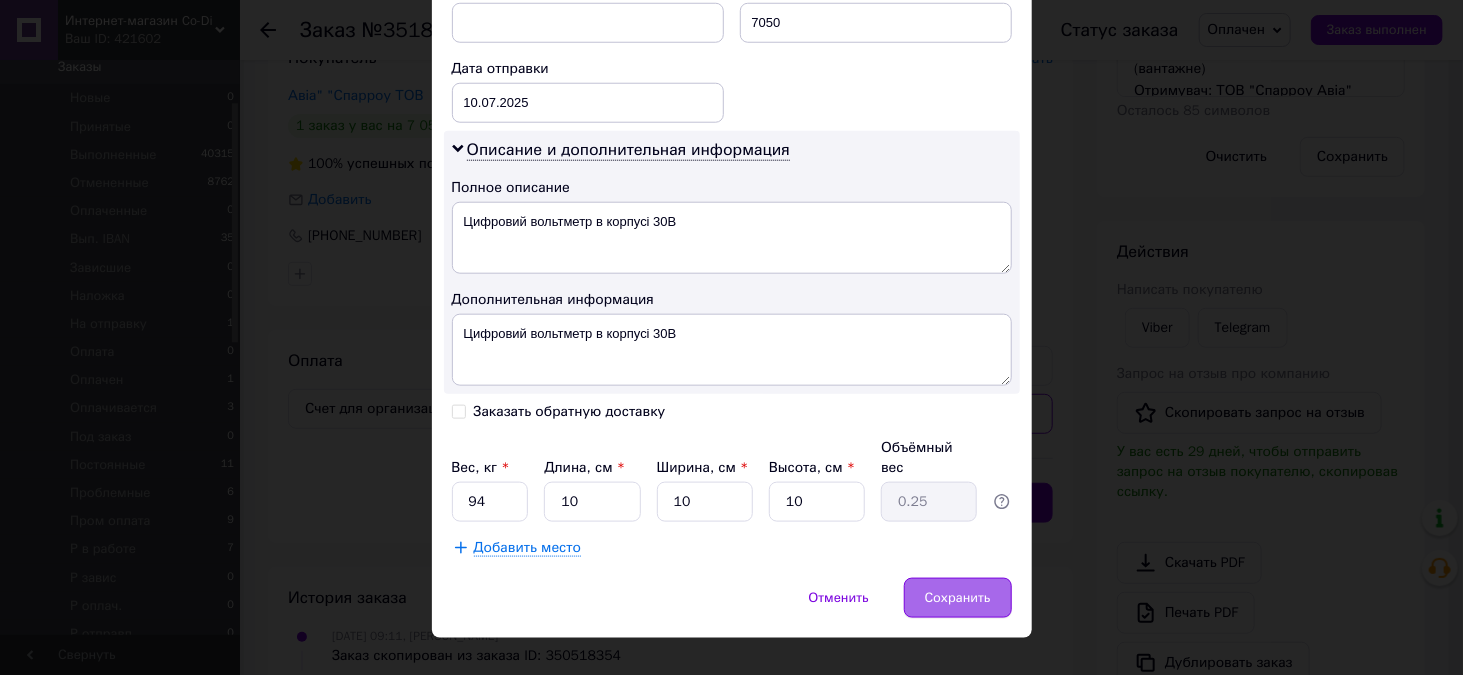 type on "Спарроу" 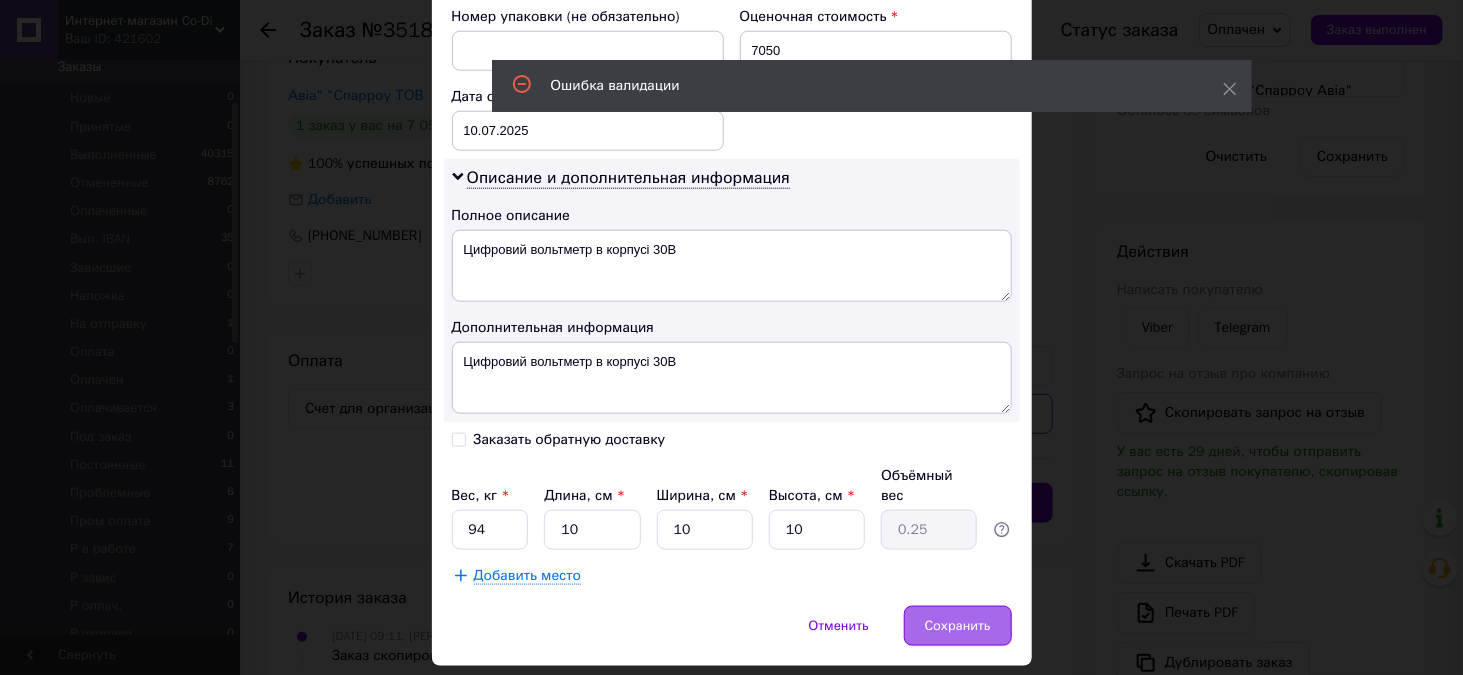 scroll, scrollTop: 868, scrollLeft: 0, axis: vertical 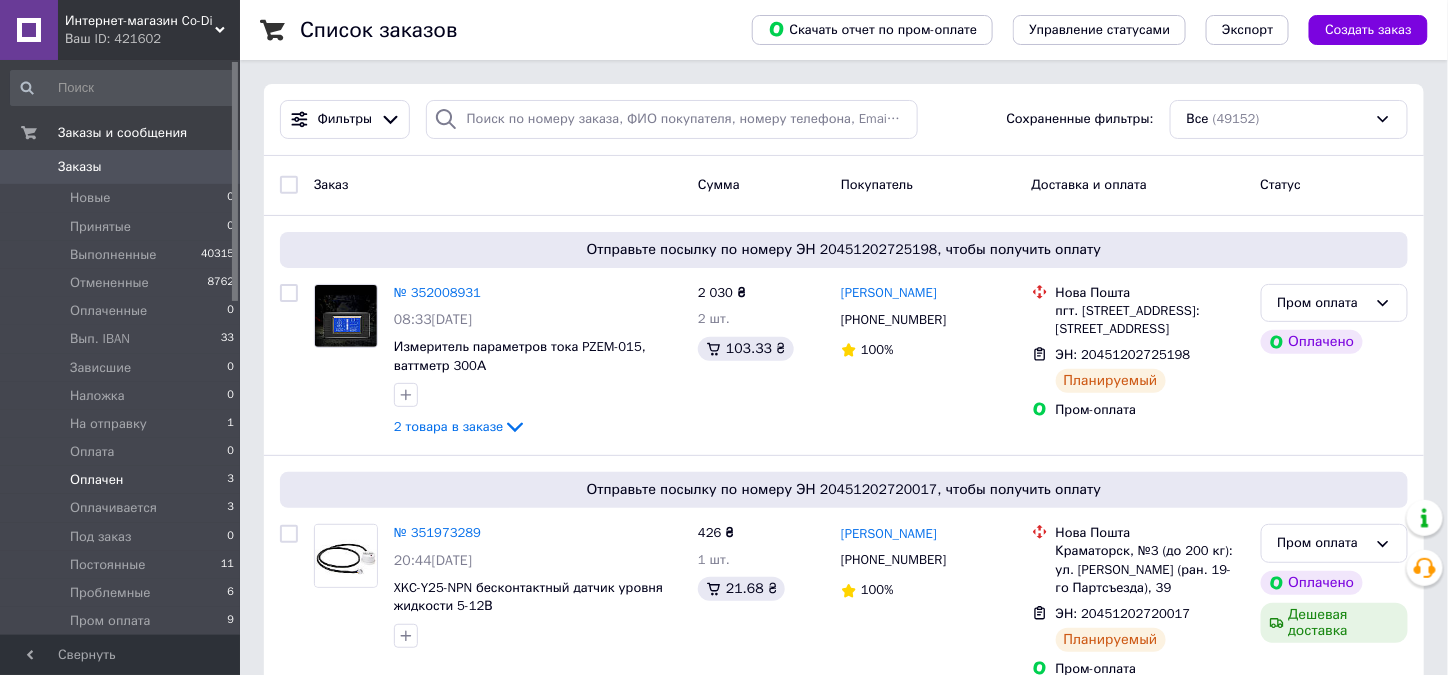 click on "Оплачен" at bounding box center [96, 480] 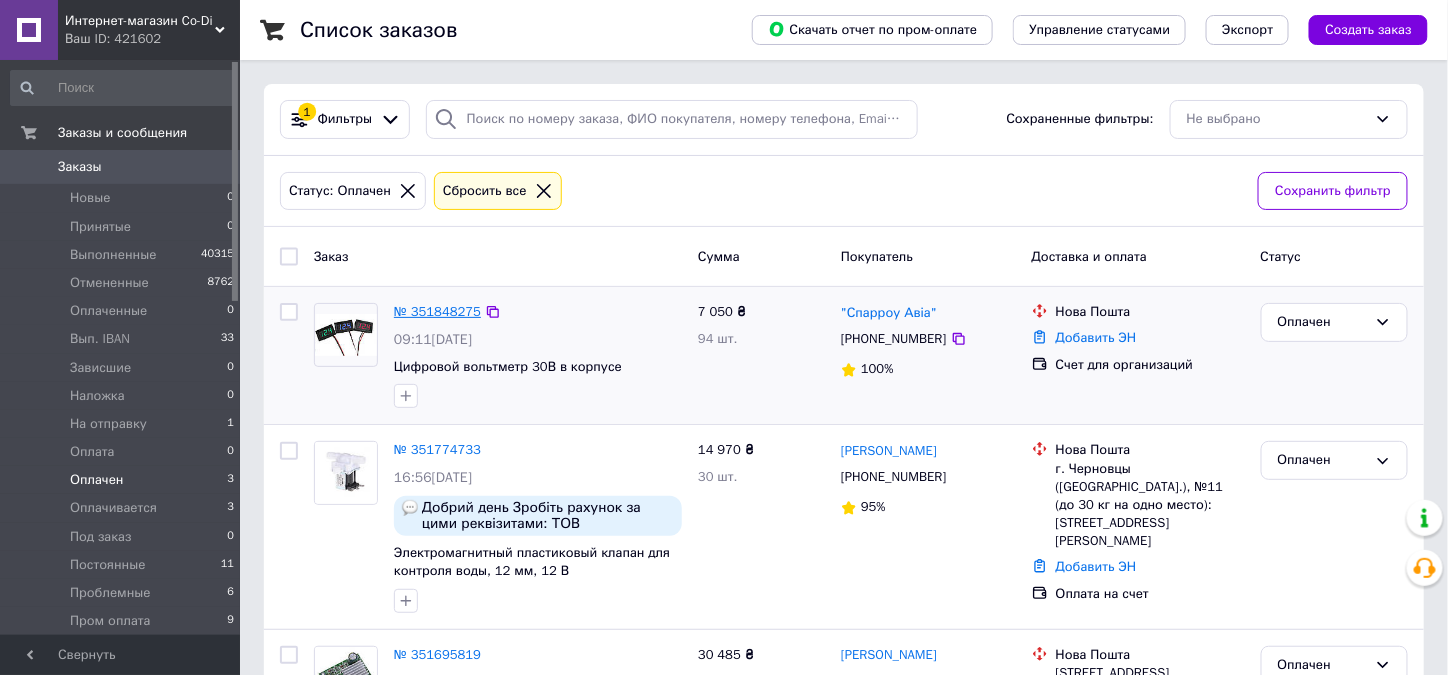 click on "№ 351848275" at bounding box center (437, 311) 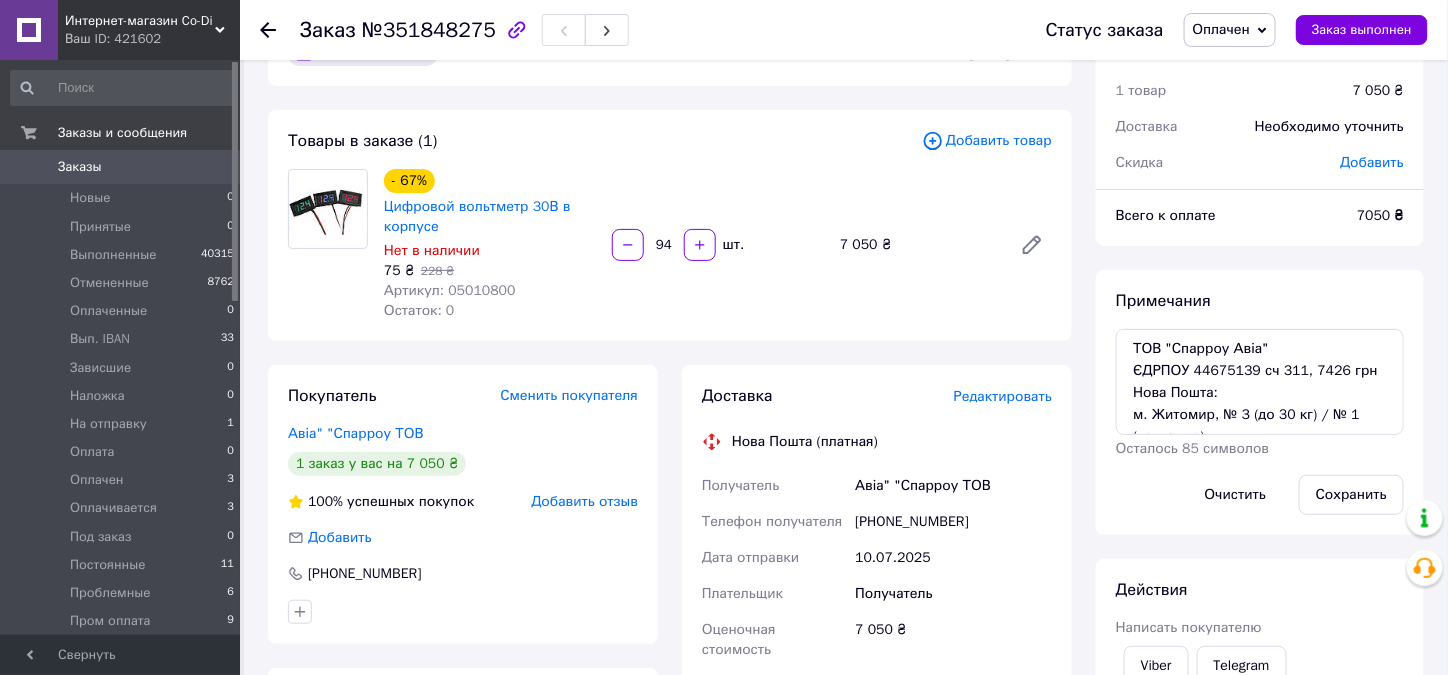 scroll, scrollTop: 100, scrollLeft: 0, axis: vertical 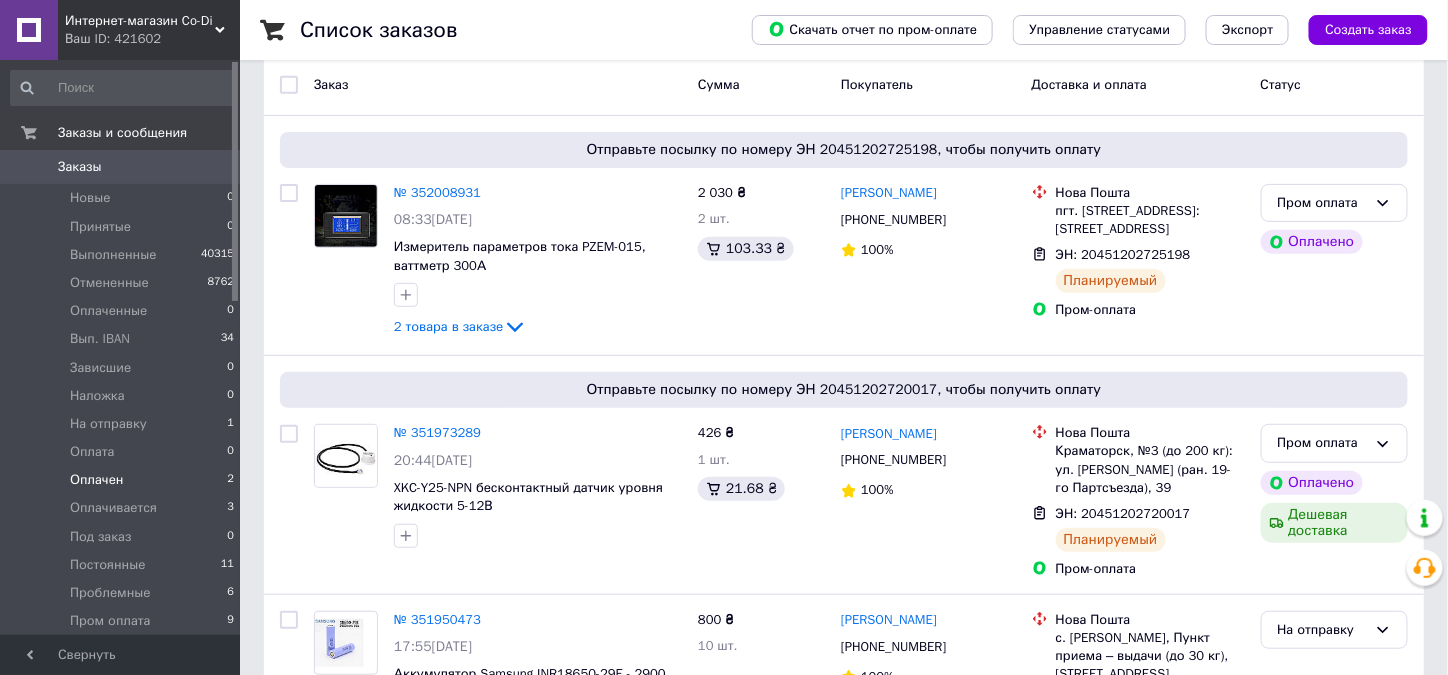 click on "Оплачен" at bounding box center (96, 480) 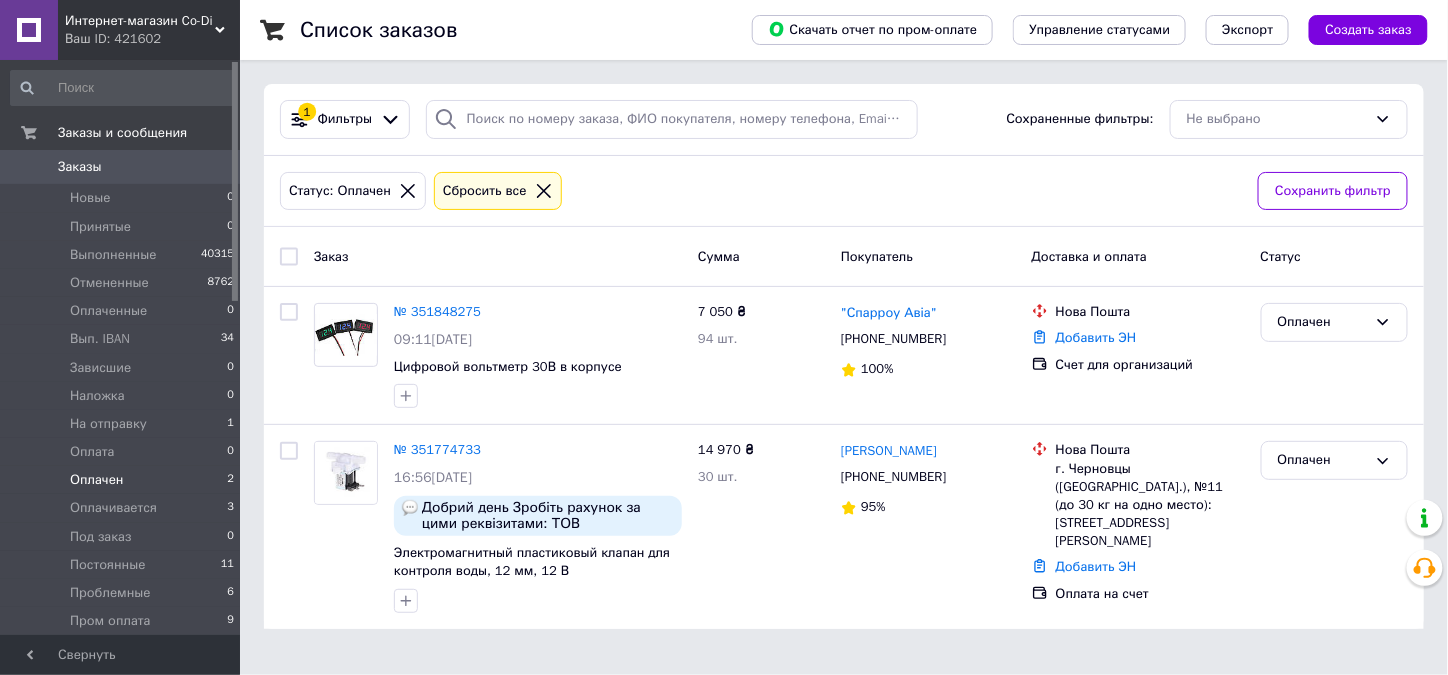 scroll, scrollTop: 0, scrollLeft: 0, axis: both 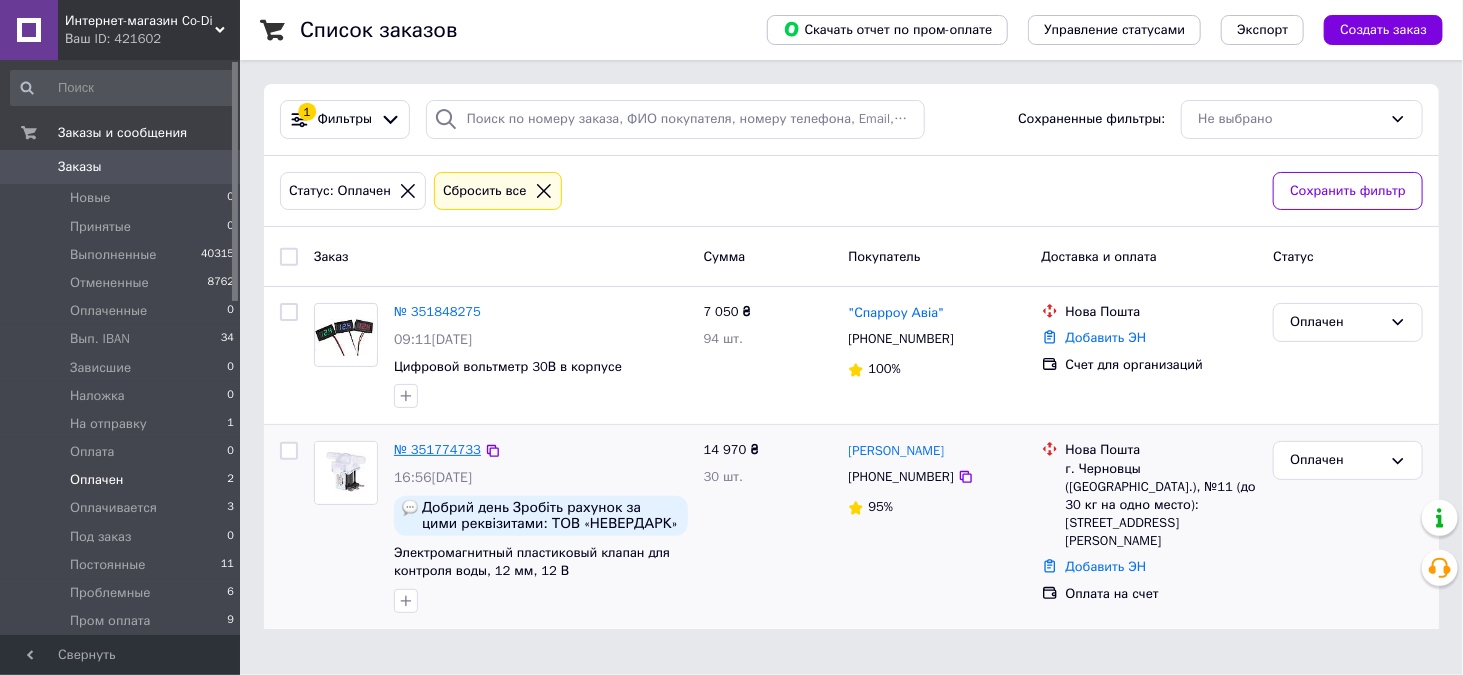 click on "№ 351774733" at bounding box center [437, 449] 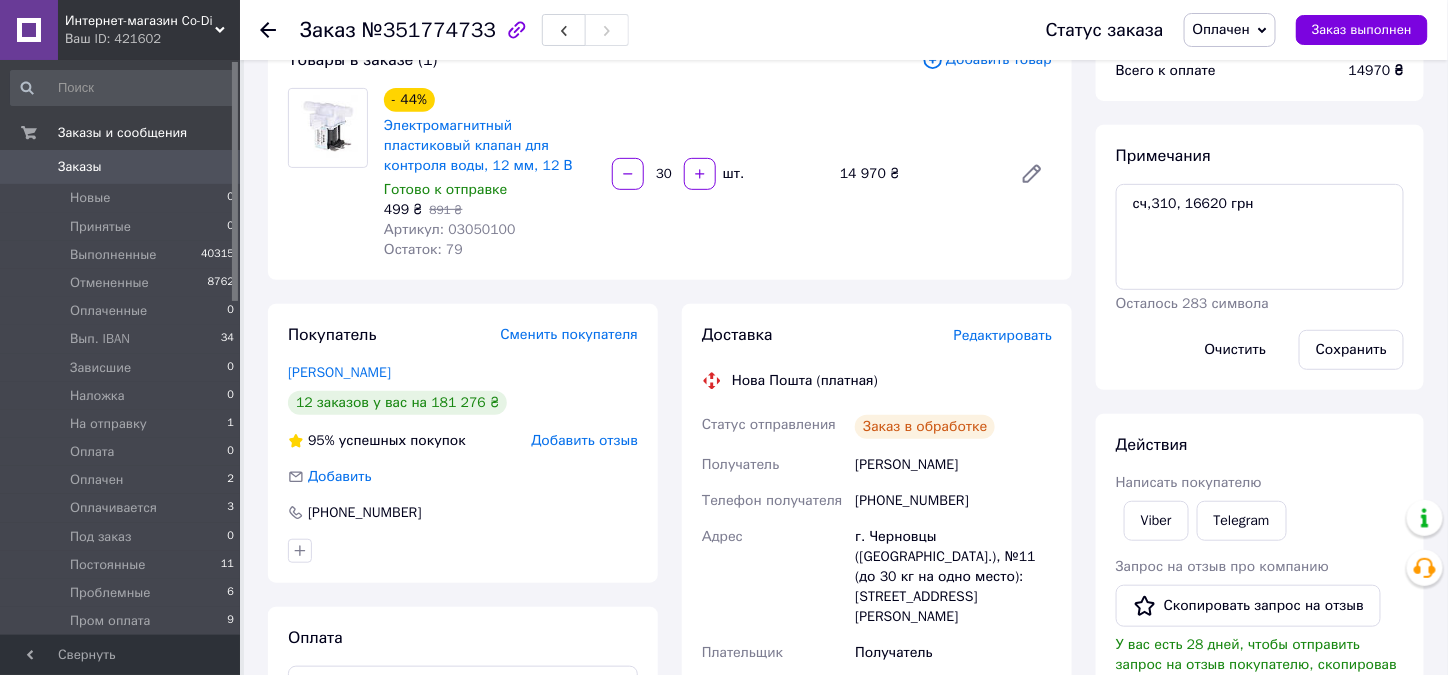 scroll, scrollTop: 300, scrollLeft: 0, axis: vertical 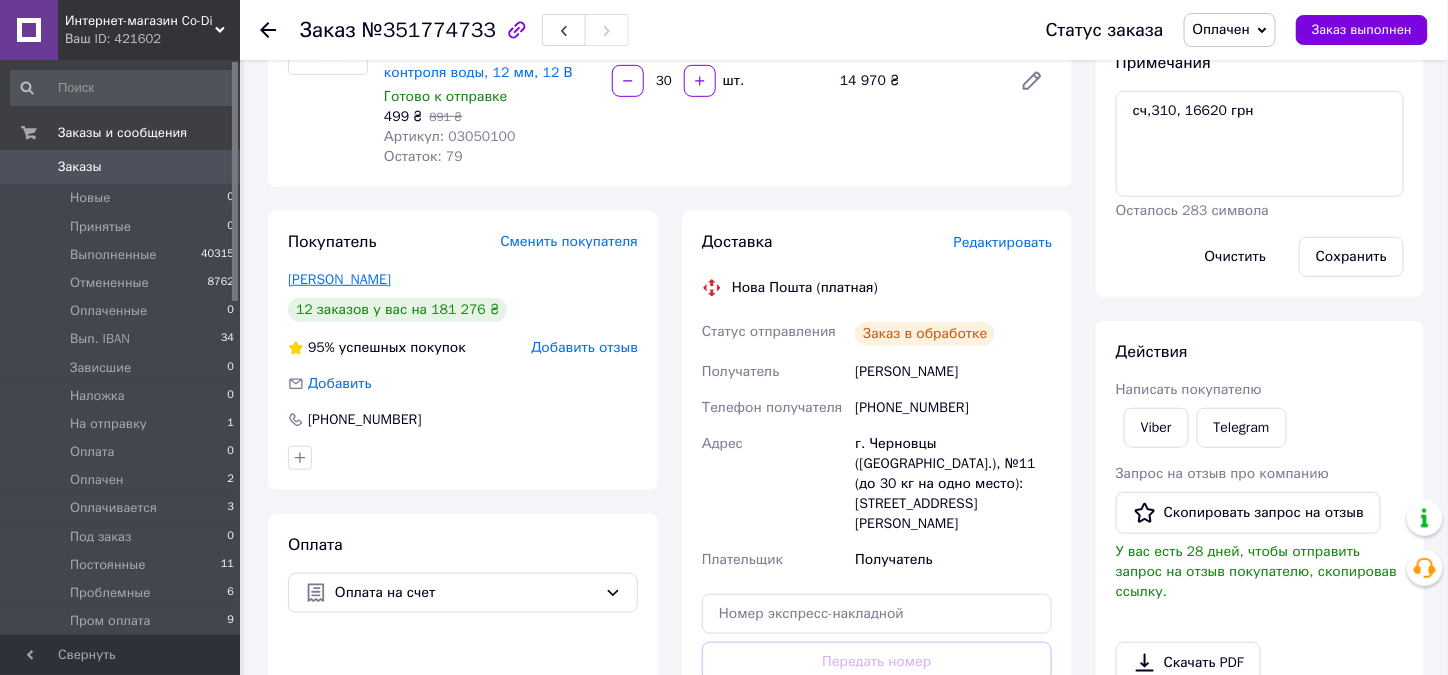 click on "Марчик Микита" at bounding box center [339, 279] 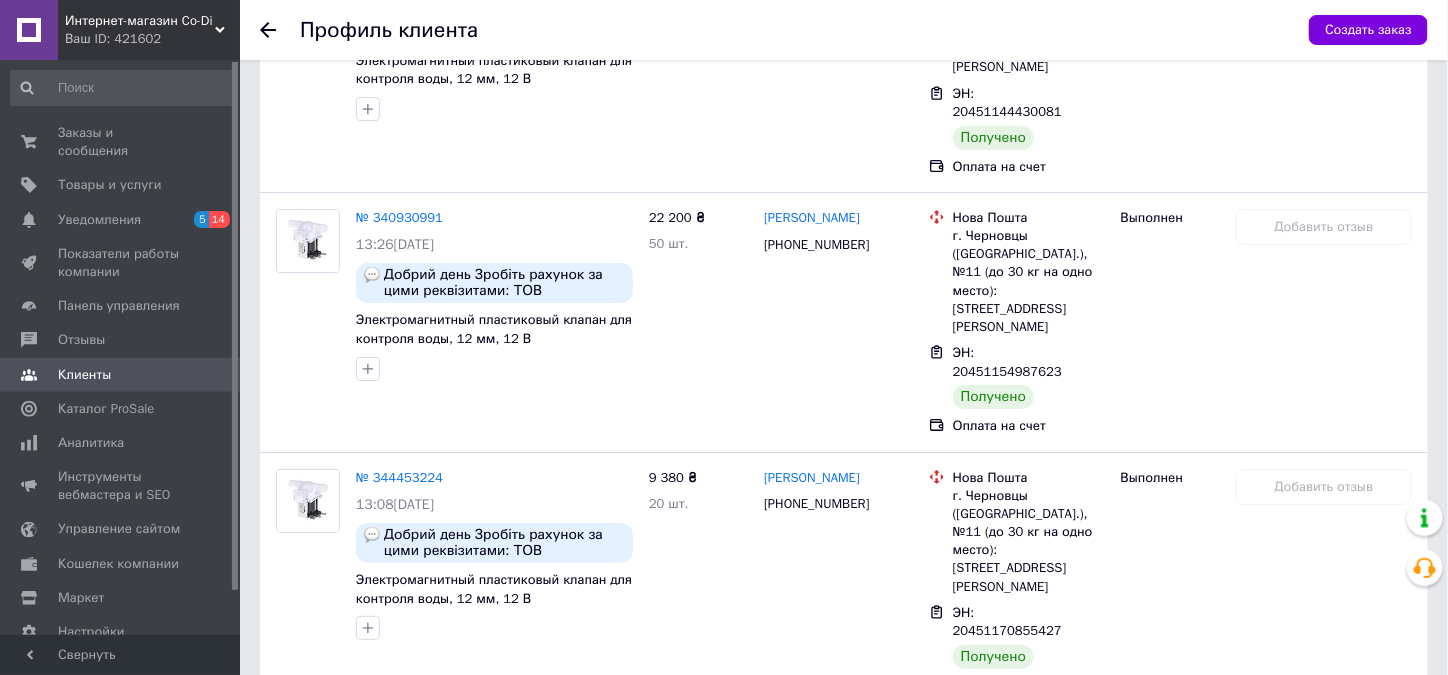 scroll, scrollTop: 2614, scrollLeft: 0, axis: vertical 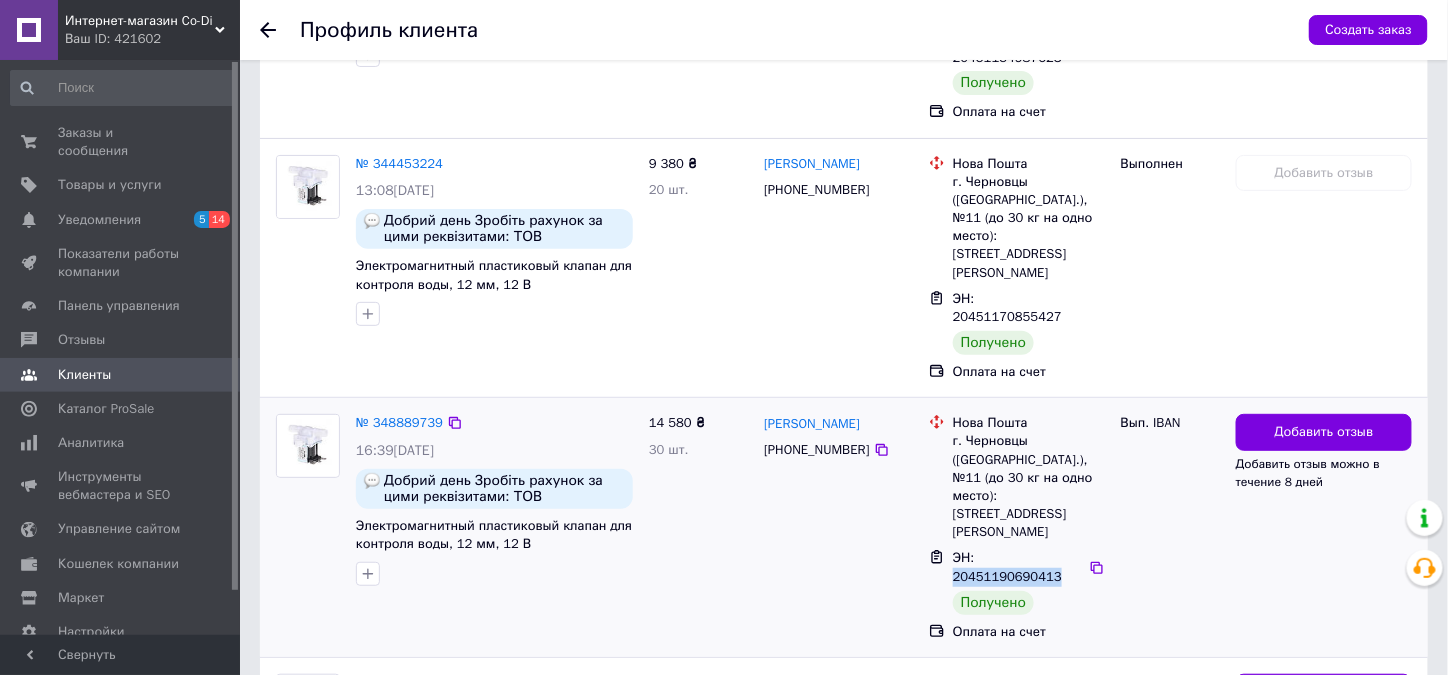 drag, startPoint x: 1074, startPoint y: 308, endPoint x: 979, endPoint y: 319, distance: 95.63472 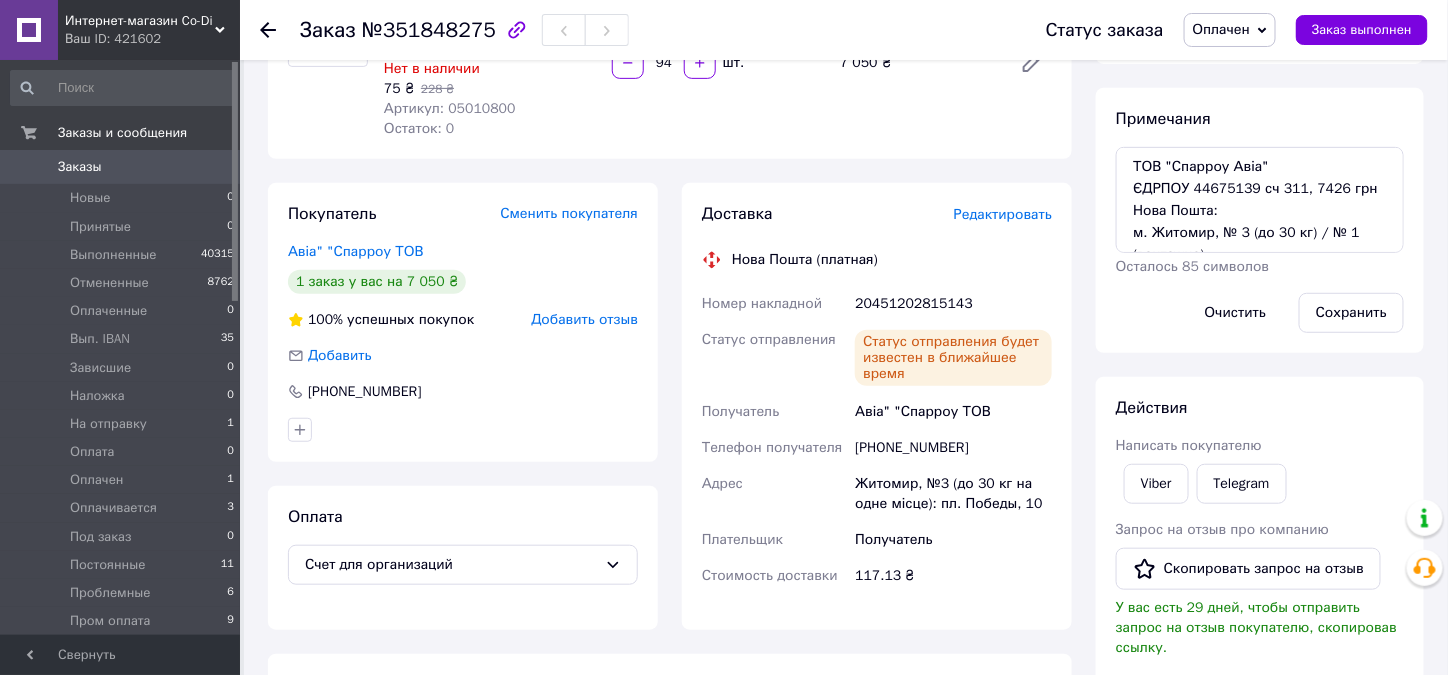 scroll, scrollTop: 138, scrollLeft: 0, axis: vertical 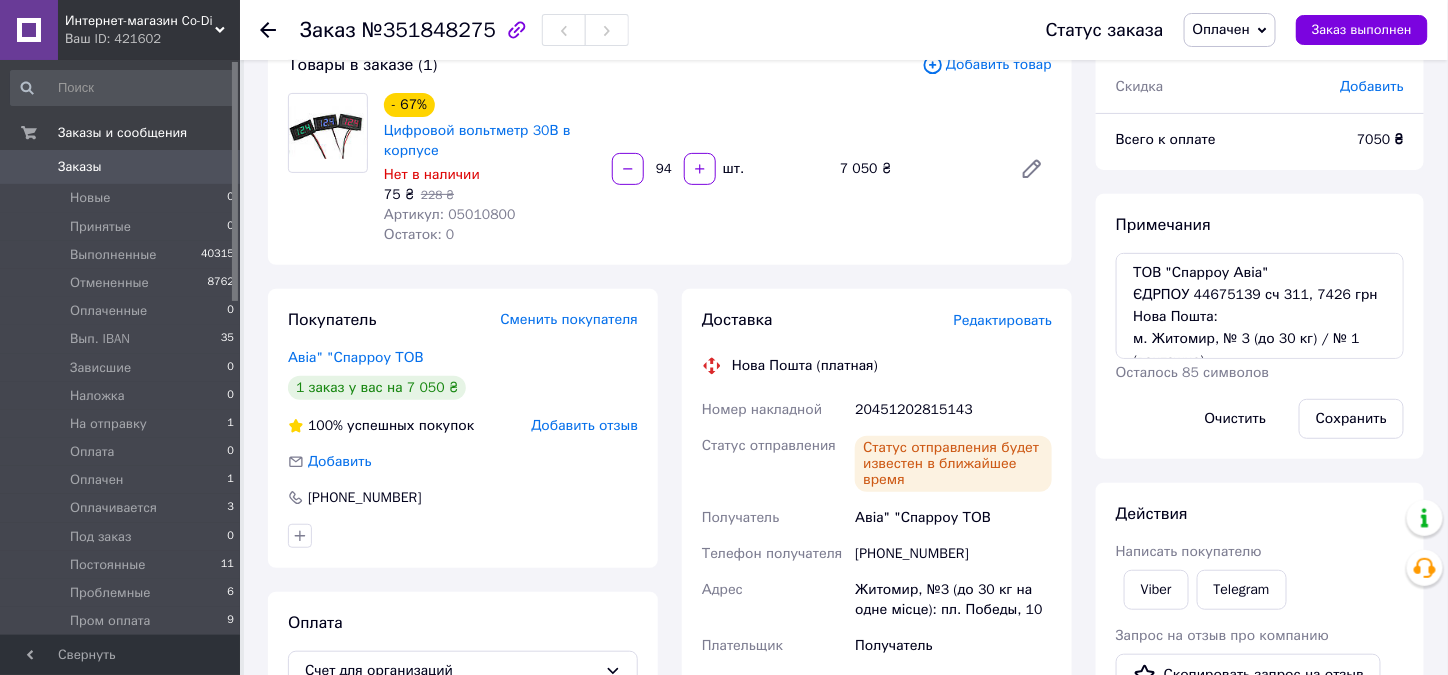 click on "Оплачен" at bounding box center [1222, 29] 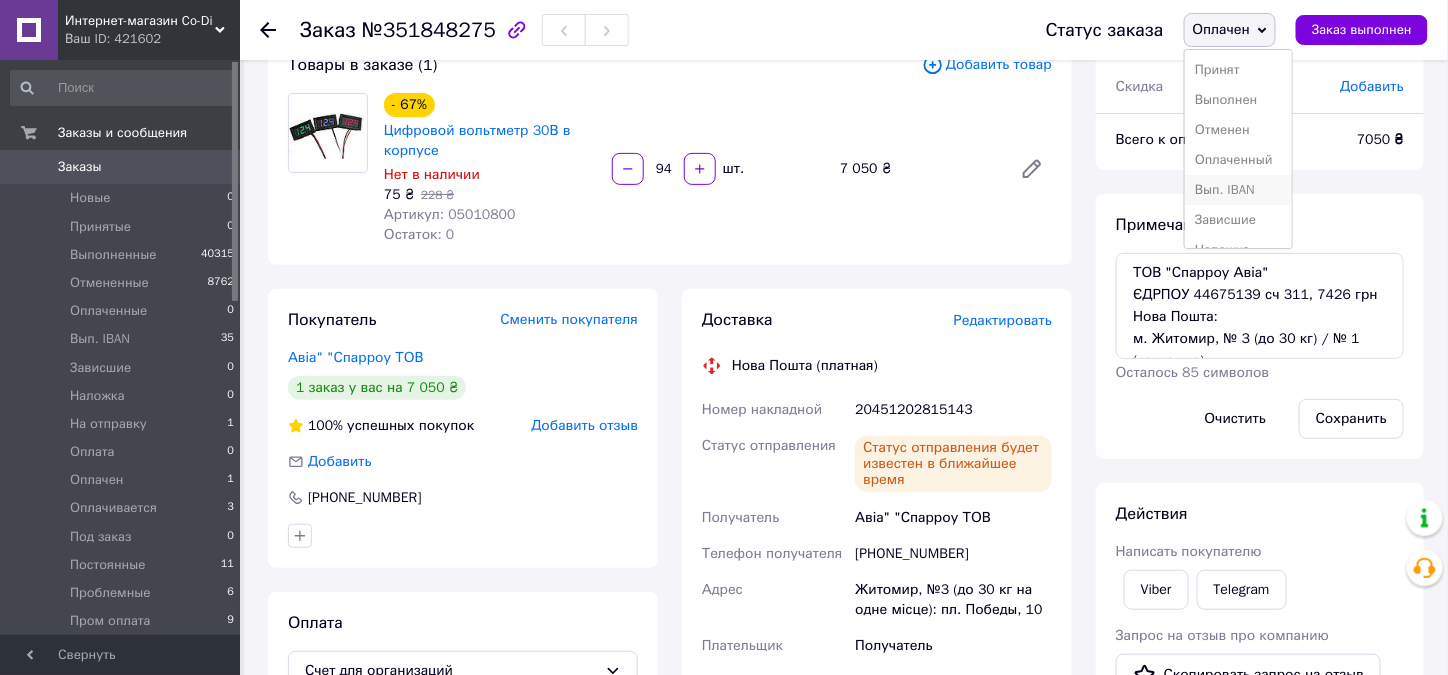 click on "Вып. IBAN" at bounding box center [1238, 190] 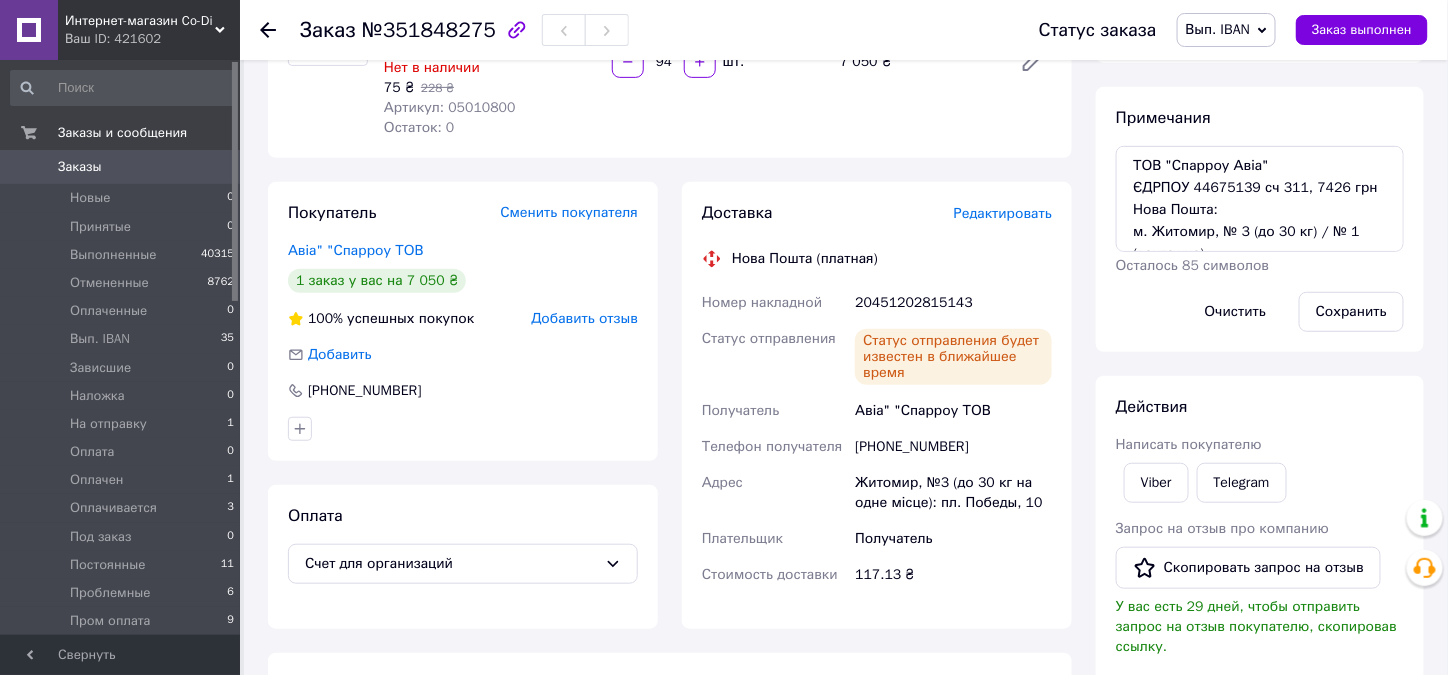 scroll, scrollTop: 129, scrollLeft: 0, axis: vertical 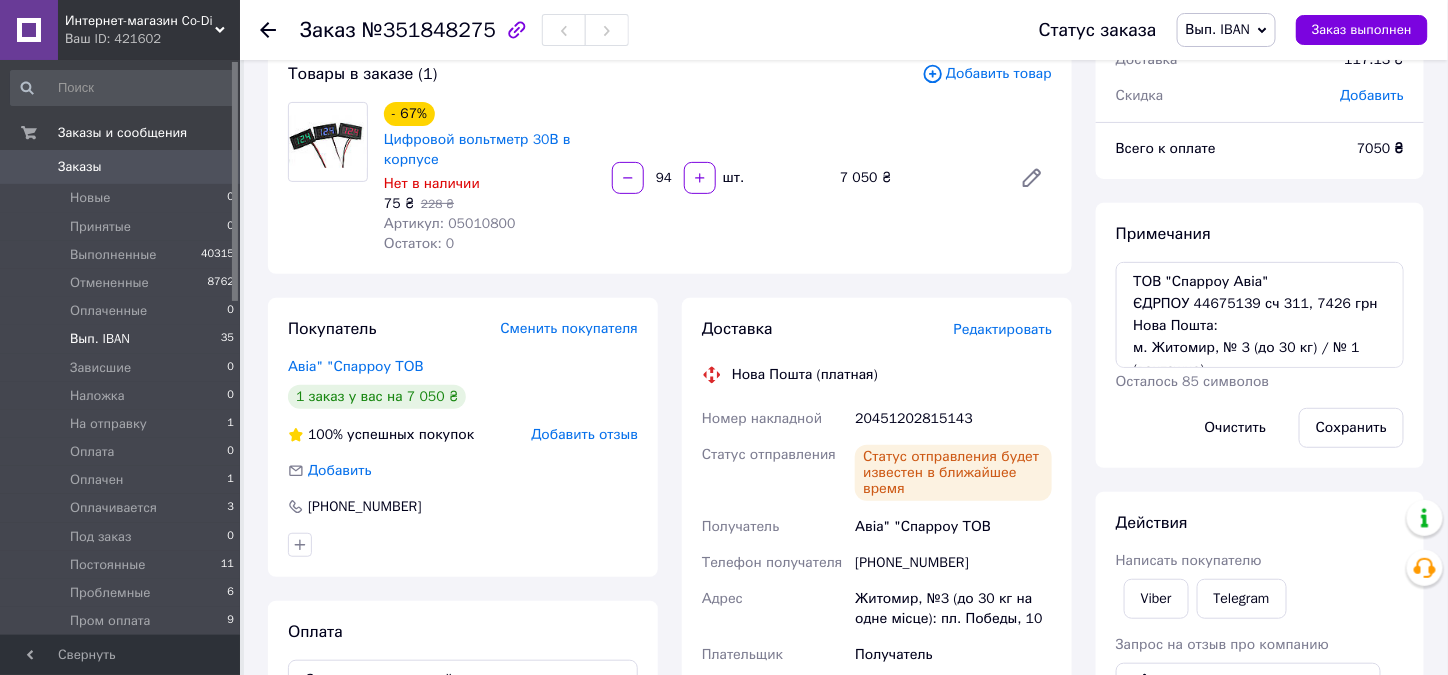 click on "Вып. IBAN" at bounding box center [100, 339] 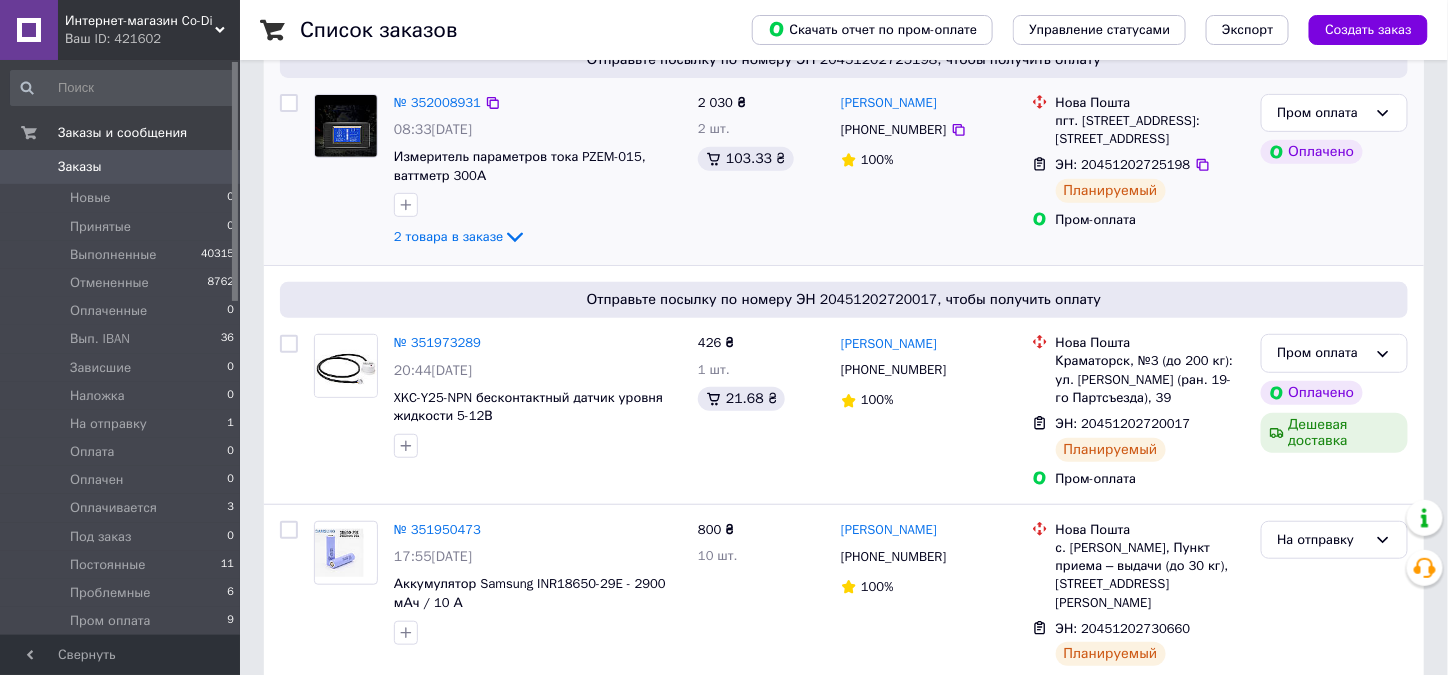 scroll, scrollTop: 400, scrollLeft: 0, axis: vertical 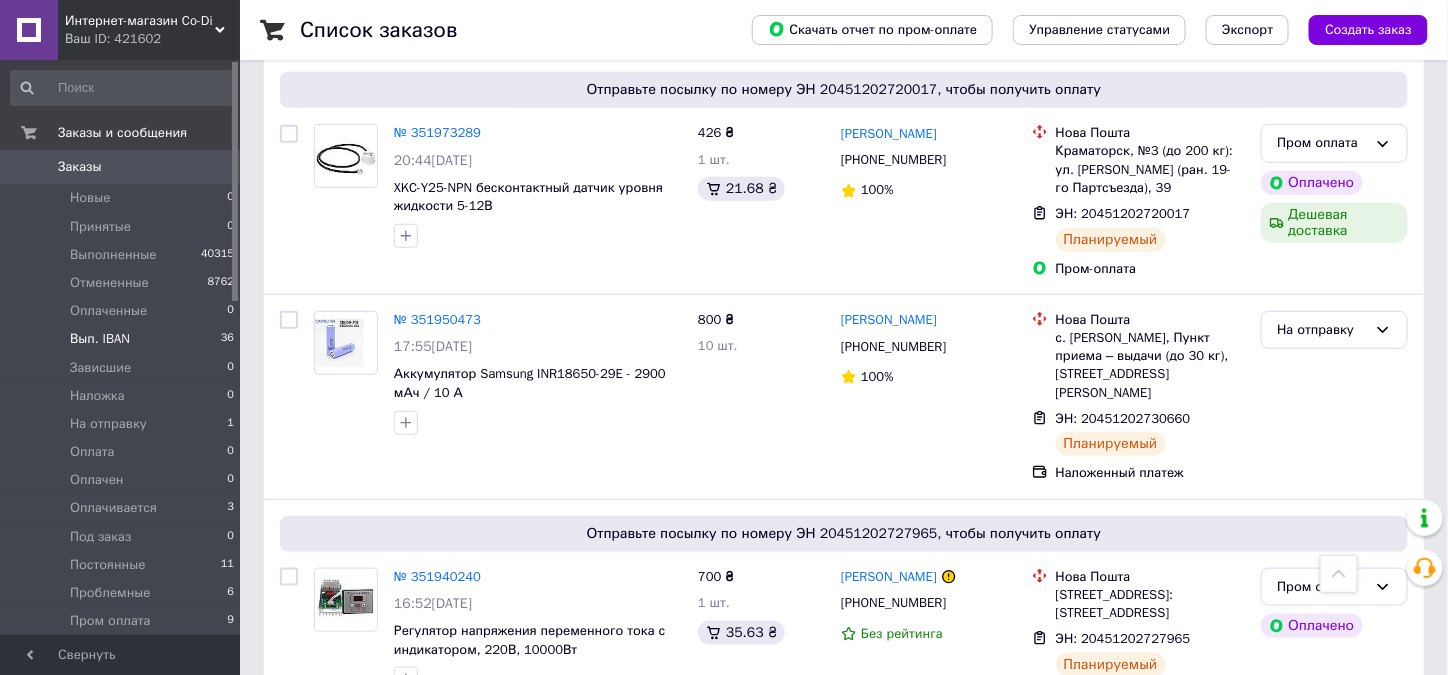 click on "Вып. IBAN" at bounding box center [100, 339] 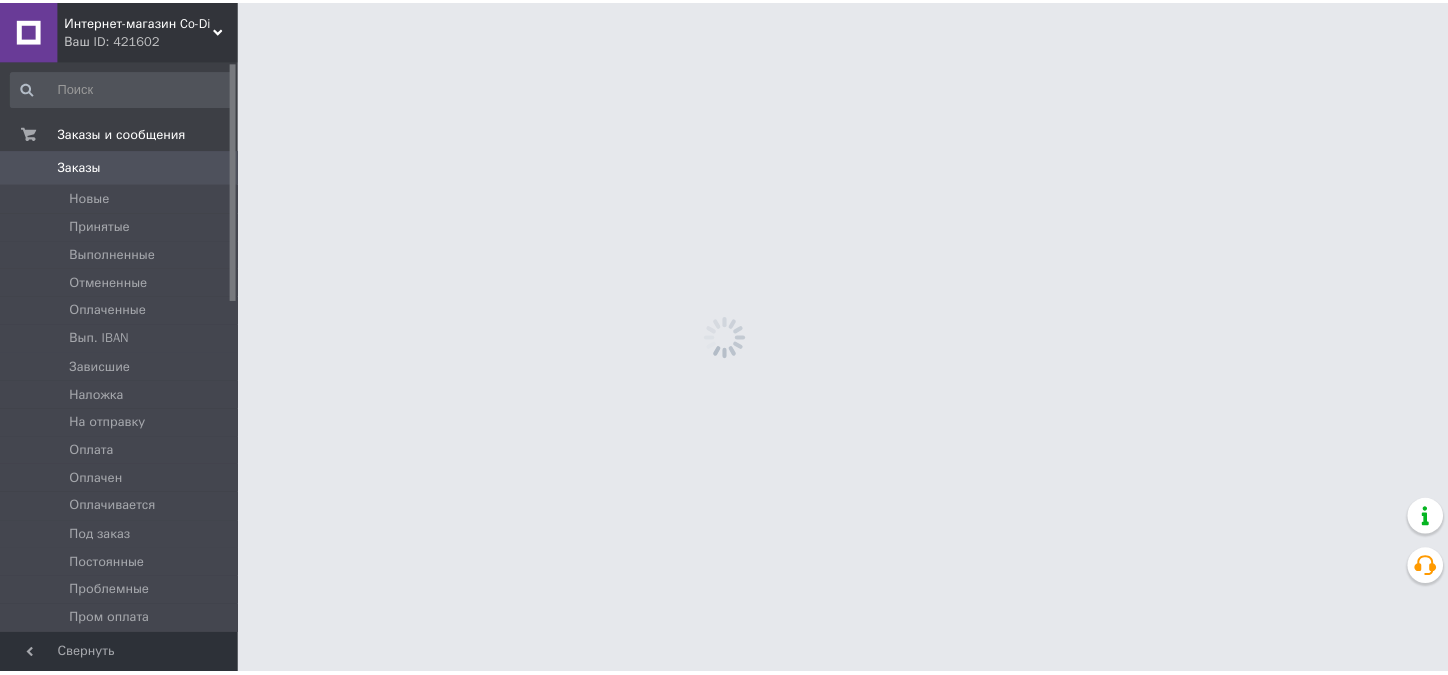 scroll, scrollTop: 0, scrollLeft: 0, axis: both 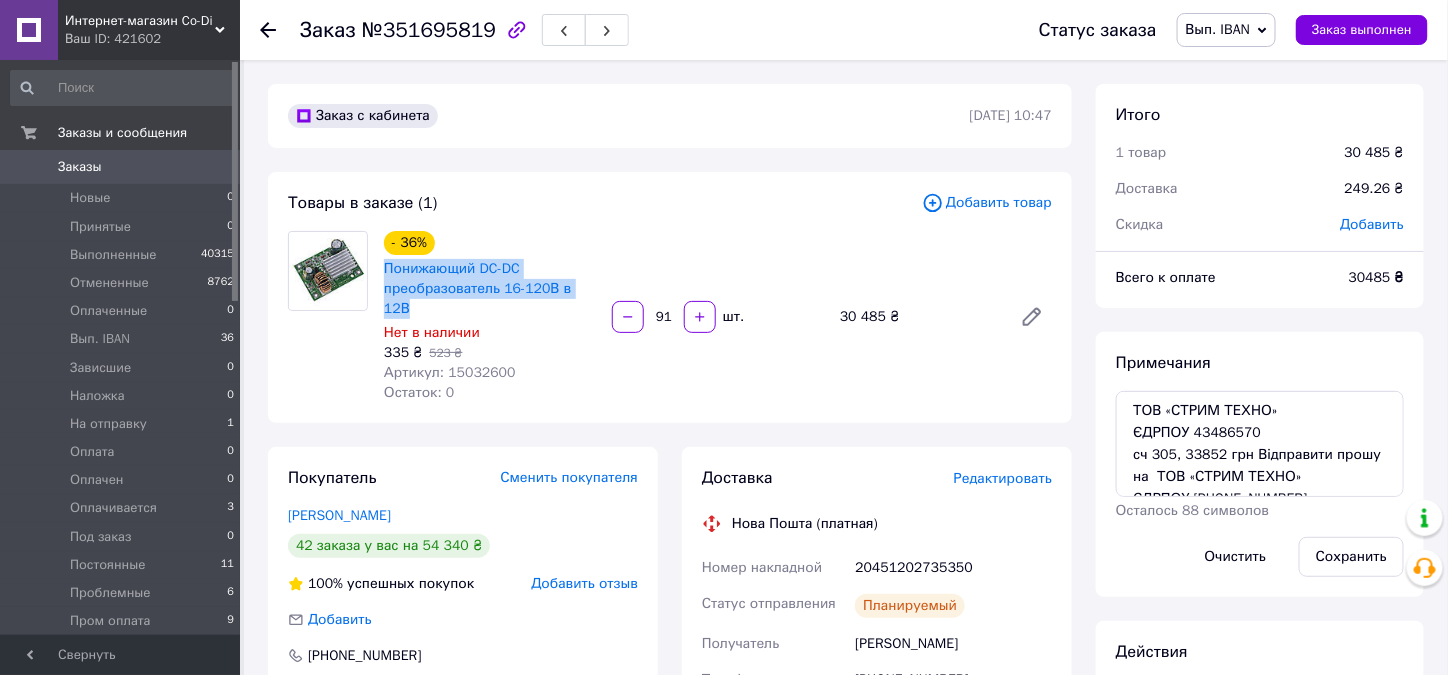 drag, startPoint x: 598, startPoint y: 287, endPoint x: 378, endPoint y: 270, distance: 220.65584 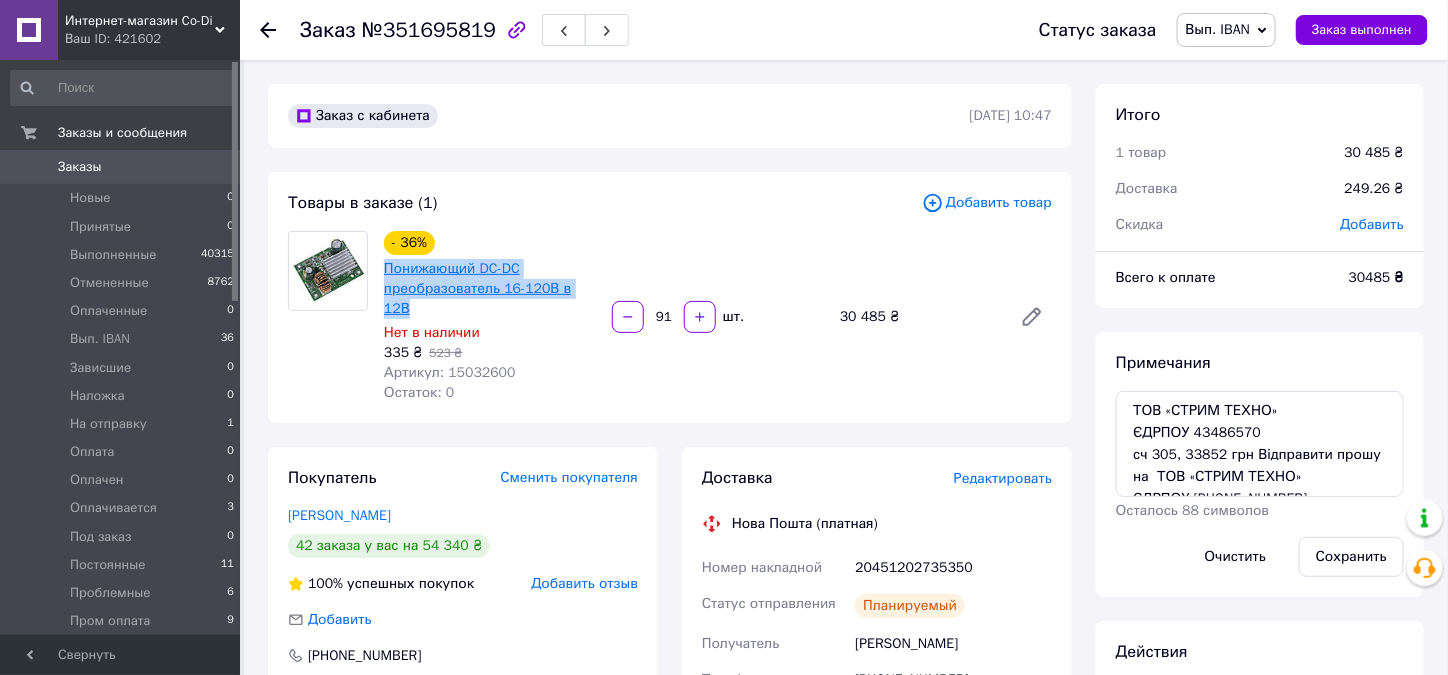 copy on "Понижающий DC-DC преобразователь 16-120В в 12В" 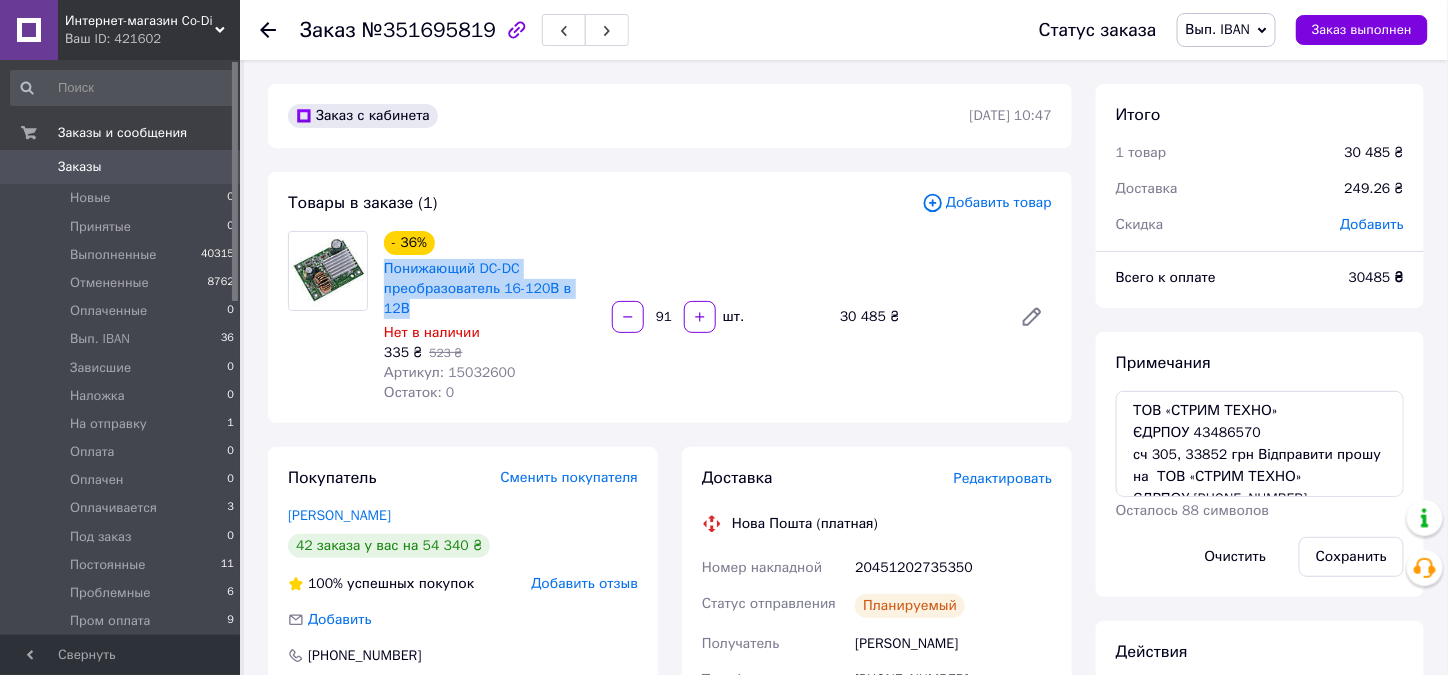 click on "Покупатель Сменить покупателя Олх Олх 42 заказа у вас на 54 340 ₴ 100%   успешных покупок Добавить отзыв Добавить [PHONE_NUMBER]" at bounding box center (463, 586) 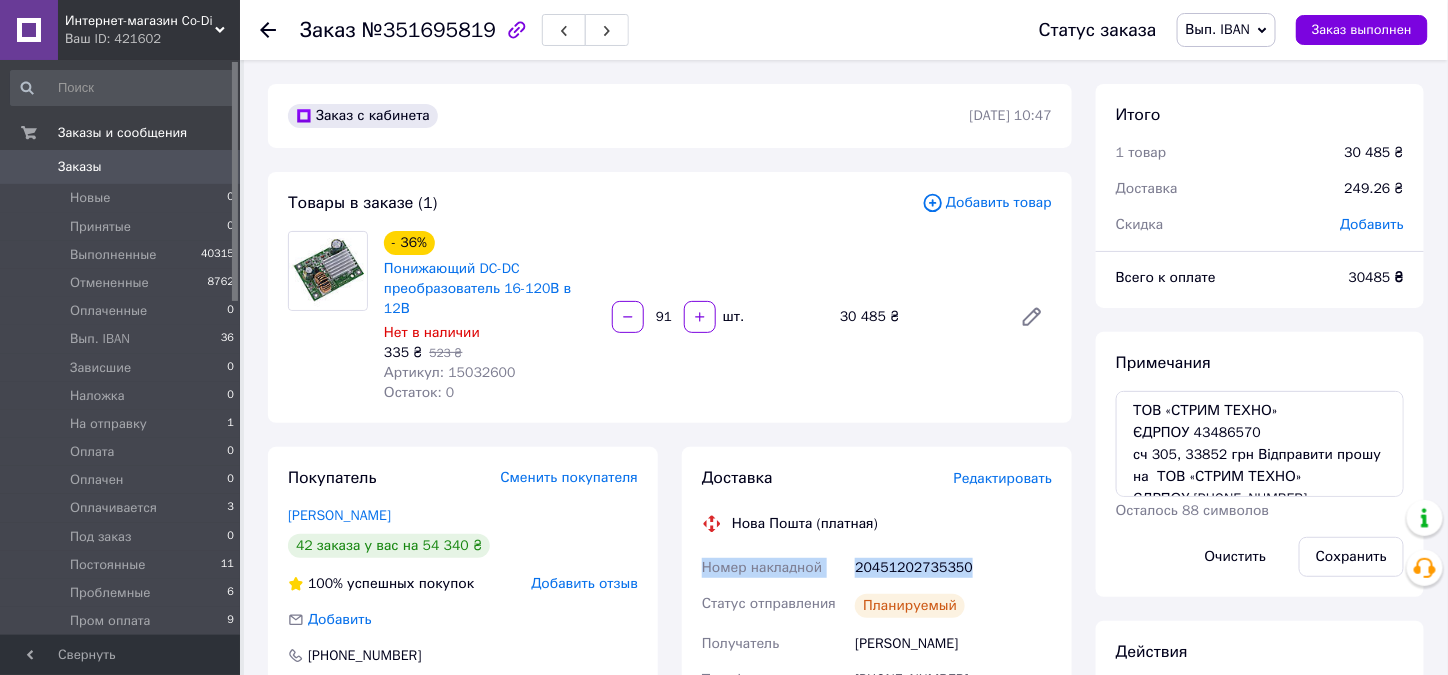drag, startPoint x: 969, startPoint y: 543, endPoint x: 702, endPoint y: 560, distance: 267.54065 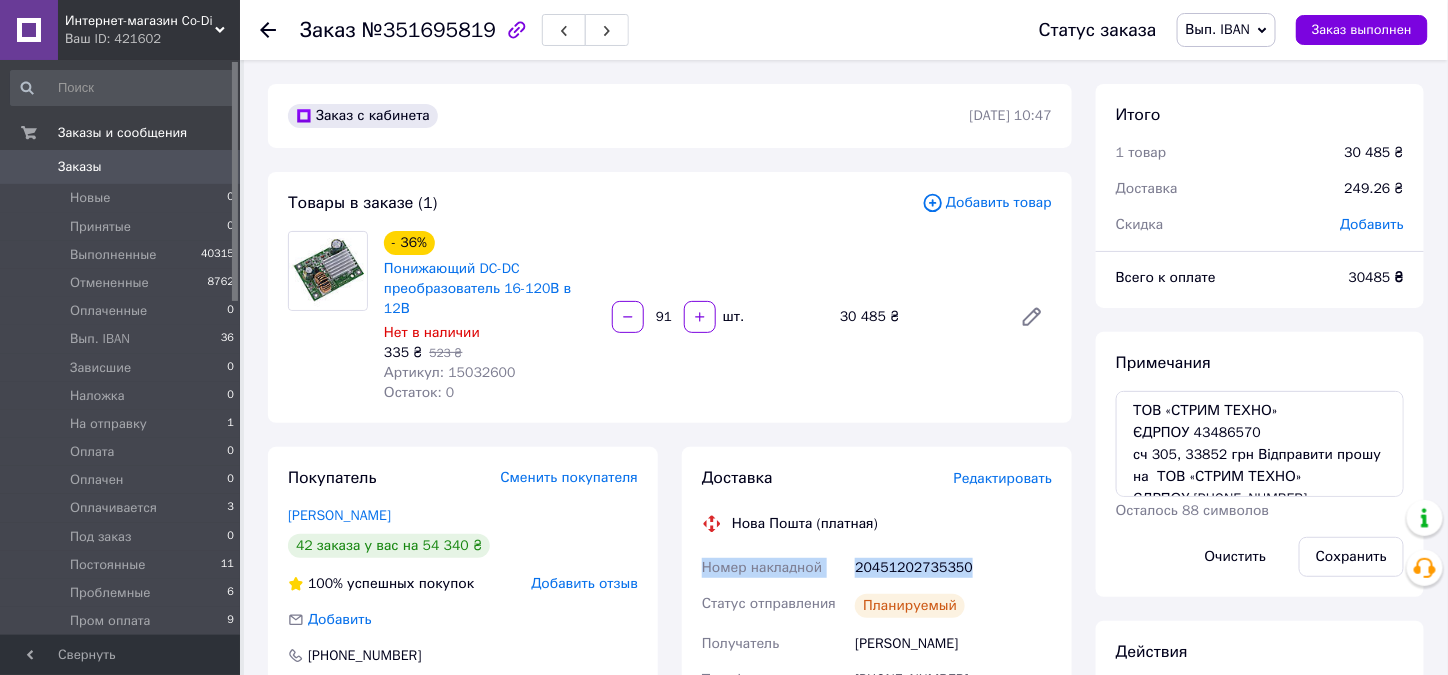 copy on "Номер накладной 20451202735350" 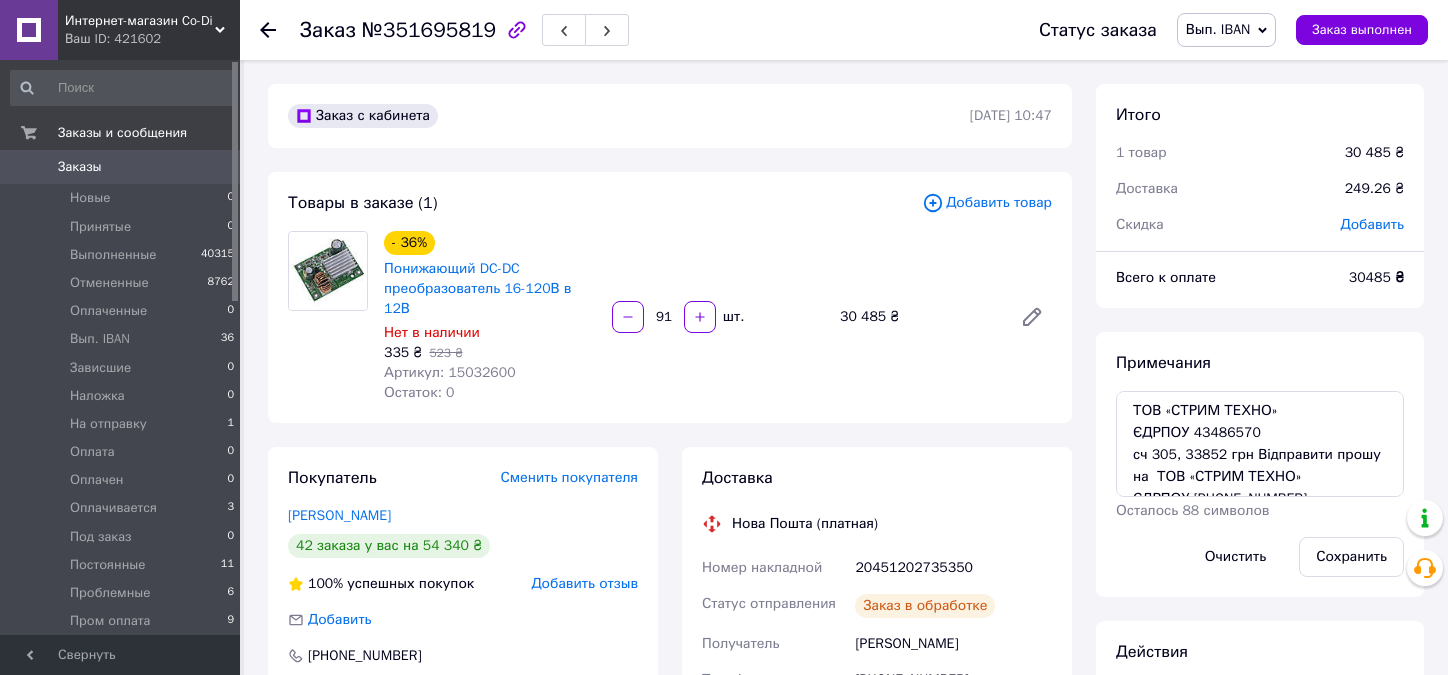 scroll, scrollTop: 0, scrollLeft: 0, axis: both 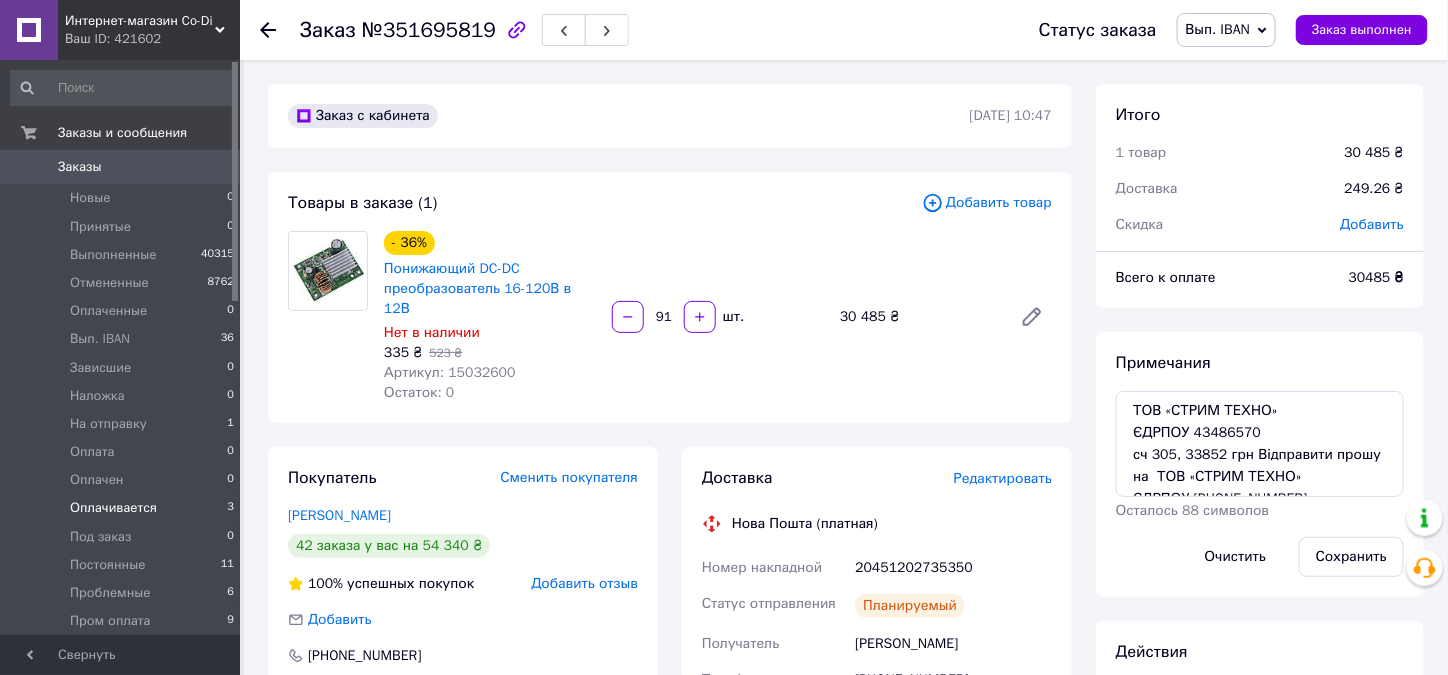 click on "Оплачивается" at bounding box center (113, 508) 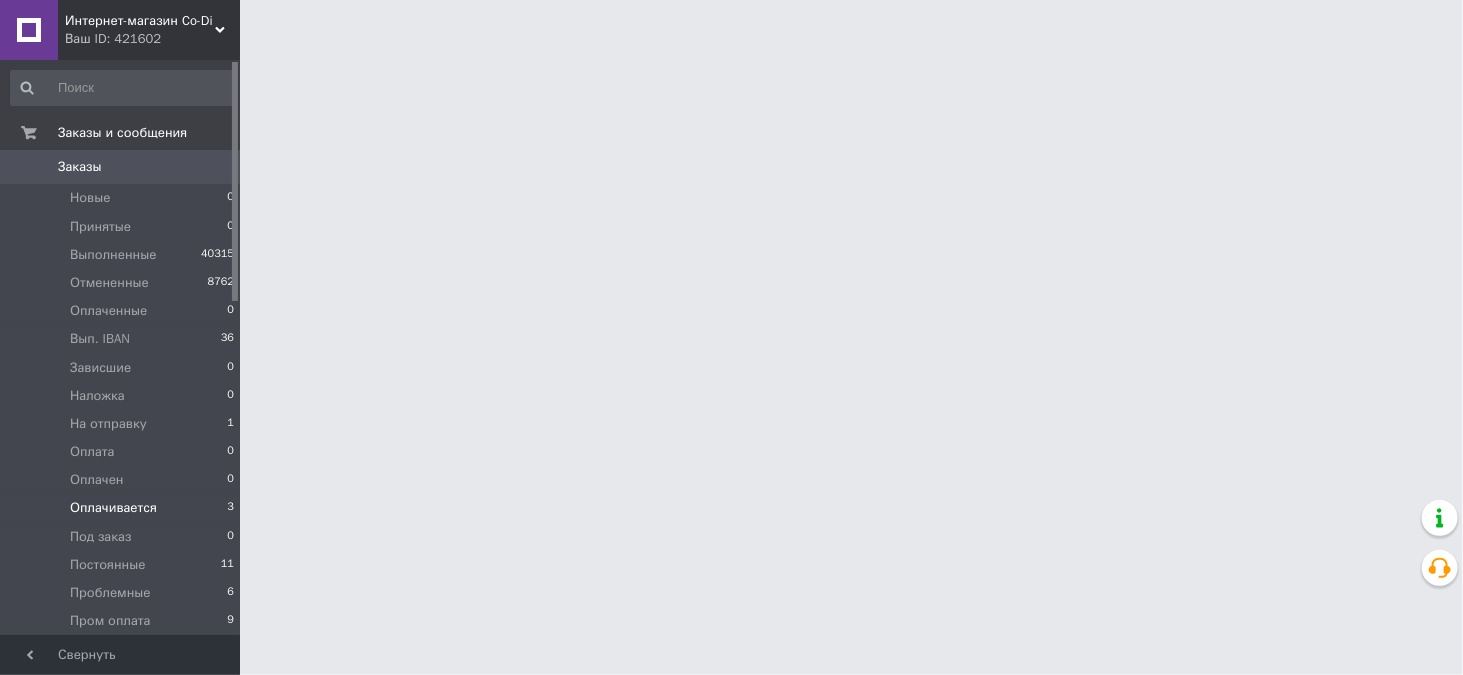 click on "Оплачивается" at bounding box center [113, 508] 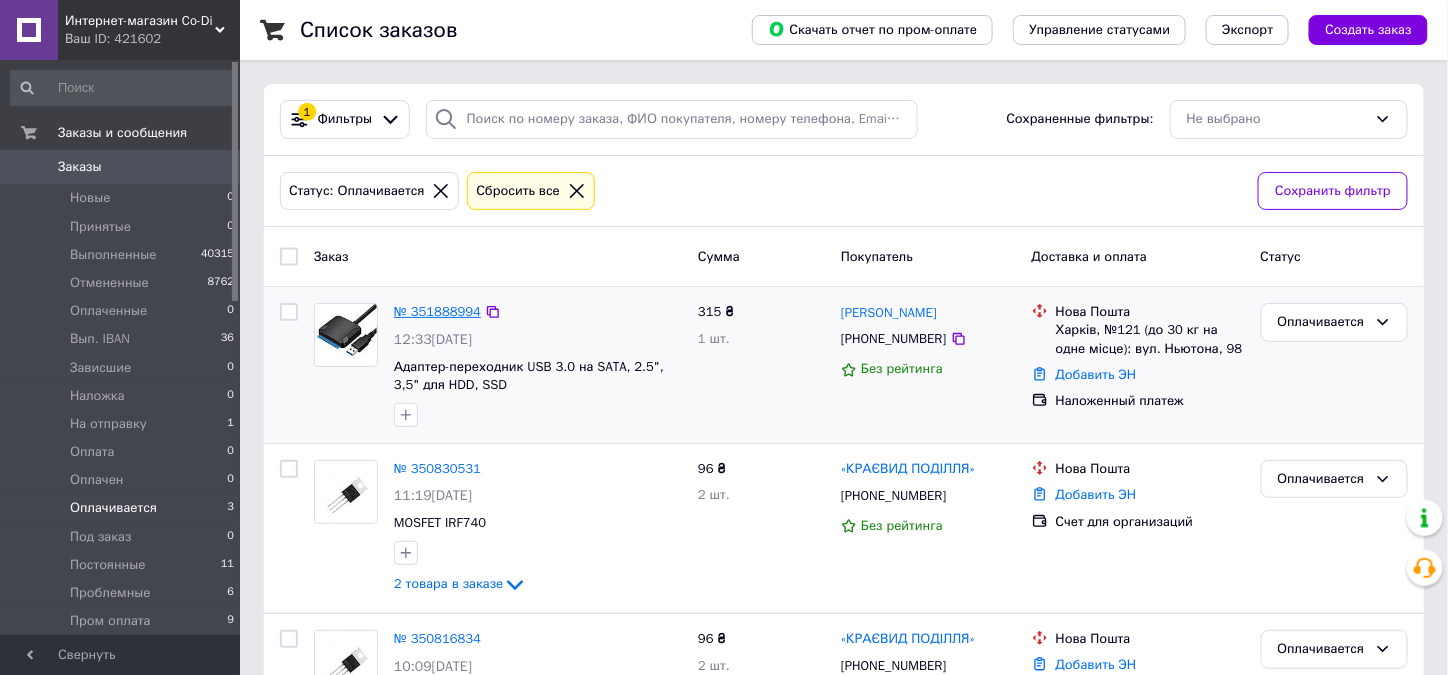 click on "№ 351888994" at bounding box center [437, 311] 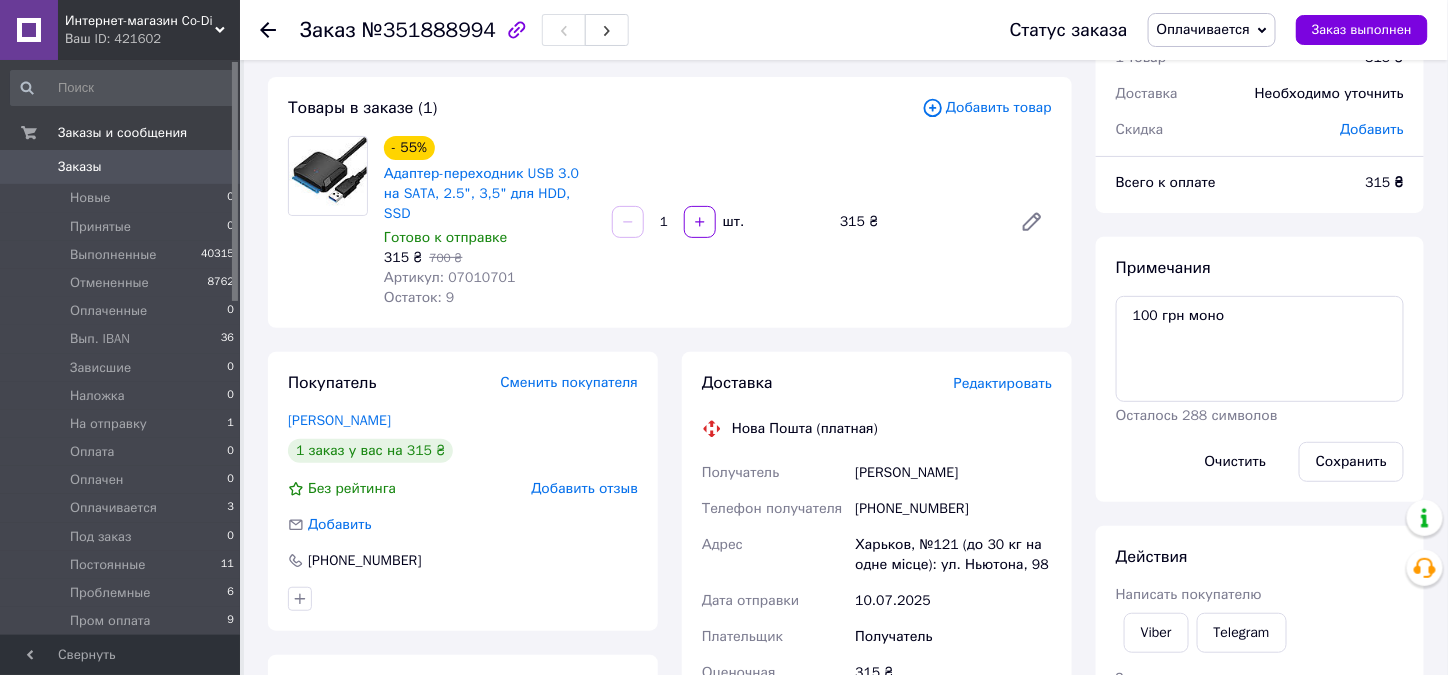 scroll, scrollTop: 200, scrollLeft: 0, axis: vertical 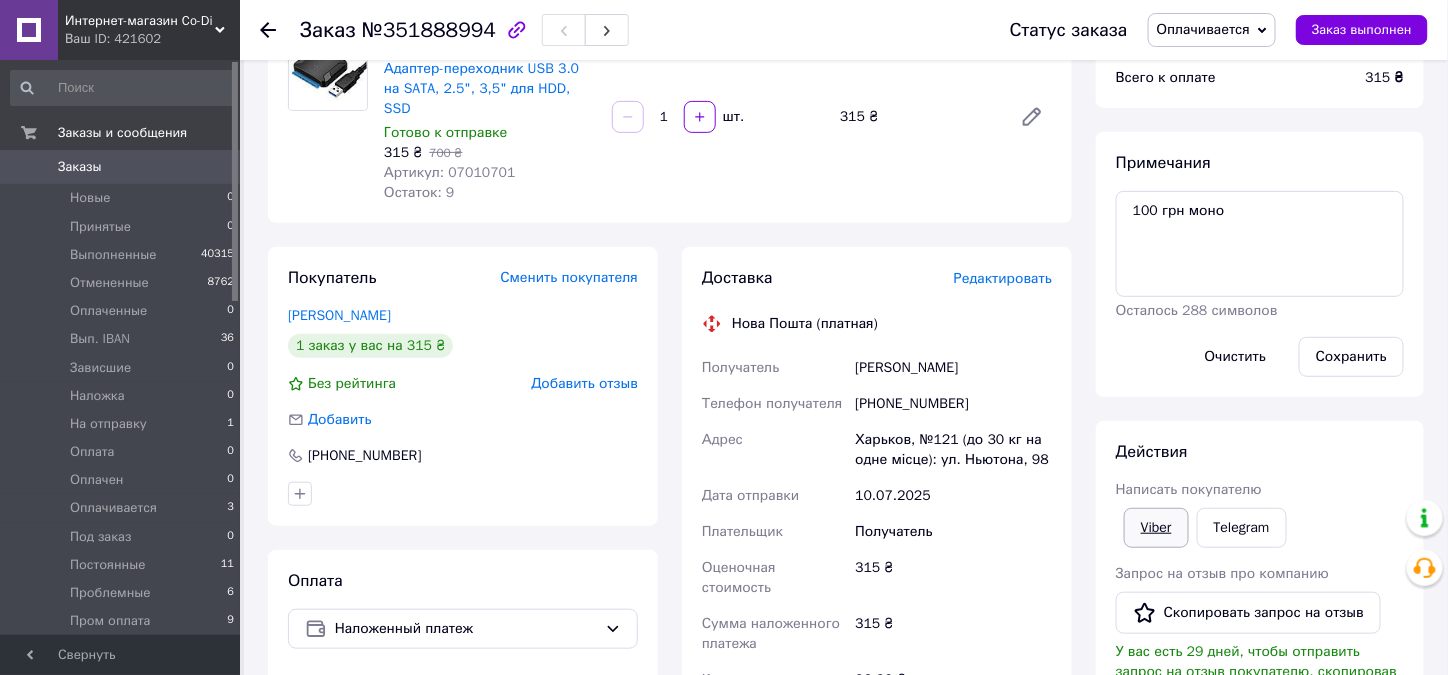 click on "Viber" at bounding box center [1156, 528] 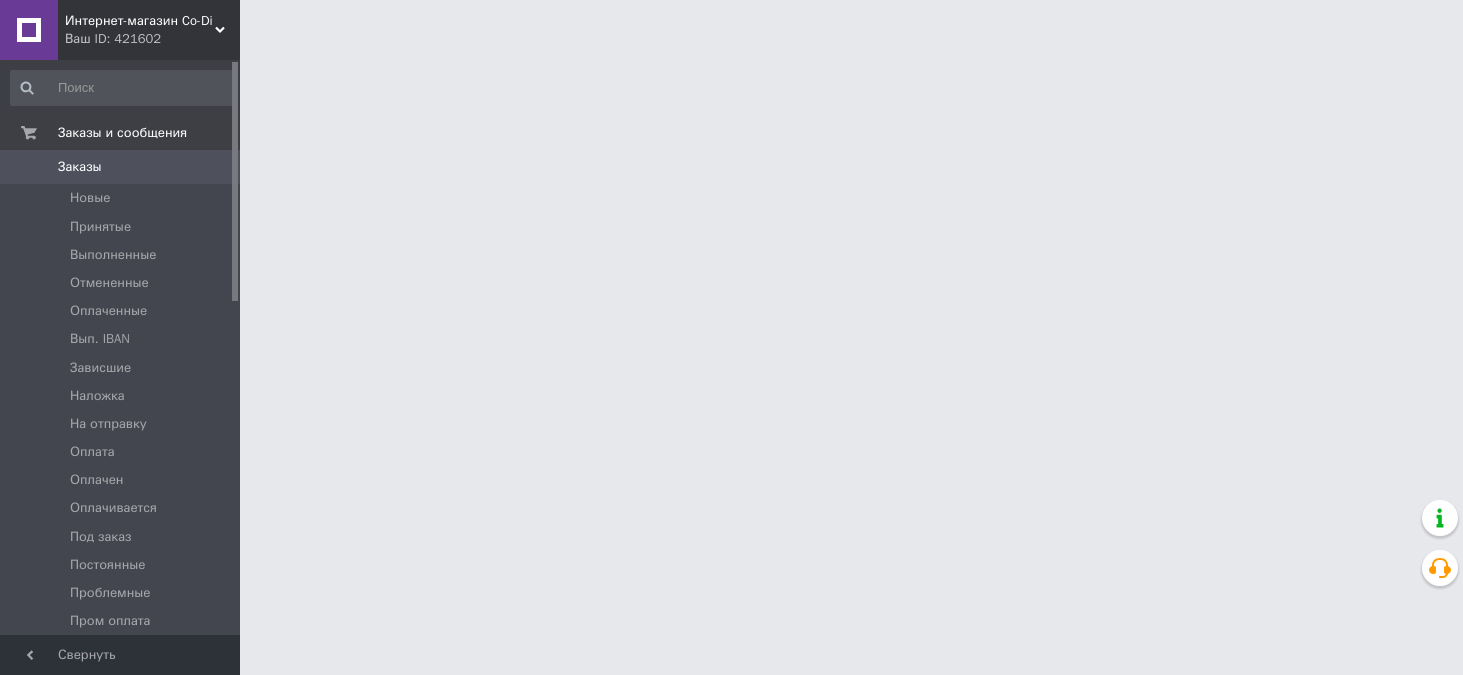scroll, scrollTop: 0, scrollLeft: 0, axis: both 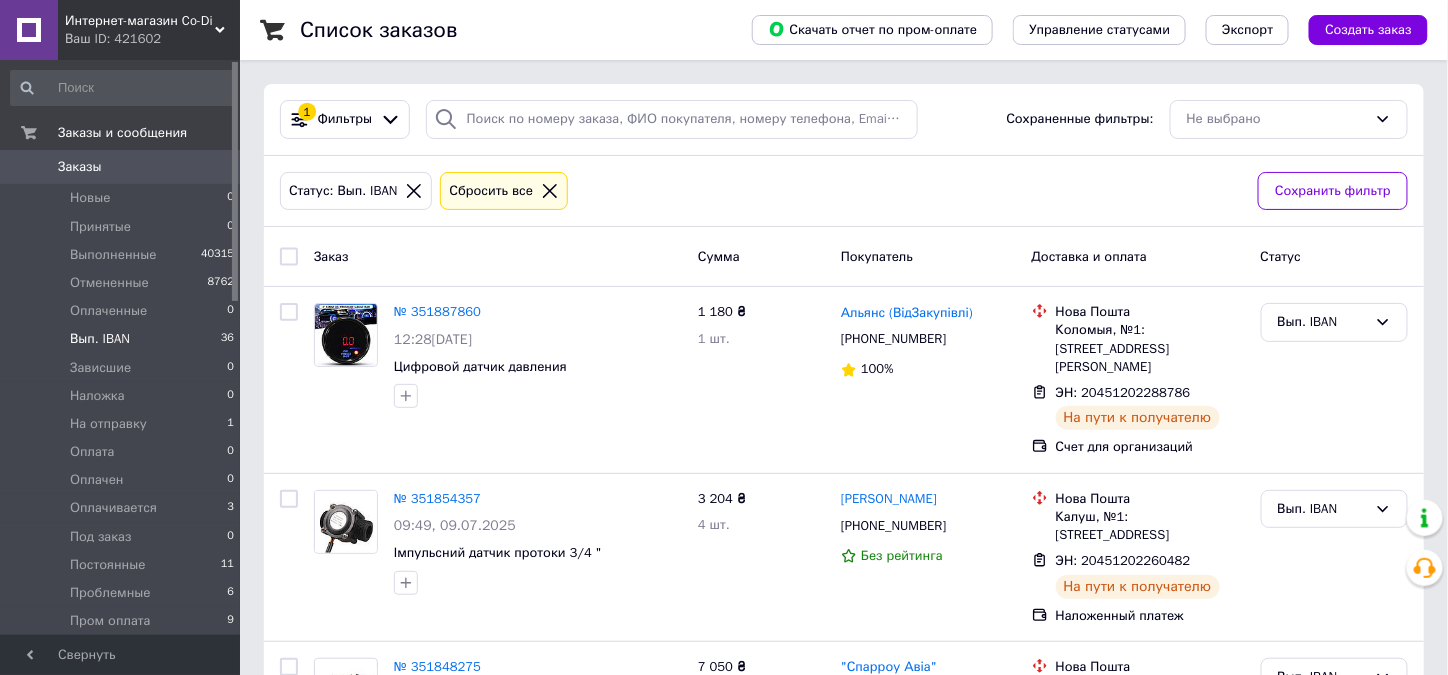 click on "Заказы" at bounding box center [80, 167] 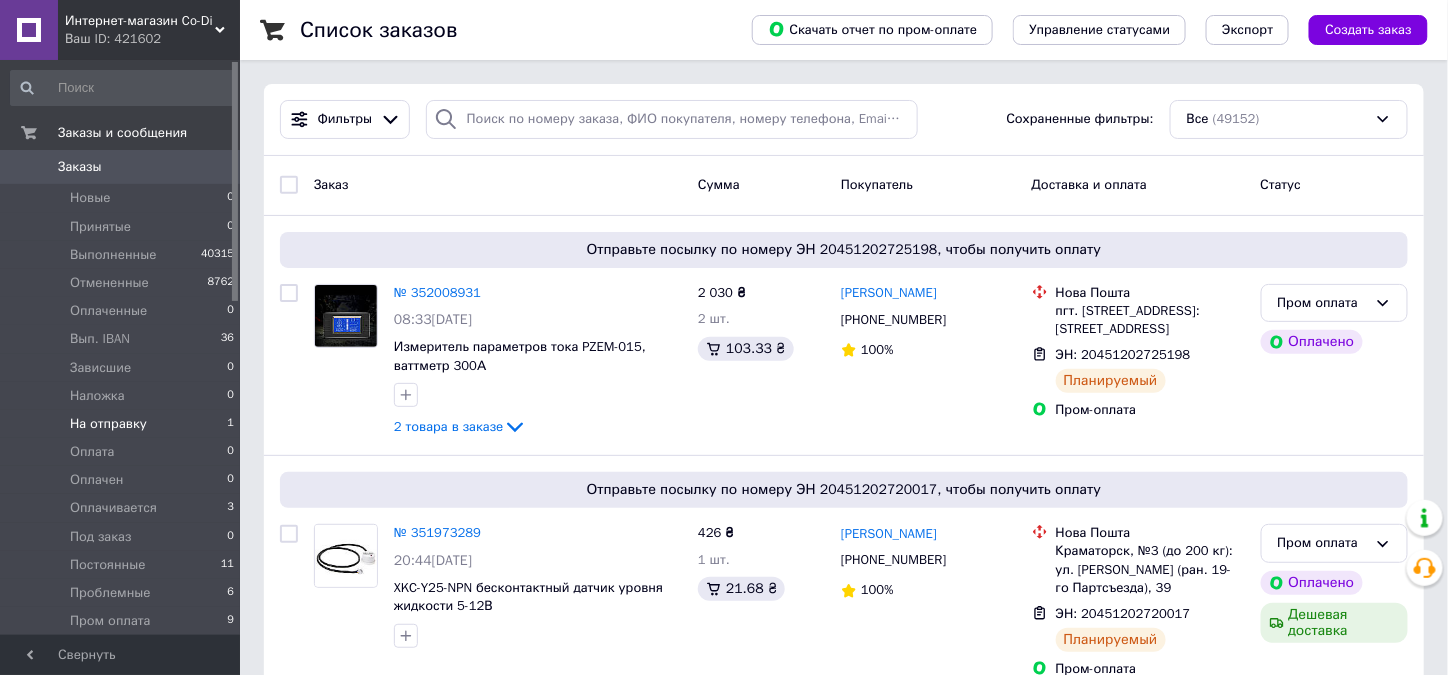 click on "На отправку" at bounding box center [108, 424] 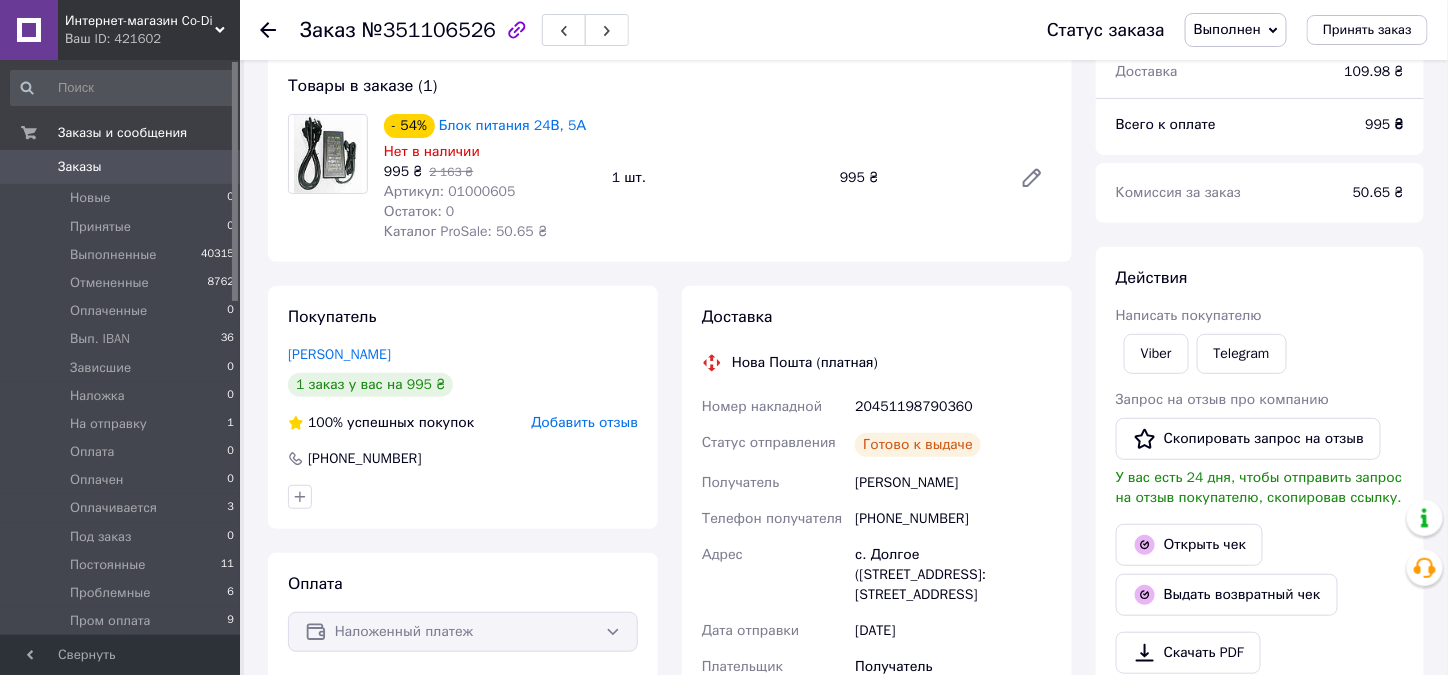 scroll, scrollTop: 300, scrollLeft: 0, axis: vertical 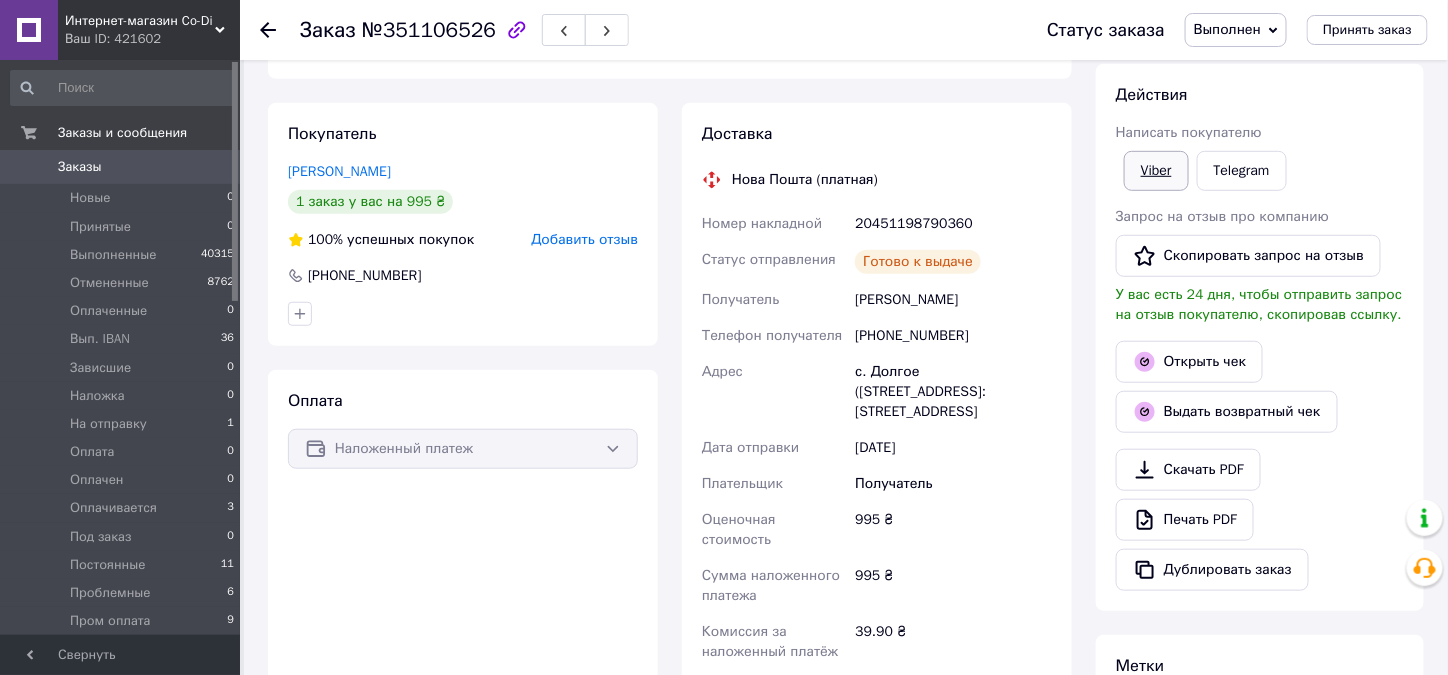 click on "Viber" at bounding box center (1156, 171) 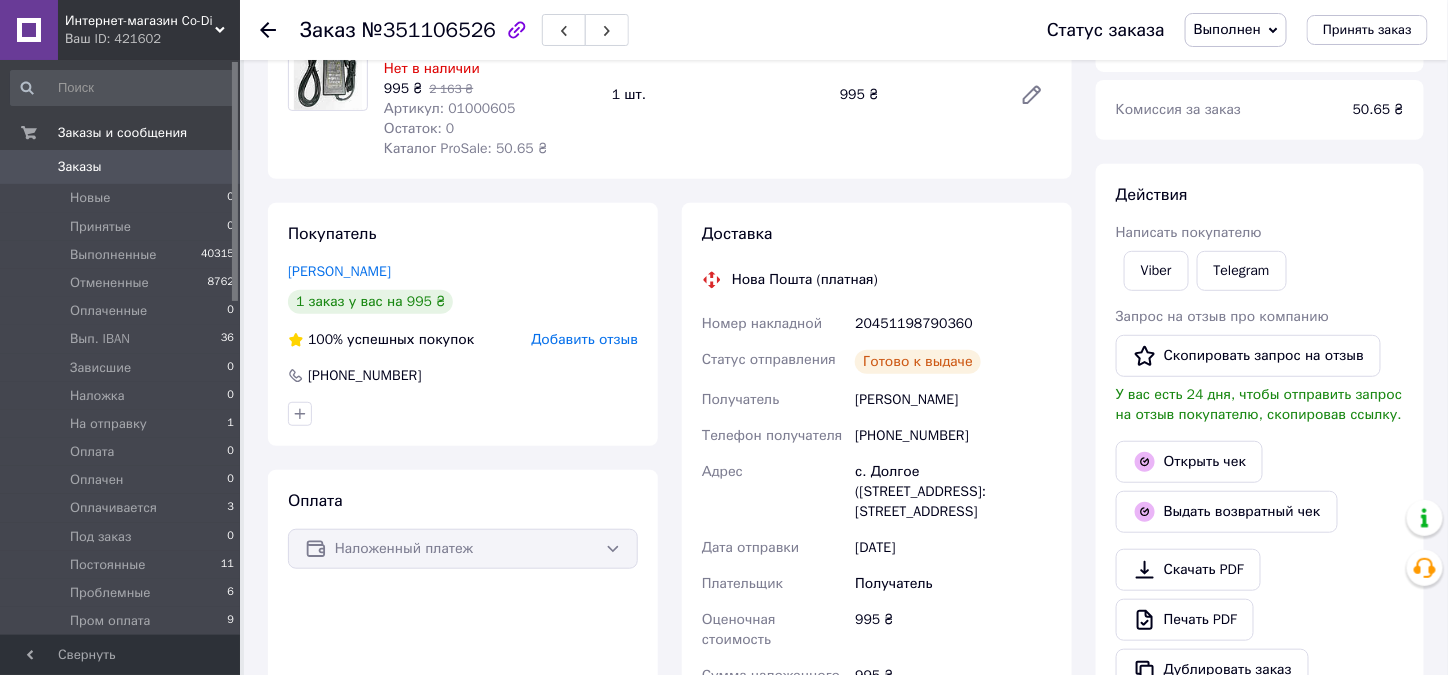 scroll, scrollTop: 0, scrollLeft: 0, axis: both 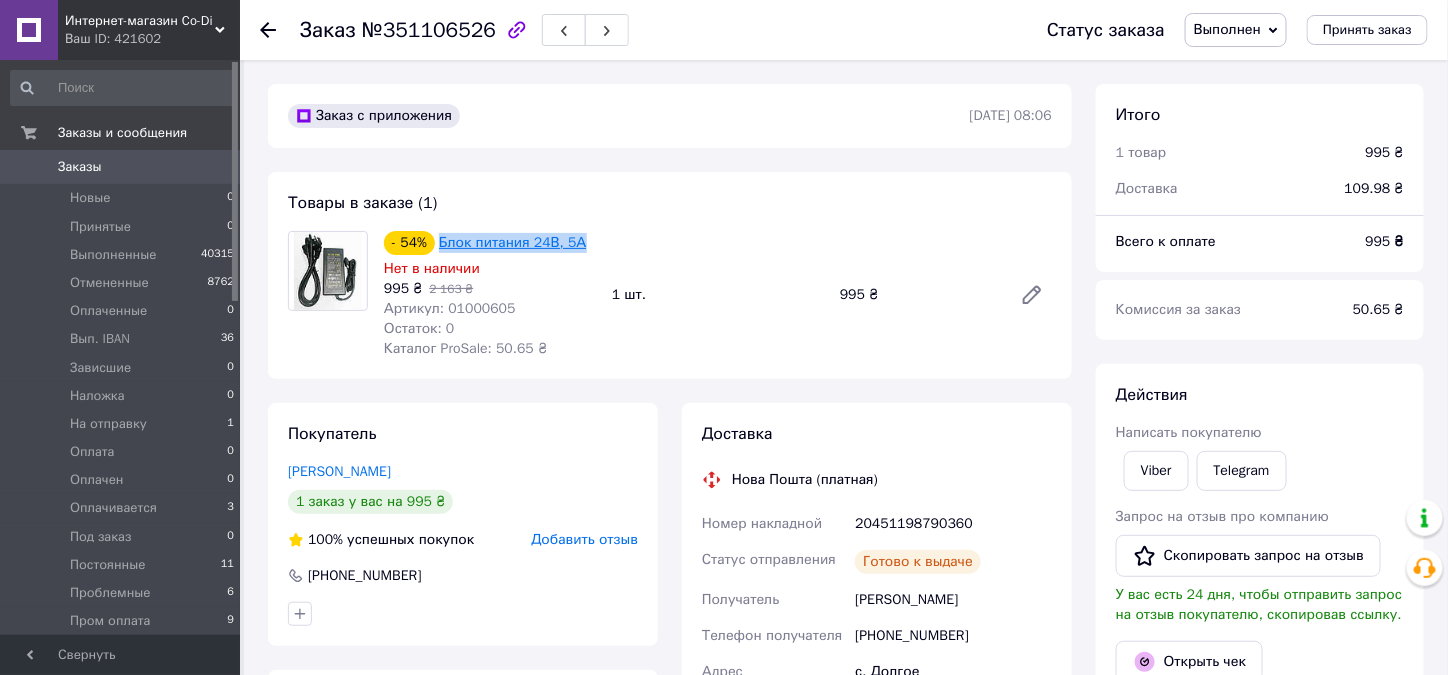 drag, startPoint x: 504, startPoint y: 241, endPoint x: 442, endPoint y: 238, distance: 62.072536 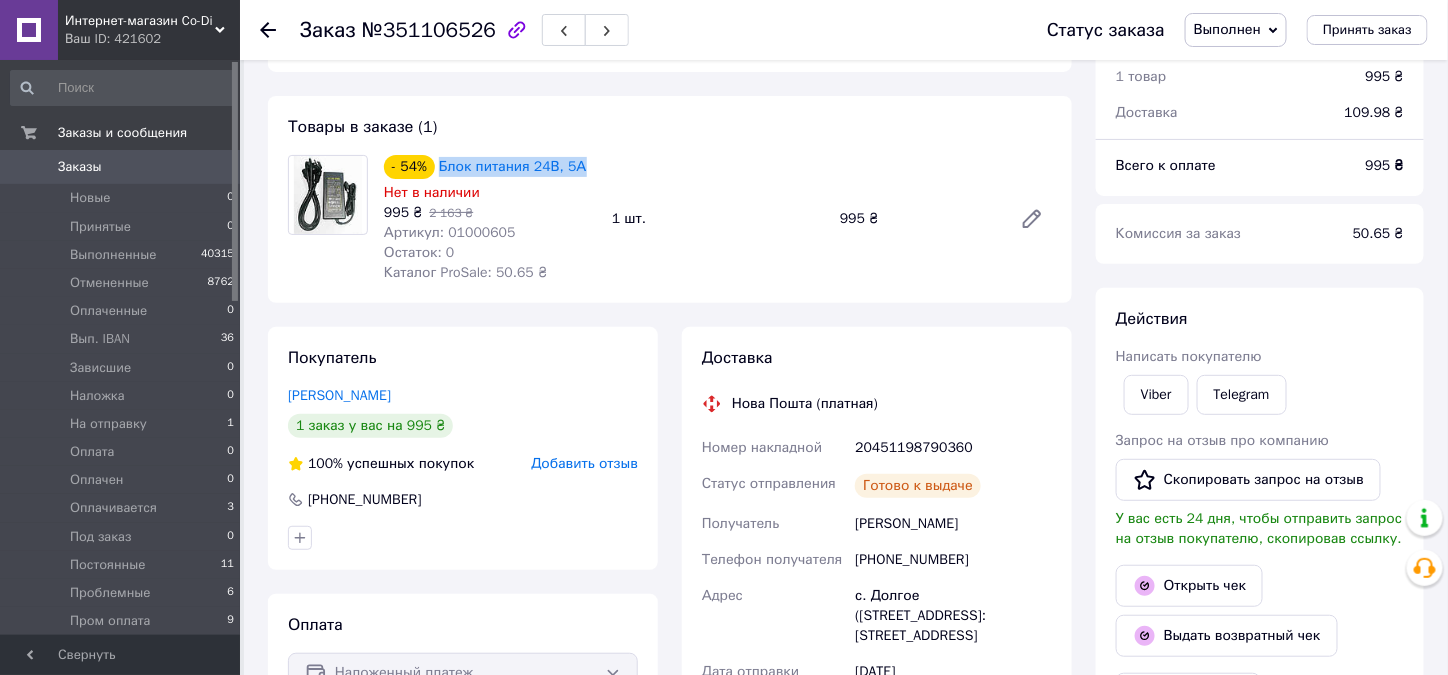 scroll, scrollTop: 100, scrollLeft: 0, axis: vertical 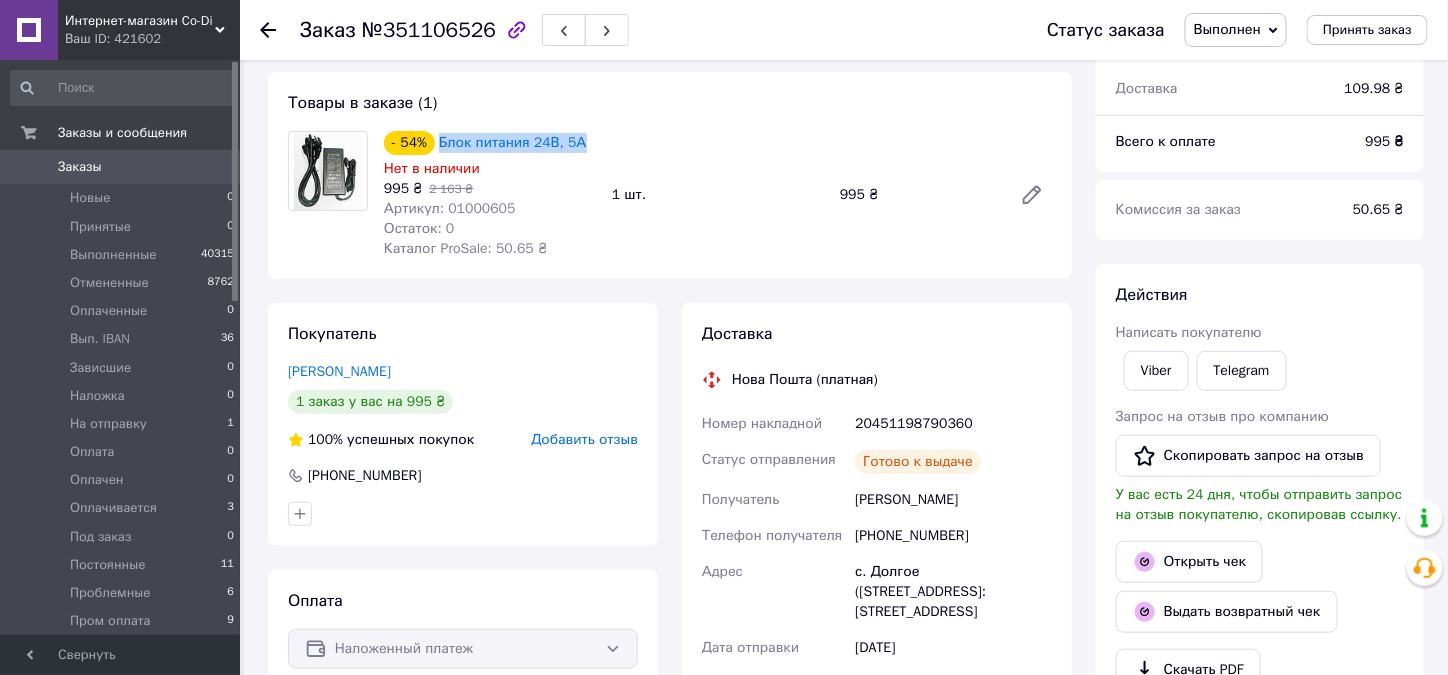 drag, startPoint x: 996, startPoint y: 594, endPoint x: 856, endPoint y: 573, distance: 141.56624 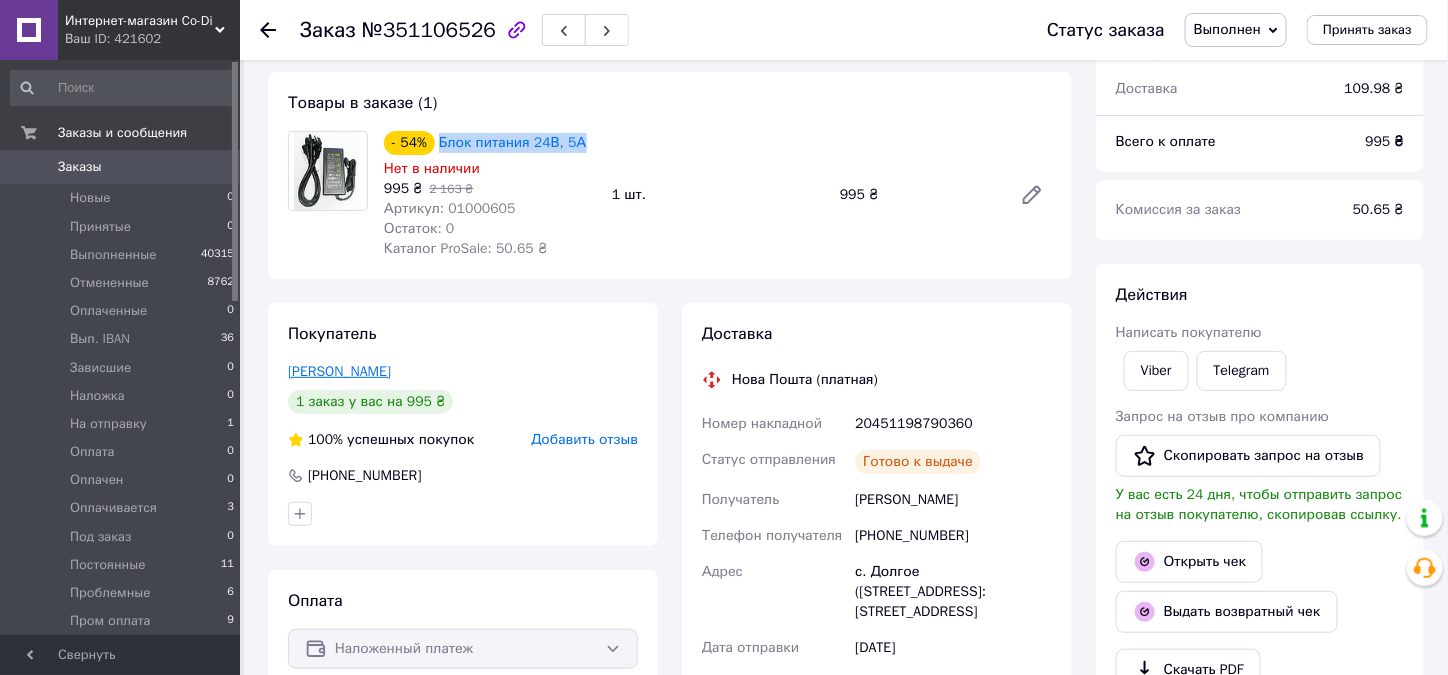 click on "[PERSON_NAME]" at bounding box center [339, 371] 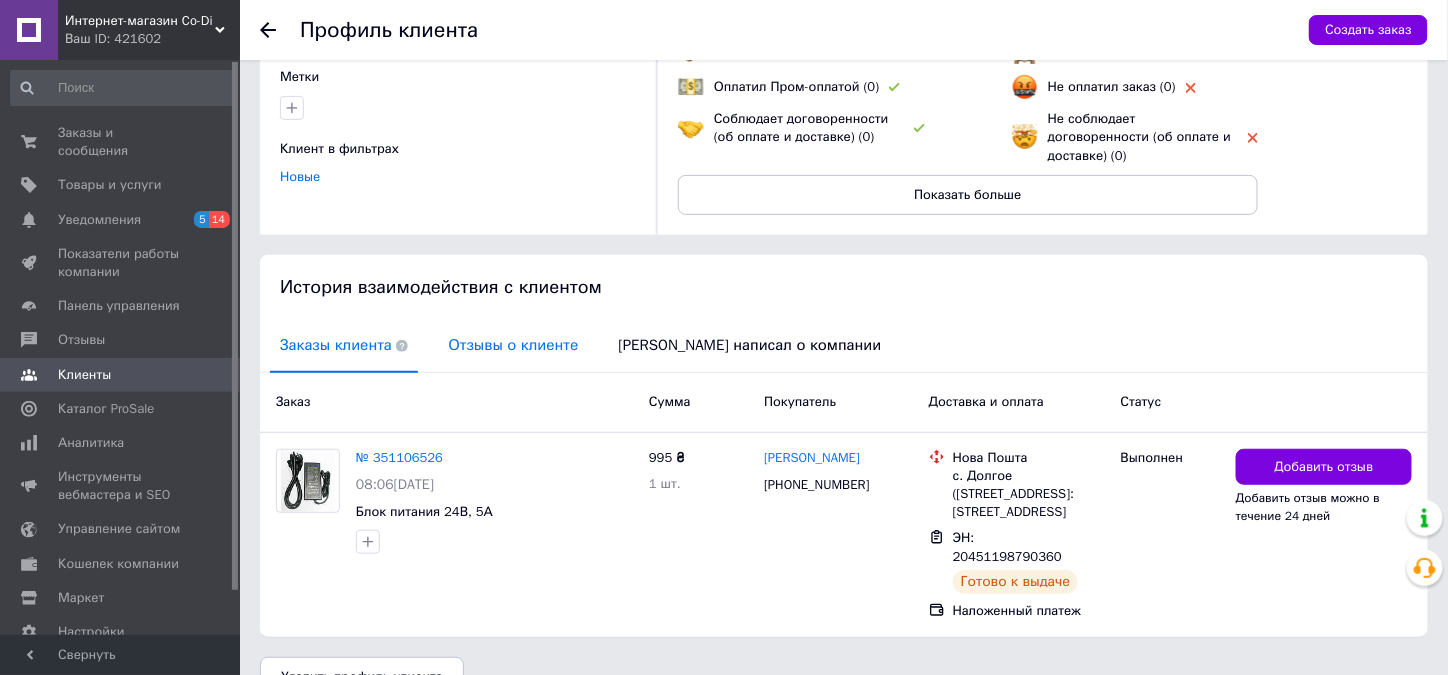 click on "Отзывы о клиенте" at bounding box center [513, 345] 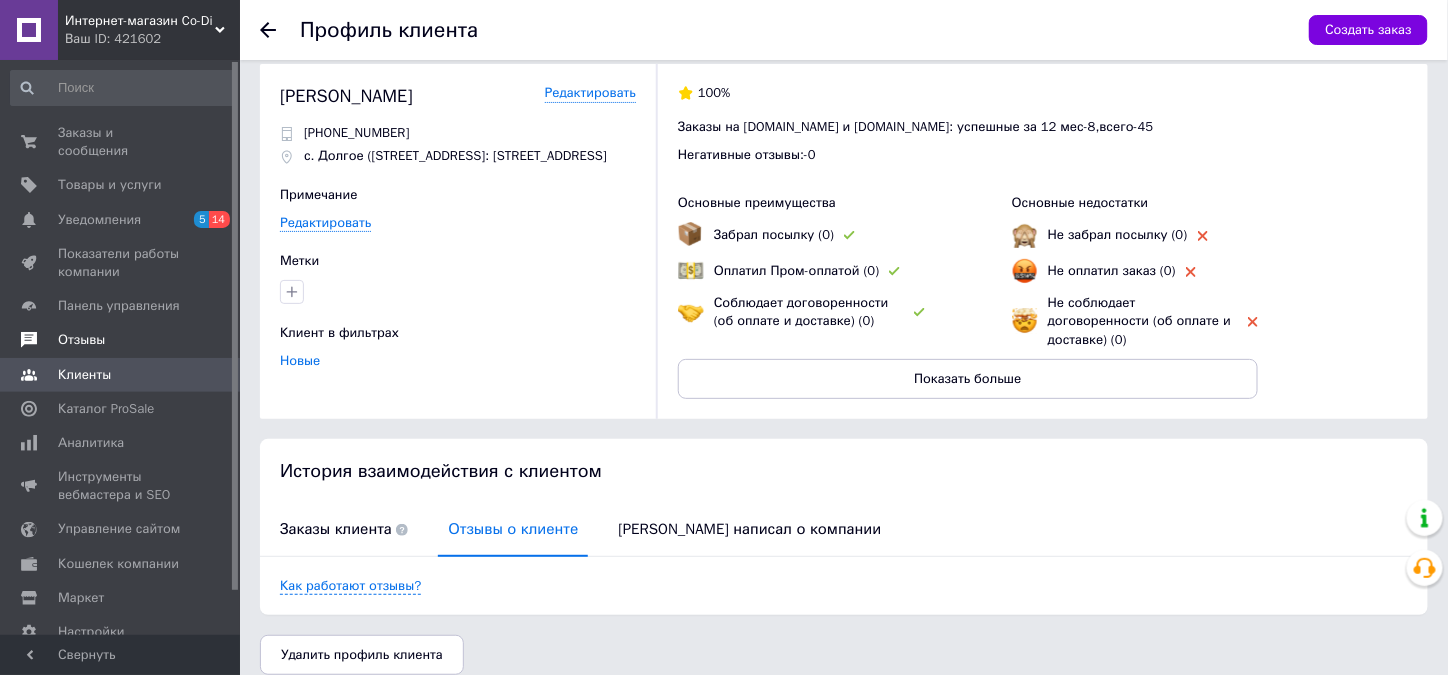 click at bounding box center (29, 340) 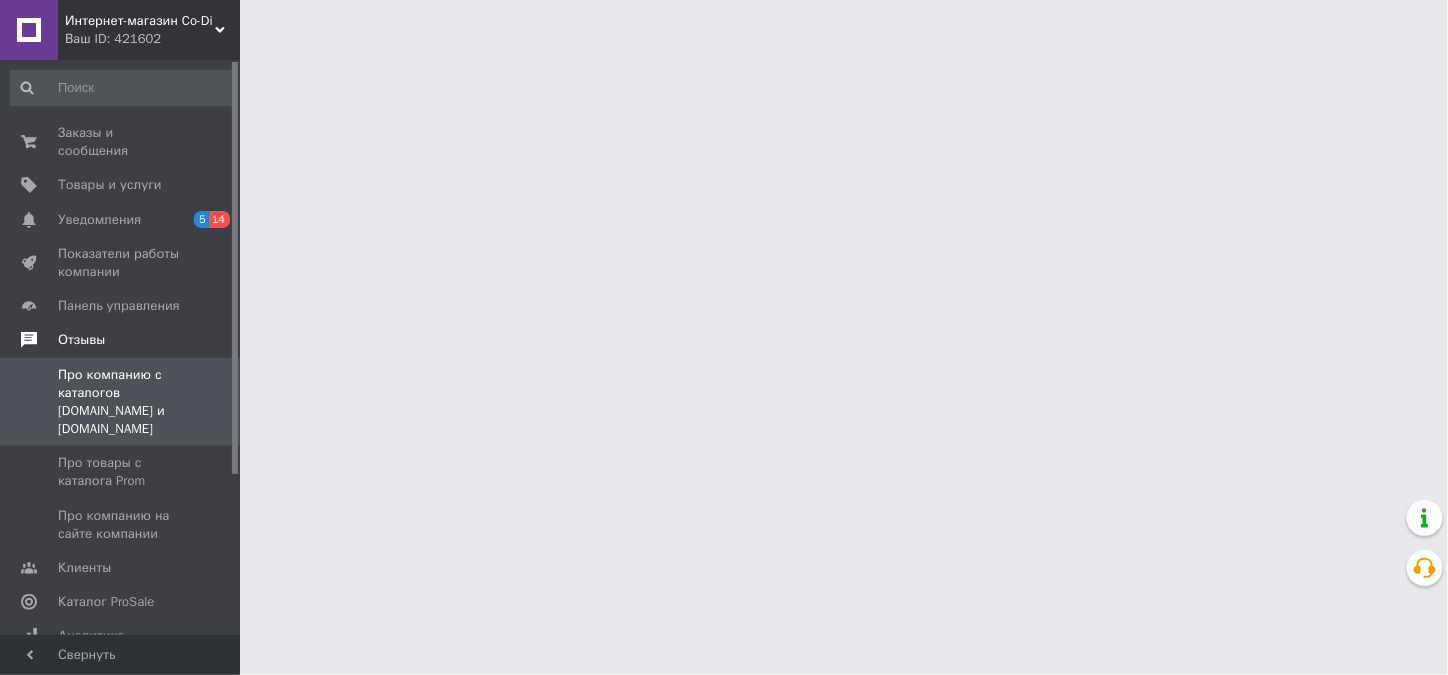 scroll, scrollTop: 0, scrollLeft: 0, axis: both 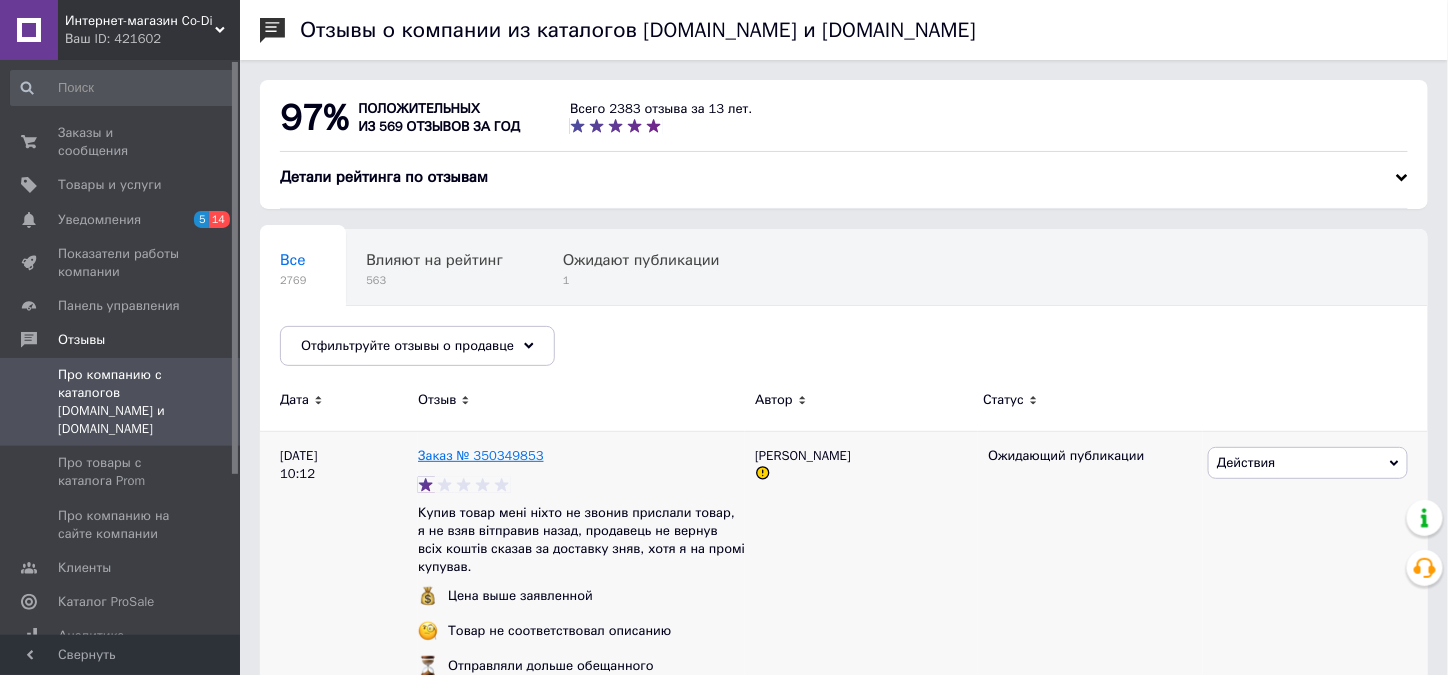 click on "Заказ № 350349853" at bounding box center [481, 455] 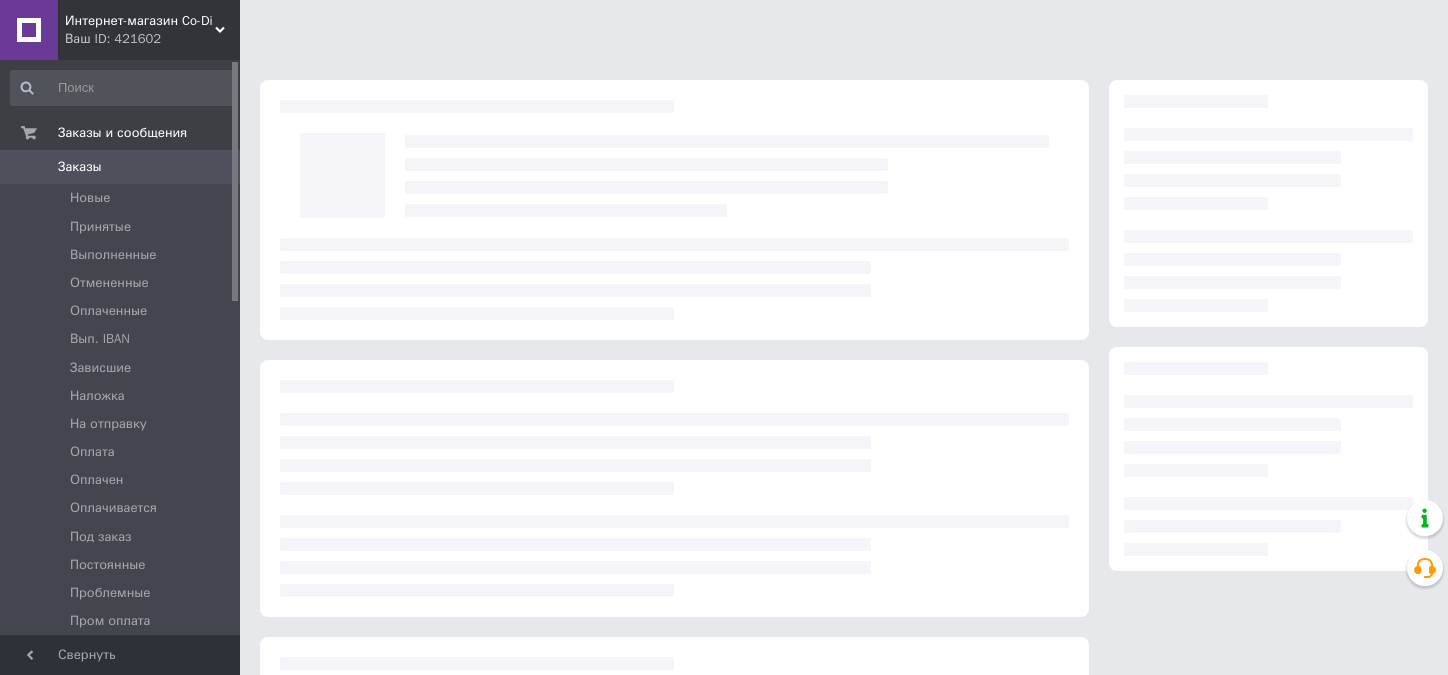 scroll, scrollTop: 0, scrollLeft: 0, axis: both 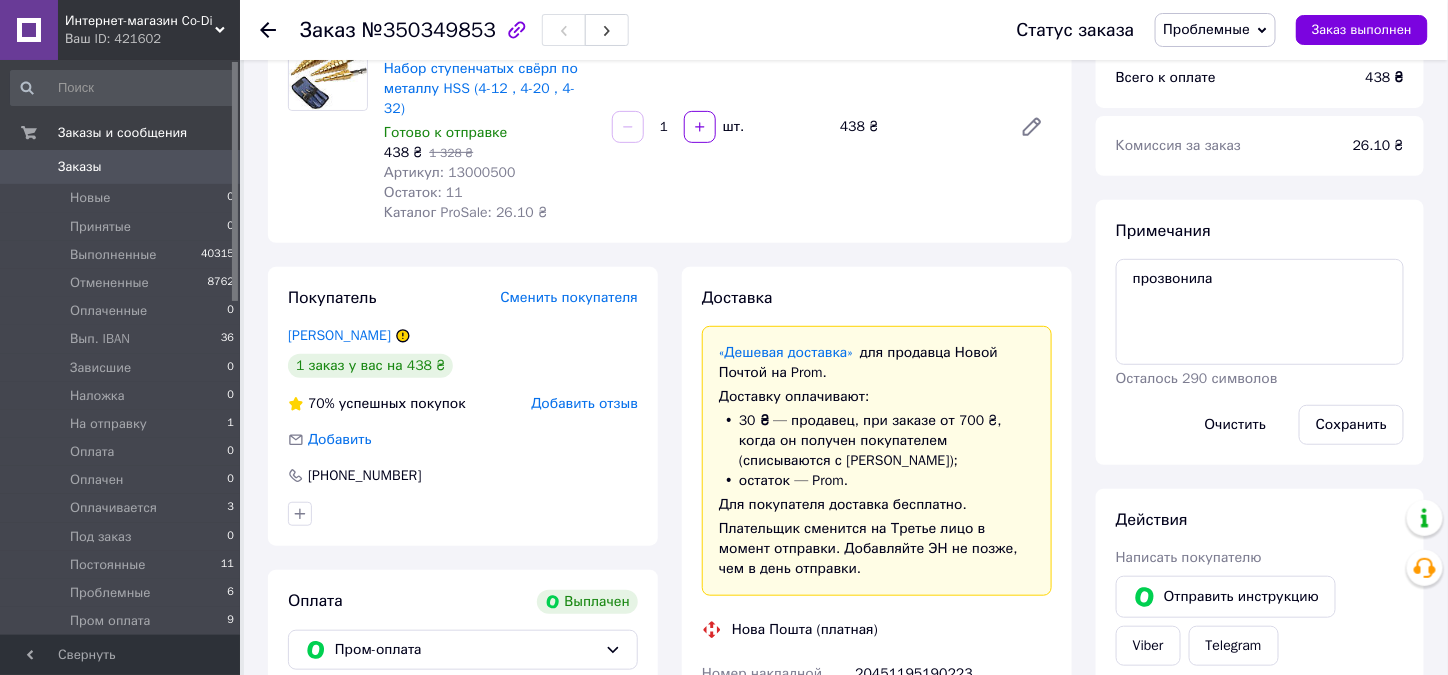 click 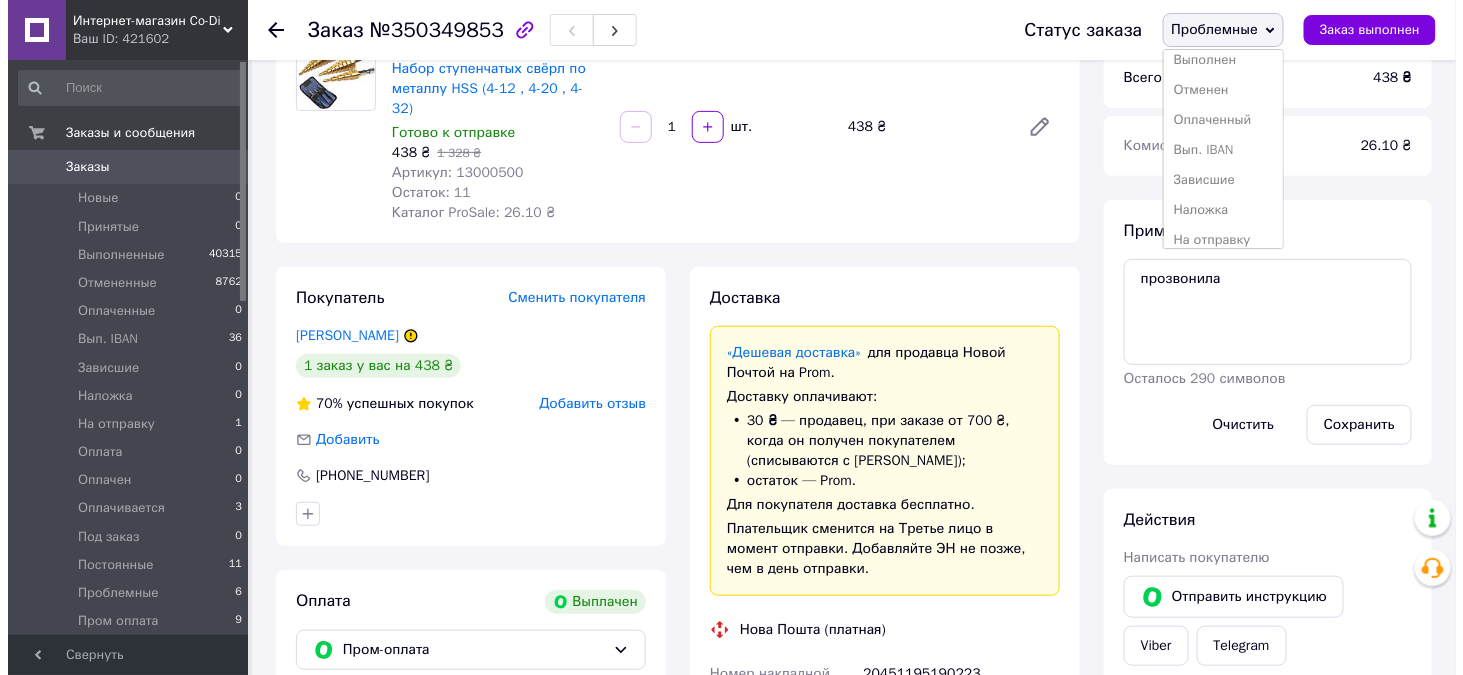 scroll, scrollTop: 0, scrollLeft: 0, axis: both 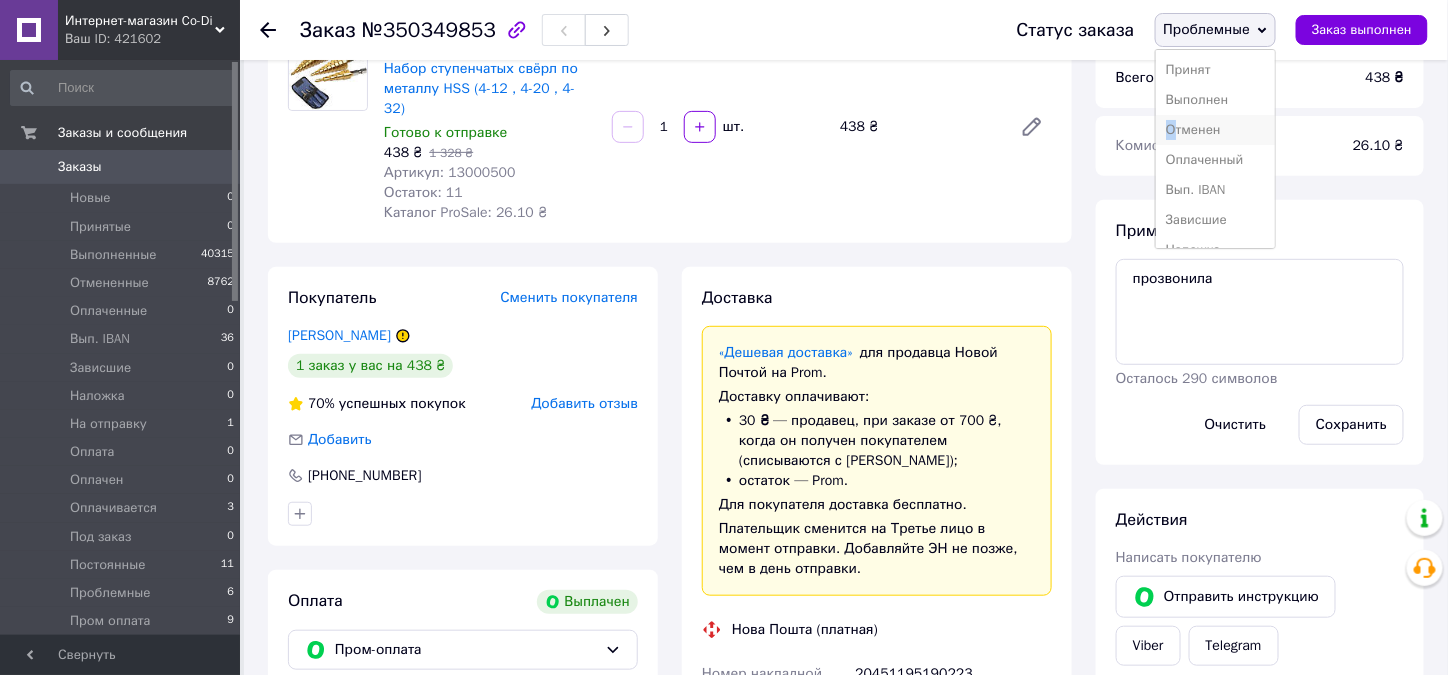 click on "Отменен" at bounding box center (1216, 130) 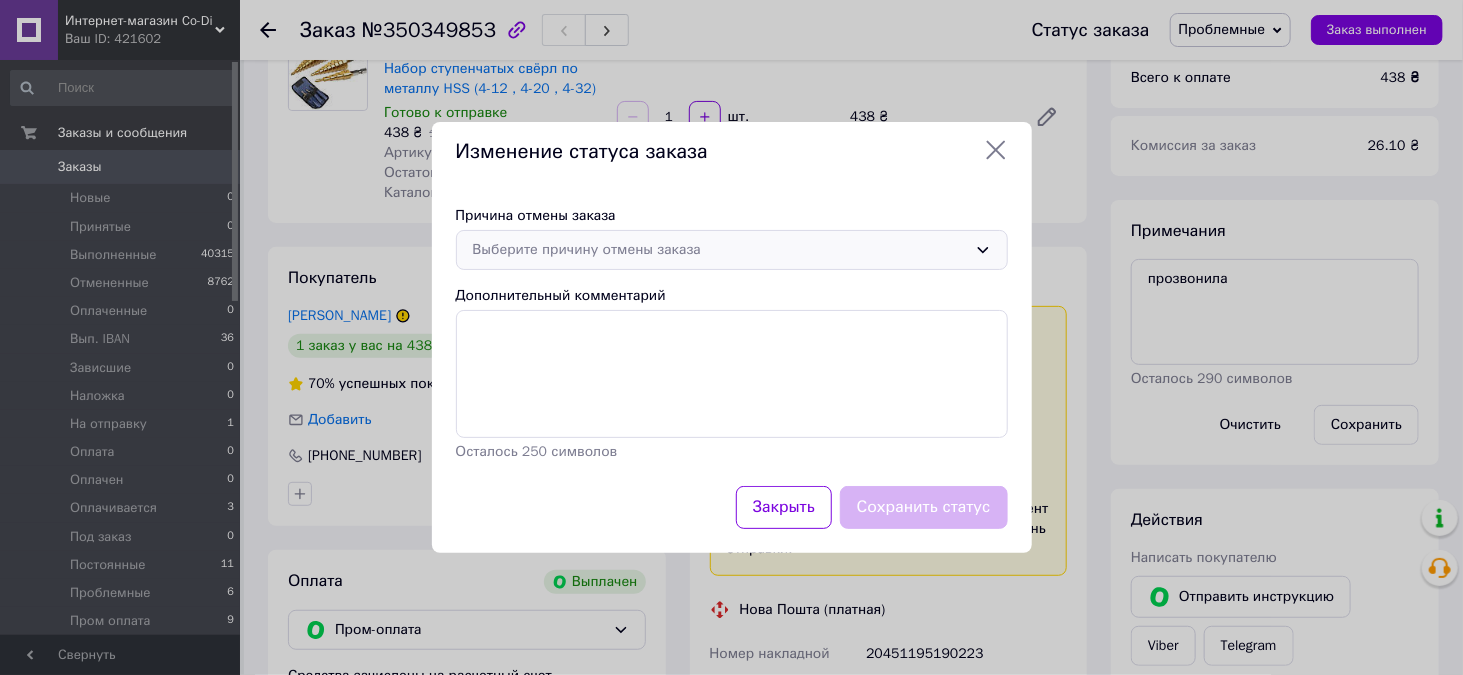 click 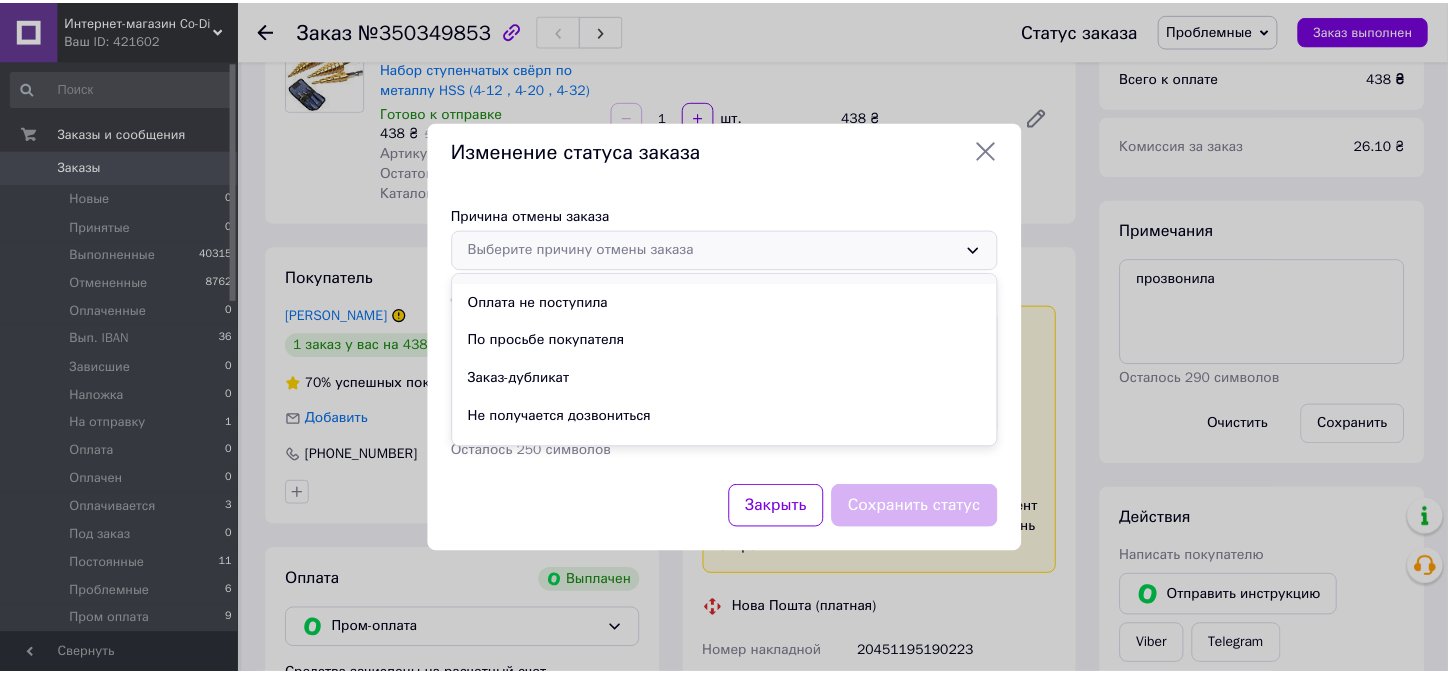 scroll, scrollTop: 93, scrollLeft: 0, axis: vertical 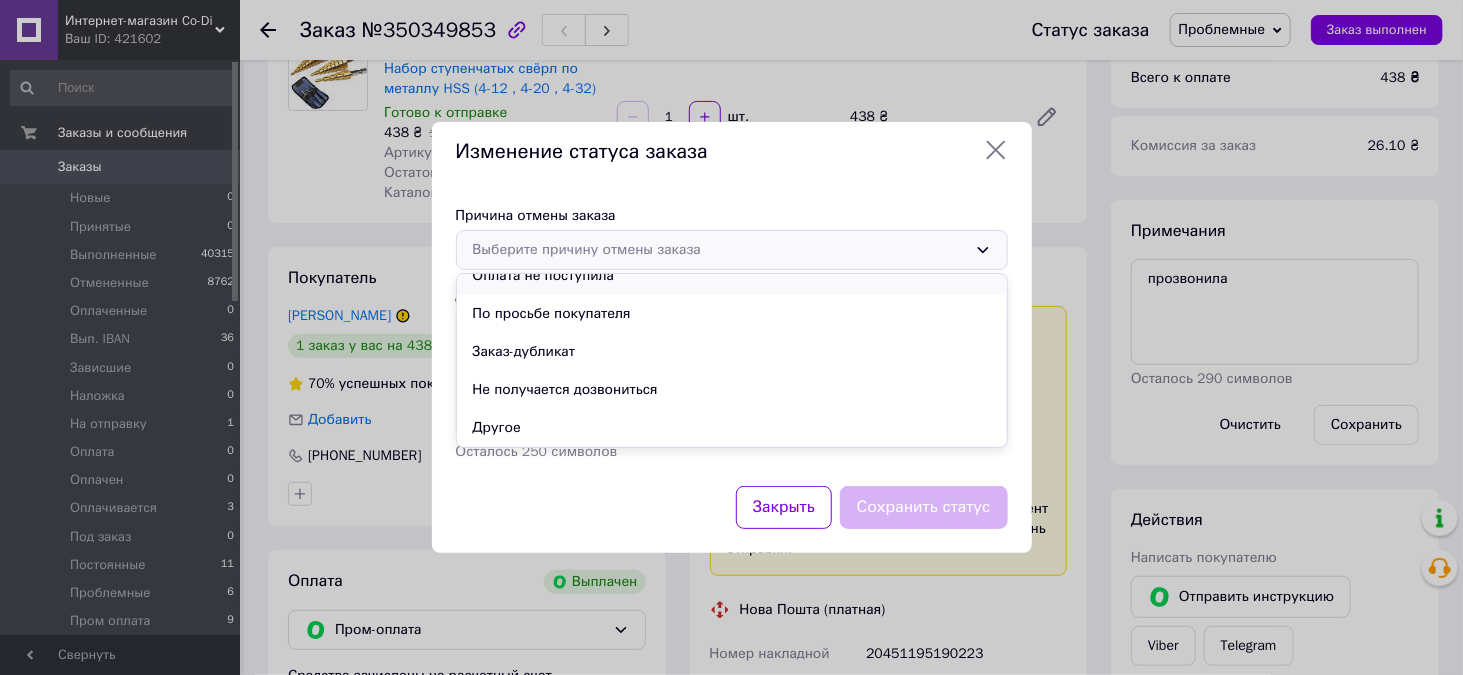 click on "Оплата не поступила" at bounding box center (732, 276) 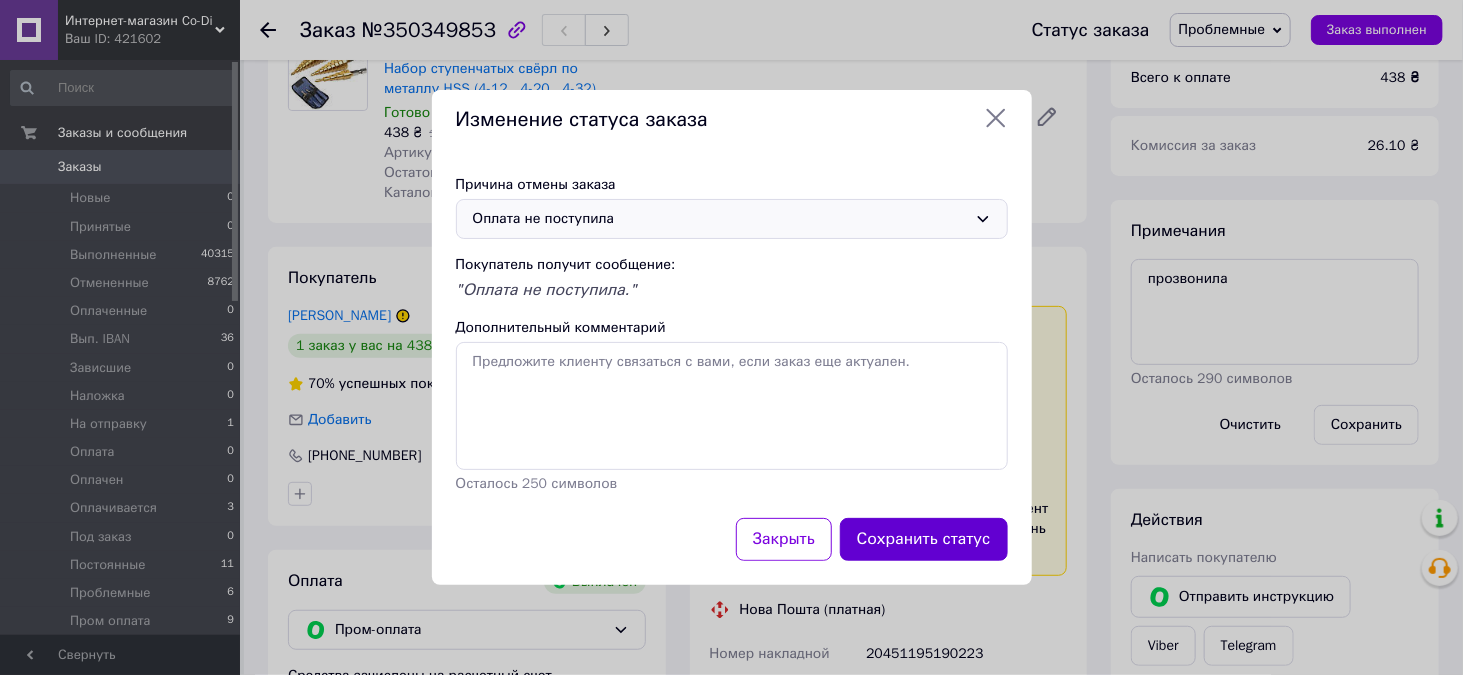 click on "Сохранить статус" at bounding box center [924, 539] 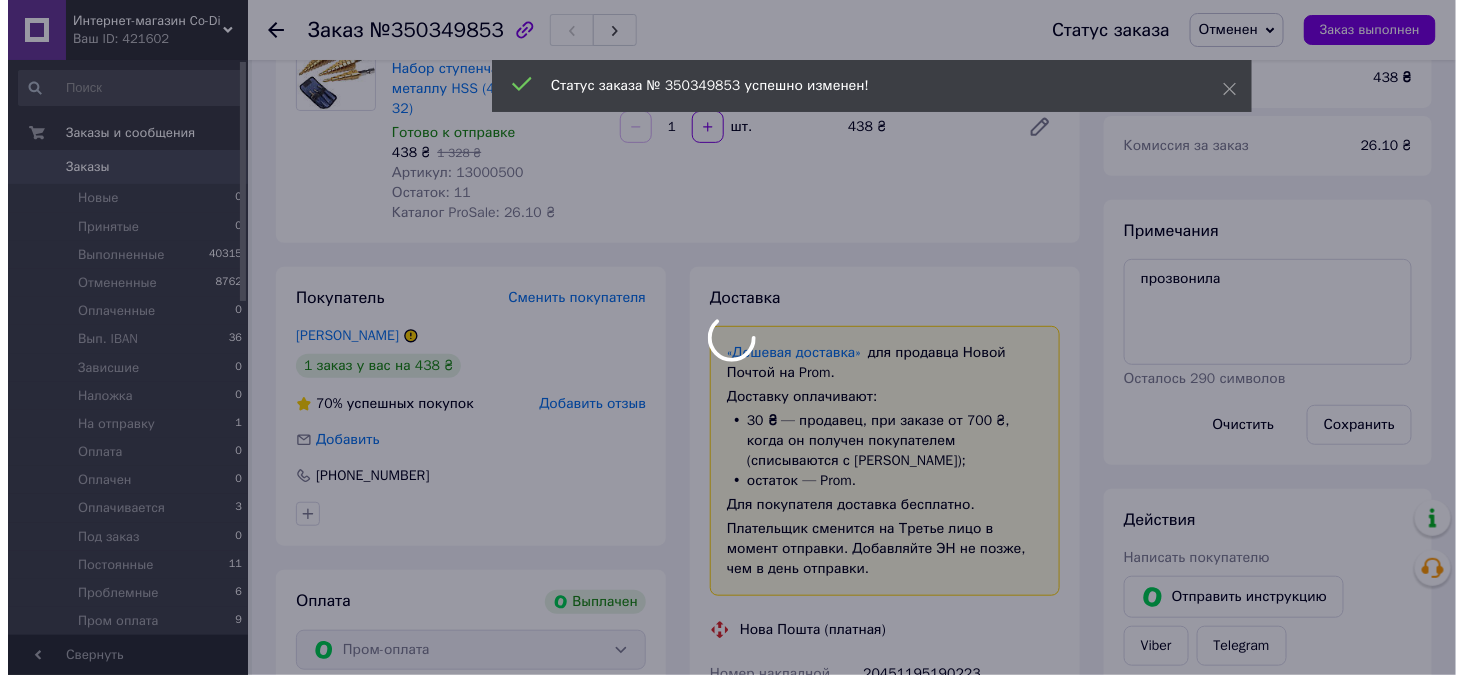 scroll, scrollTop: 420, scrollLeft: 0, axis: vertical 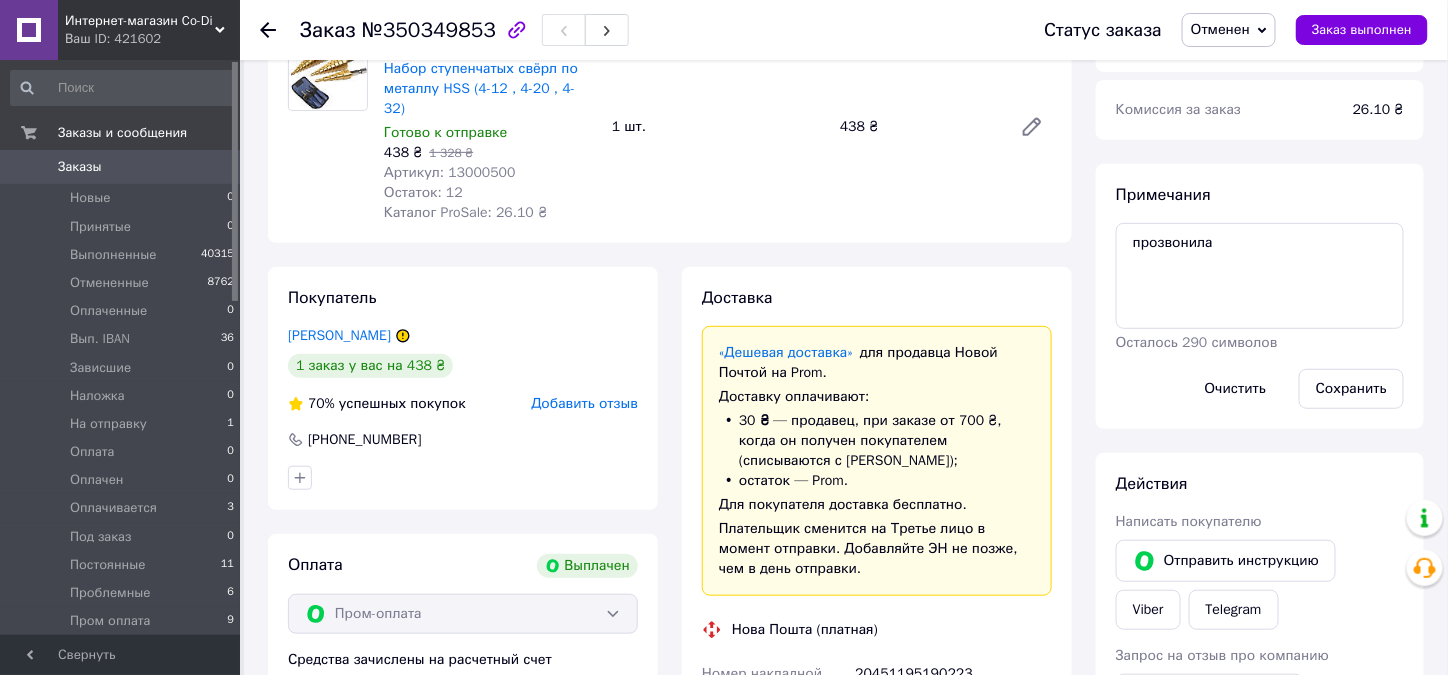 click on "Добавить отзыв" at bounding box center [584, 403] 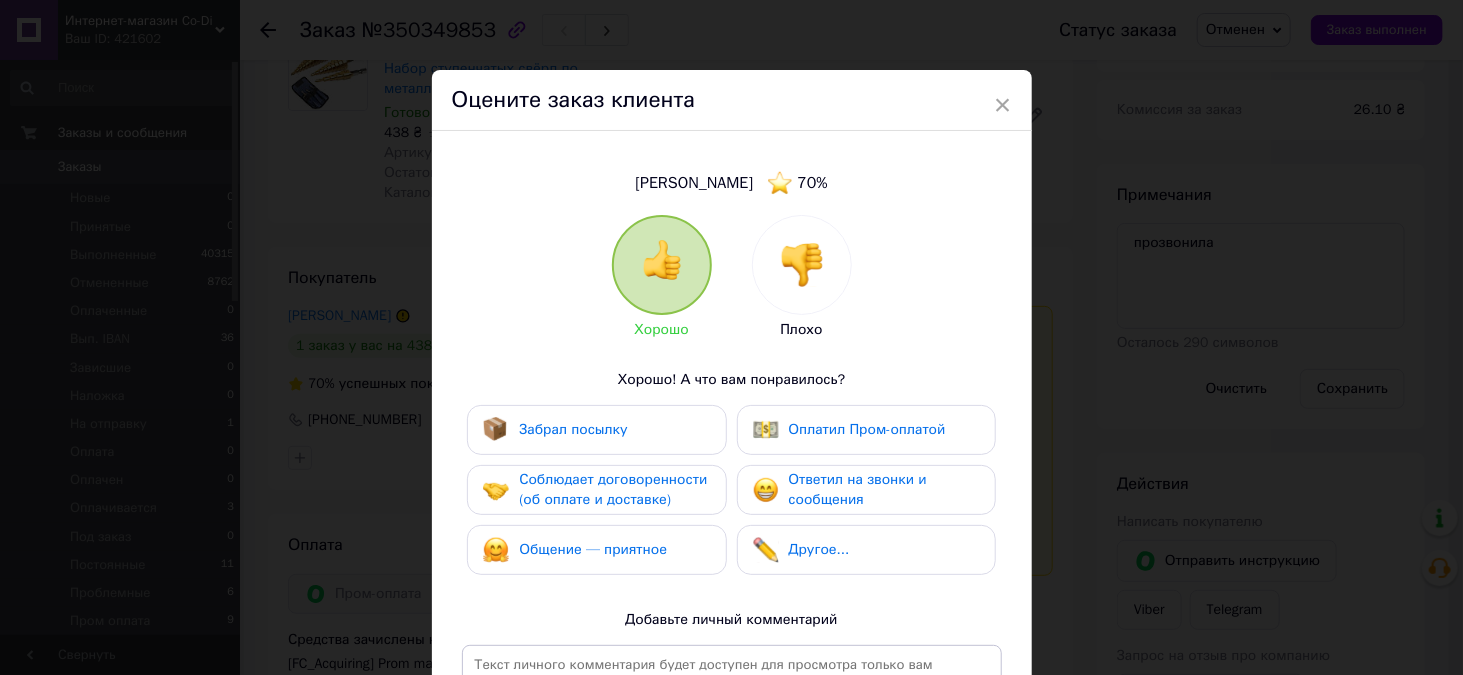 click at bounding box center [802, 265] 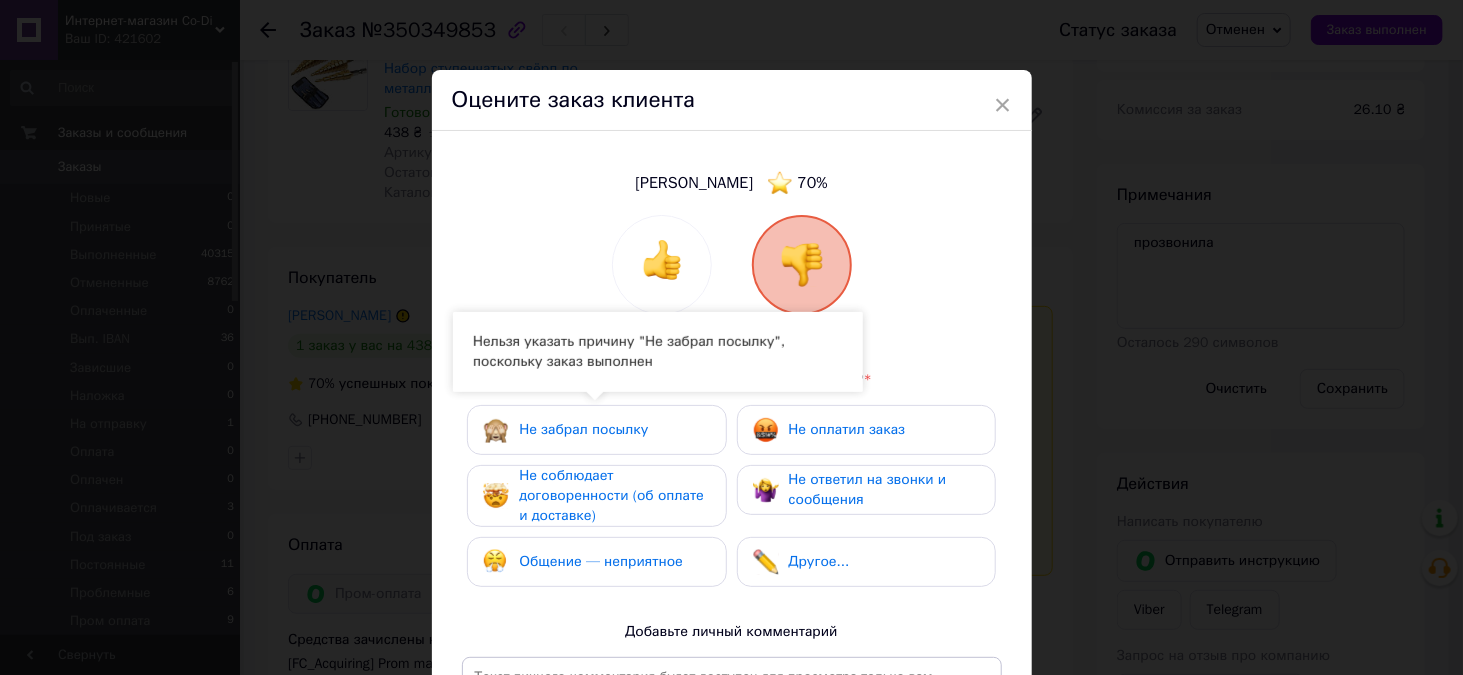 click on "Не забрал посылку" at bounding box center (583, 429) 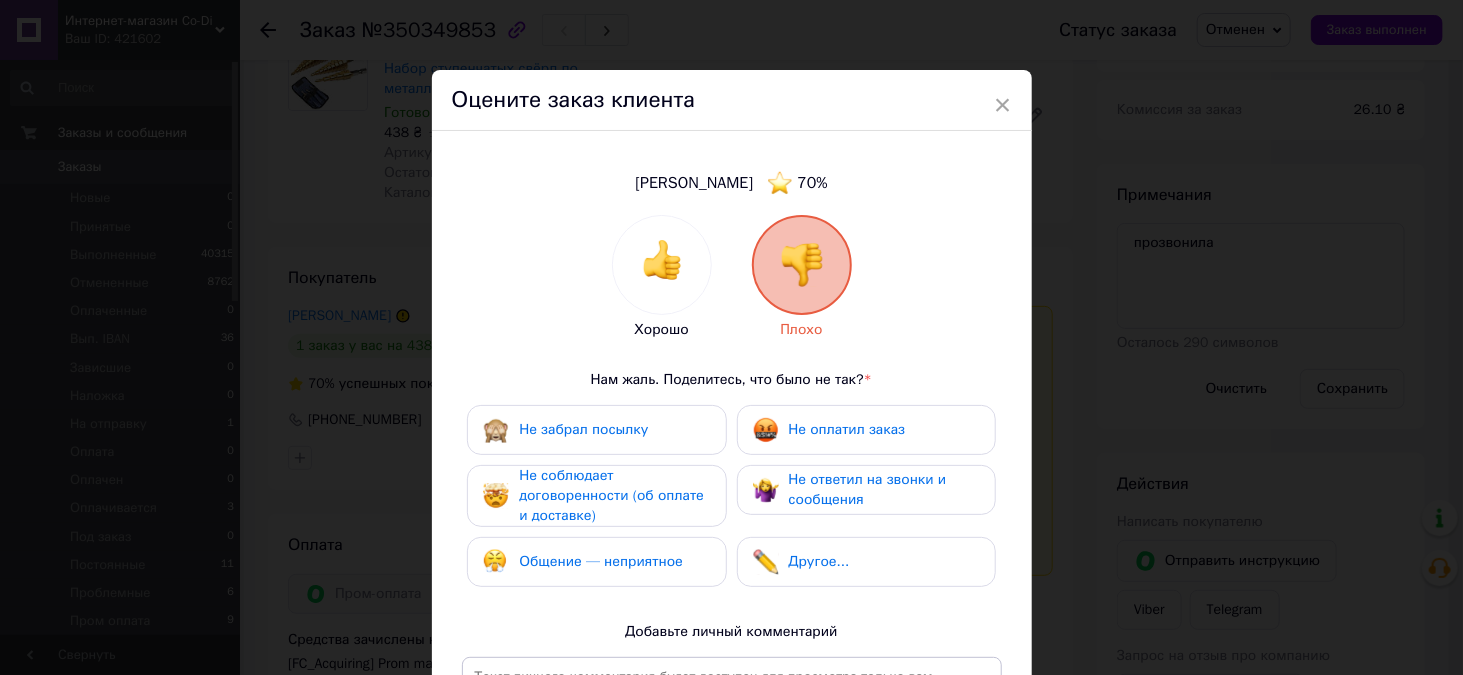 click on "Не соблюдает договоренности (об оплате и доставке)" at bounding box center [611, 495] 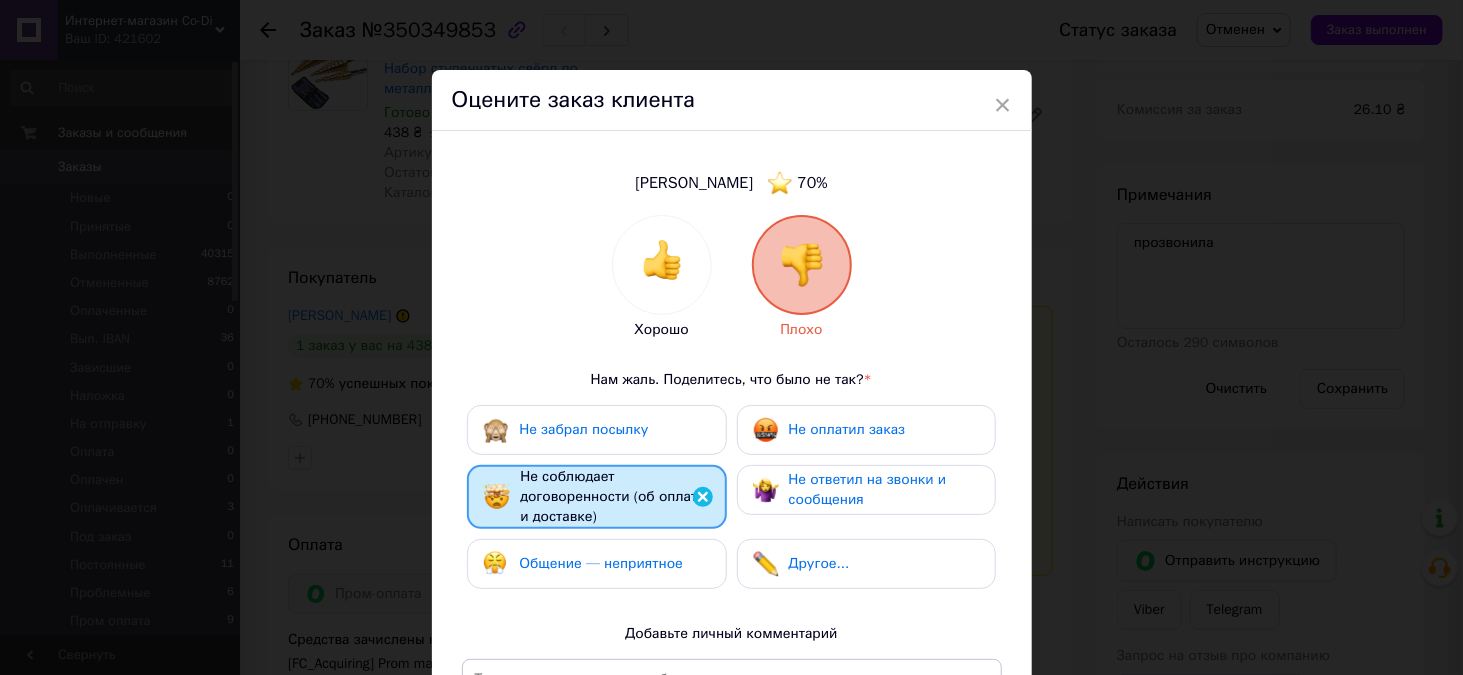 click on "Общение — неприятное" at bounding box center [601, 563] 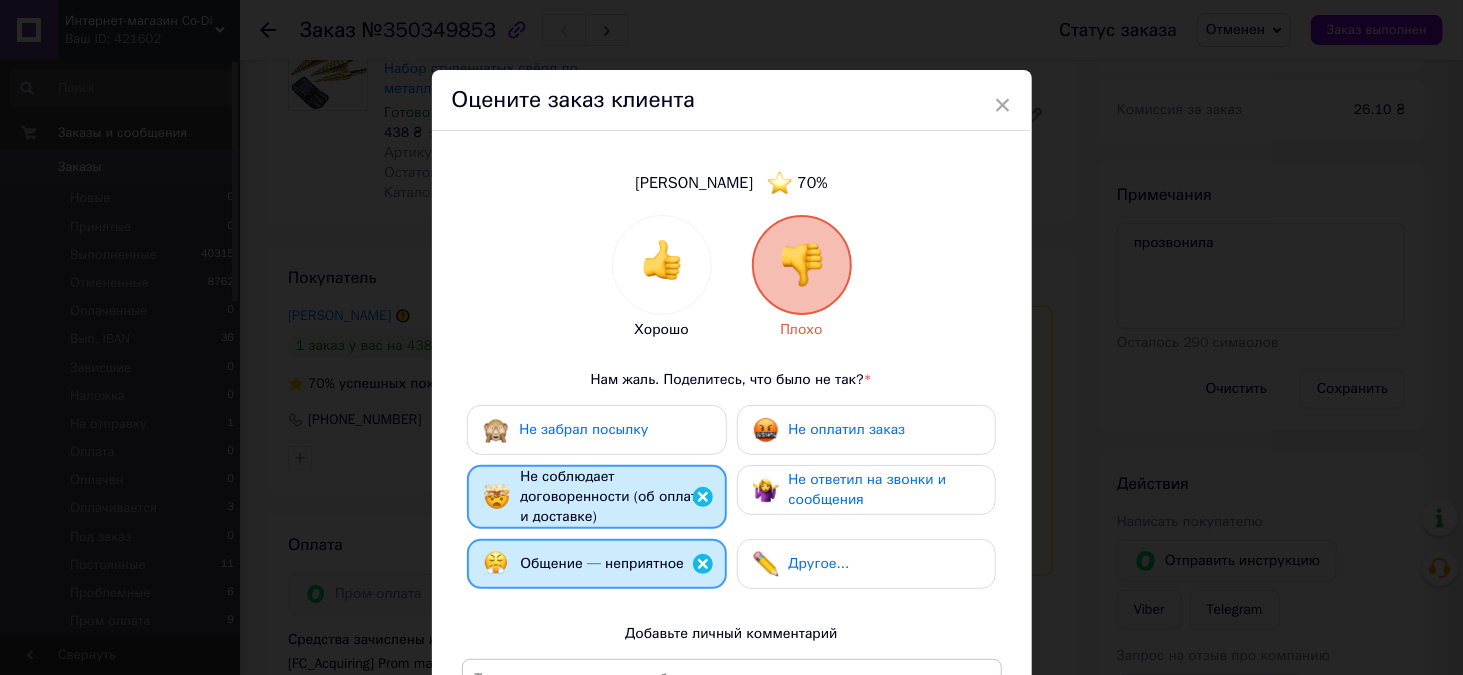 click on "Не оплатил заказ" at bounding box center [847, 429] 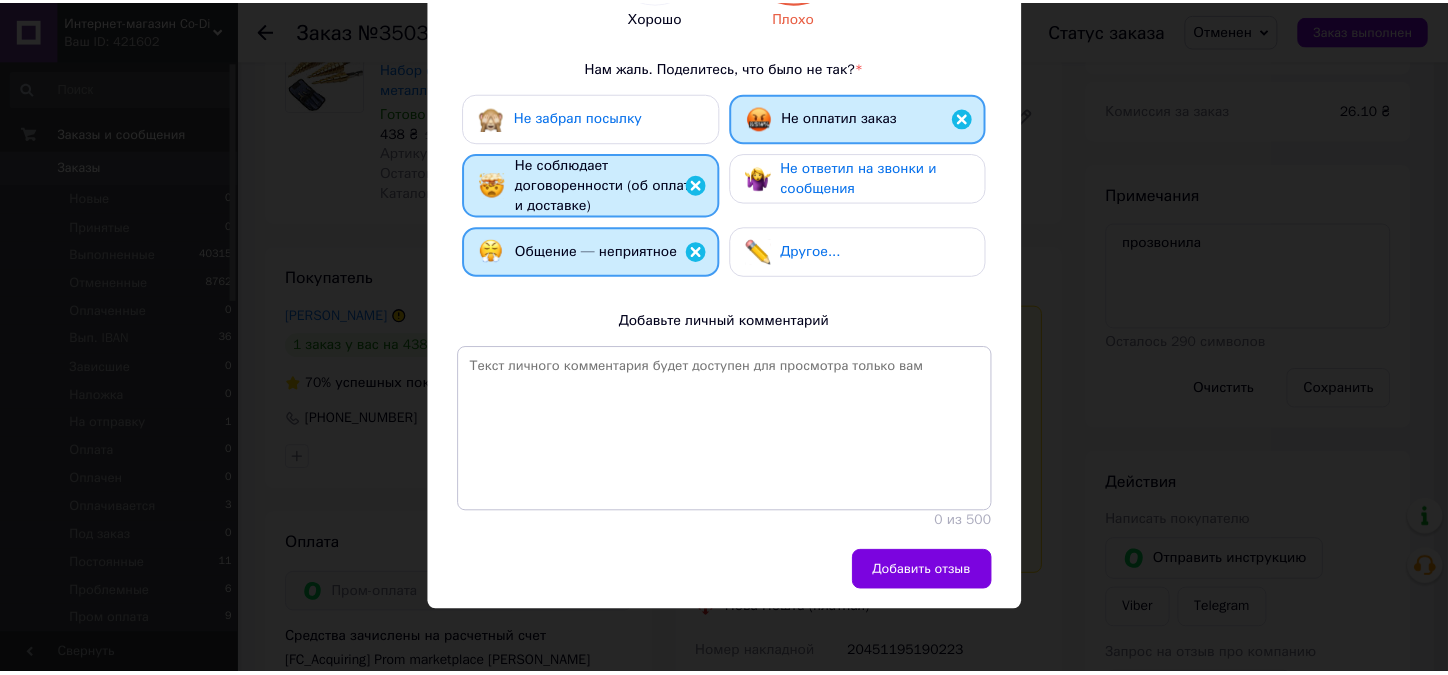 scroll, scrollTop: 314, scrollLeft: 0, axis: vertical 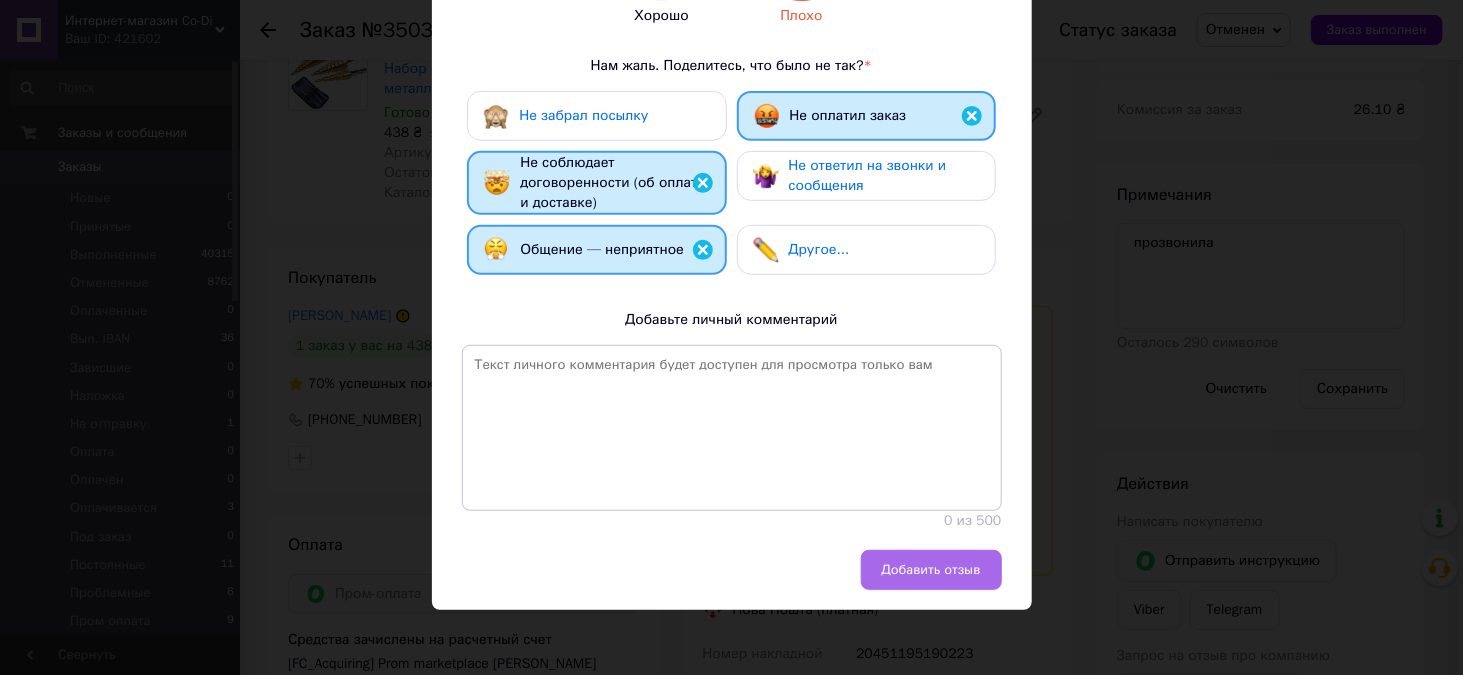 click on "Добавить отзыв" at bounding box center (931, 570) 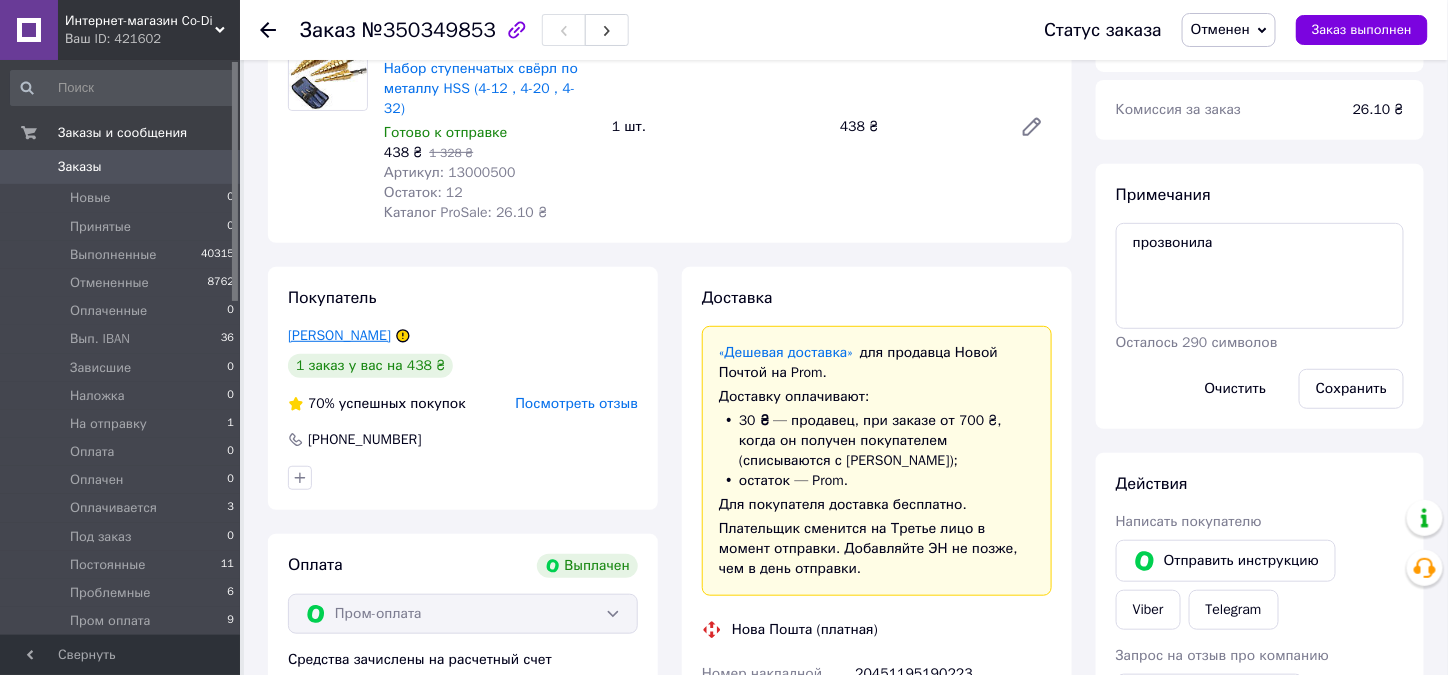 click on "[PERSON_NAME]" at bounding box center (339, 335) 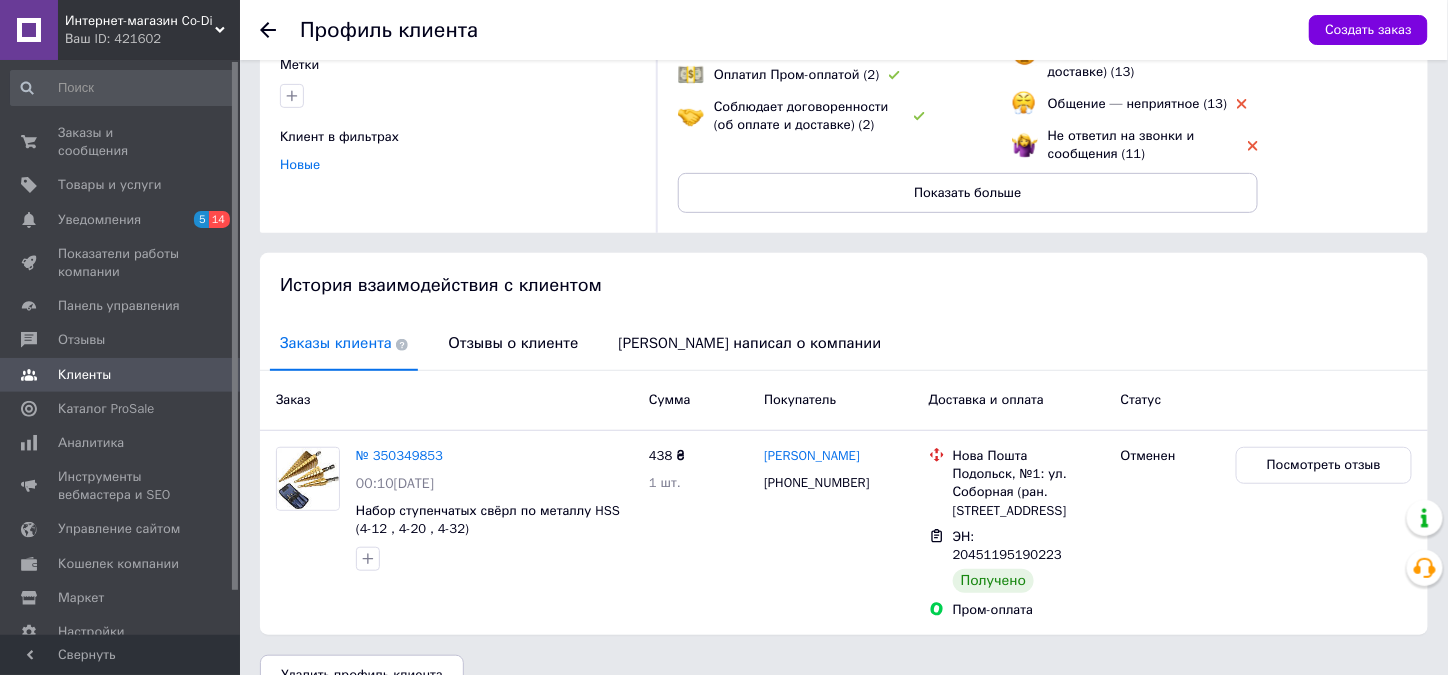 scroll, scrollTop: 213, scrollLeft: 0, axis: vertical 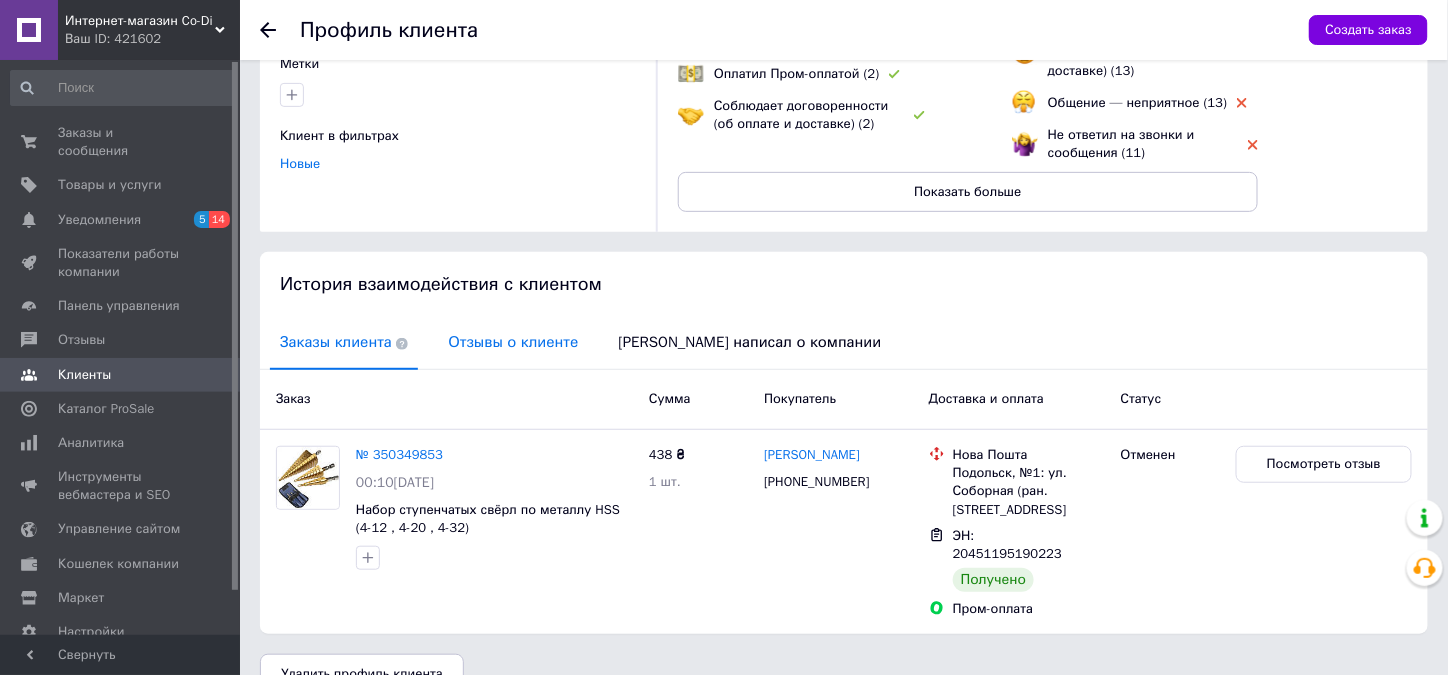 click on "Отзывы о клиенте" at bounding box center [513, 342] 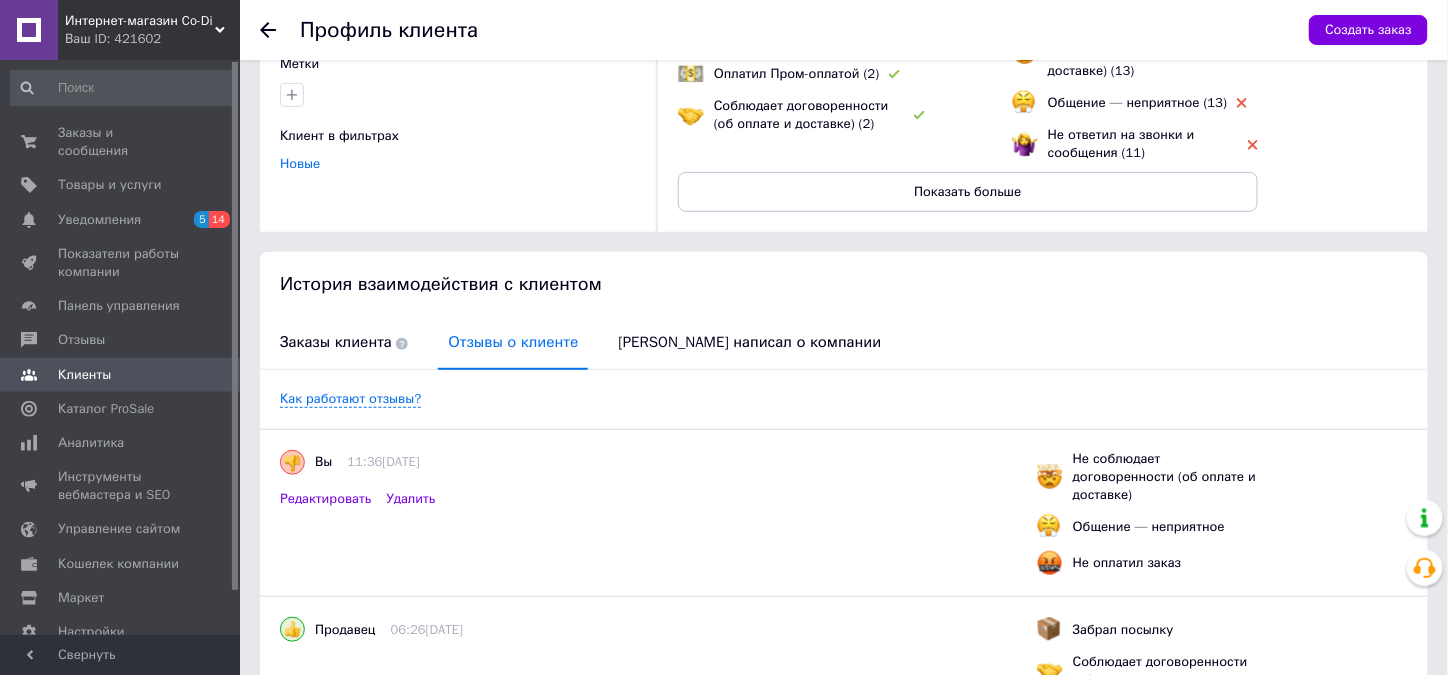 scroll, scrollTop: 0, scrollLeft: 0, axis: both 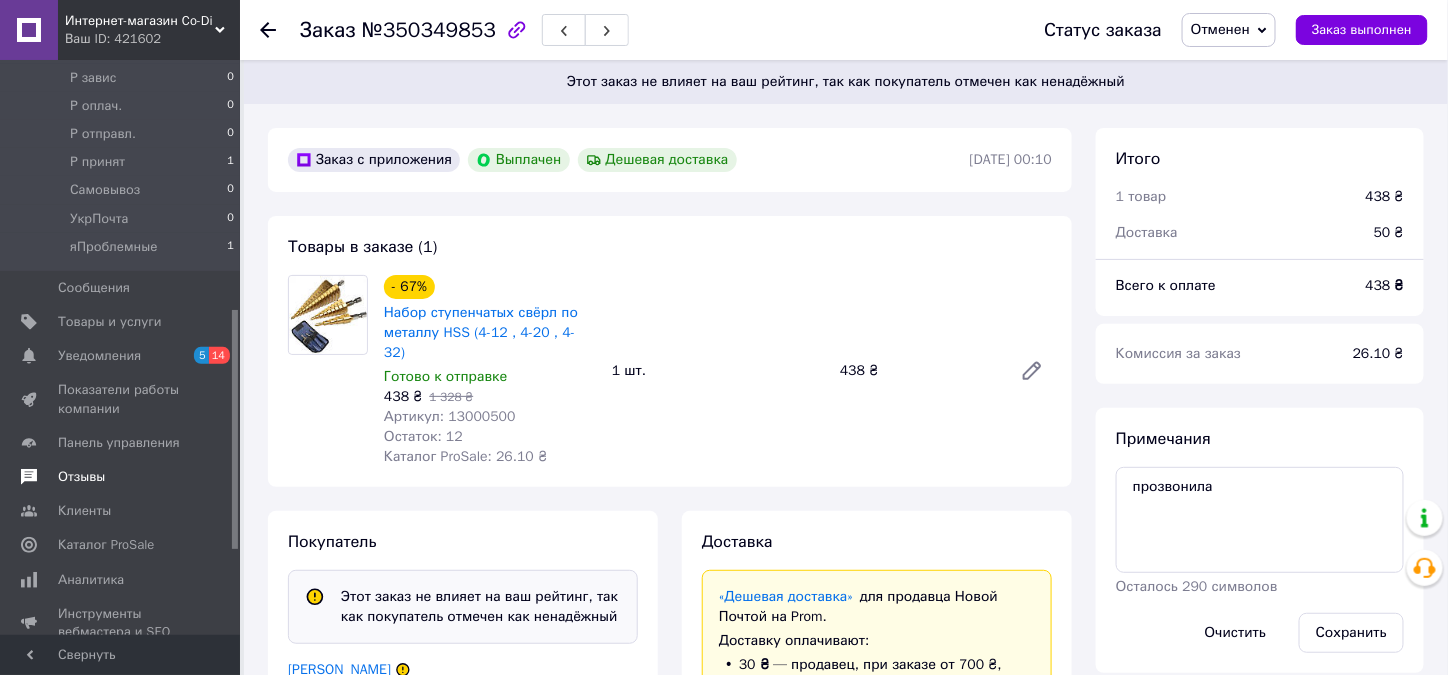 click on "Отзывы" at bounding box center (81, 477) 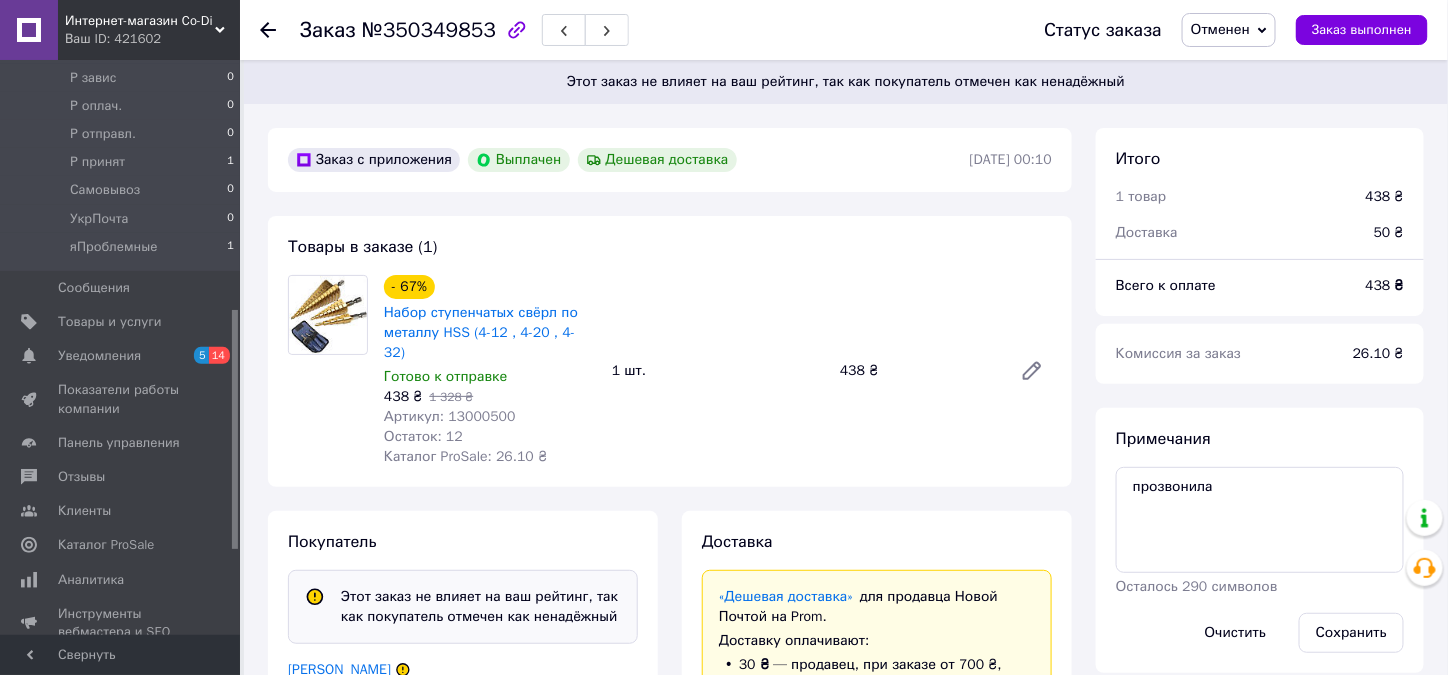 click on "Управление сайтом" at bounding box center [123, 666] 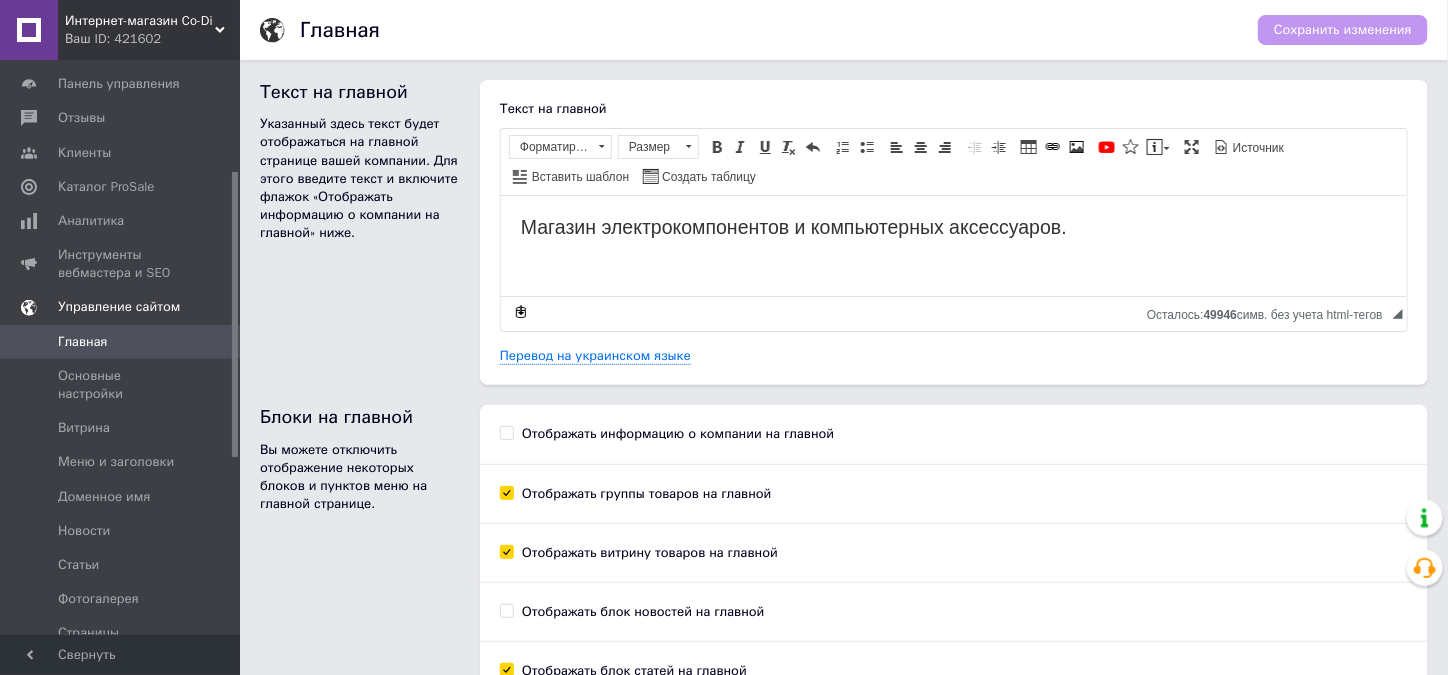 scroll, scrollTop: 0, scrollLeft: 0, axis: both 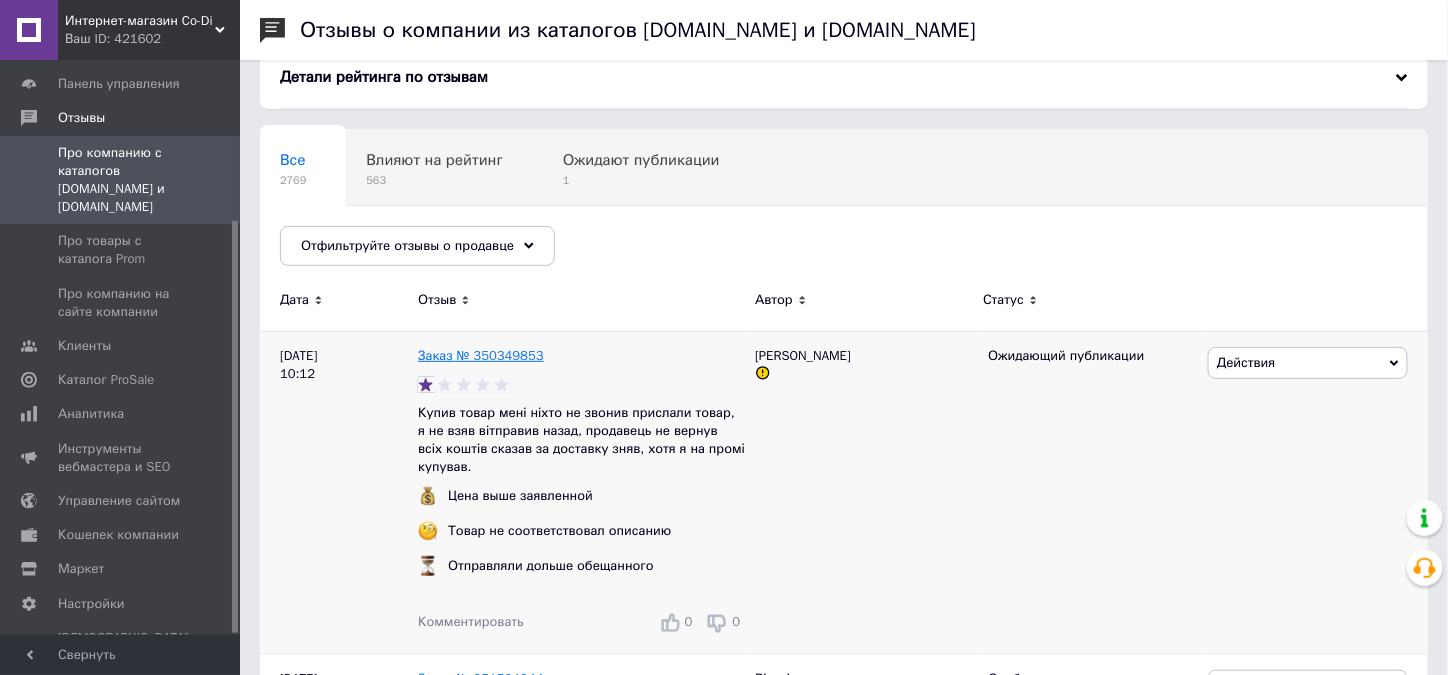 click on "Заказ № 350349853" at bounding box center (481, 355) 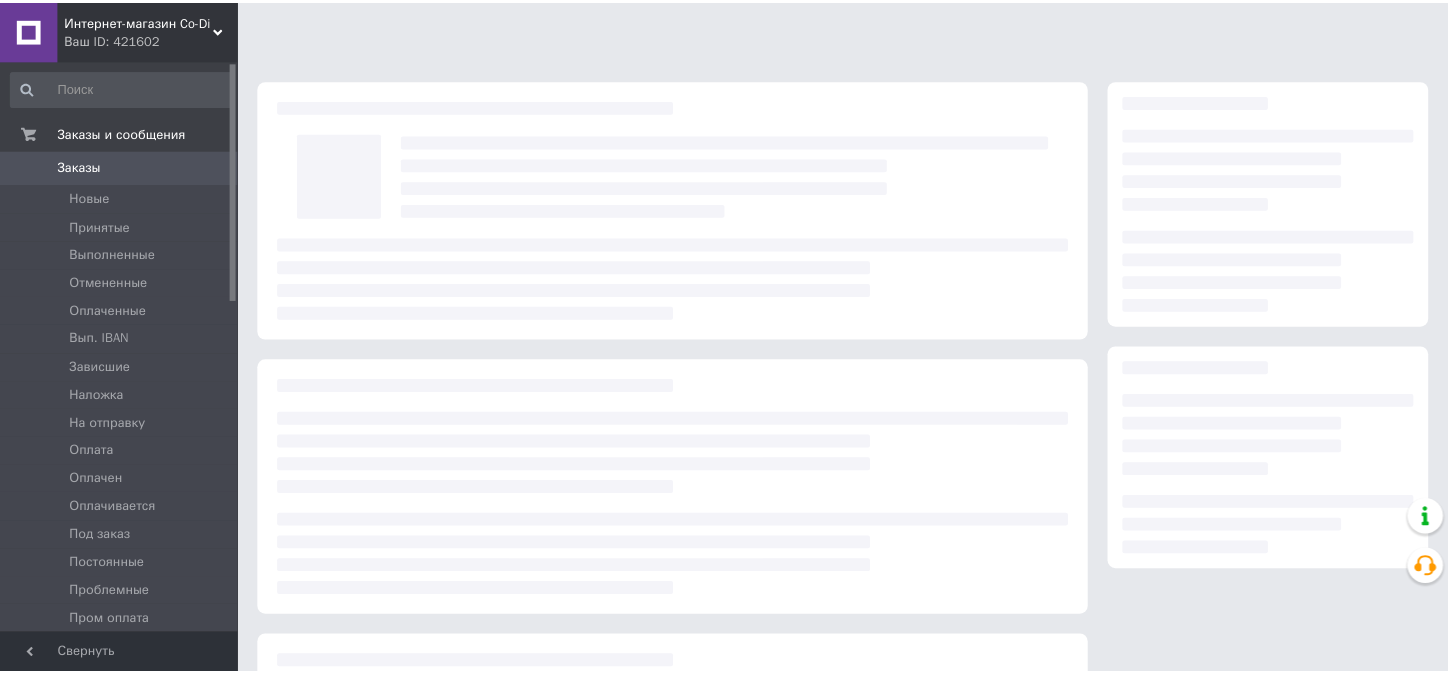 scroll, scrollTop: 0, scrollLeft: 0, axis: both 